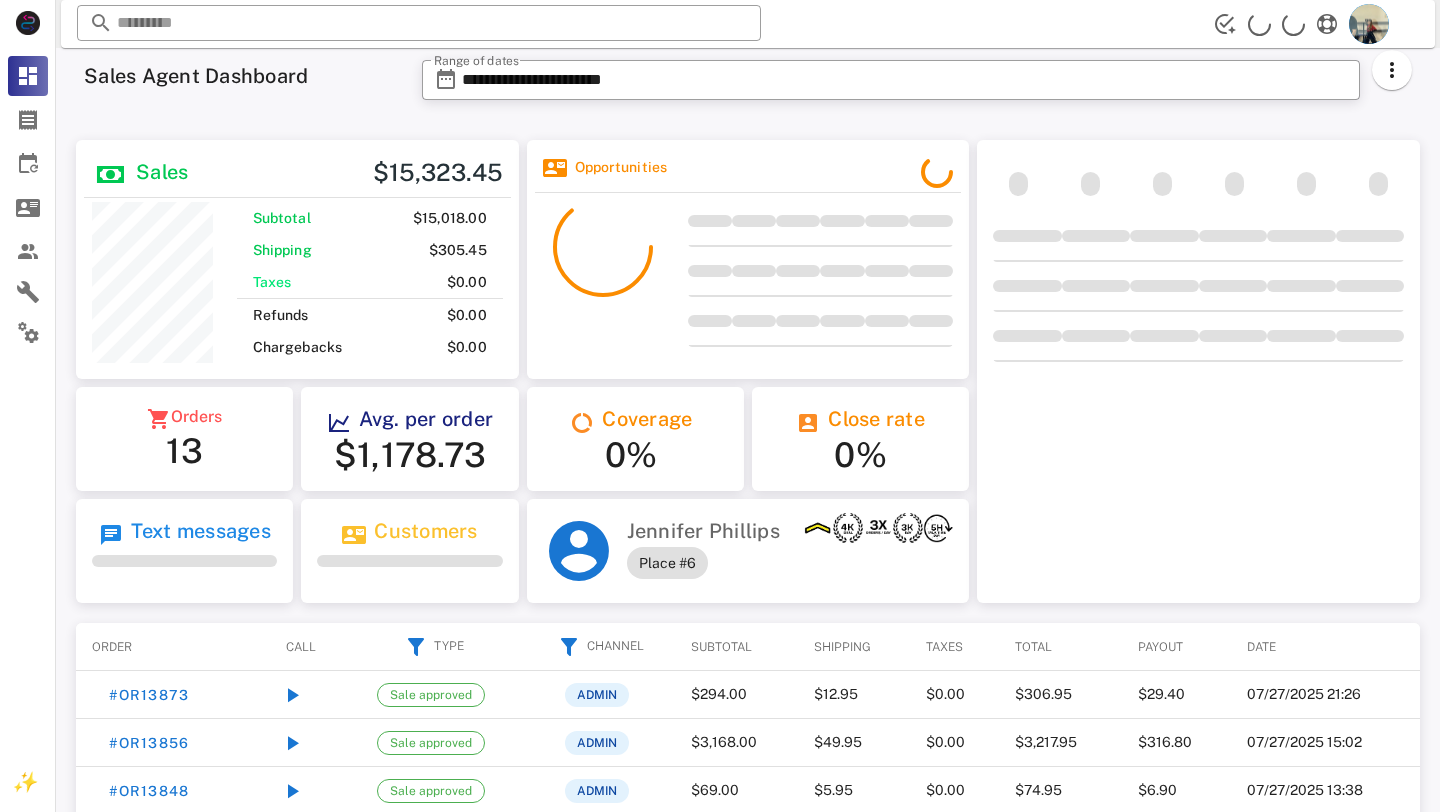 scroll, scrollTop: 0, scrollLeft: 0, axis: both 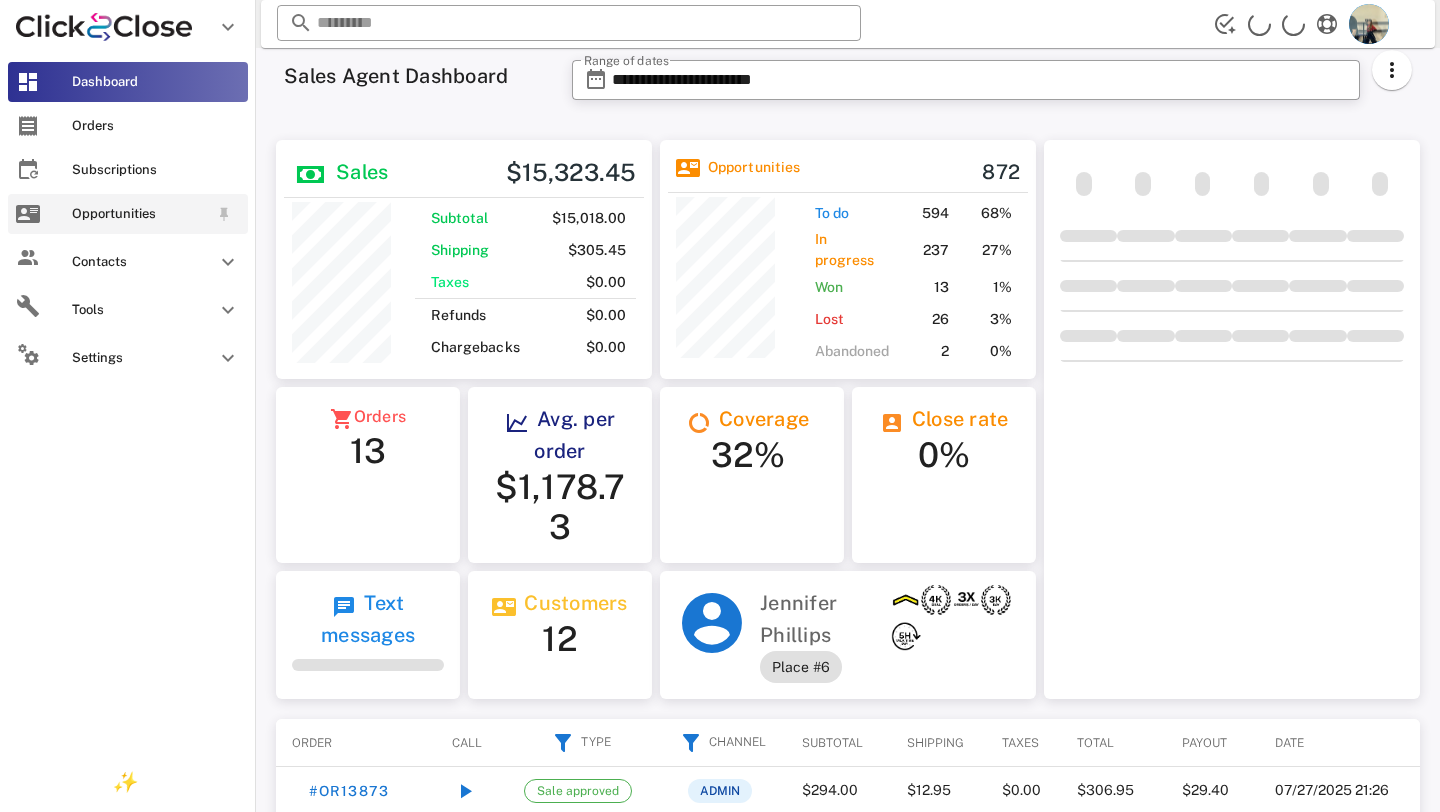 click at bounding box center (28, 214) 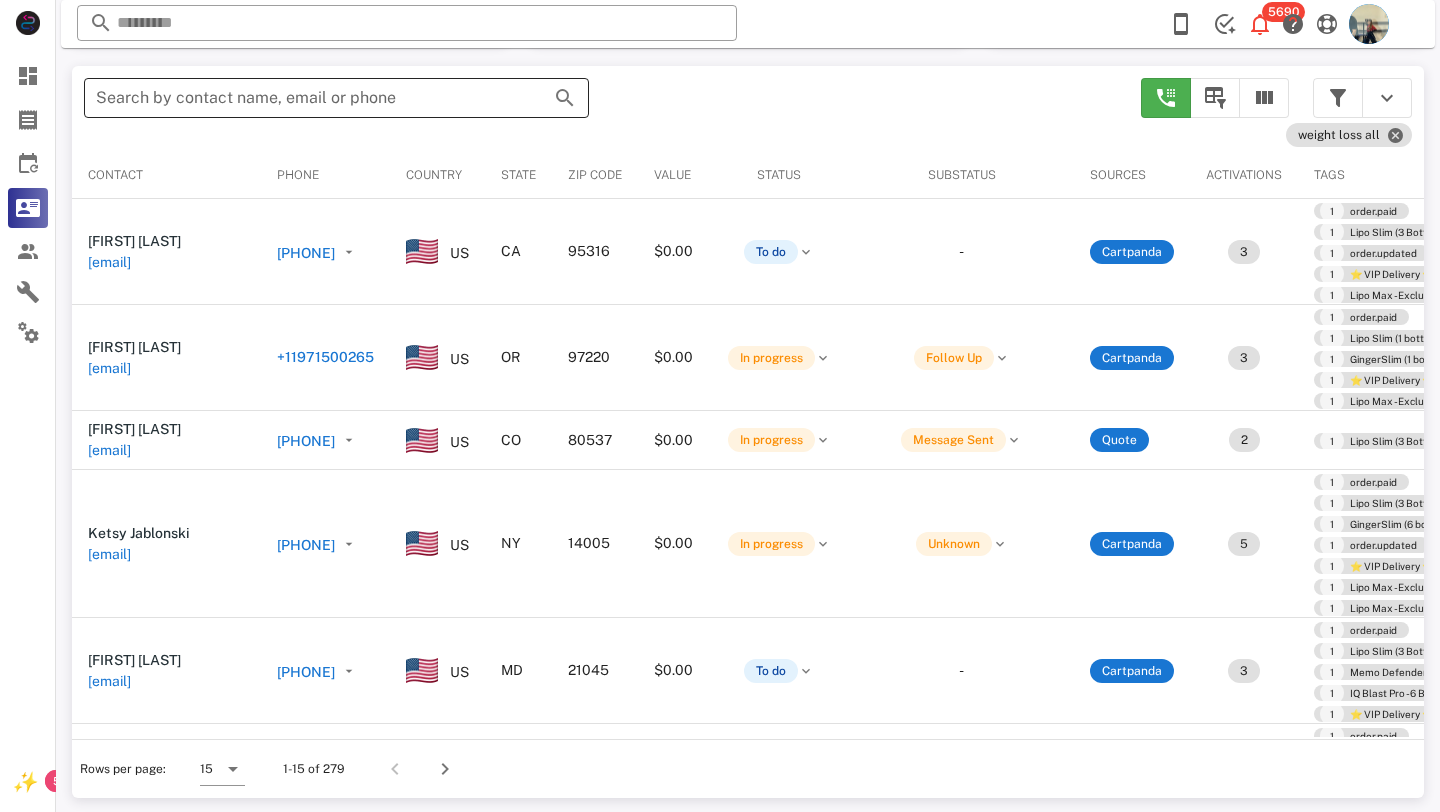 scroll, scrollTop: 0, scrollLeft: 0, axis: both 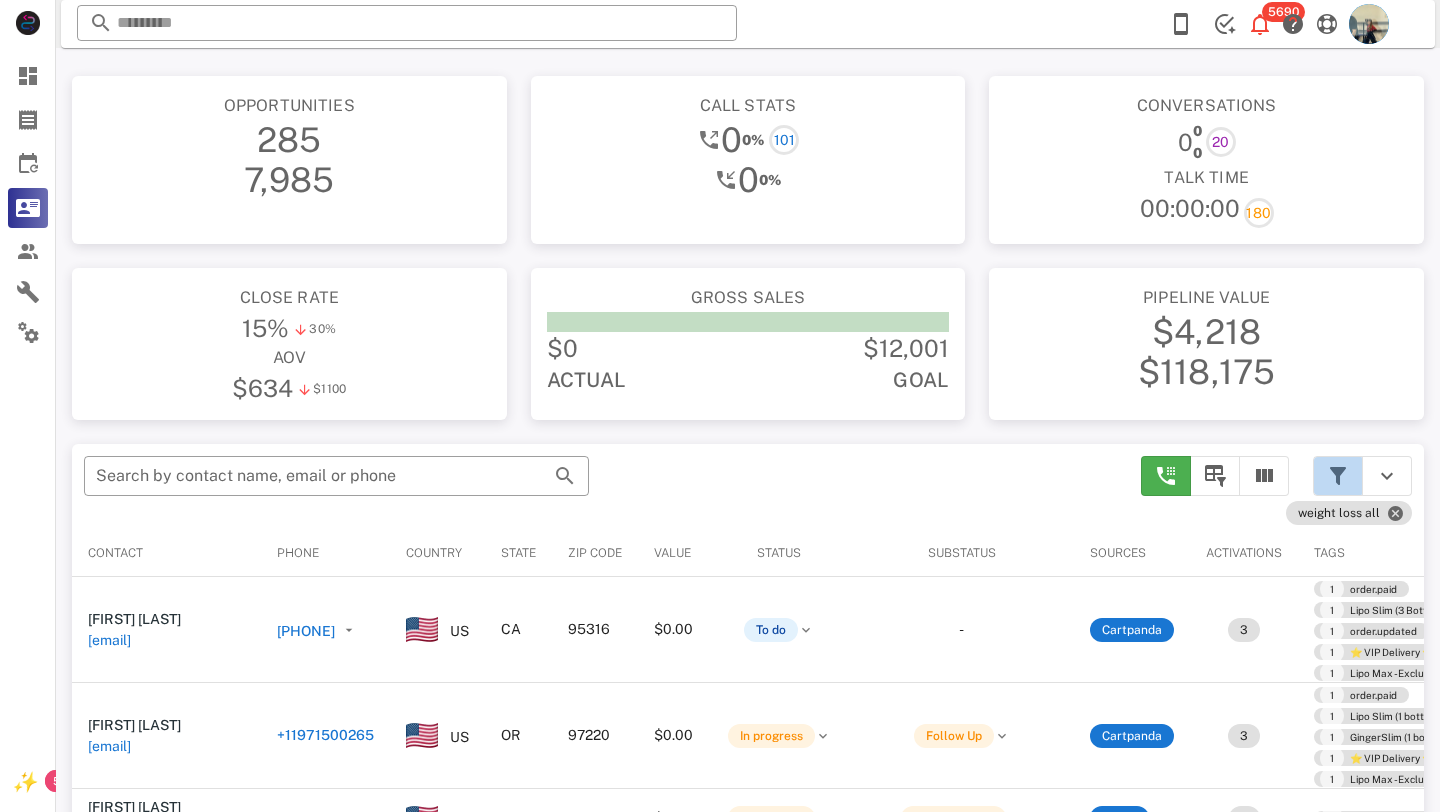 click at bounding box center [1338, 476] 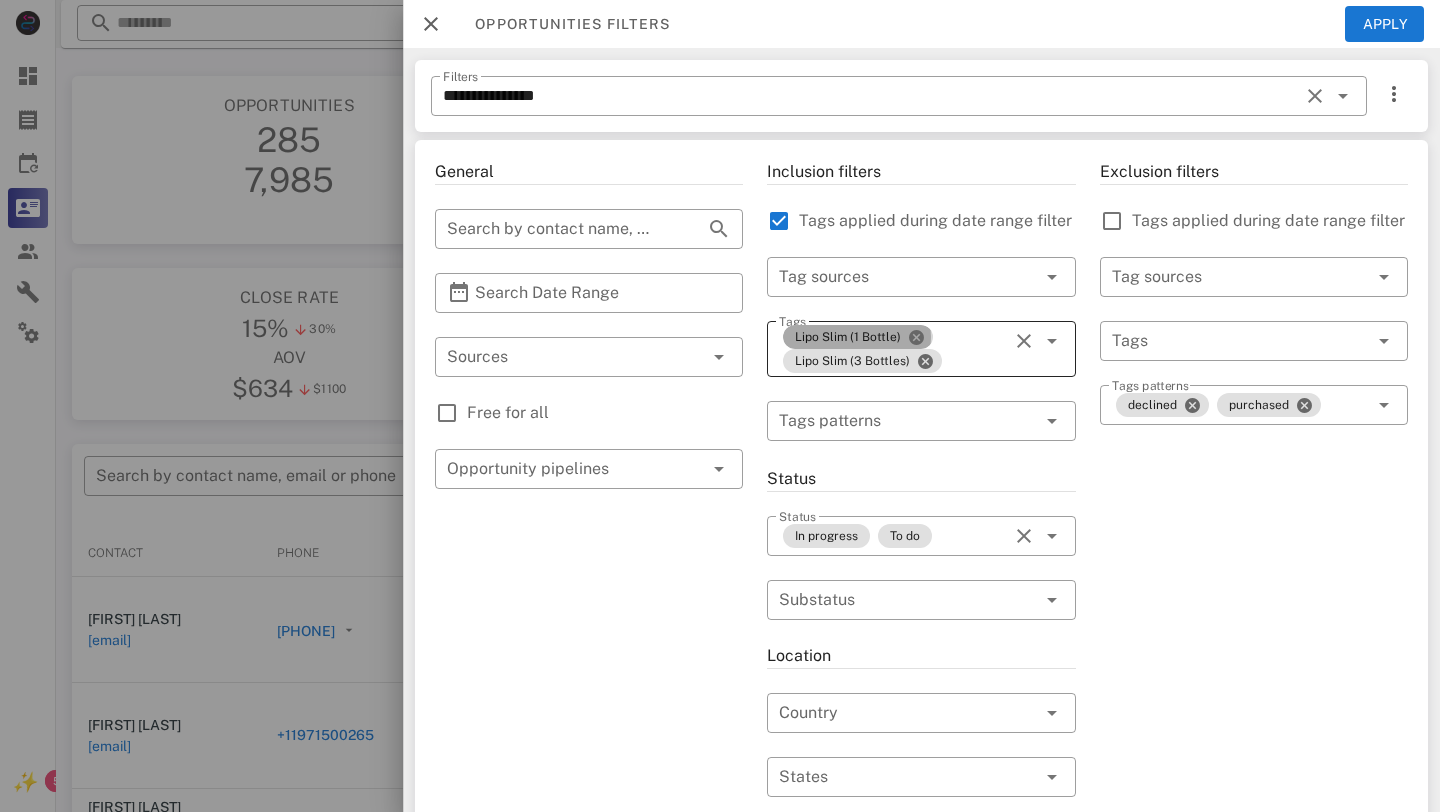 click at bounding box center (916, 337) 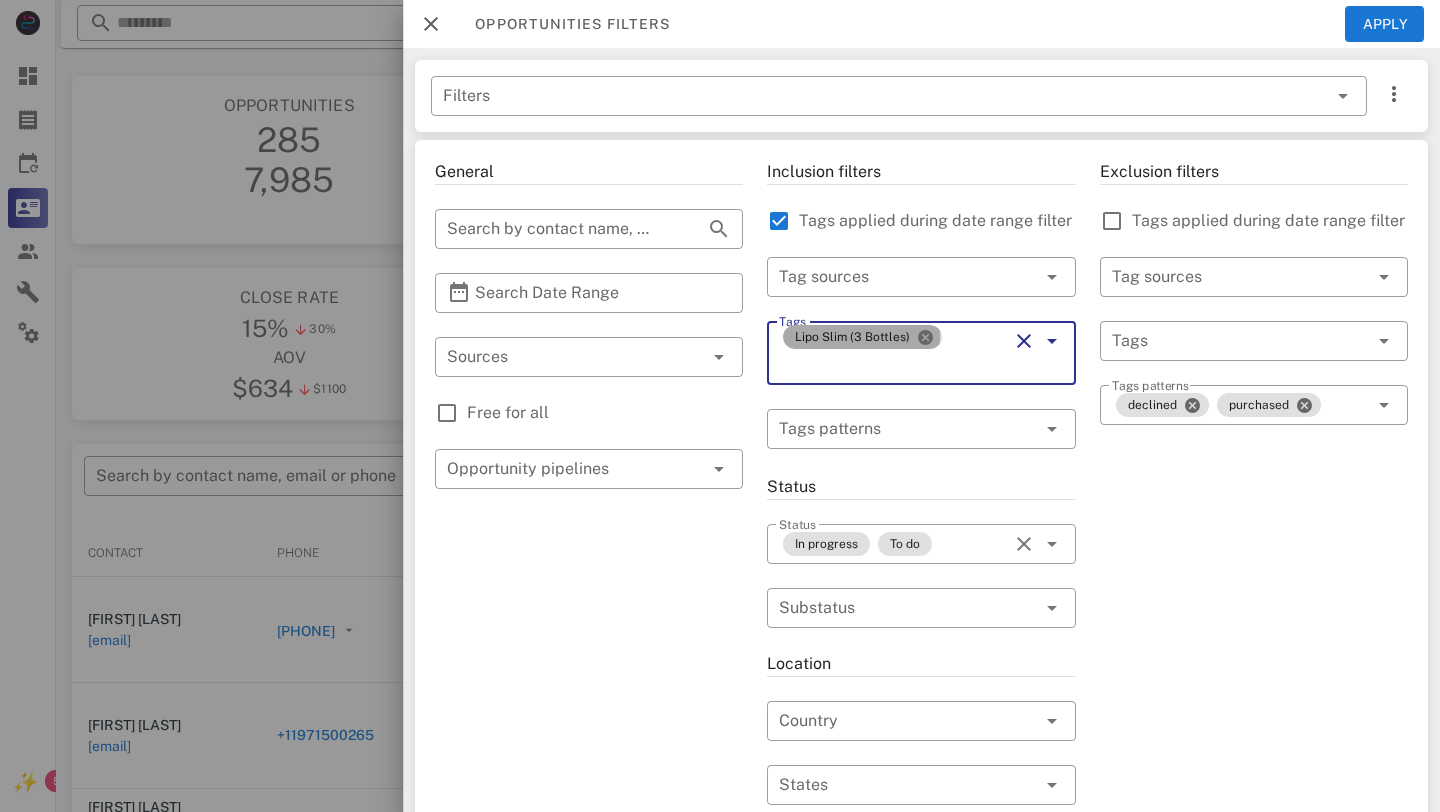 click at bounding box center [925, 337] 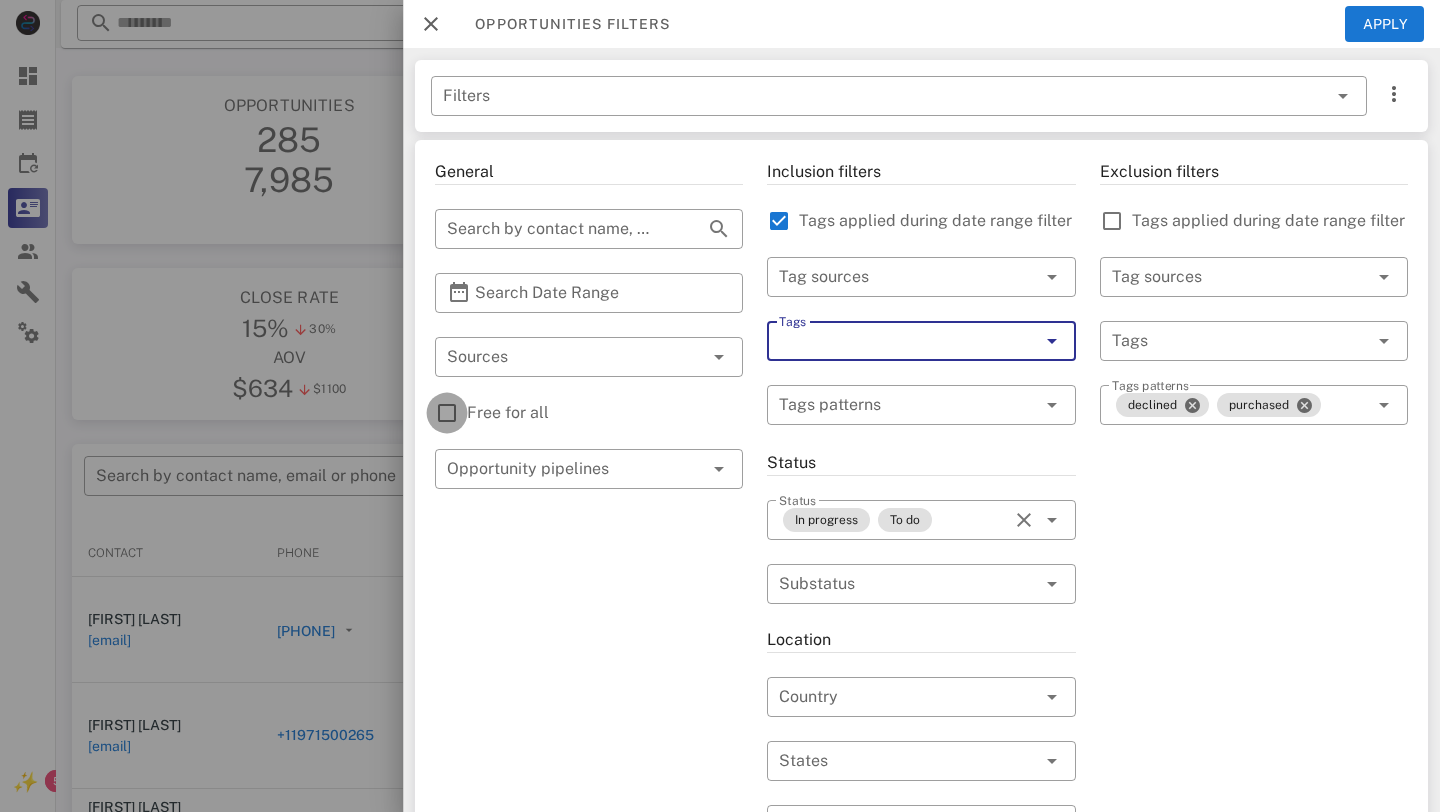 click at bounding box center (447, 413) 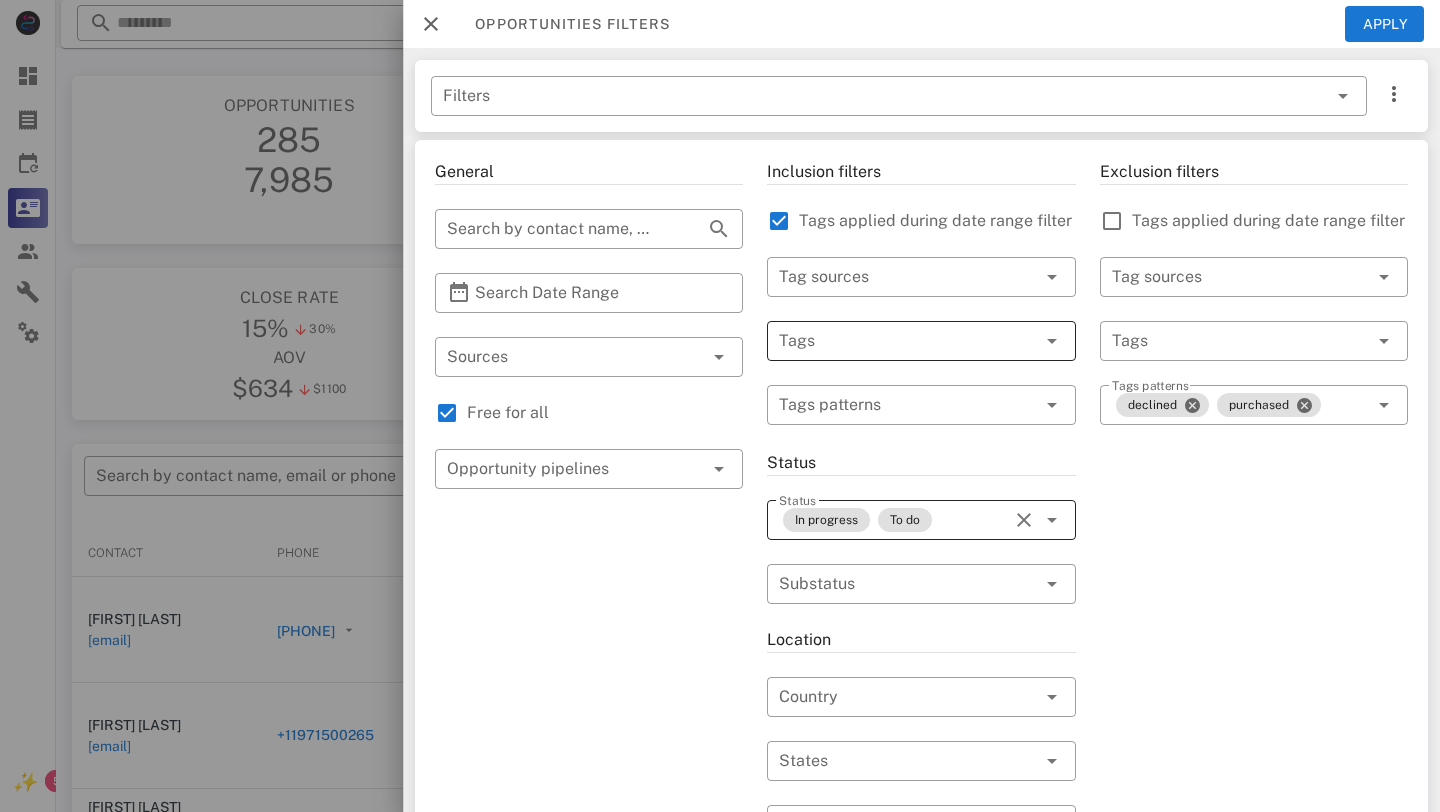 click on "In progress To do" at bounding box center (893, 520) 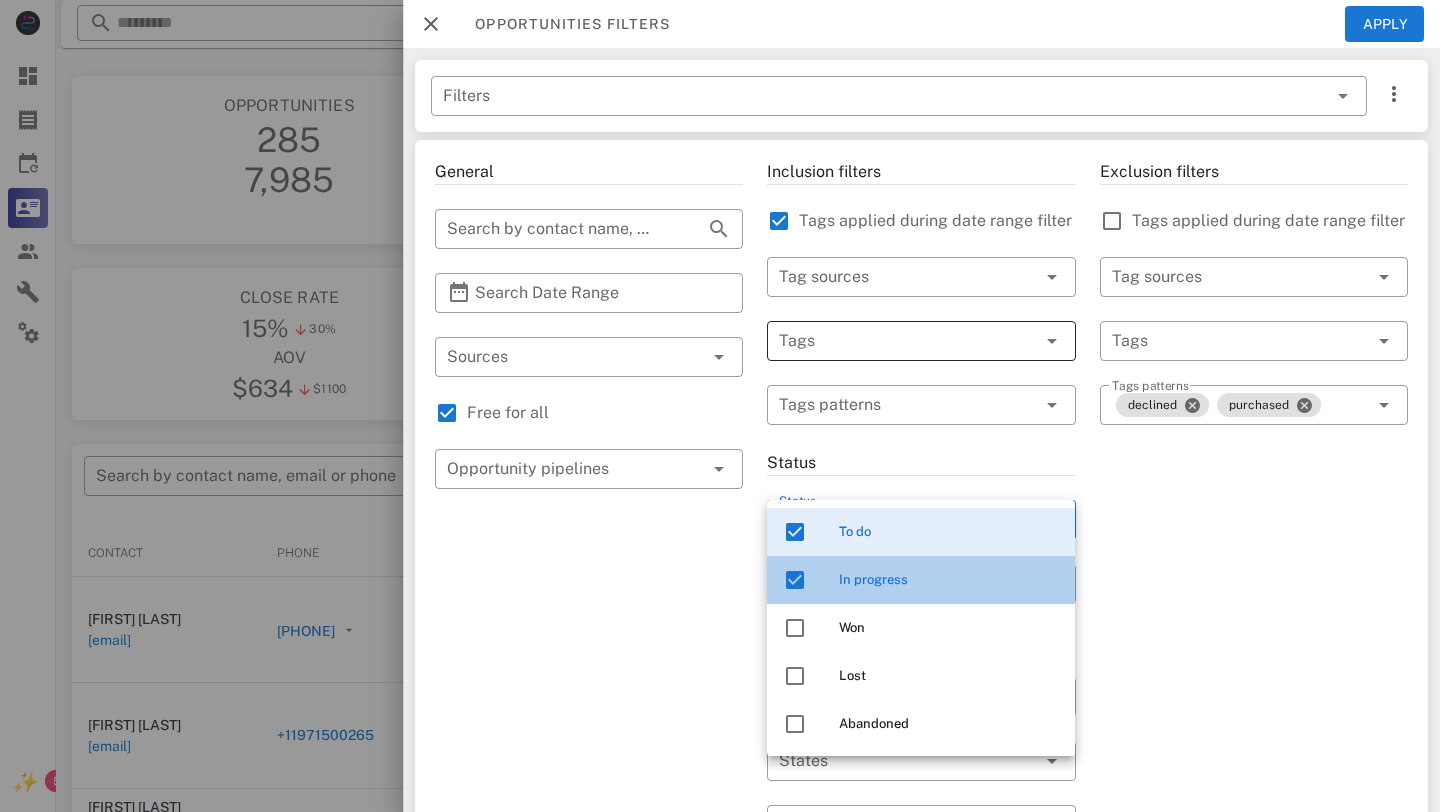 click at bounding box center (795, 580) 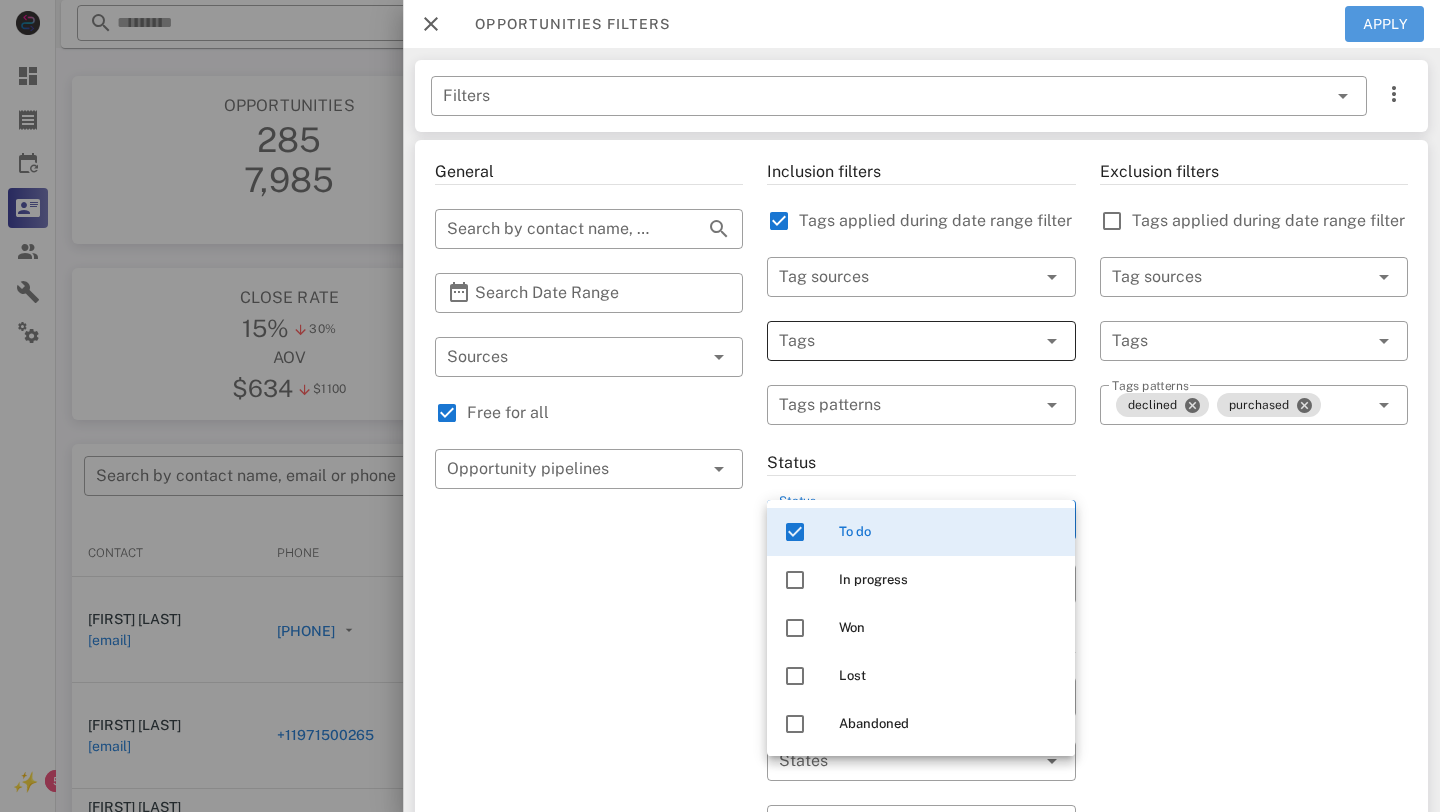 click on "Apply" at bounding box center (1385, 24) 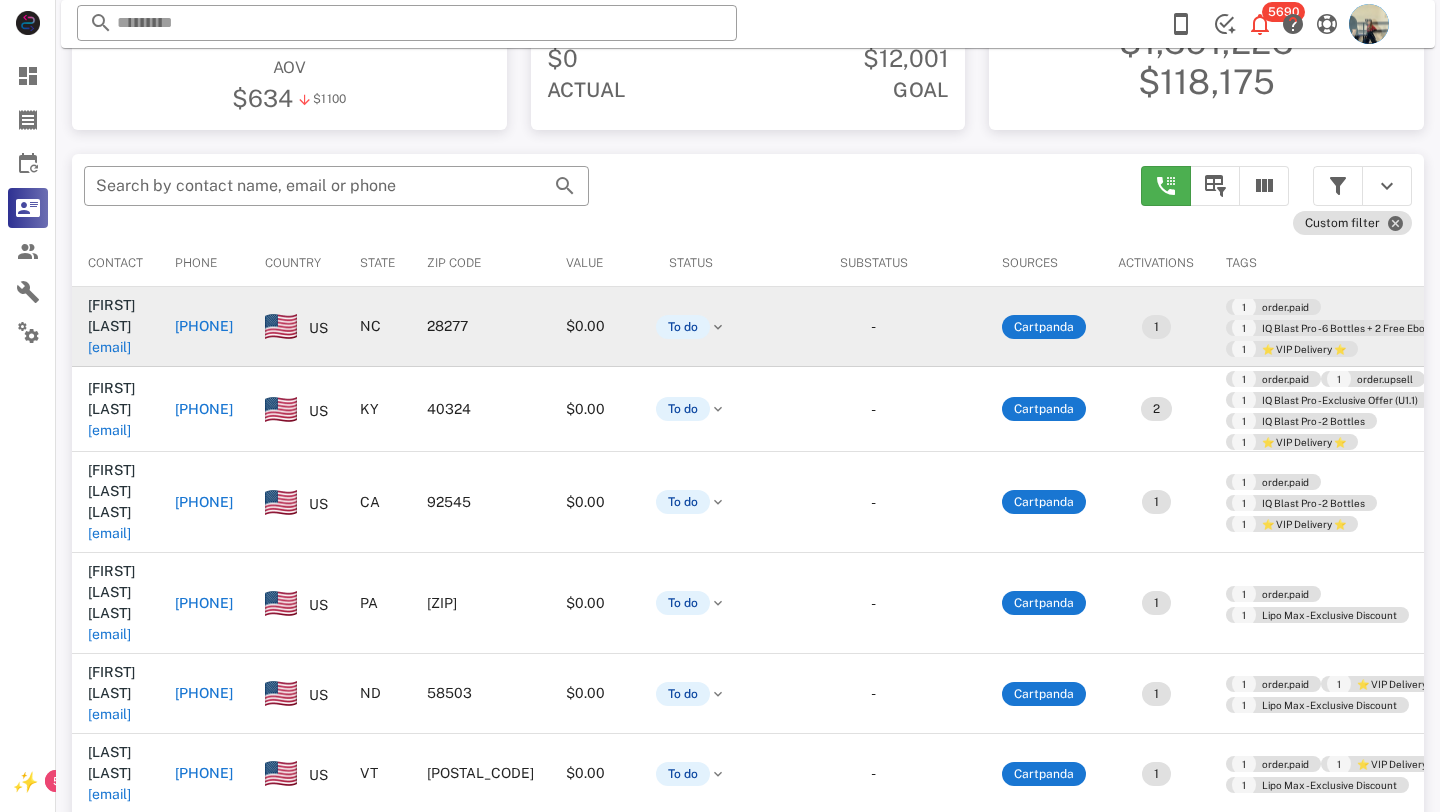 scroll, scrollTop: 325, scrollLeft: 0, axis: vertical 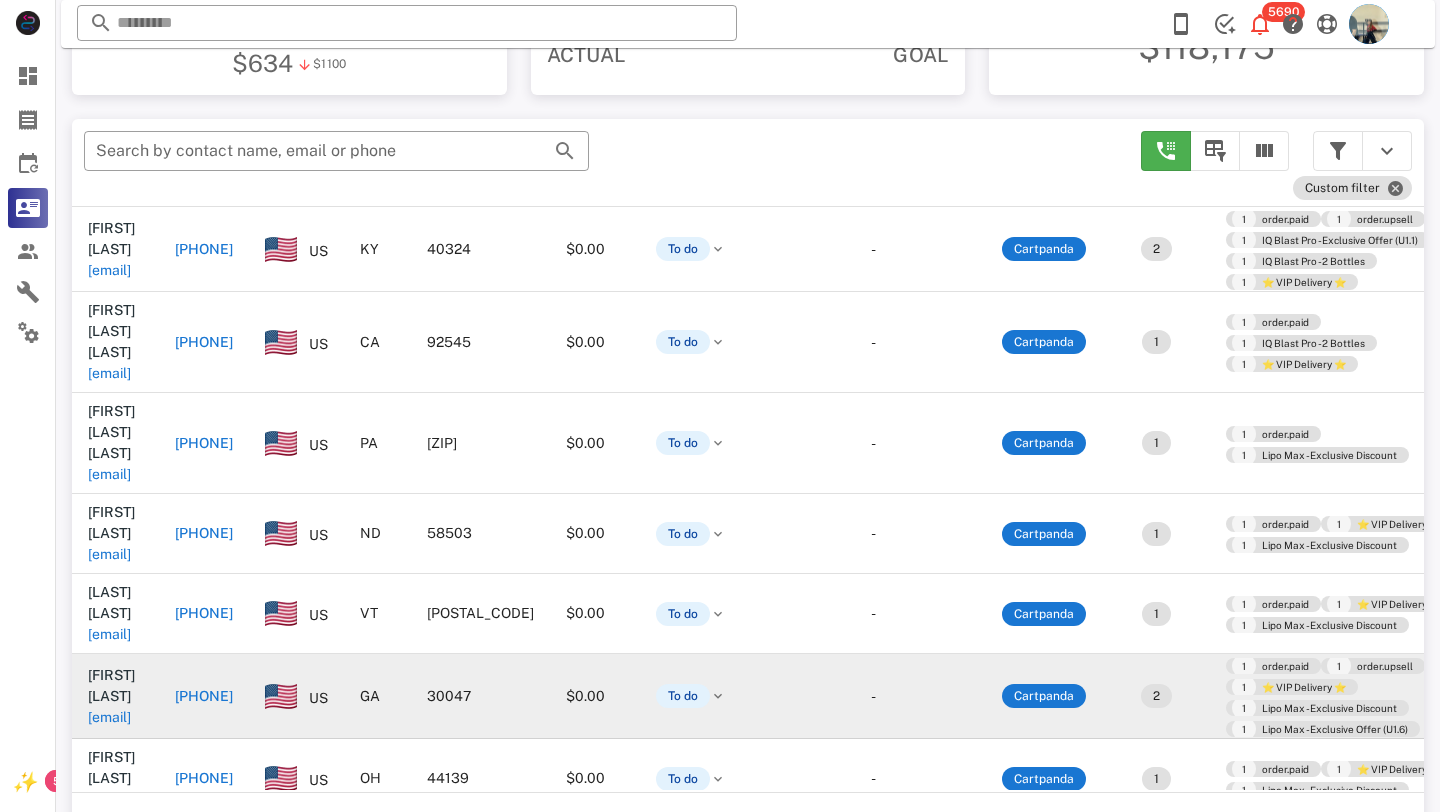click on "[PHONE]" at bounding box center [204, 696] 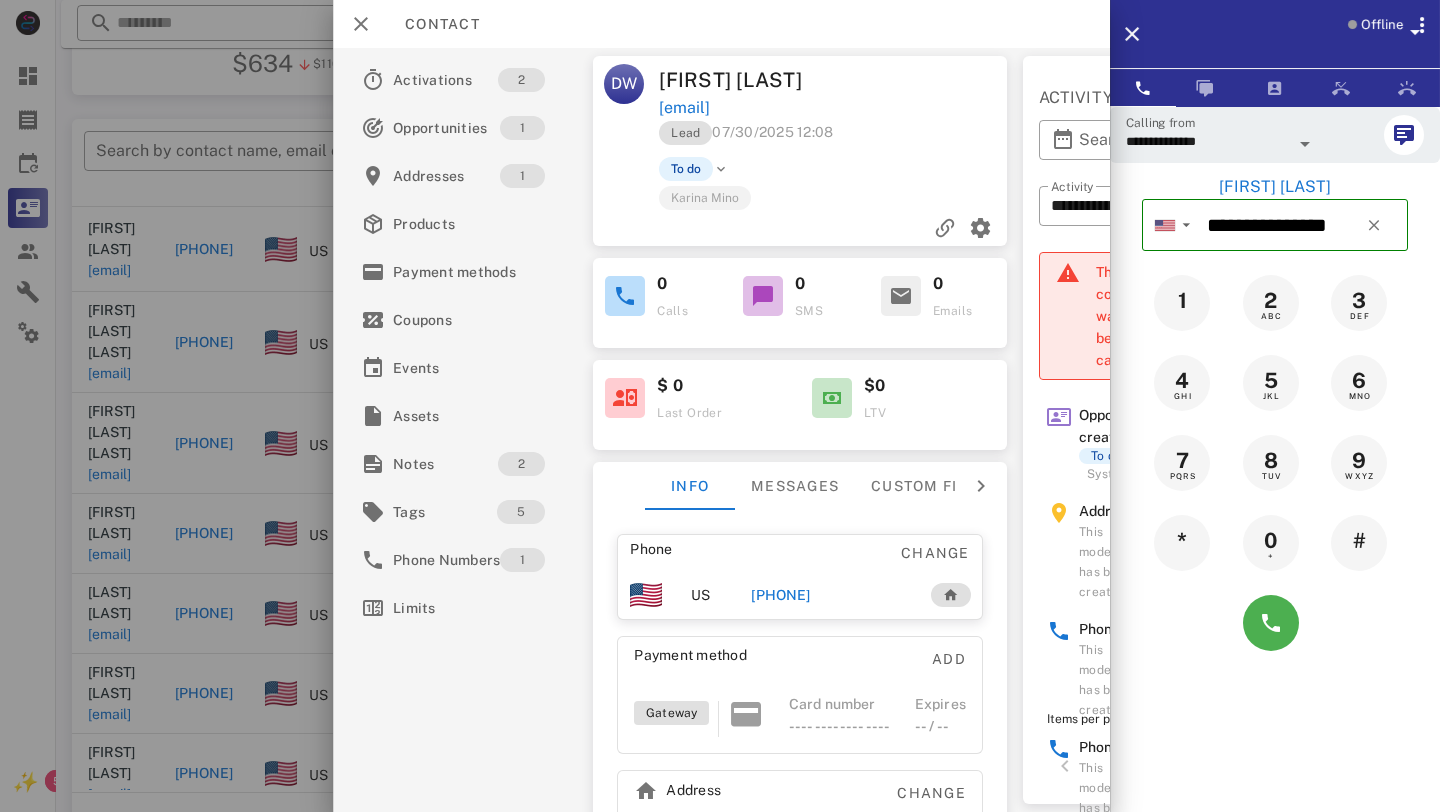 click on "[PHONE]" at bounding box center [830, 595] 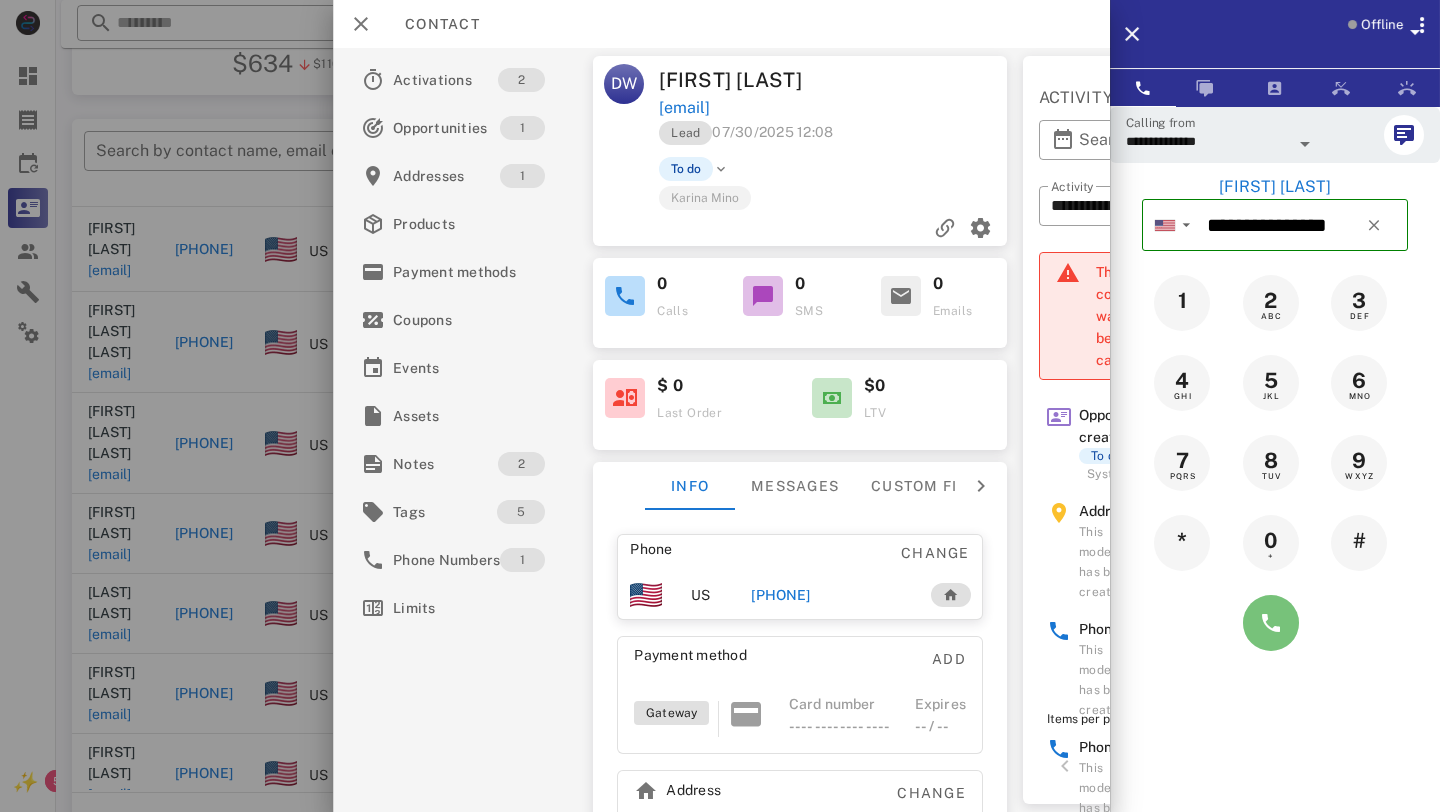click at bounding box center [1271, 623] 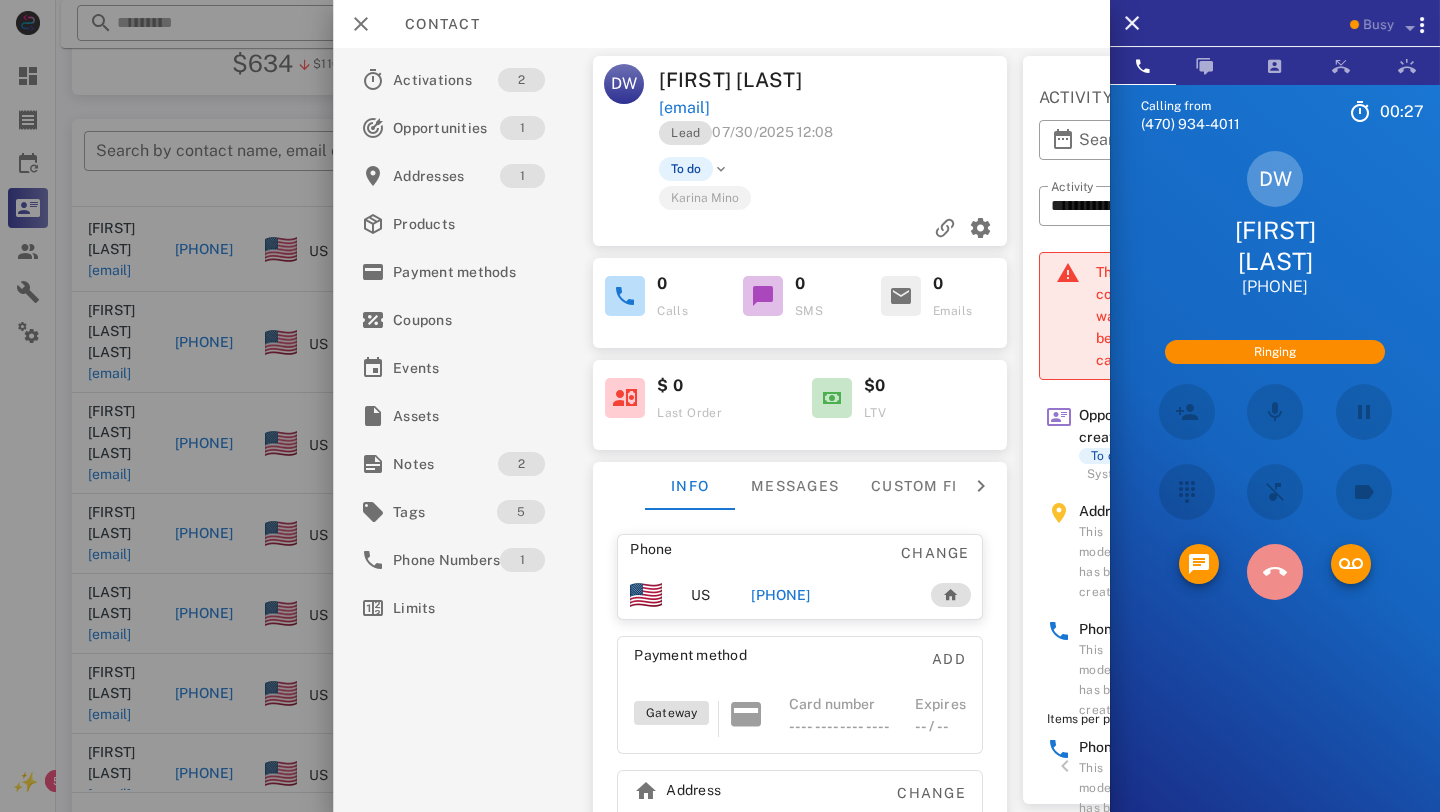 click at bounding box center [1275, 572] 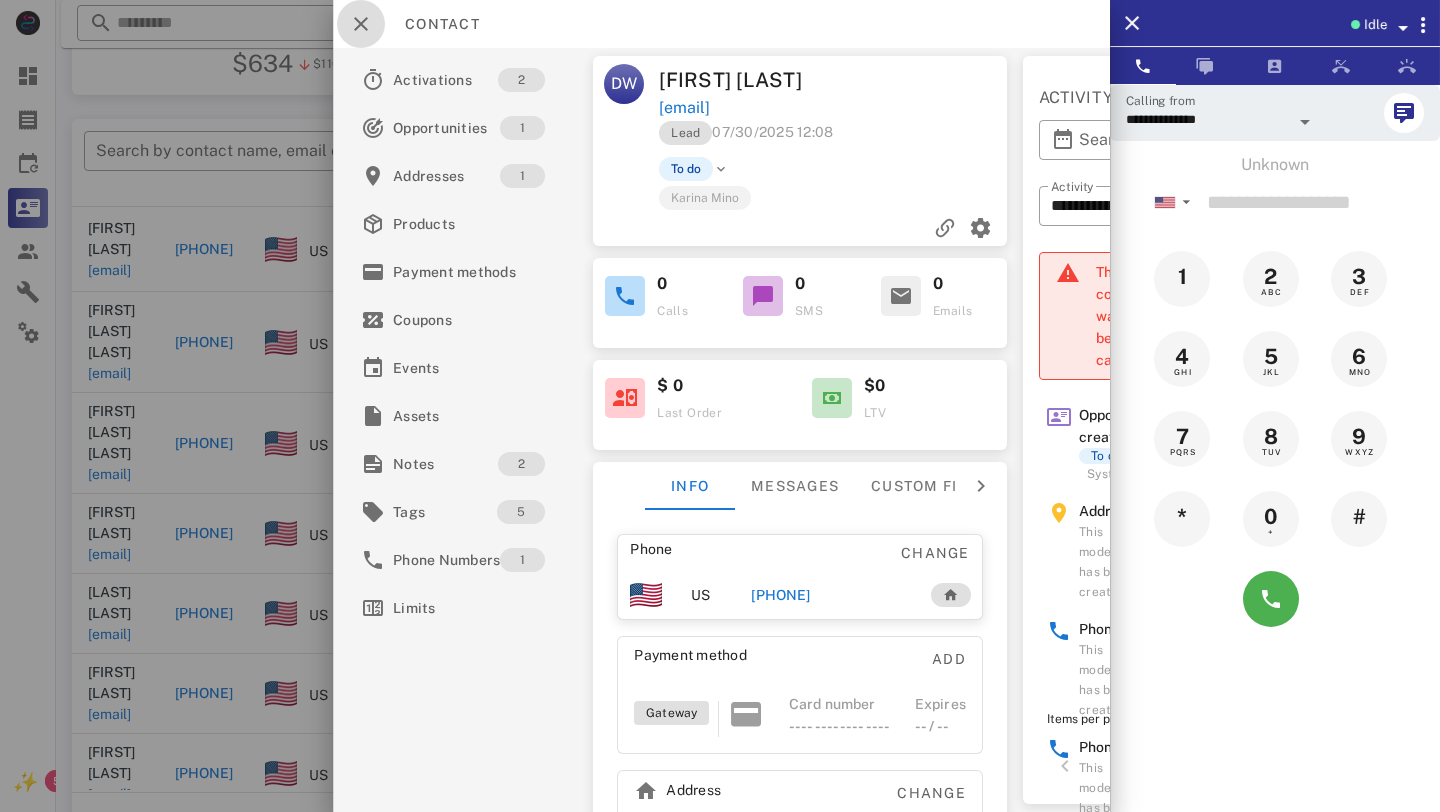 click at bounding box center [361, 24] 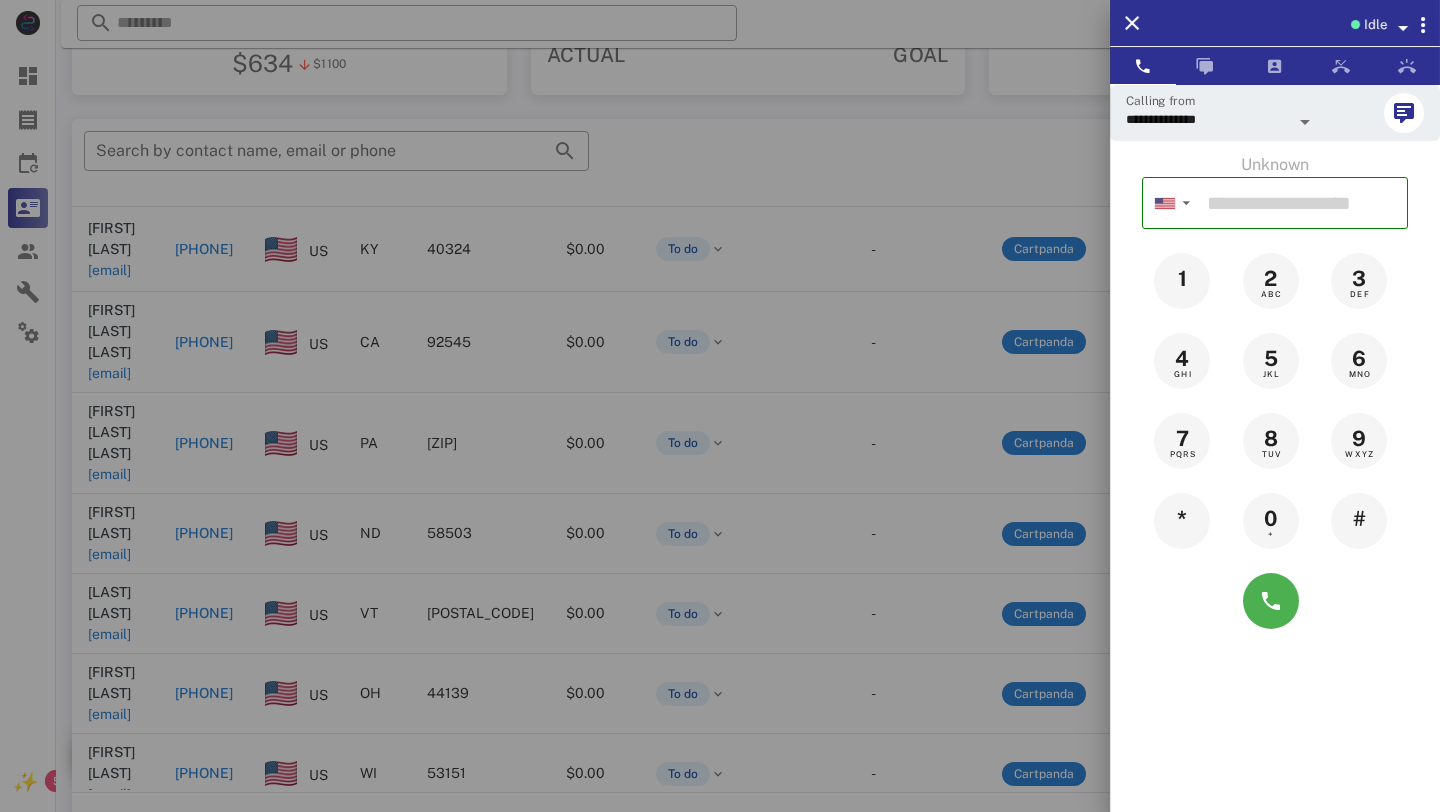 click at bounding box center (720, 406) 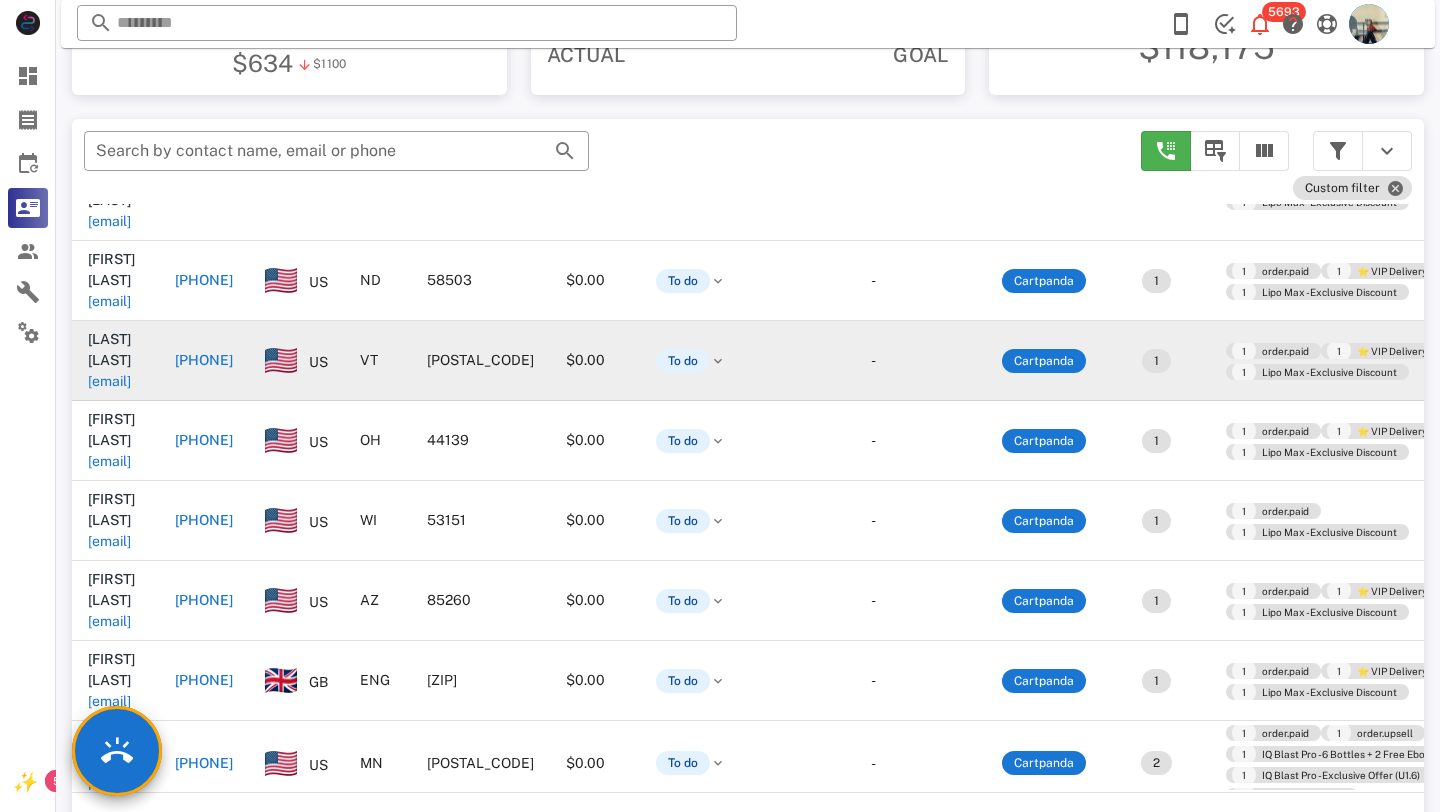 scroll, scrollTop: 405, scrollLeft: 0, axis: vertical 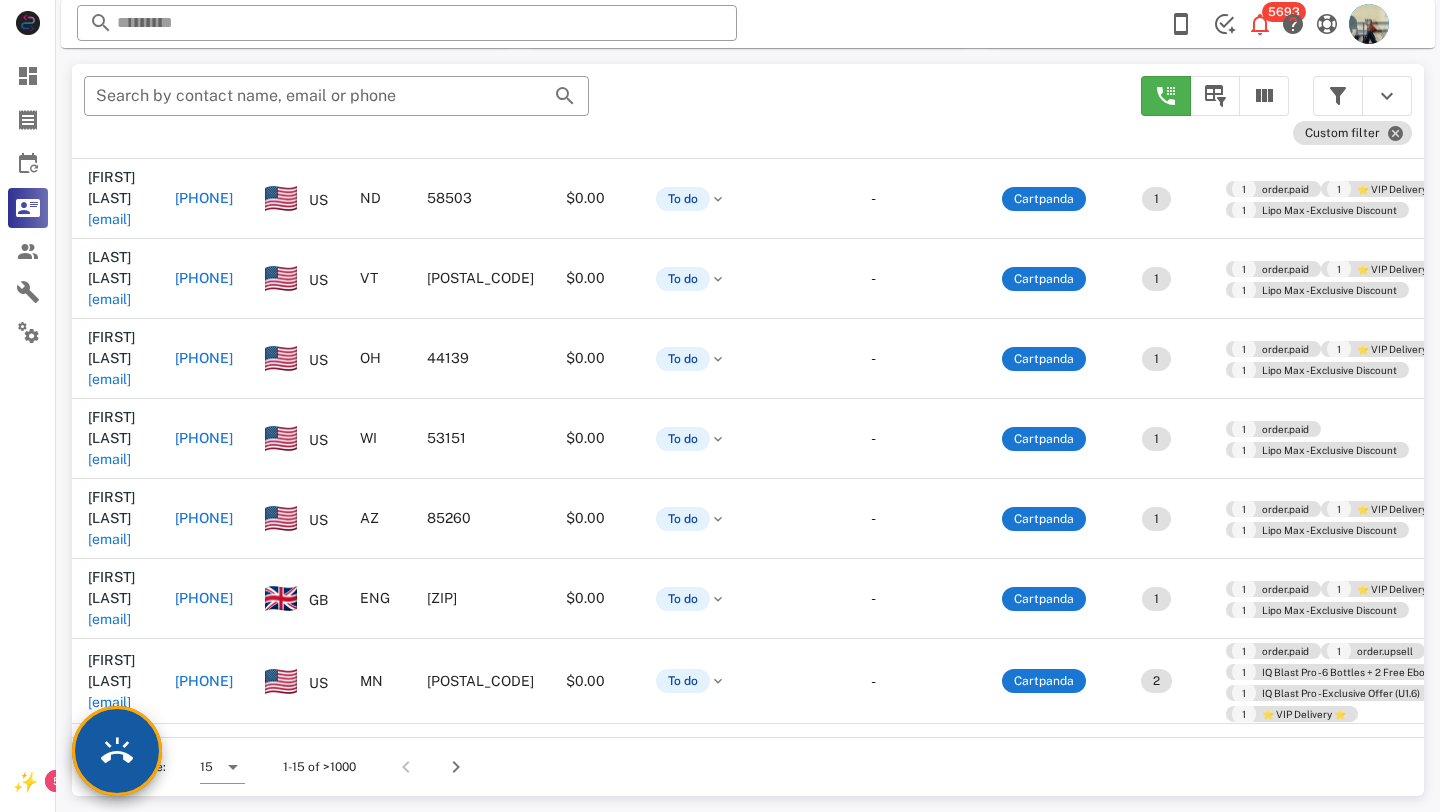 click at bounding box center [117, 751] 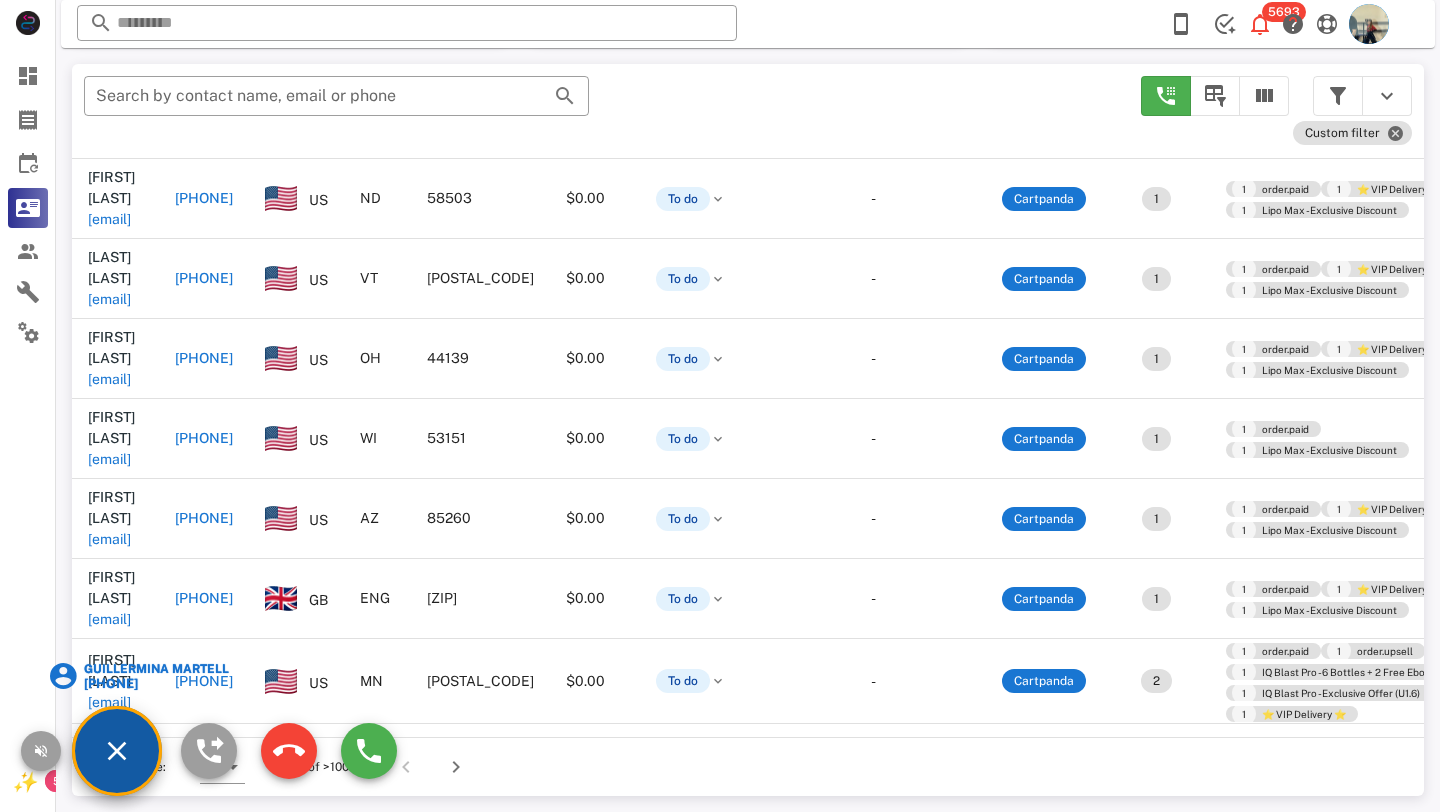 click on "Guillermina Martell" at bounding box center (156, 669) 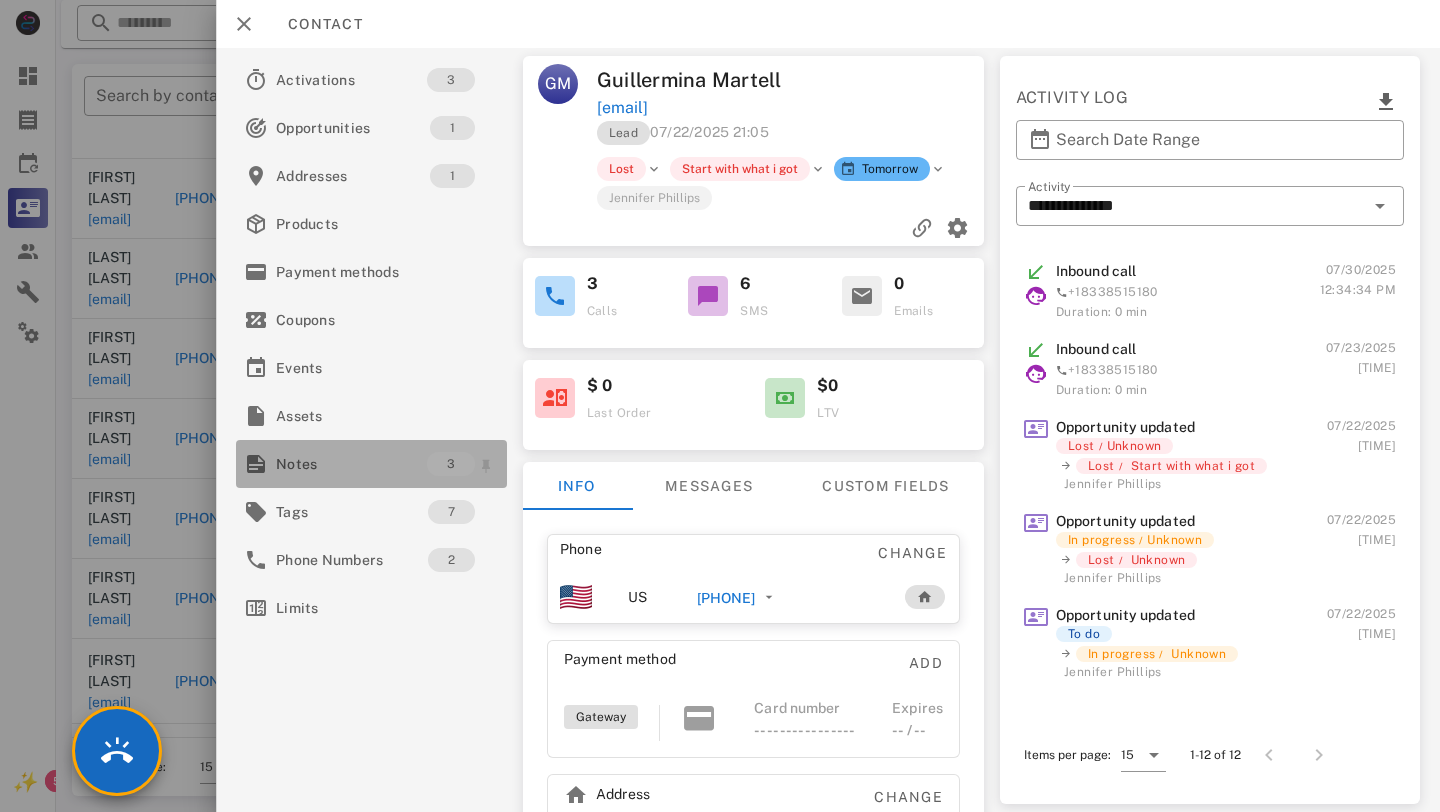 click on "Notes" at bounding box center [351, 464] 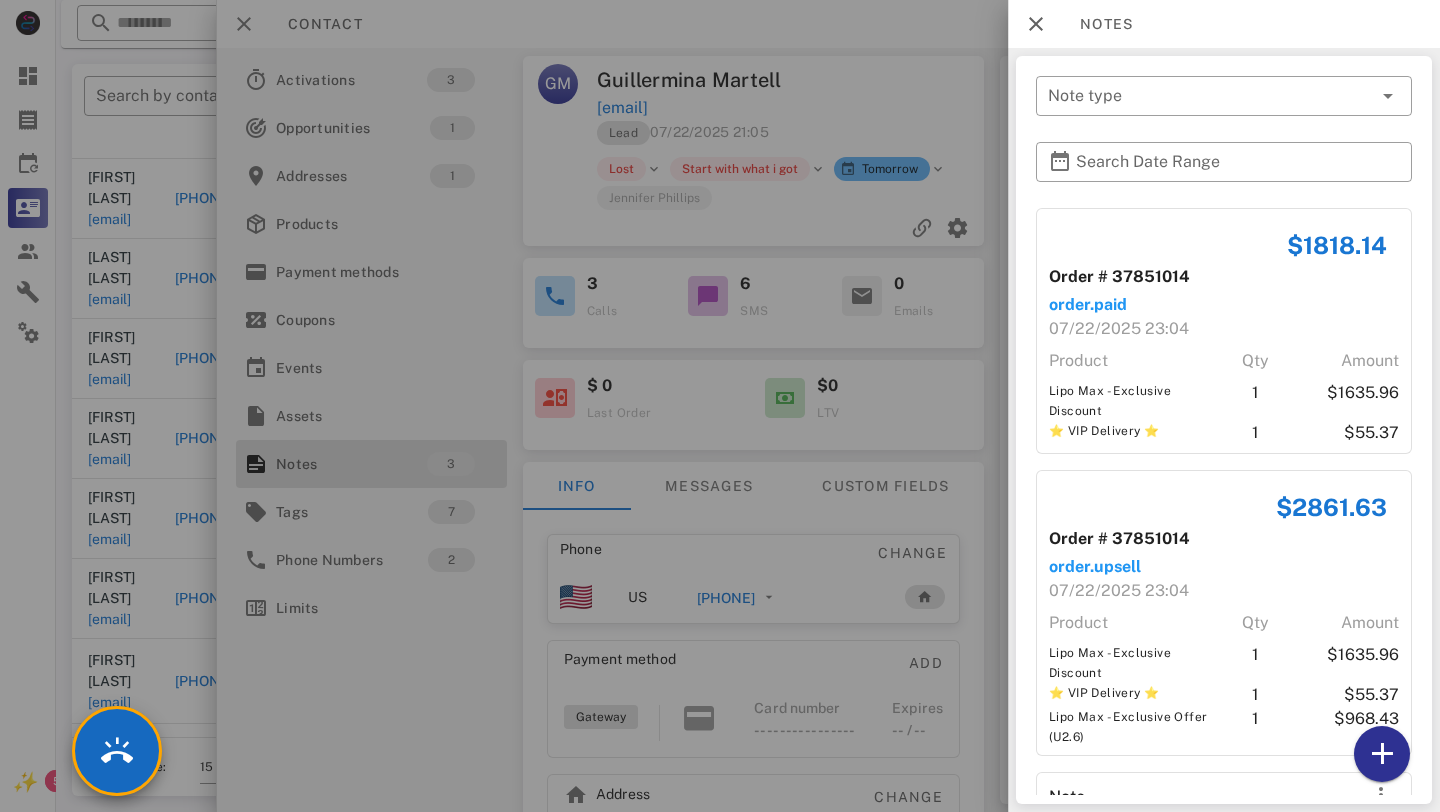 scroll, scrollTop: 135, scrollLeft: 0, axis: vertical 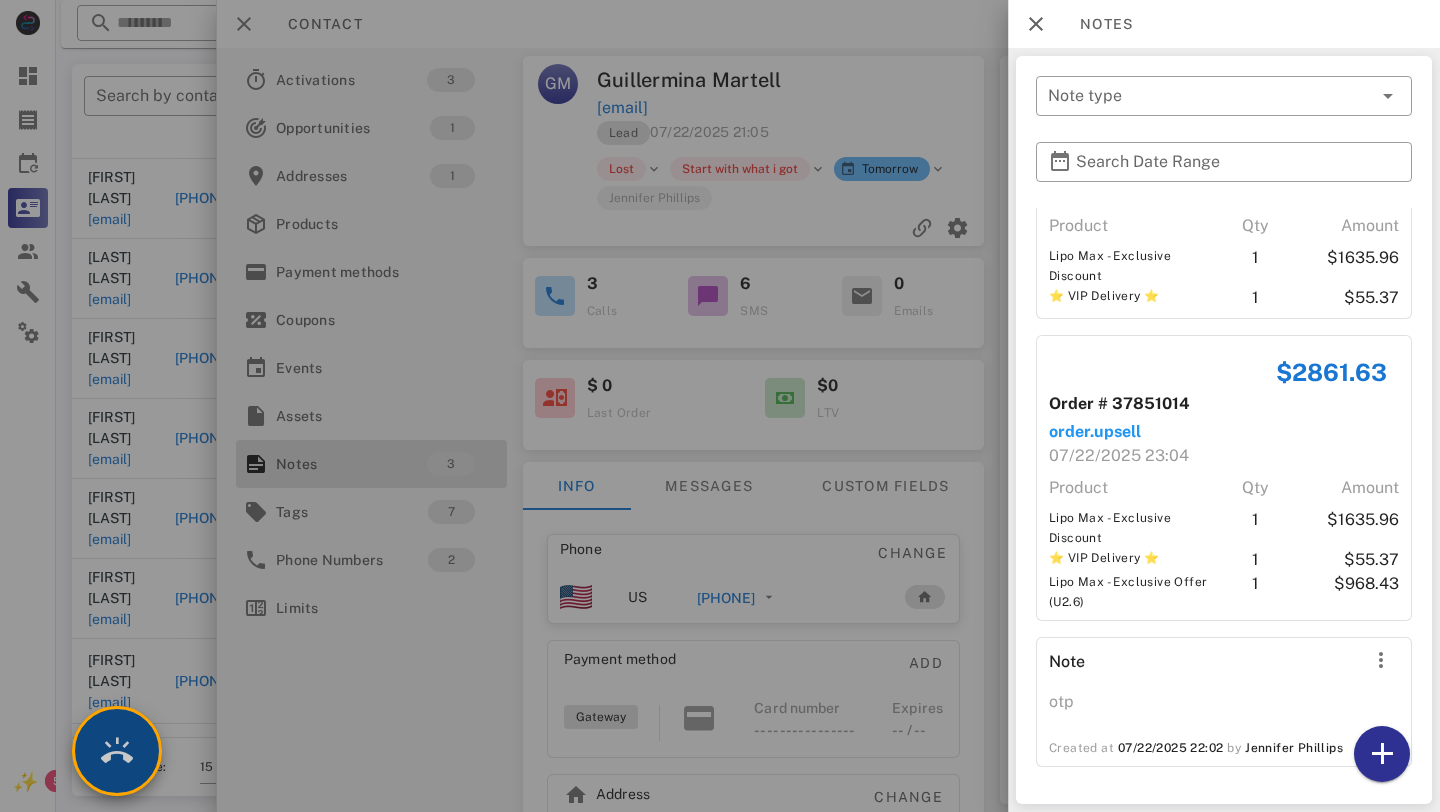 click at bounding box center [117, 751] 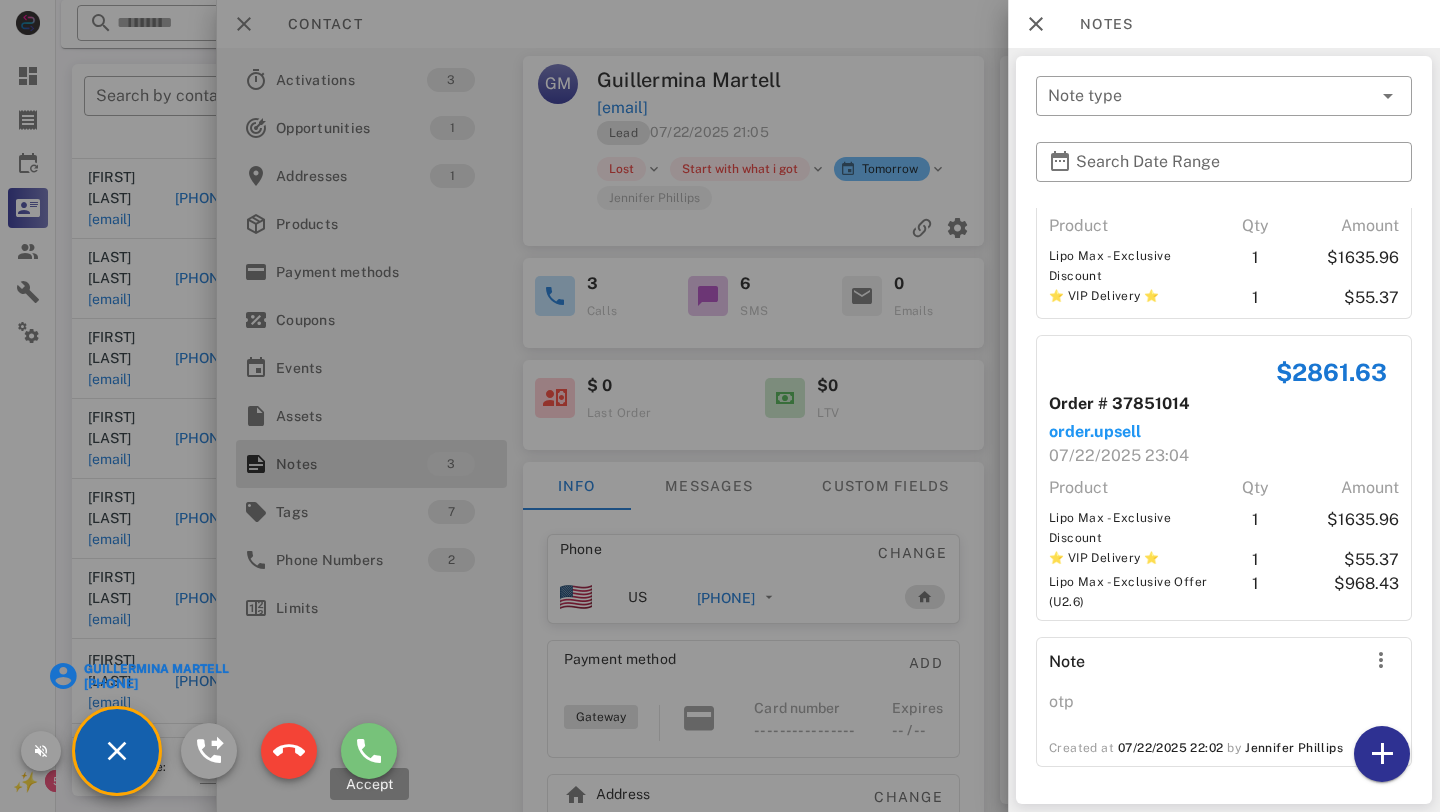 click at bounding box center (369, 751) 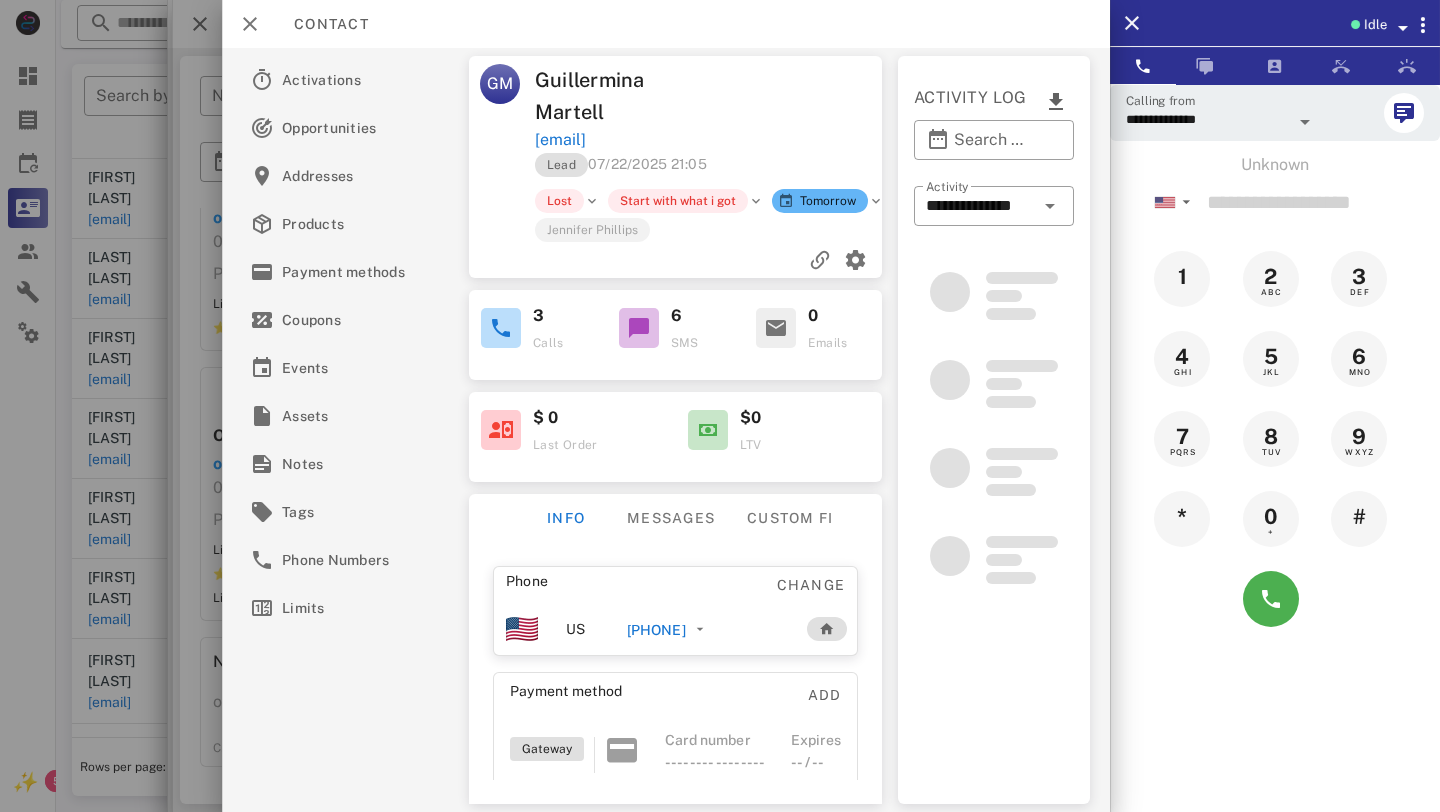 scroll, scrollTop: 87, scrollLeft: 0, axis: vertical 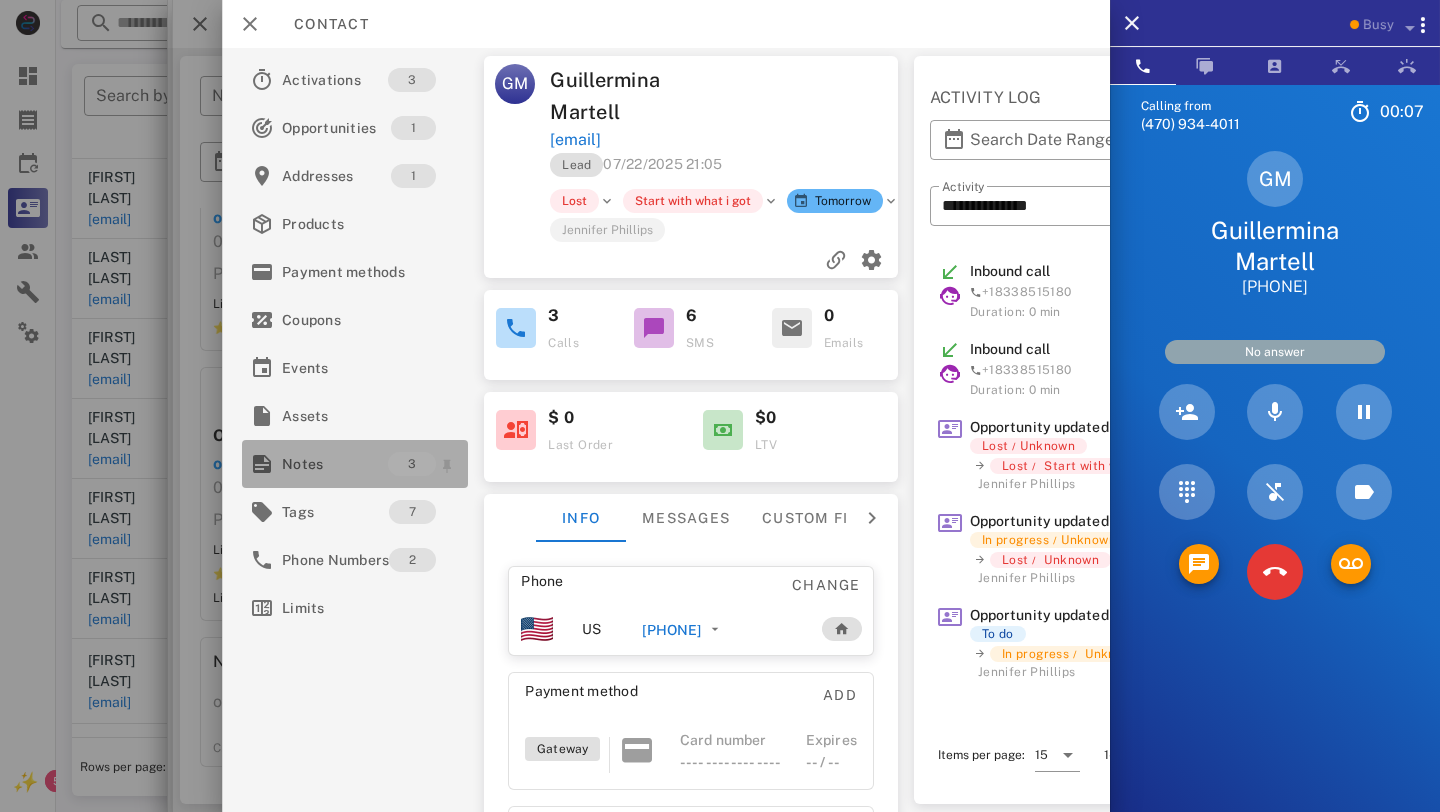 click on "Notes" at bounding box center (335, 464) 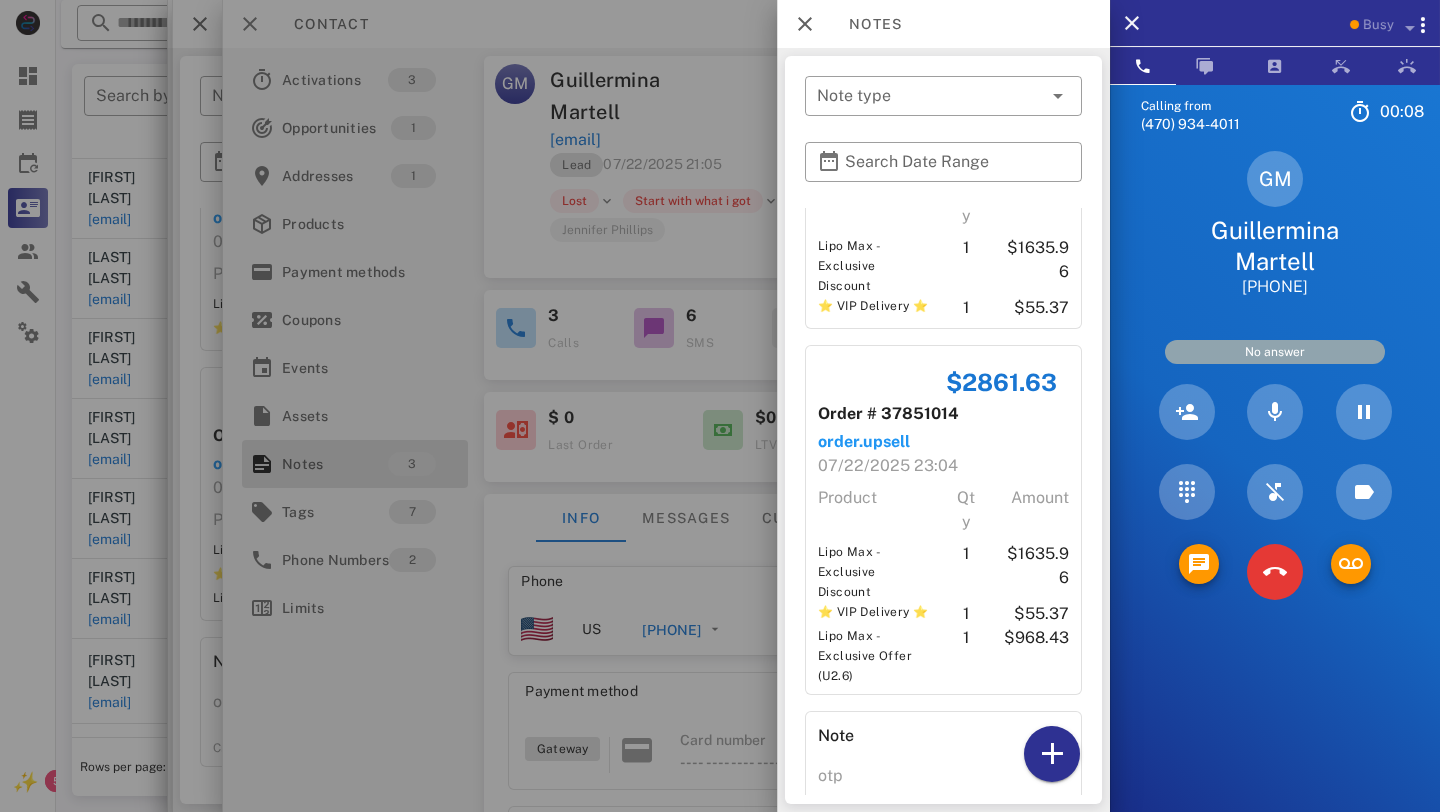 scroll, scrollTop: 239, scrollLeft: 0, axis: vertical 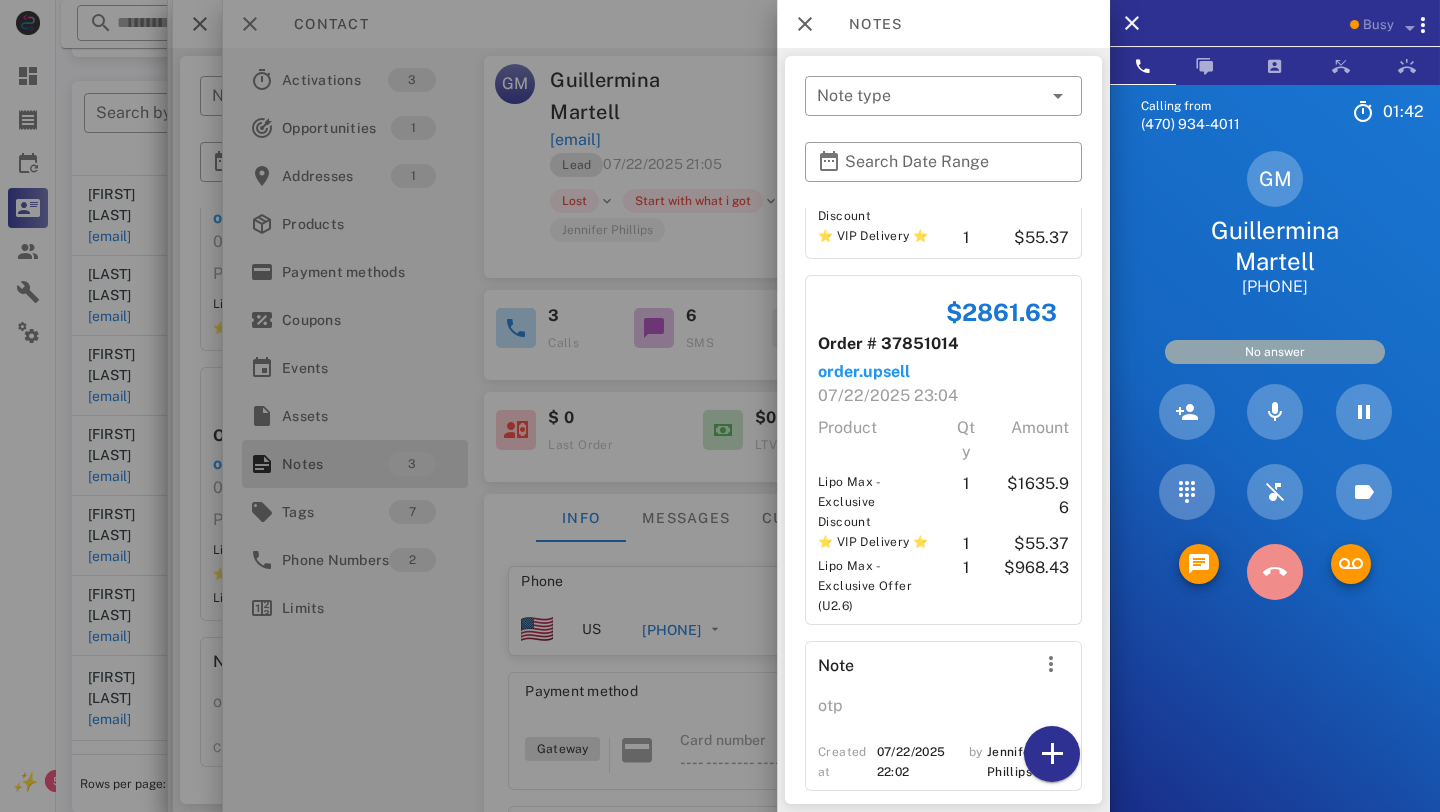 click at bounding box center (1275, 572) 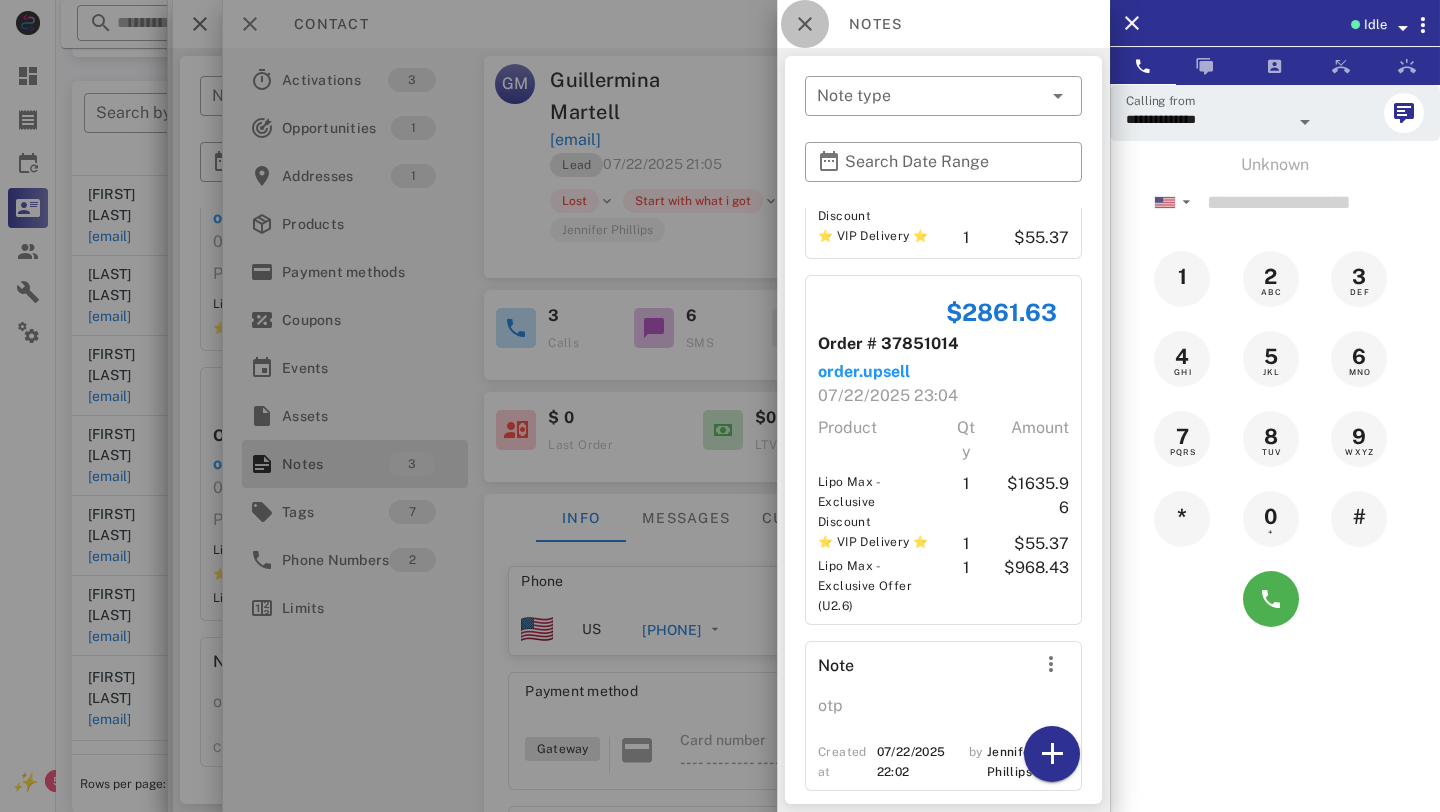 click at bounding box center [805, 24] 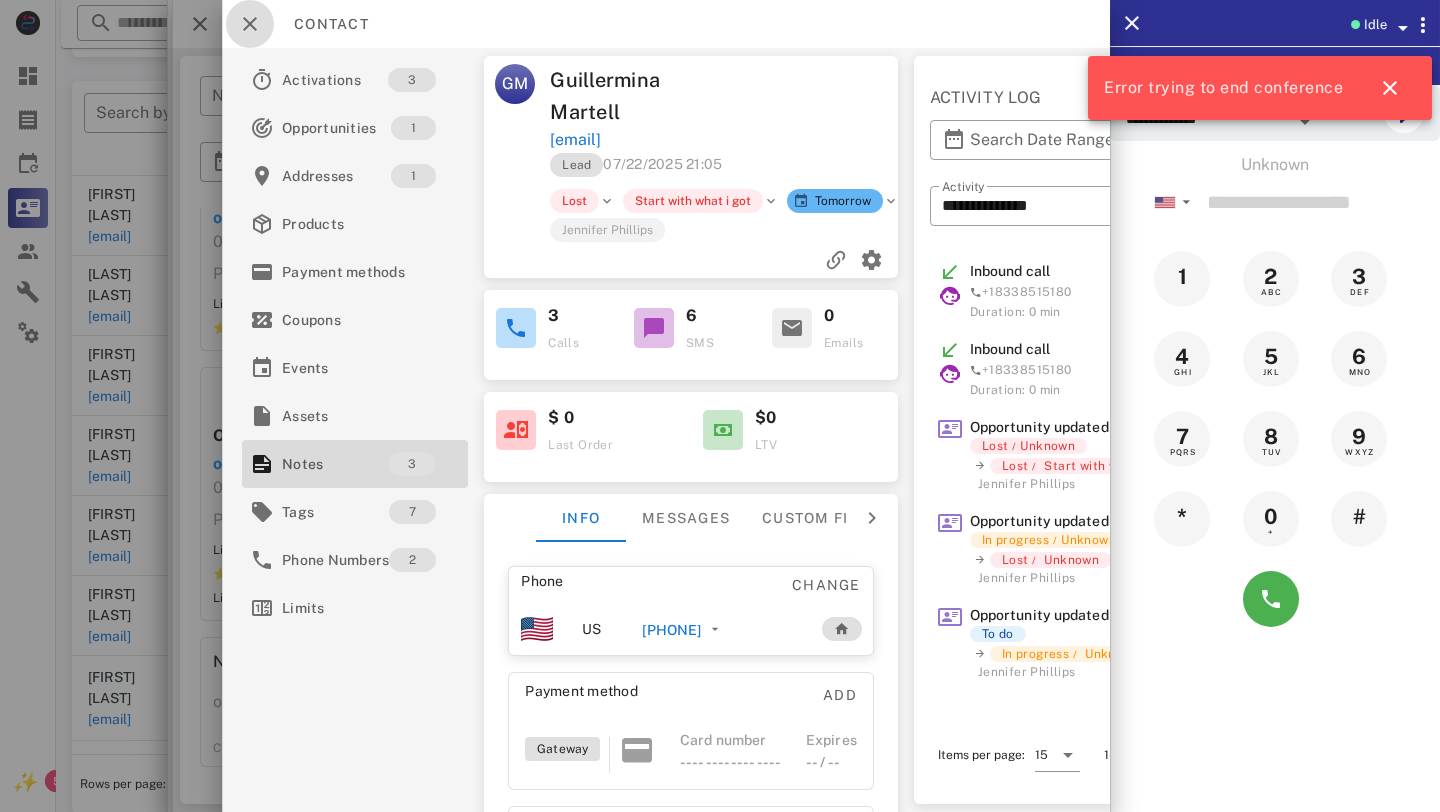 click at bounding box center [250, 24] 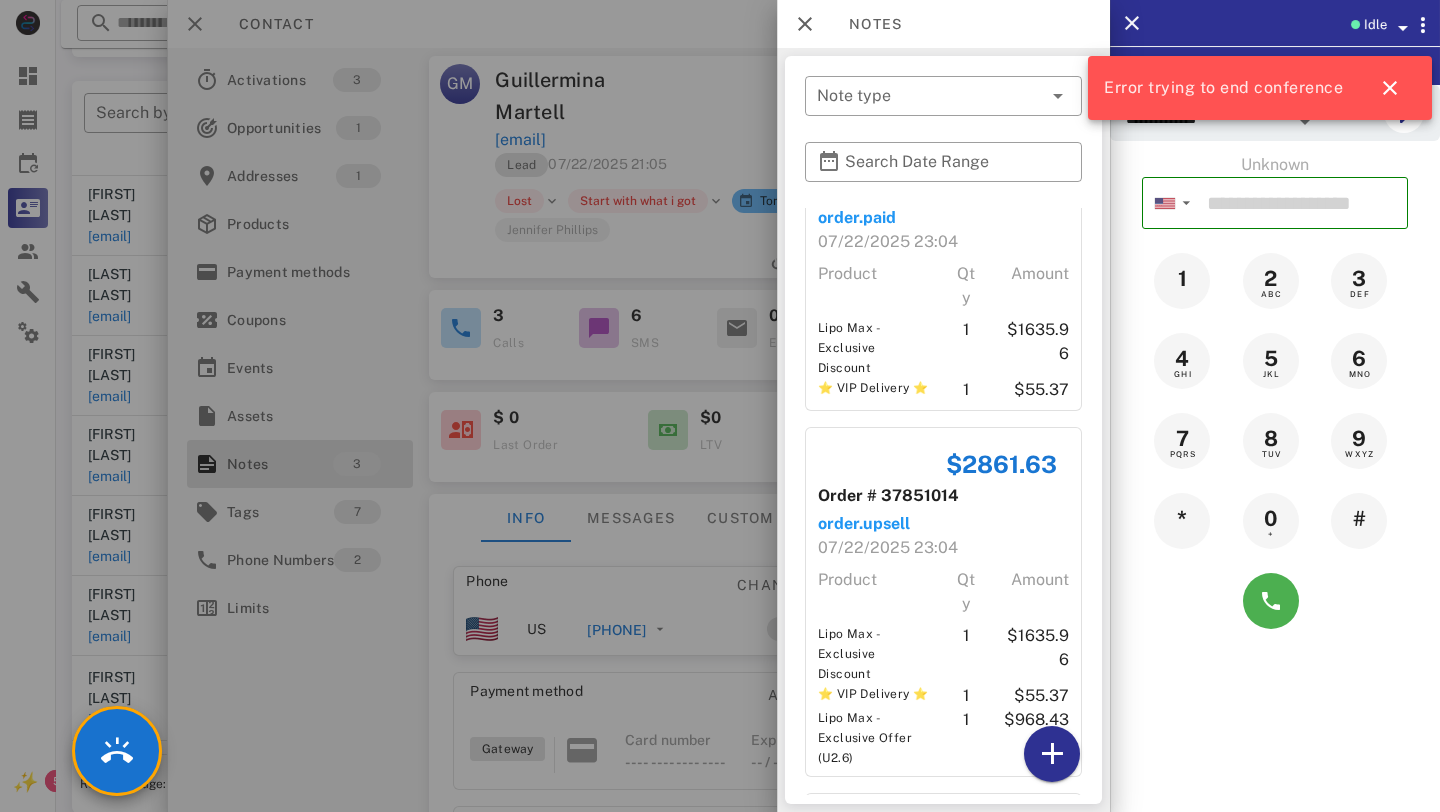scroll, scrollTop: 135, scrollLeft: 0, axis: vertical 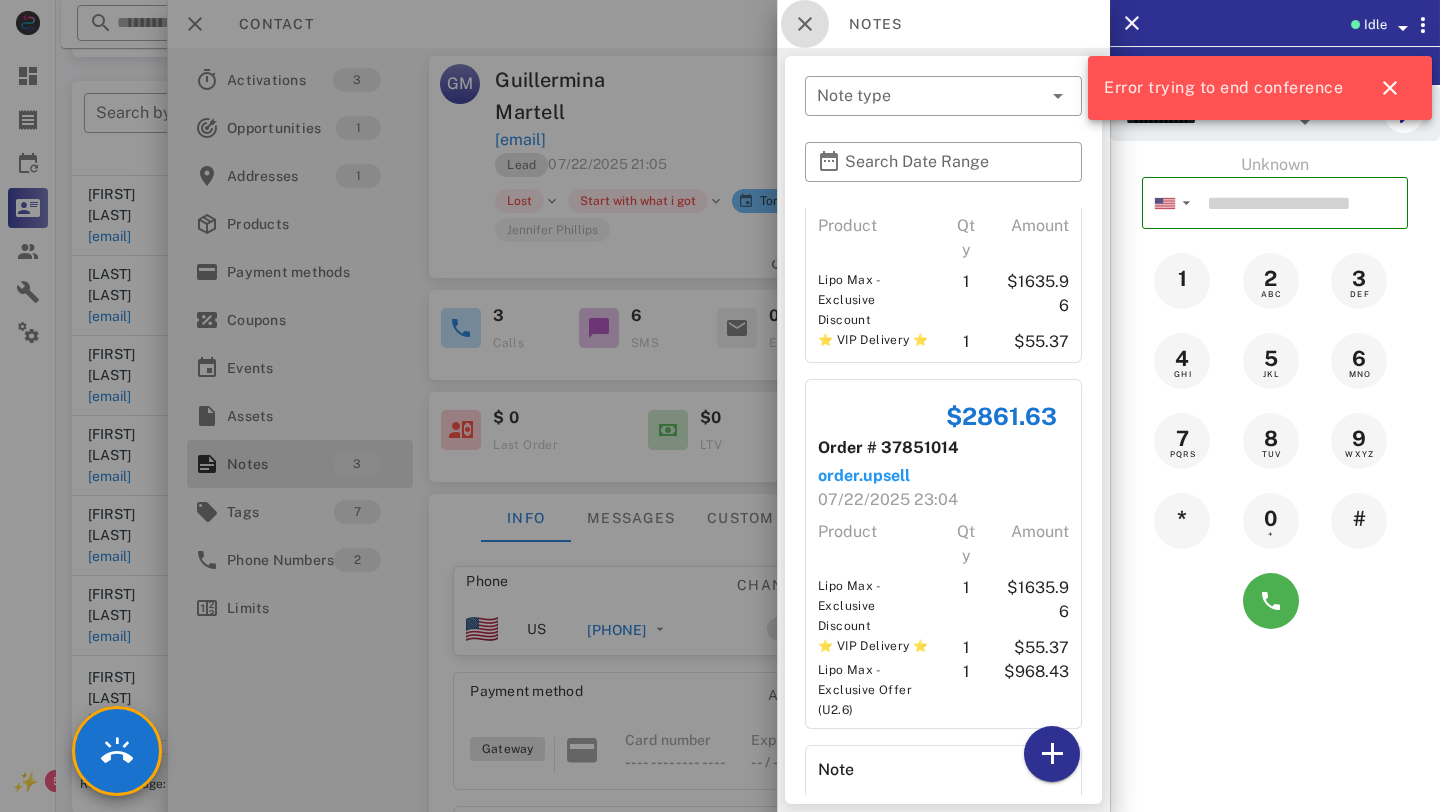 click at bounding box center [805, 24] 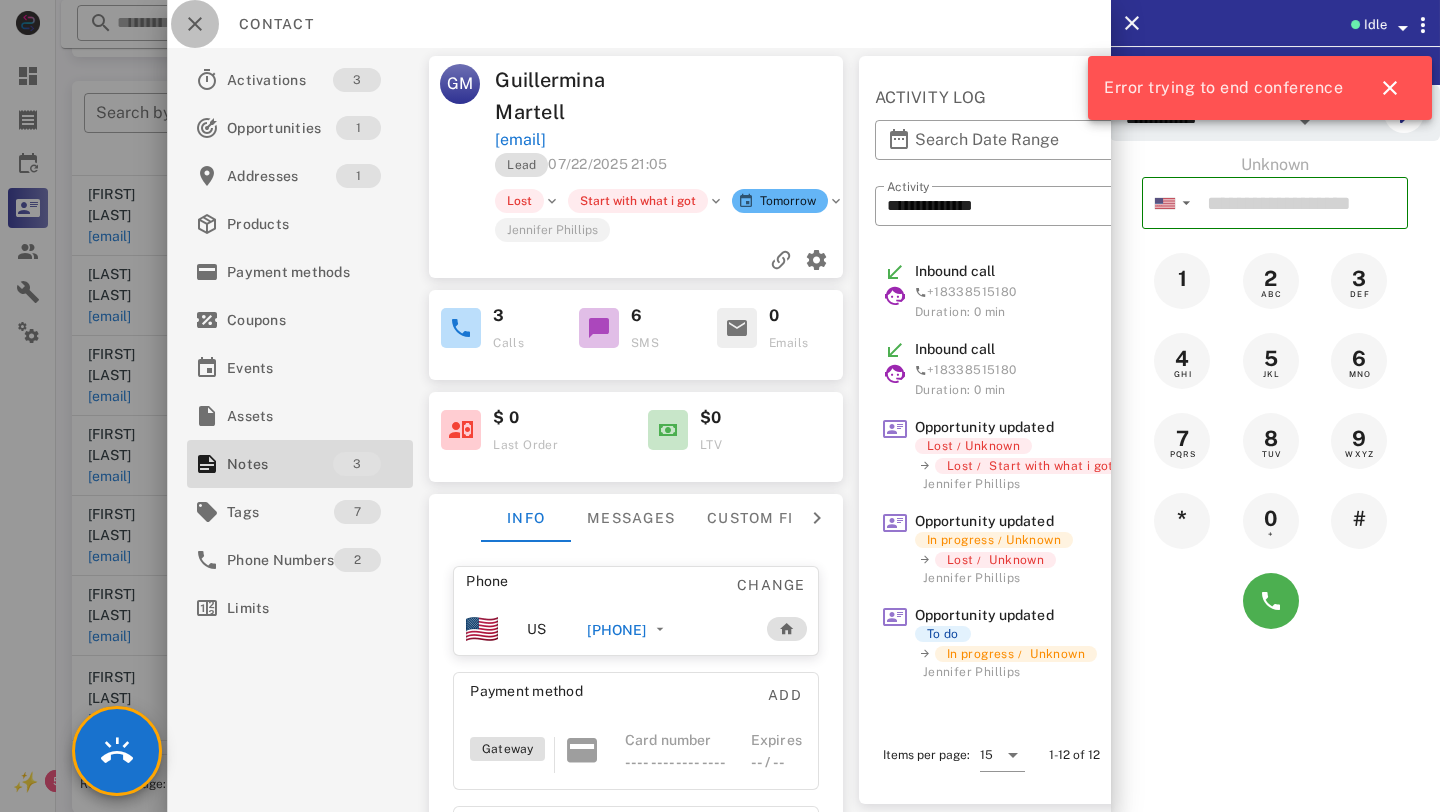 click at bounding box center (195, 24) 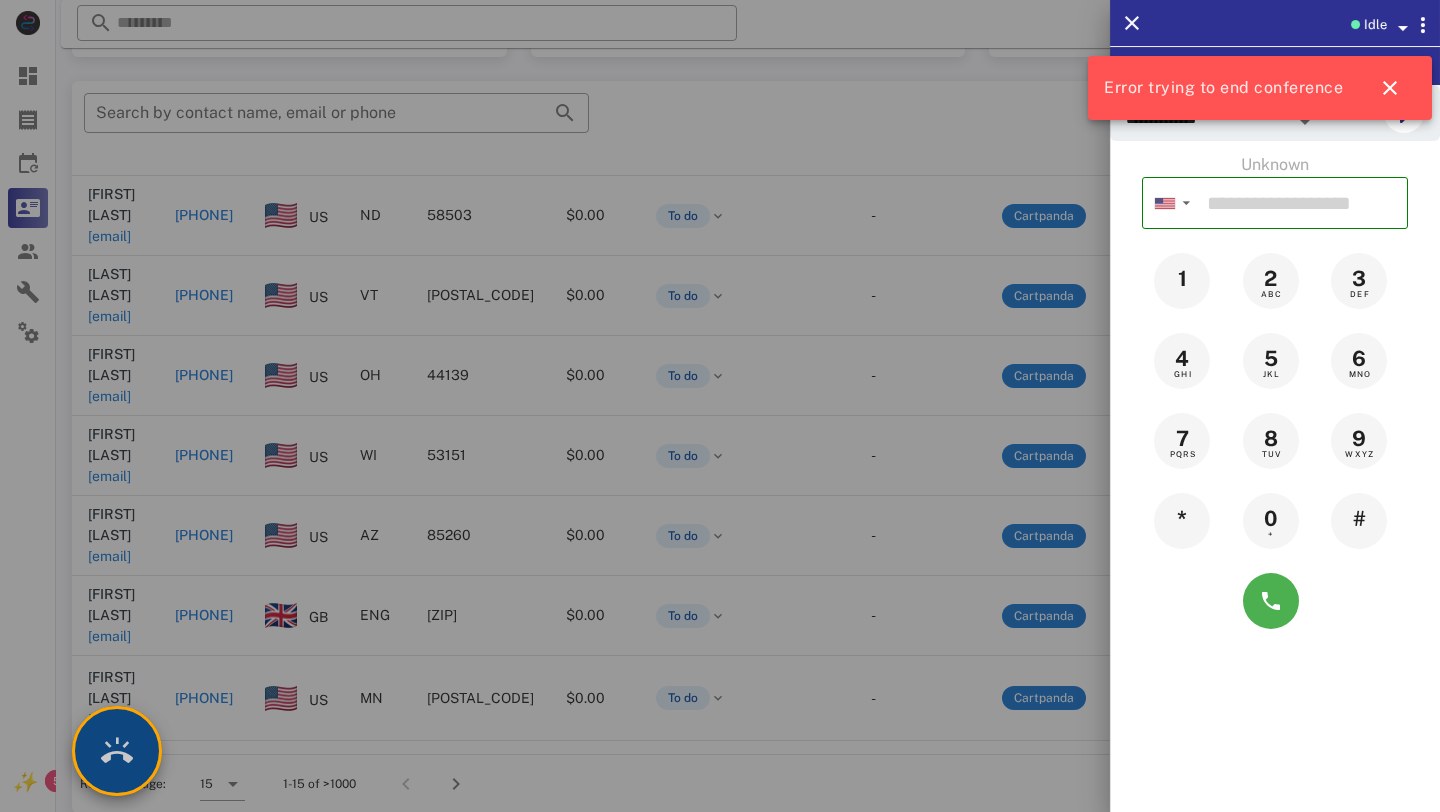 click at bounding box center (117, 751) 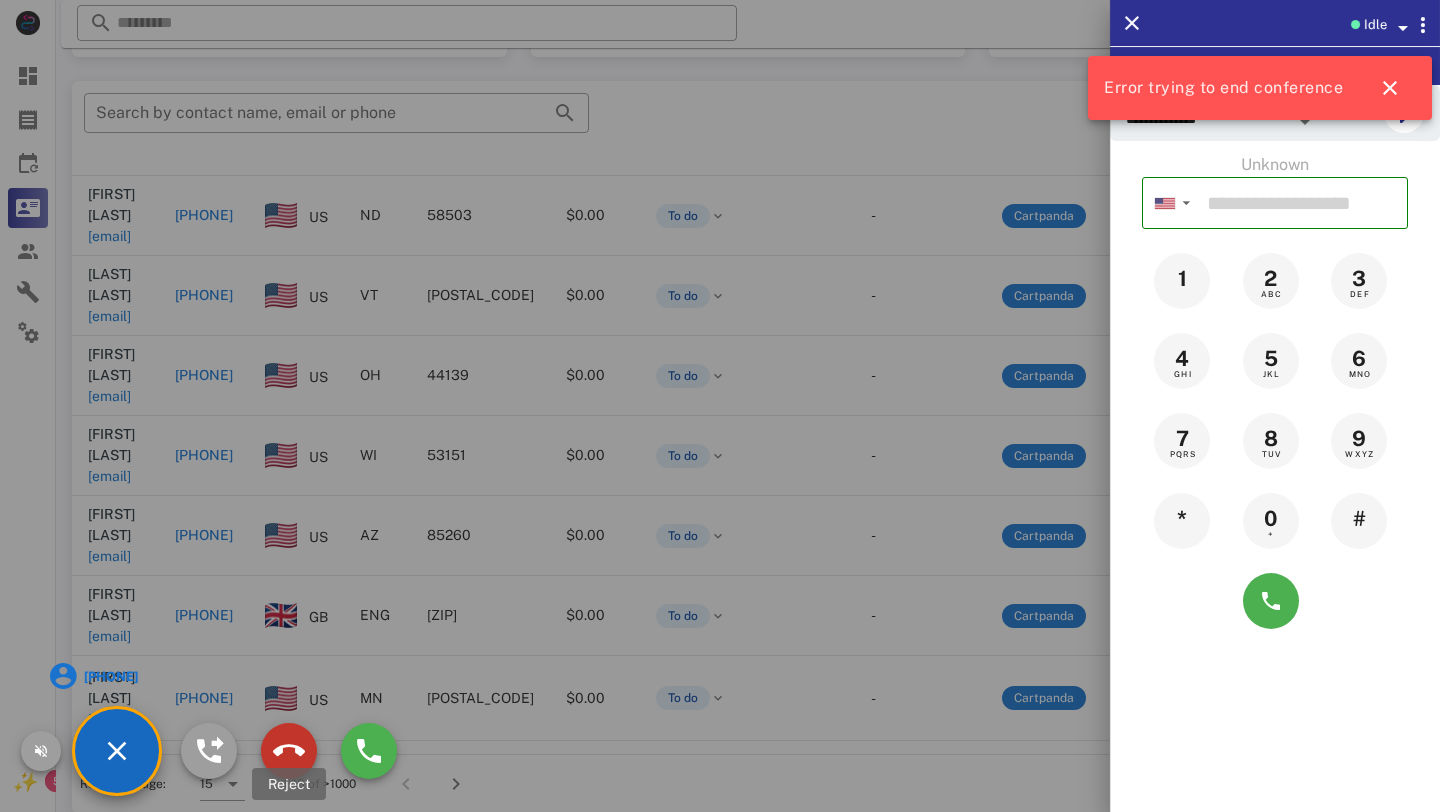 click at bounding box center [289, 751] 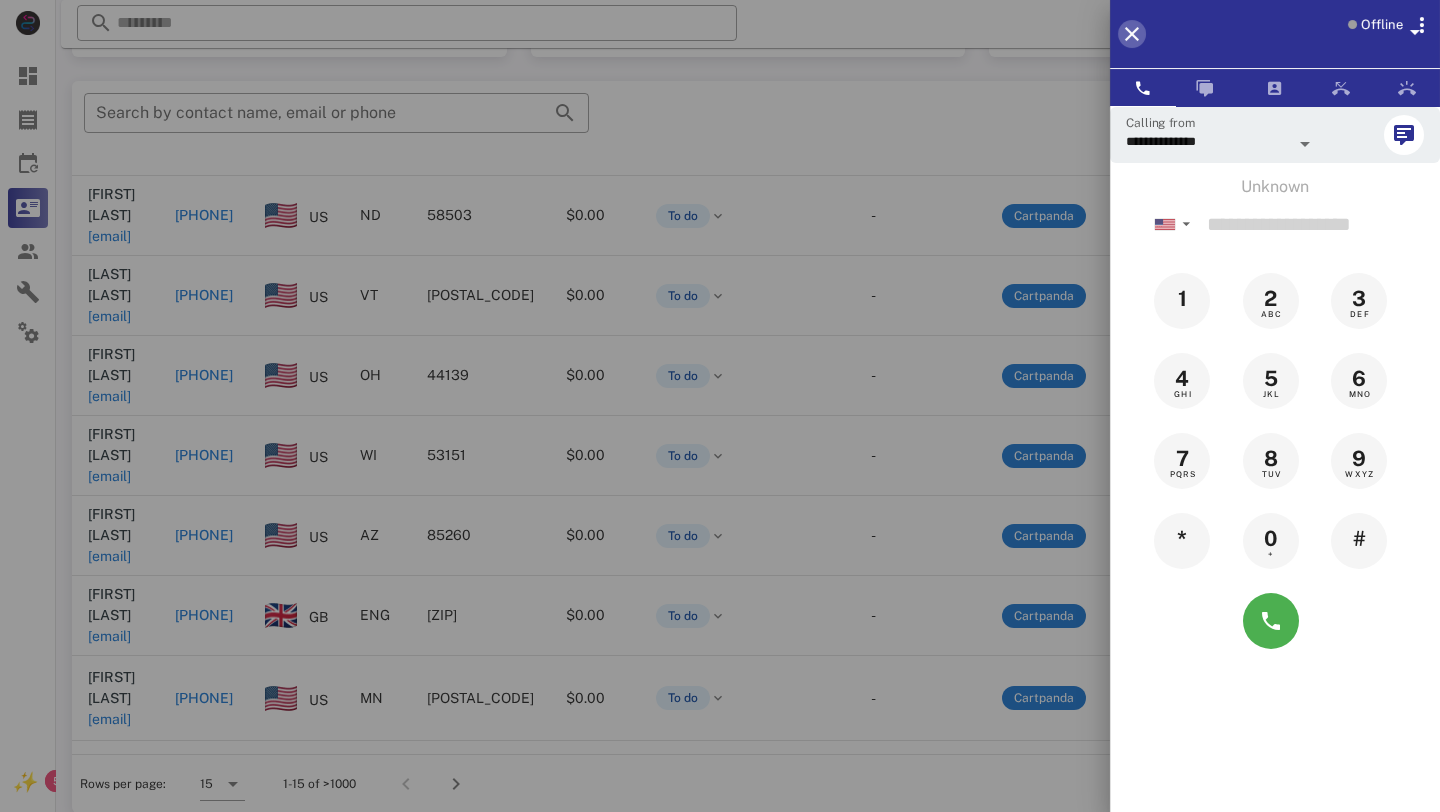 click at bounding box center (1132, 34) 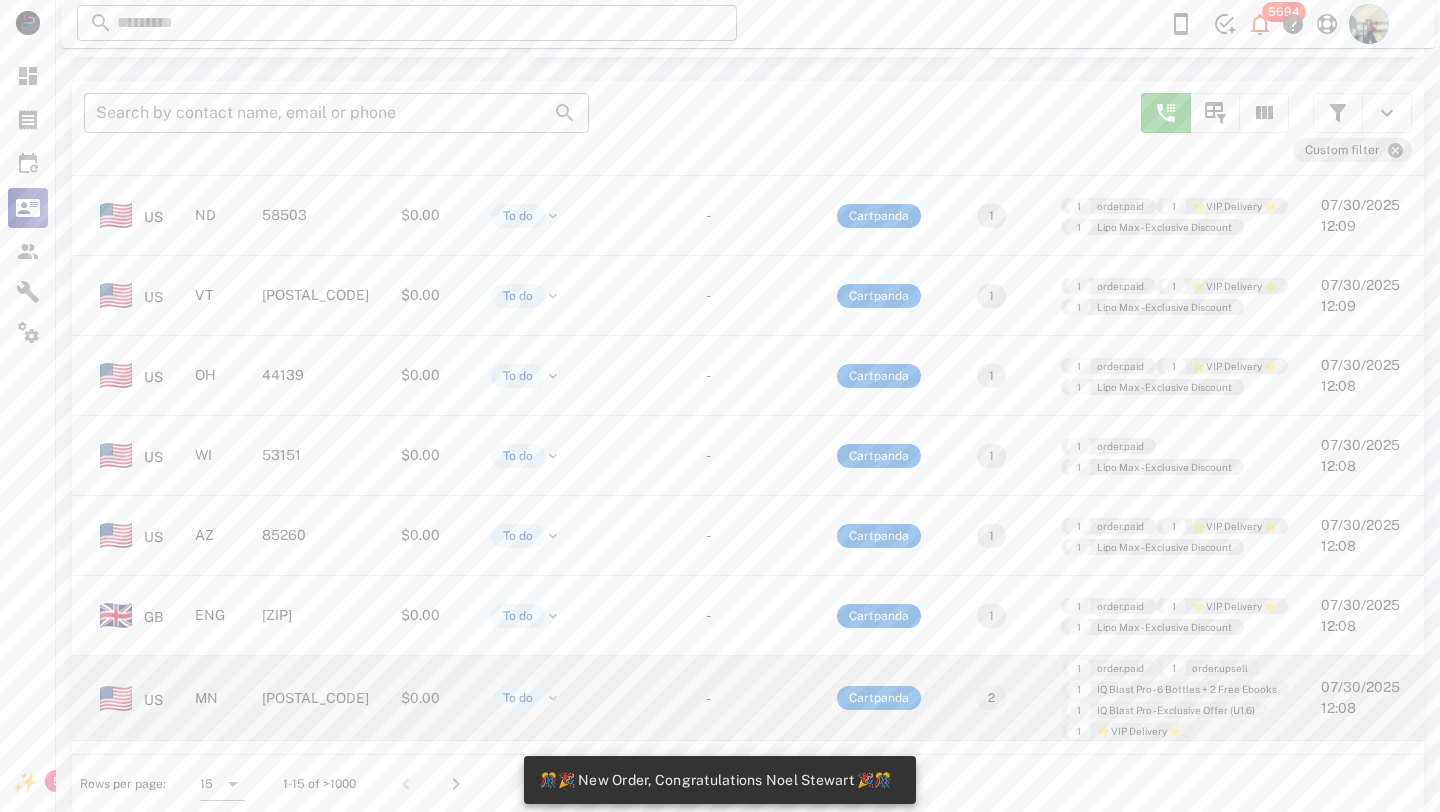 scroll, scrollTop: 405, scrollLeft: 319, axis: both 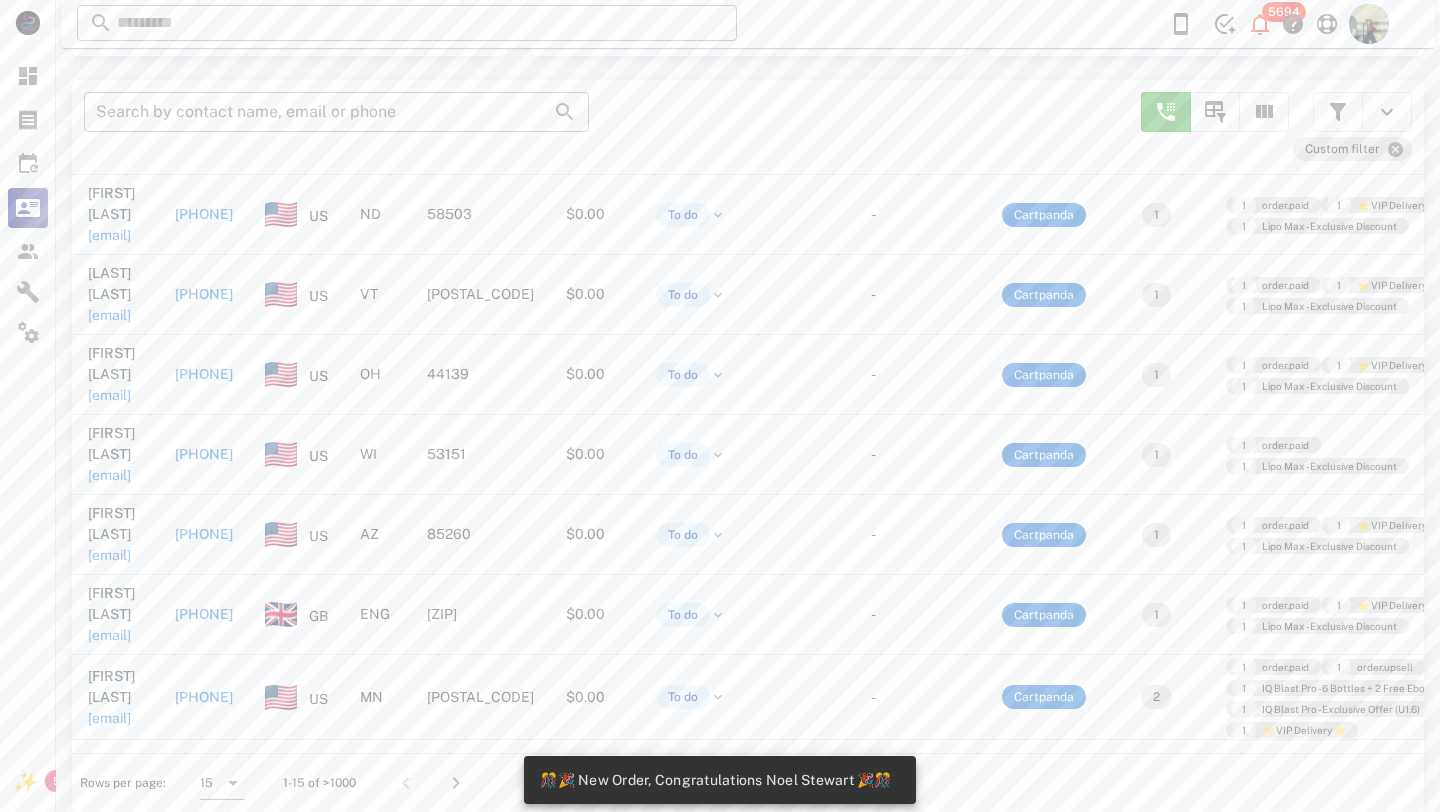 click on "[PHONE]" at bounding box center (204, 942) 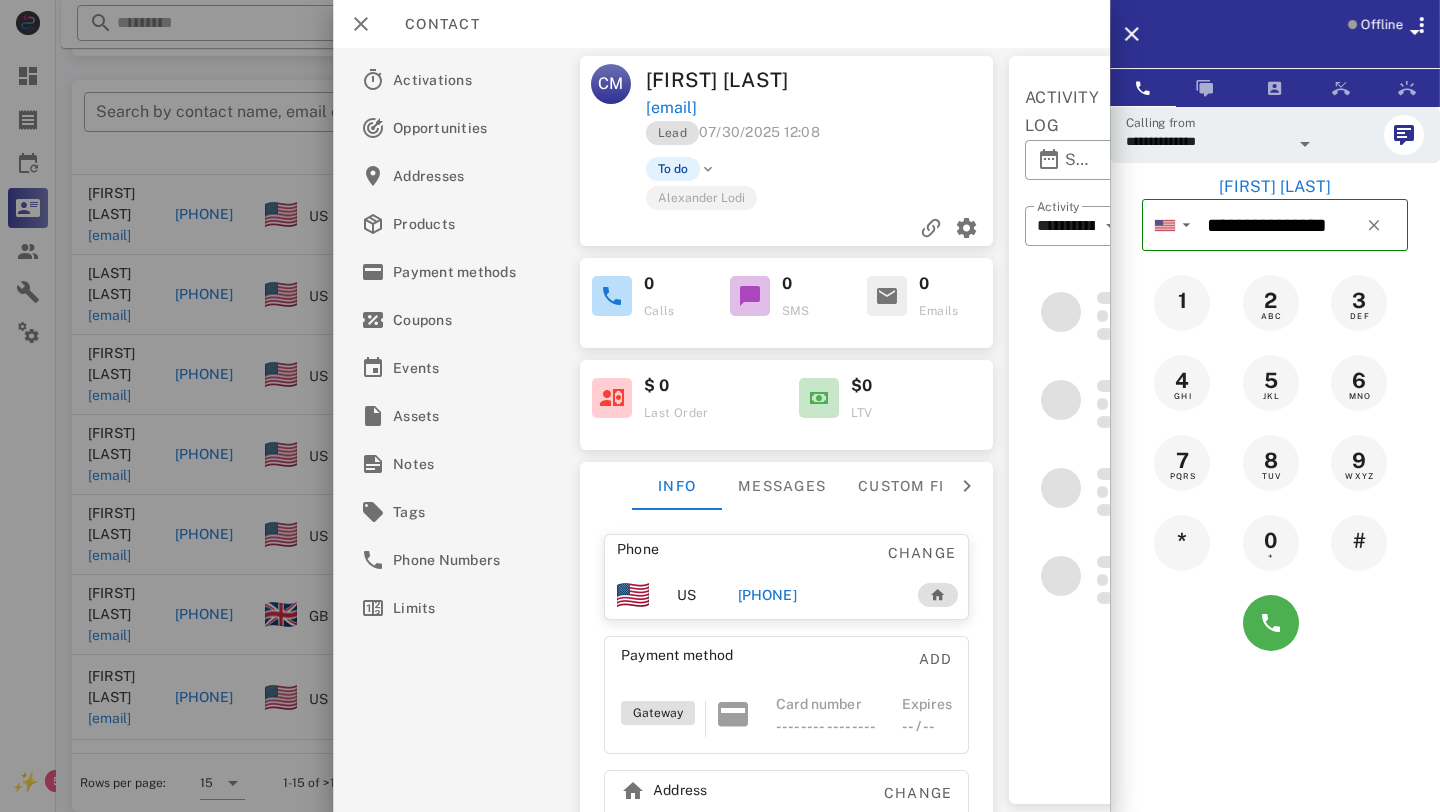 scroll, scrollTop: 110, scrollLeft: 0, axis: vertical 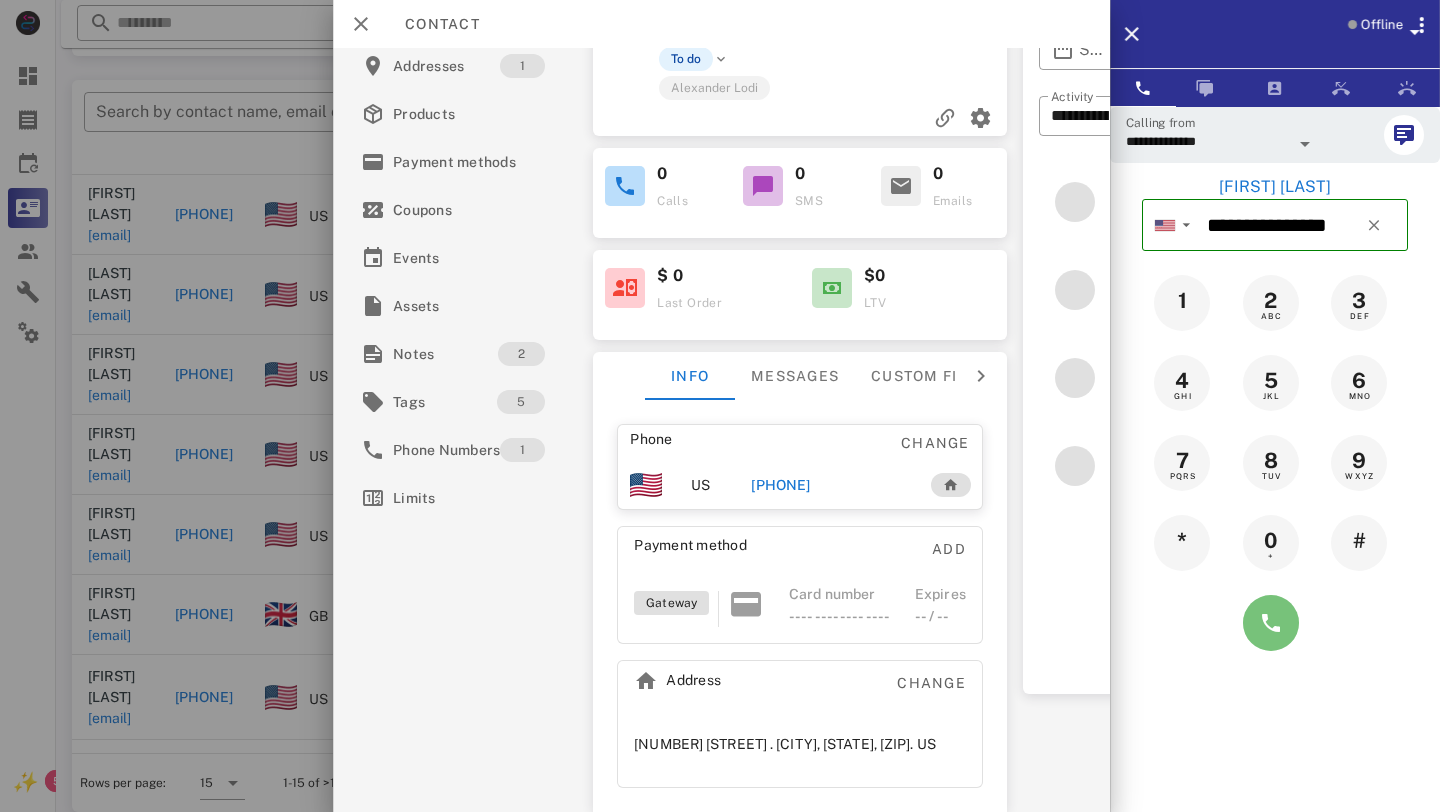 click at bounding box center (1271, 623) 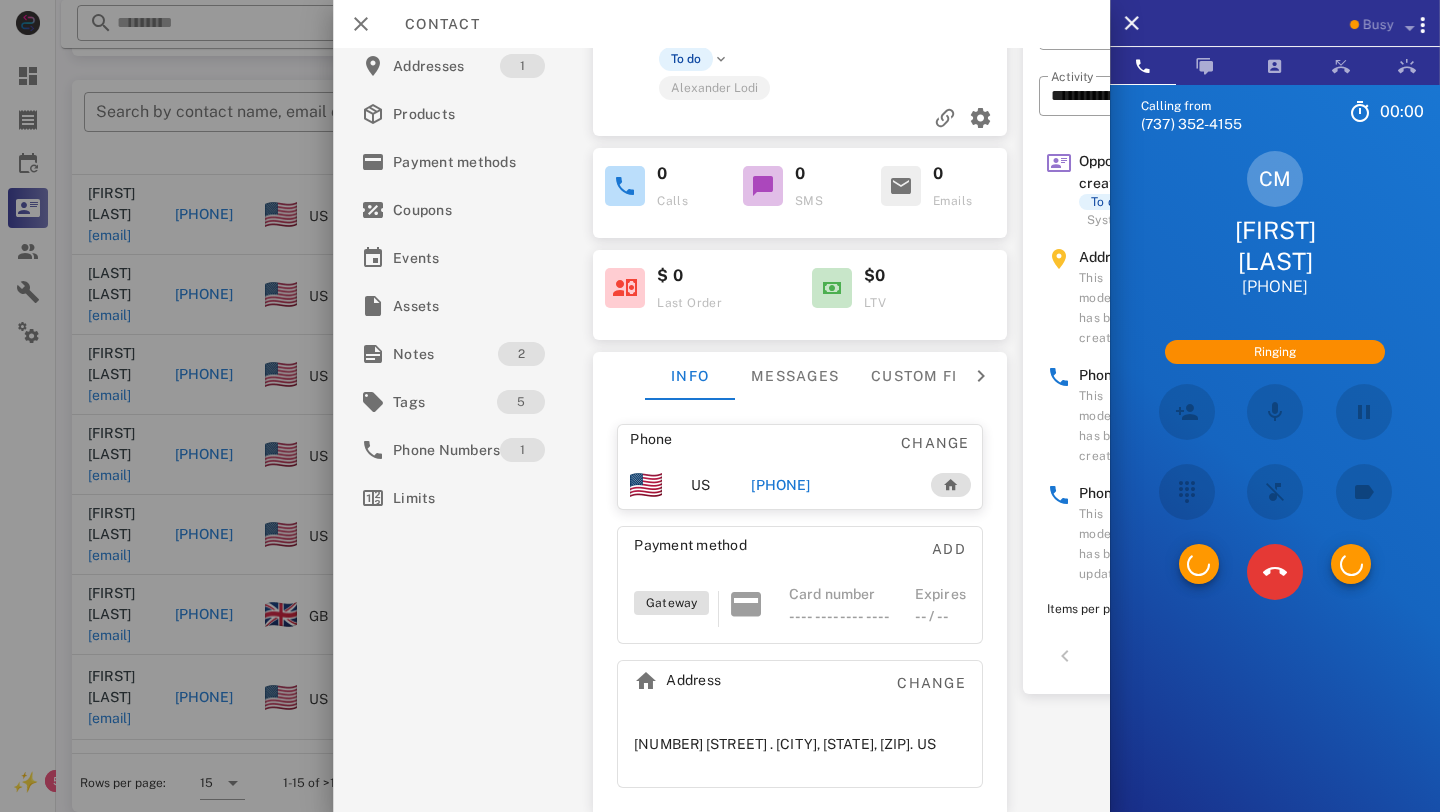 scroll, scrollTop: 0, scrollLeft: 0, axis: both 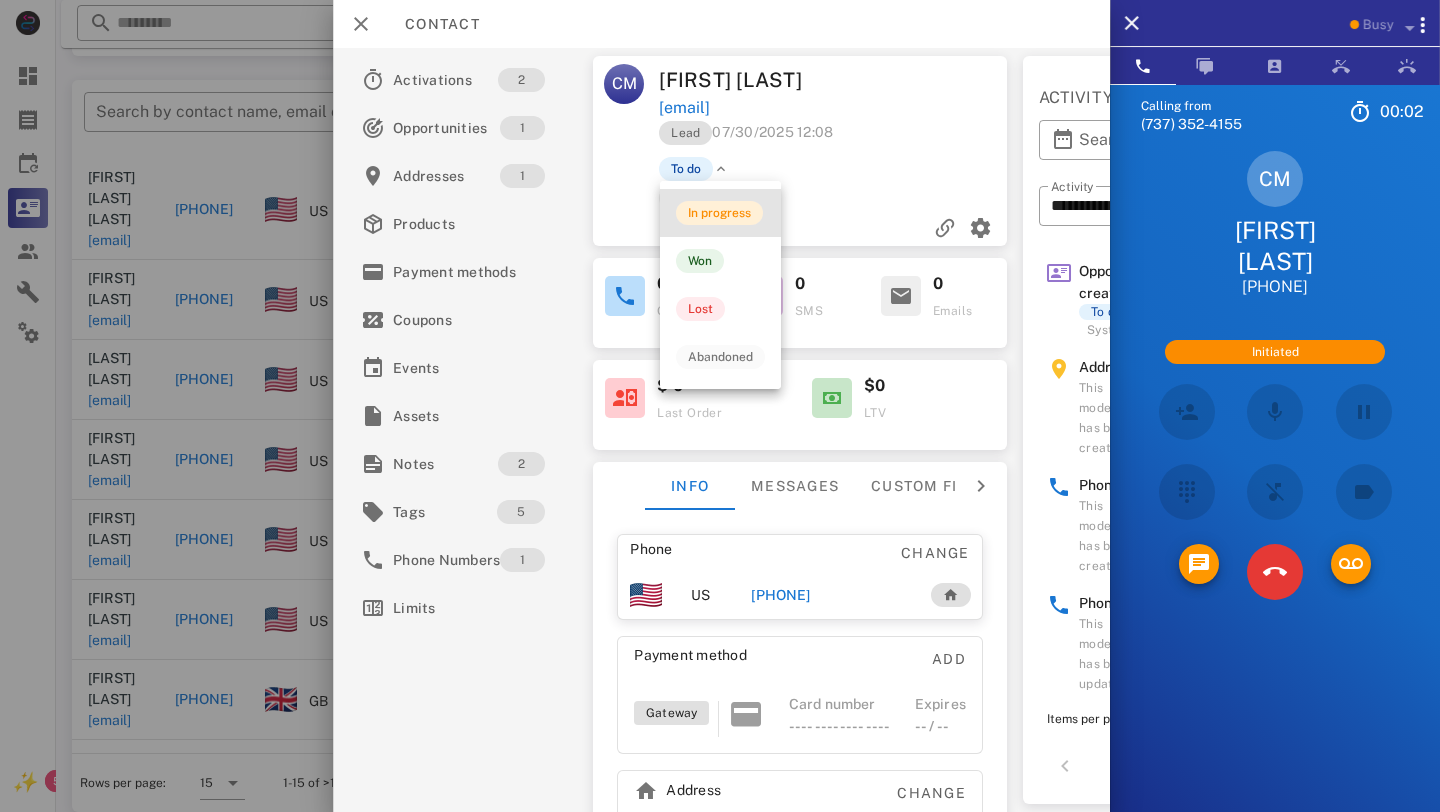 click on "In progress" at bounding box center [719, 213] 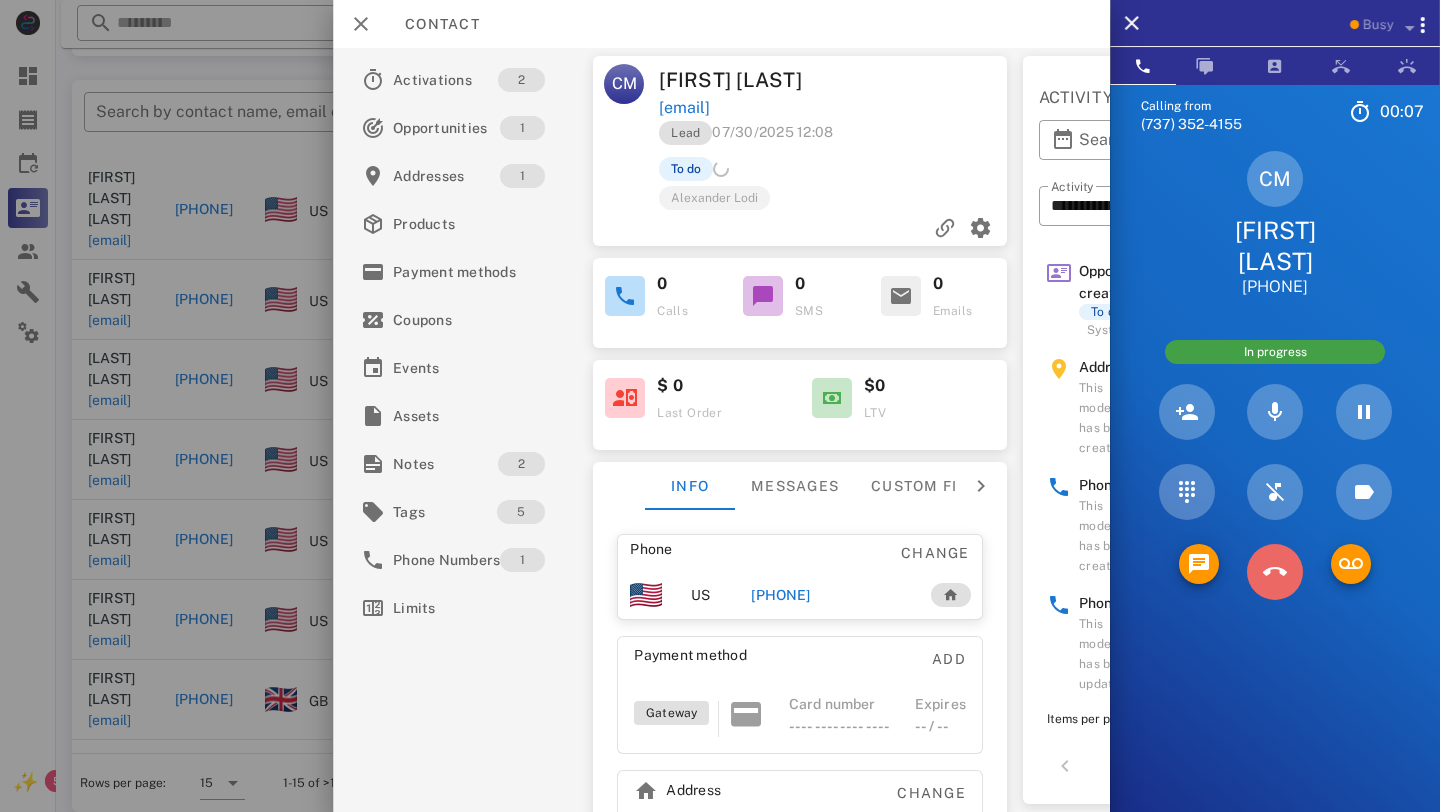 click at bounding box center [1275, 572] 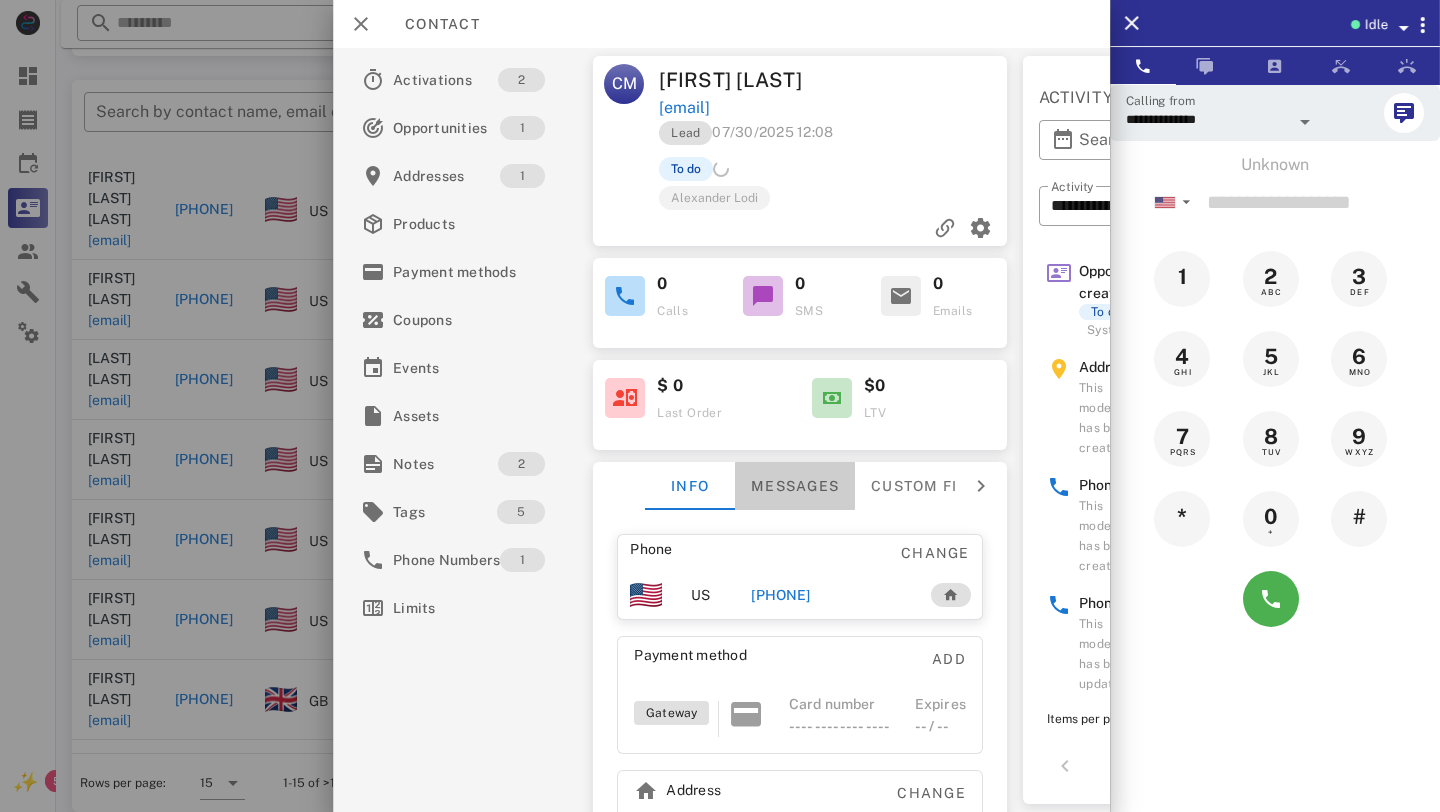 click on "Messages" at bounding box center [795, 486] 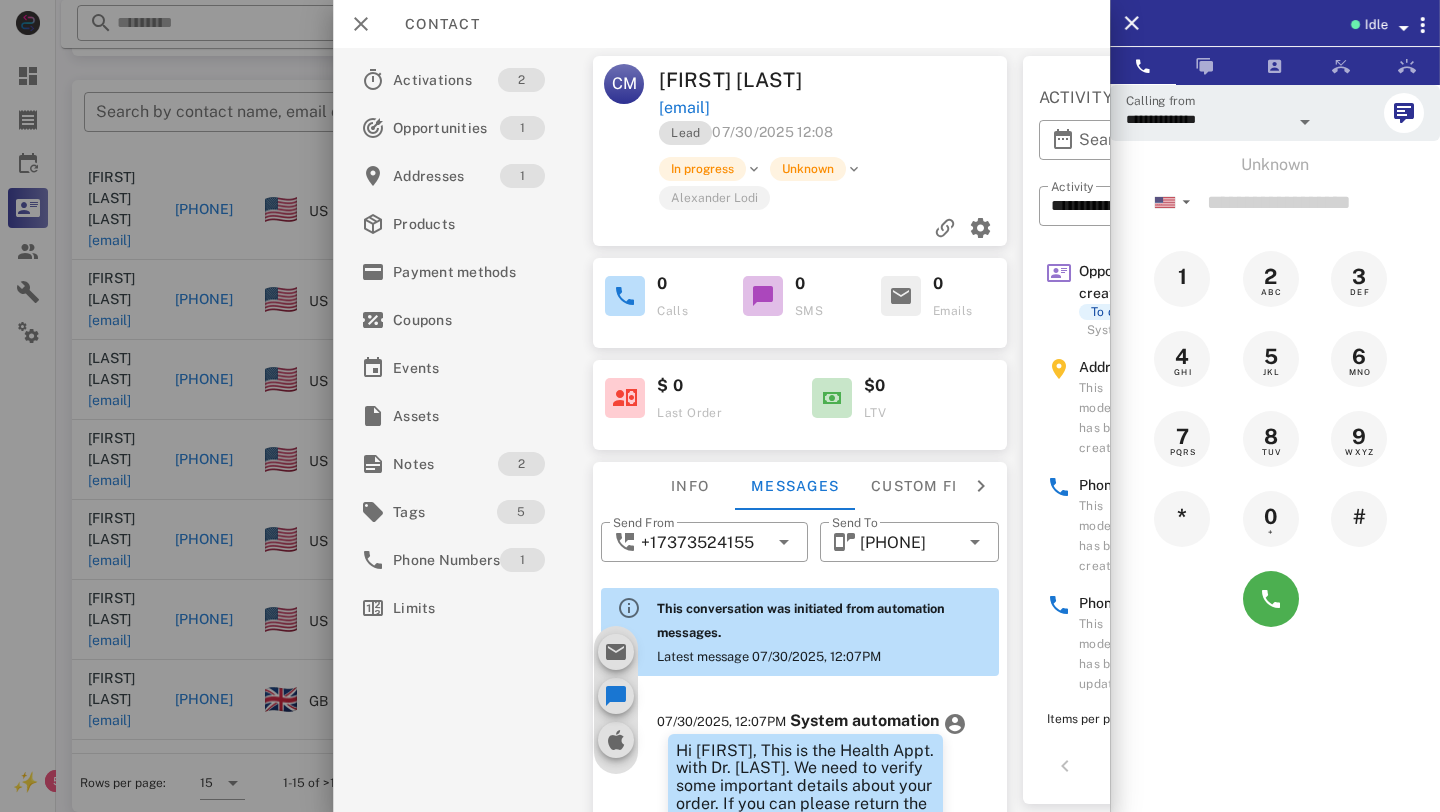 scroll, scrollTop: 595, scrollLeft: 0, axis: vertical 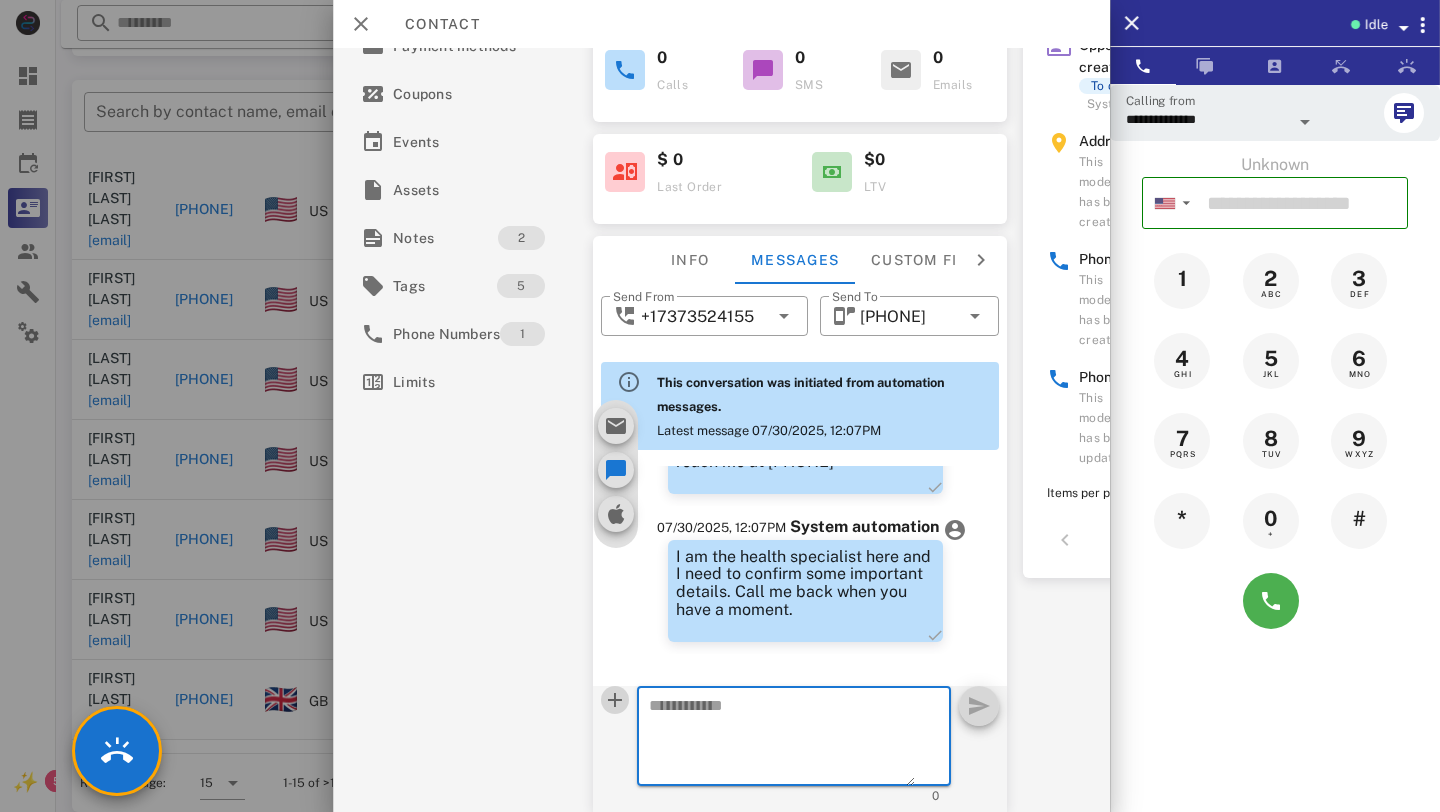 click at bounding box center [615, 700] 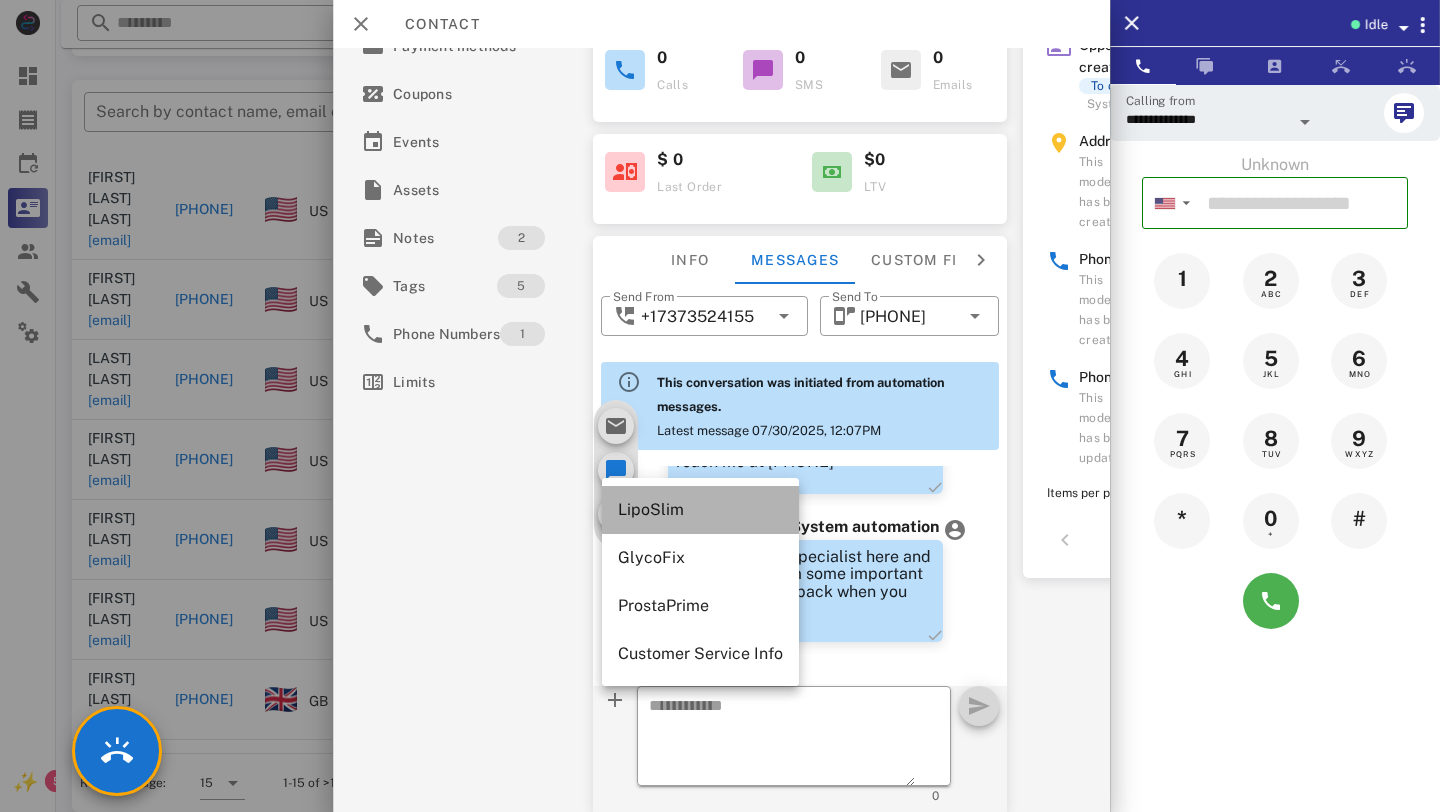 click on "LipoSlim" at bounding box center (700, 509) 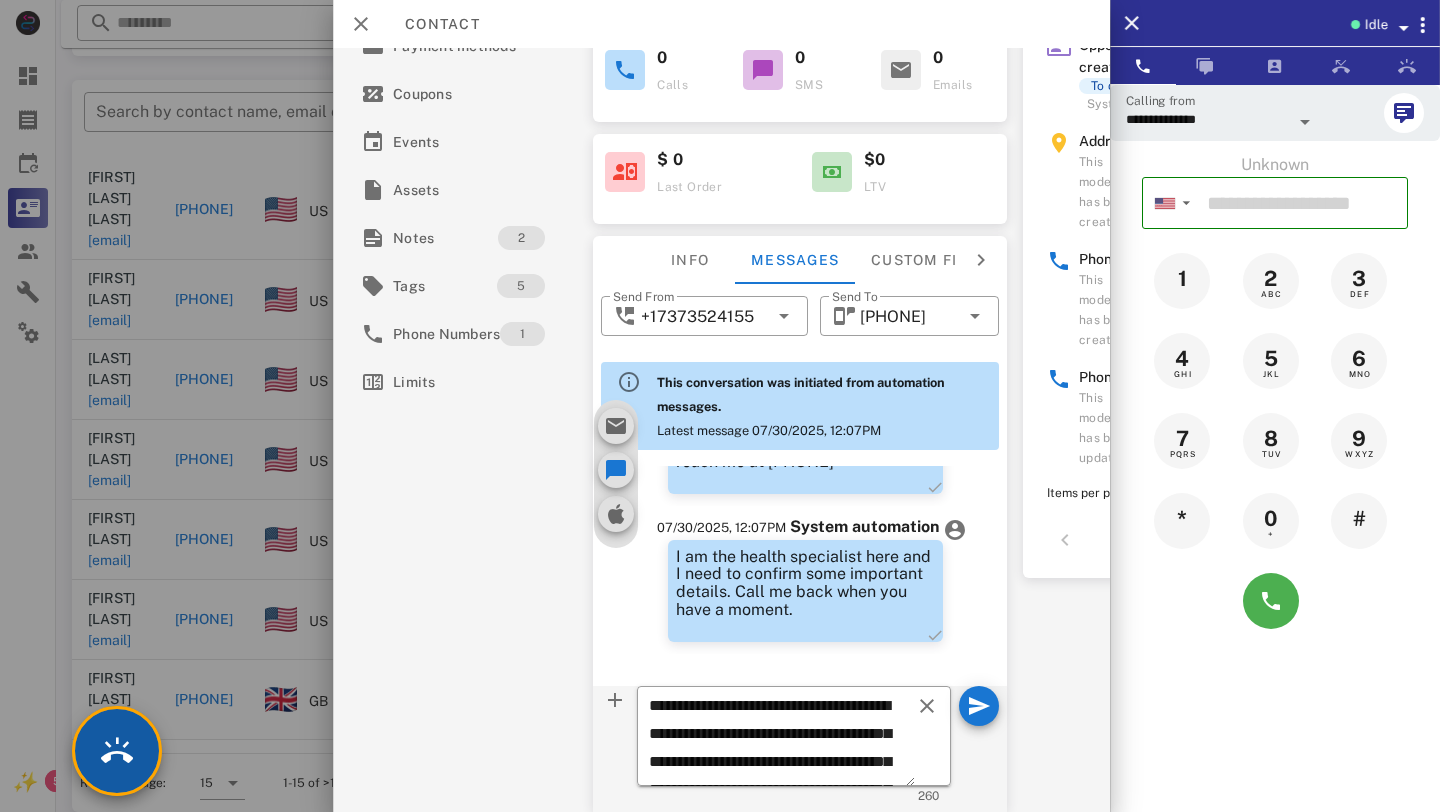click at bounding box center [117, 751] 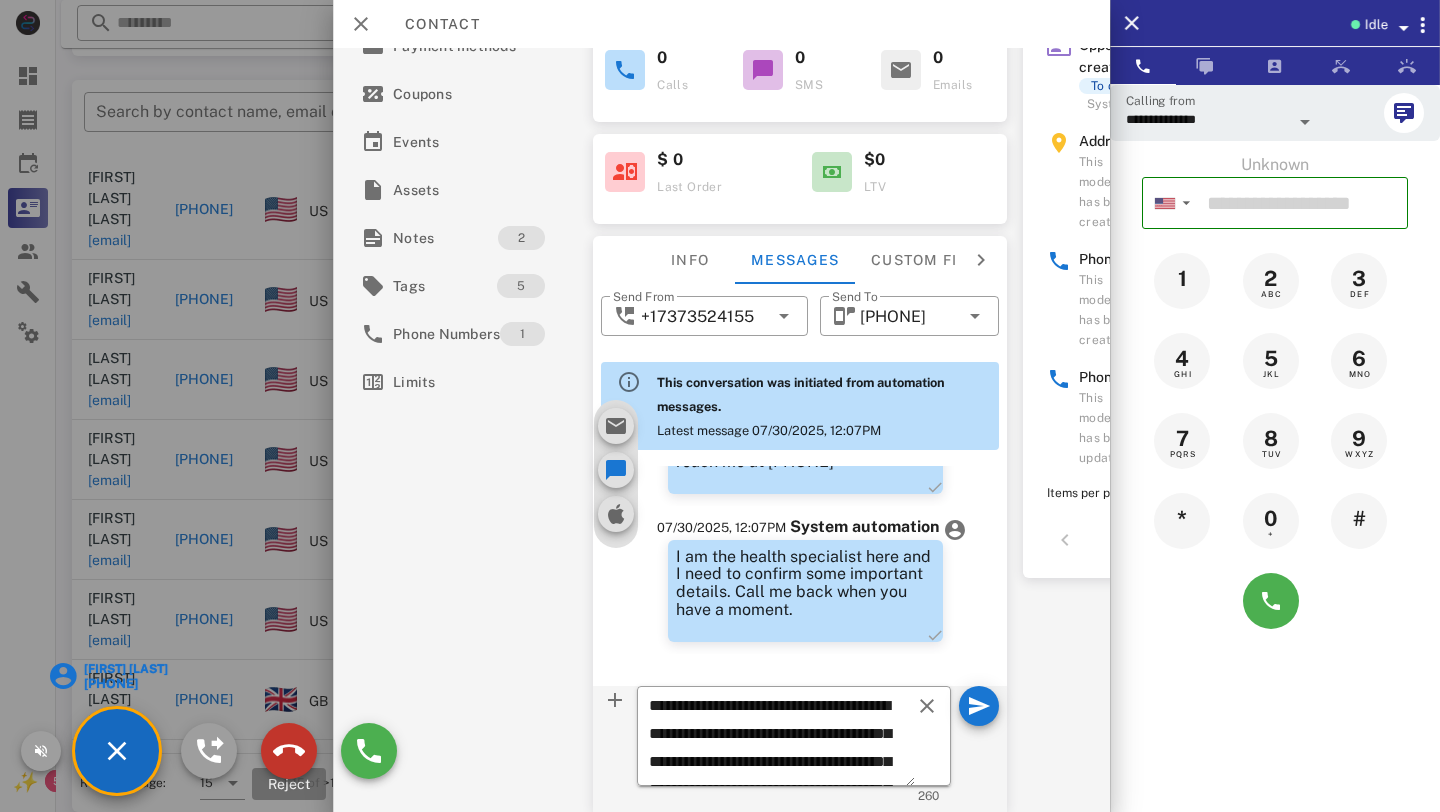 click at bounding box center (289, 751) 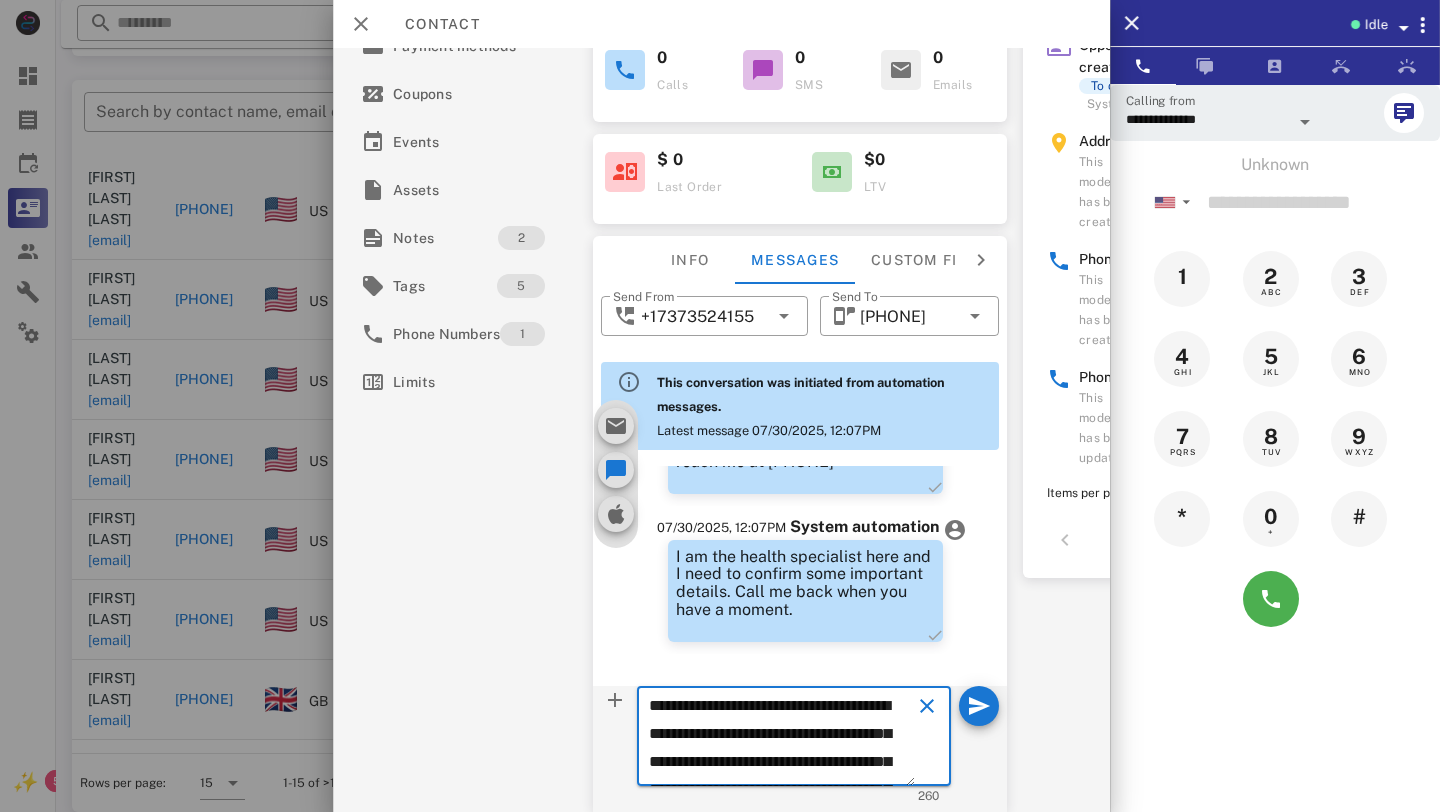 click on "**********" at bounding box center [782, 739] 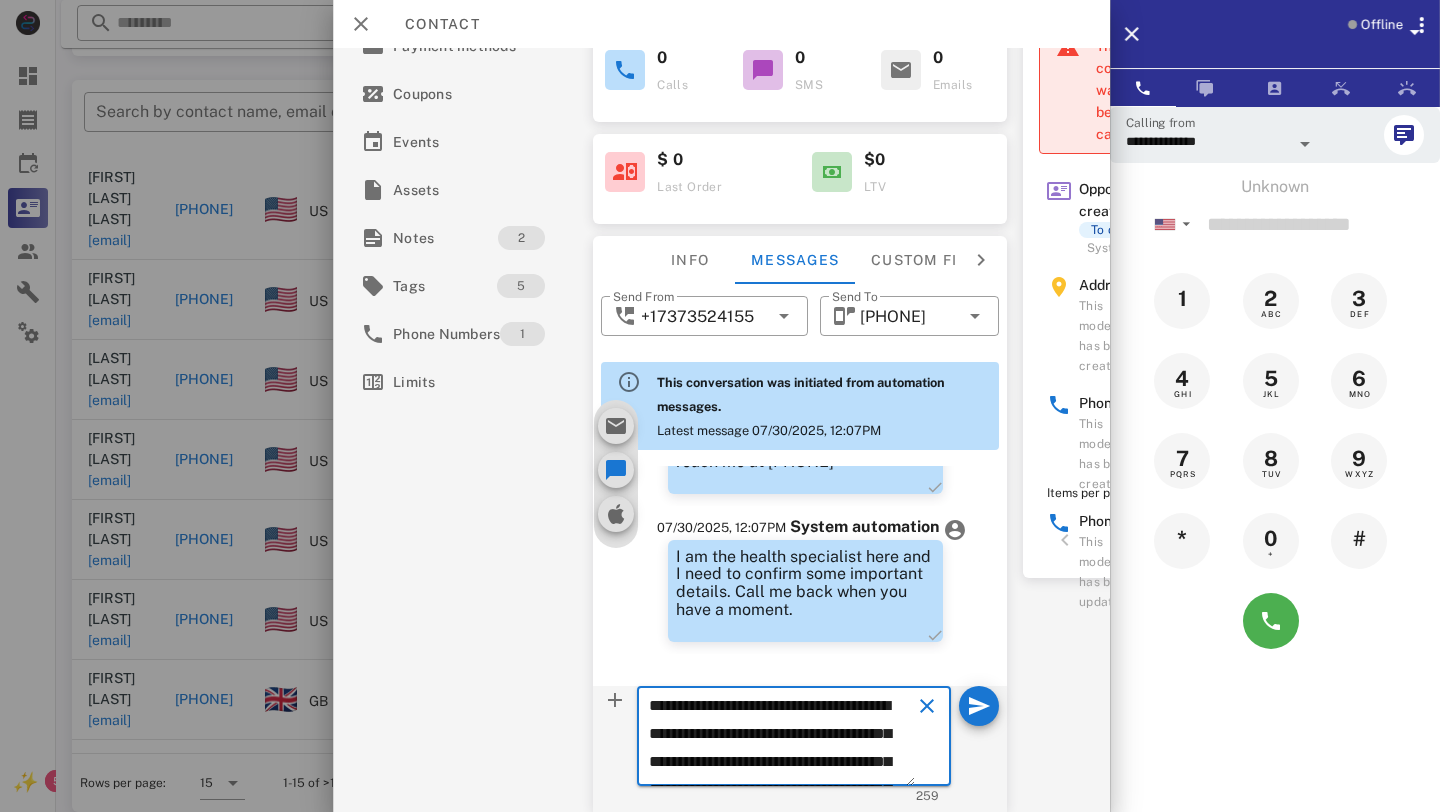 click on "**********" at bounding box center (782, 739) 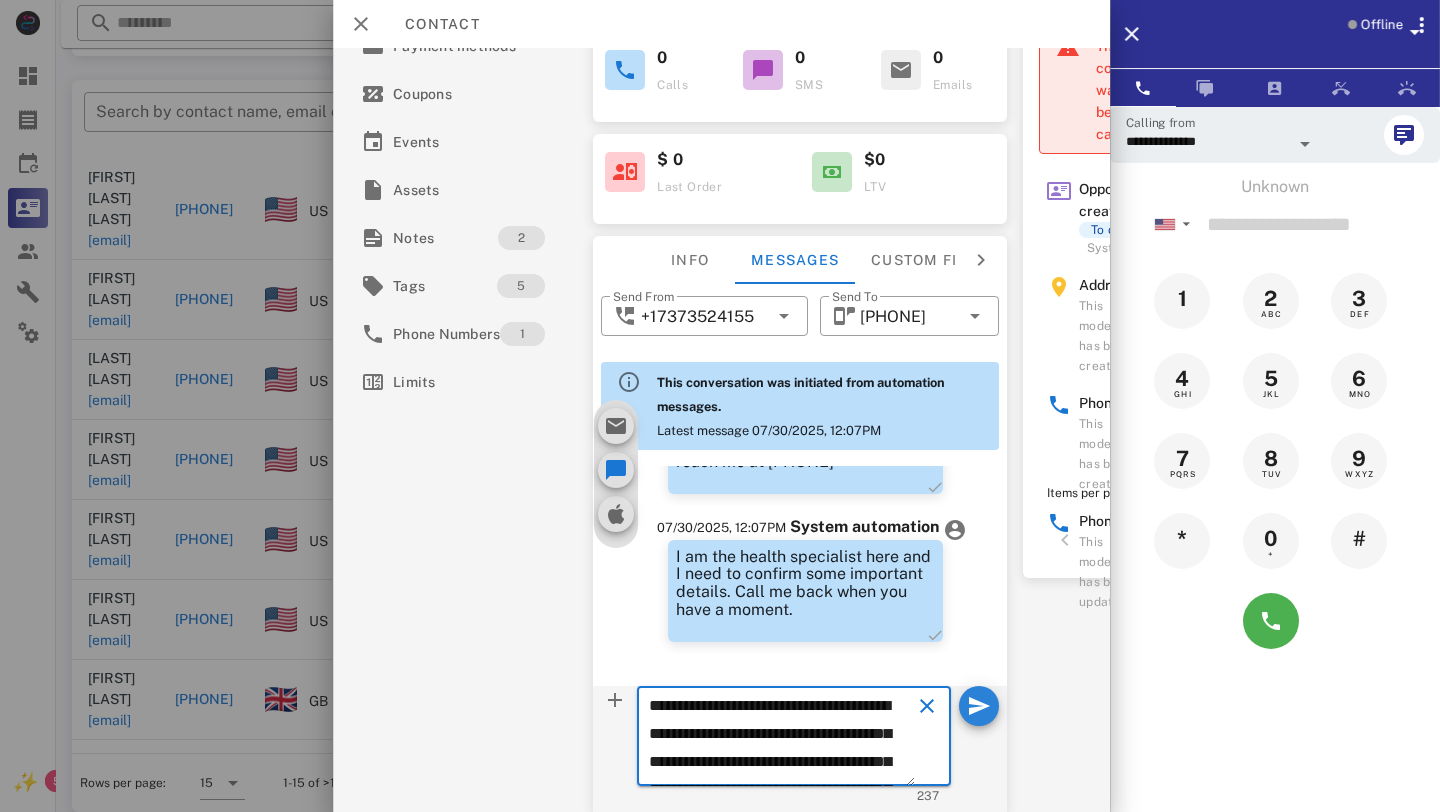 type on "**********" 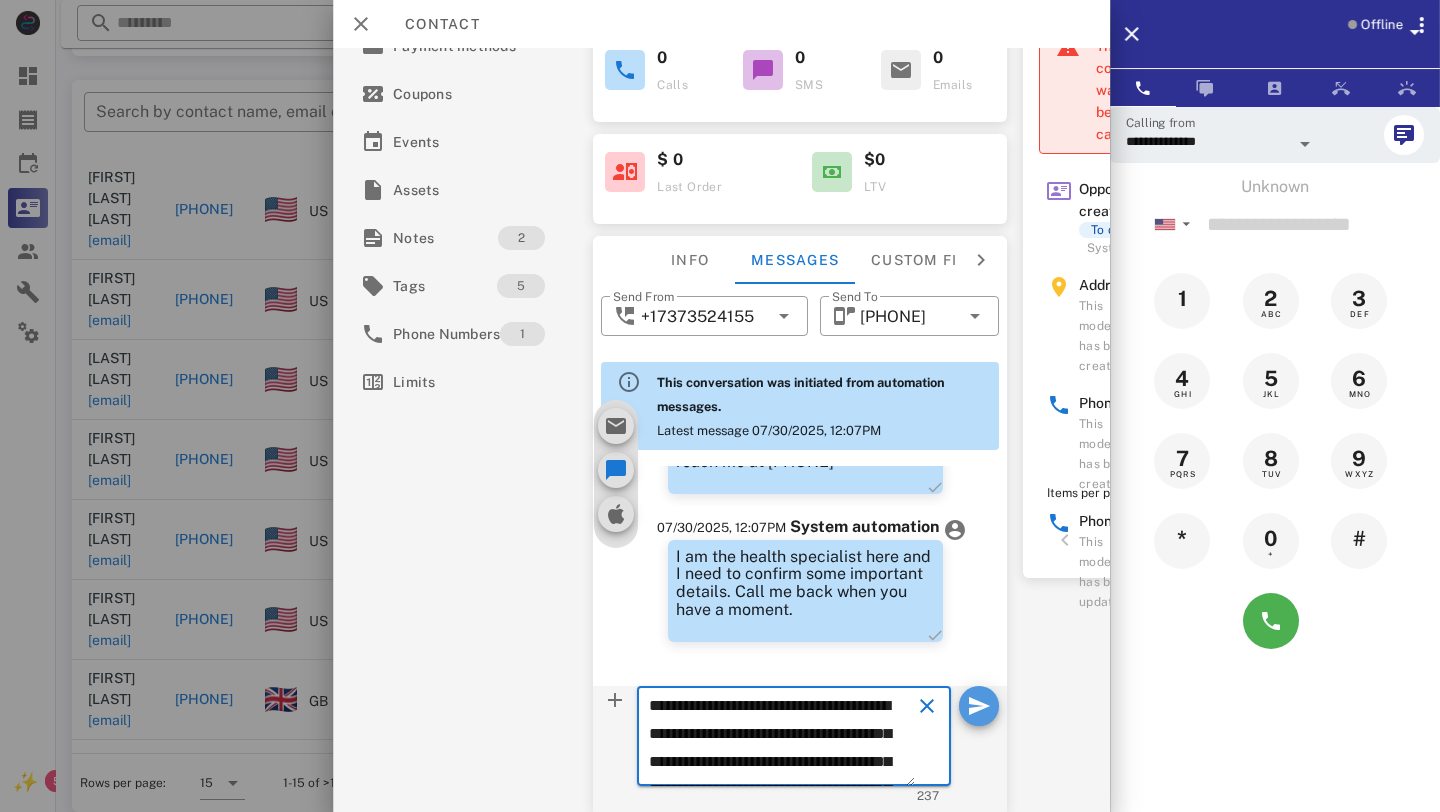 click at bounding box center (979, 706) 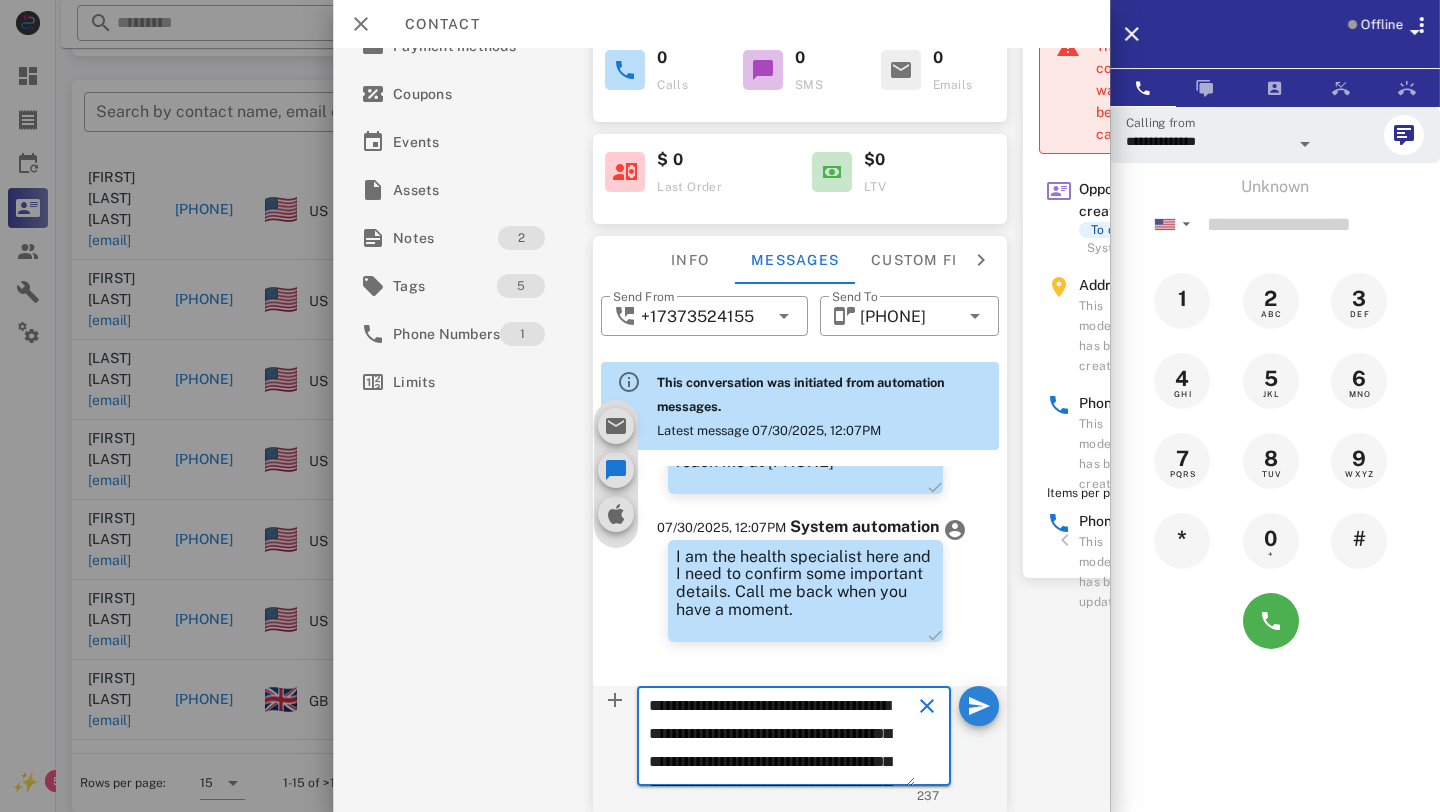type 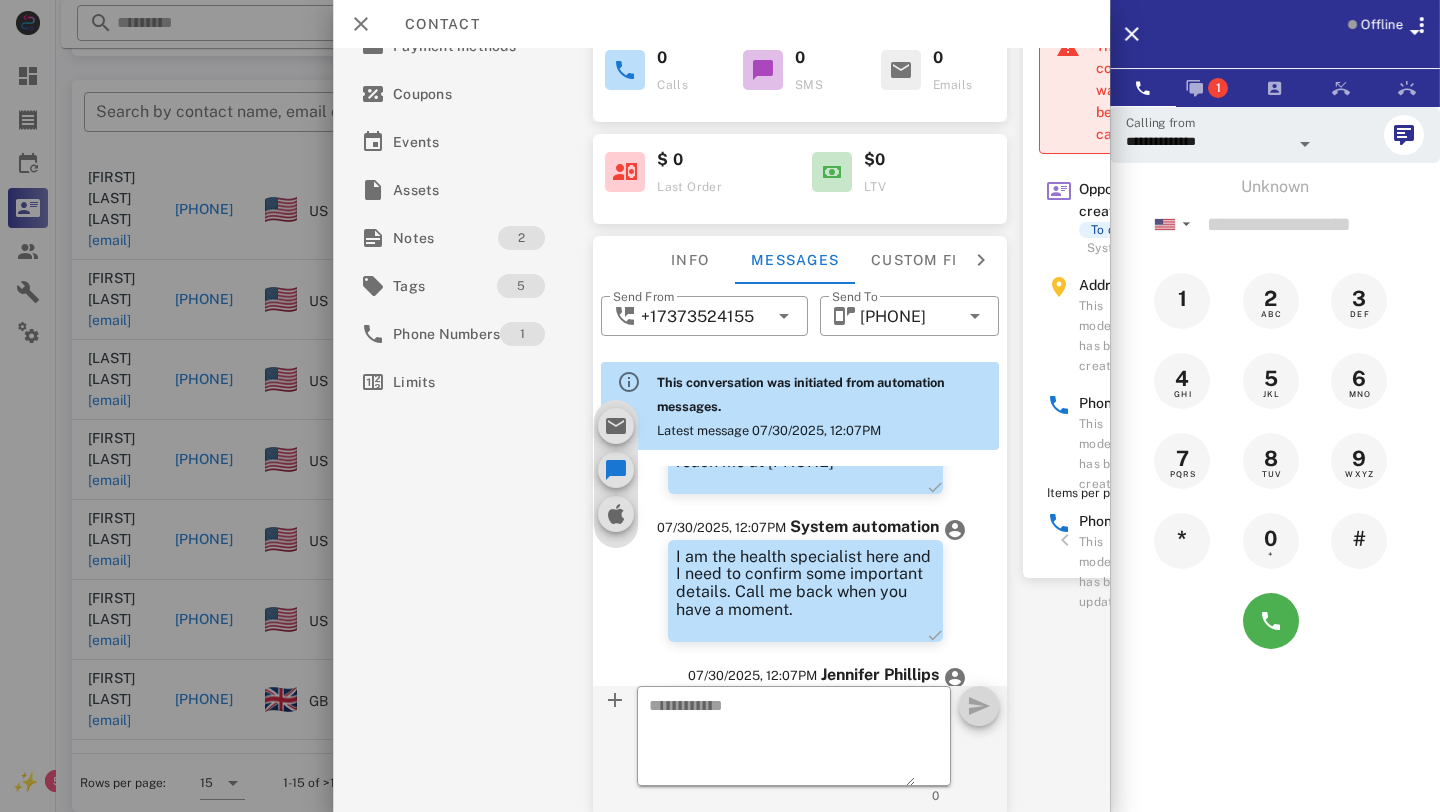 scroll, scrollTop: 796, scrollLeft: 0, axis: vertical 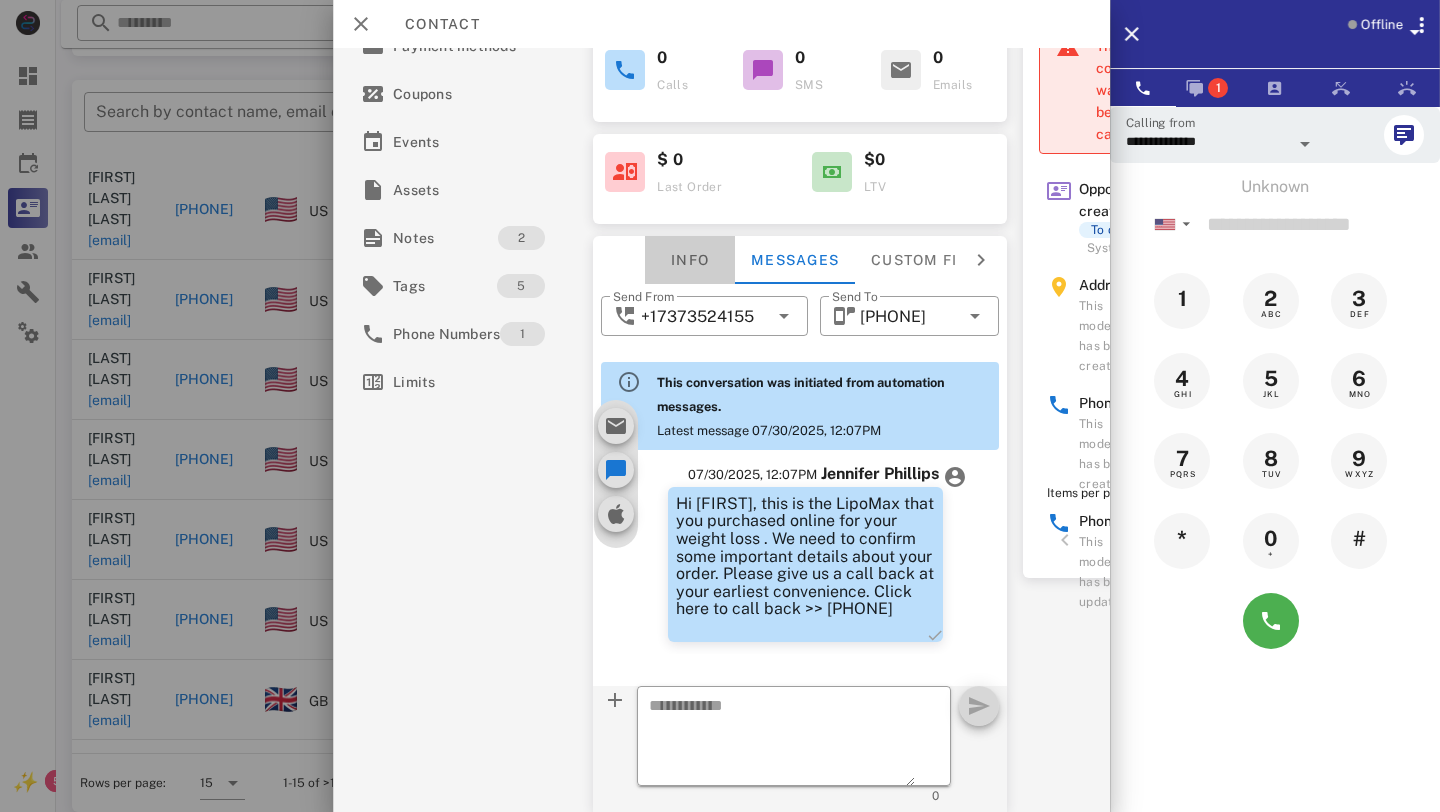 click on "Info" at bounding box center [690, 260] 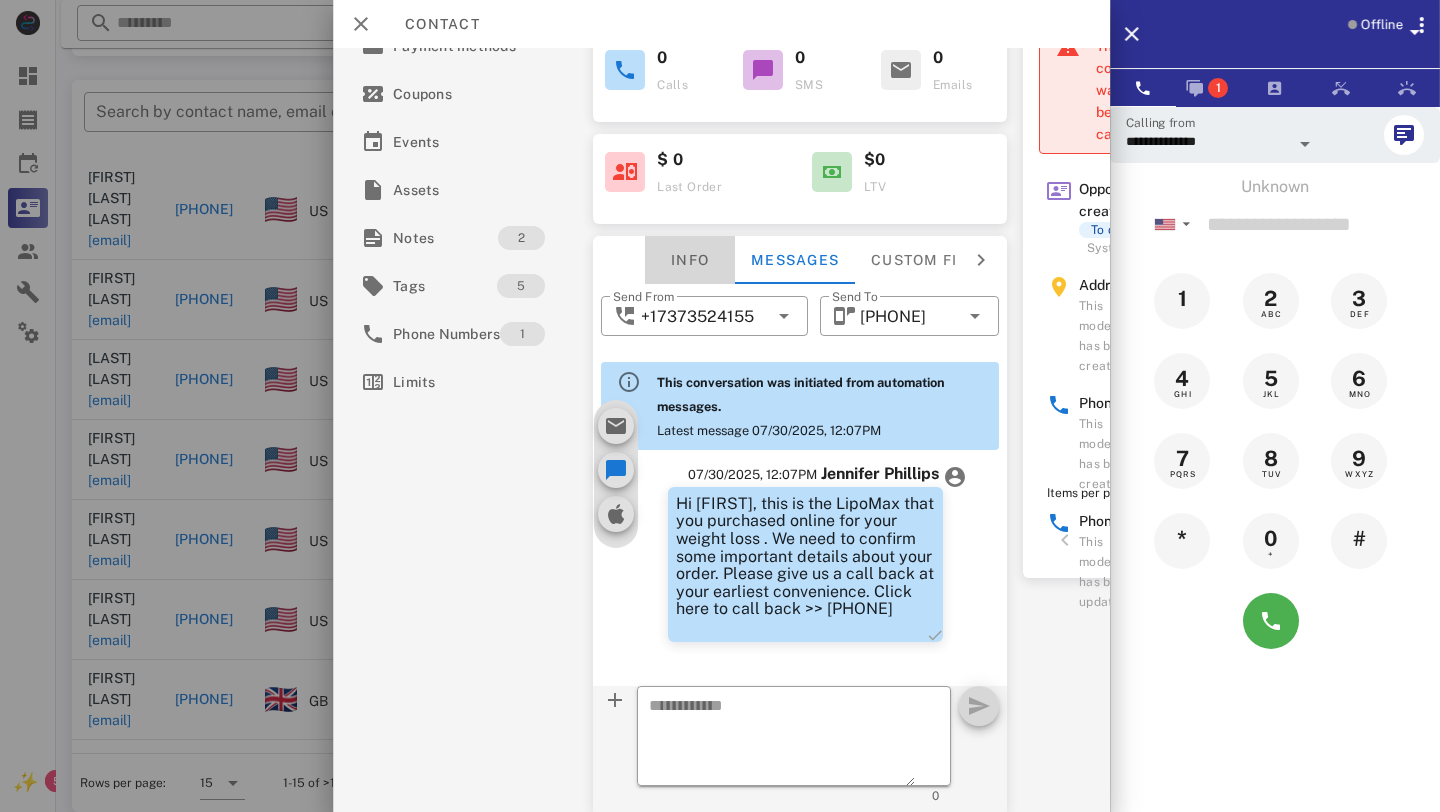 scroll, scrollTop: 110, scrollLeft: 0, axis: vertical 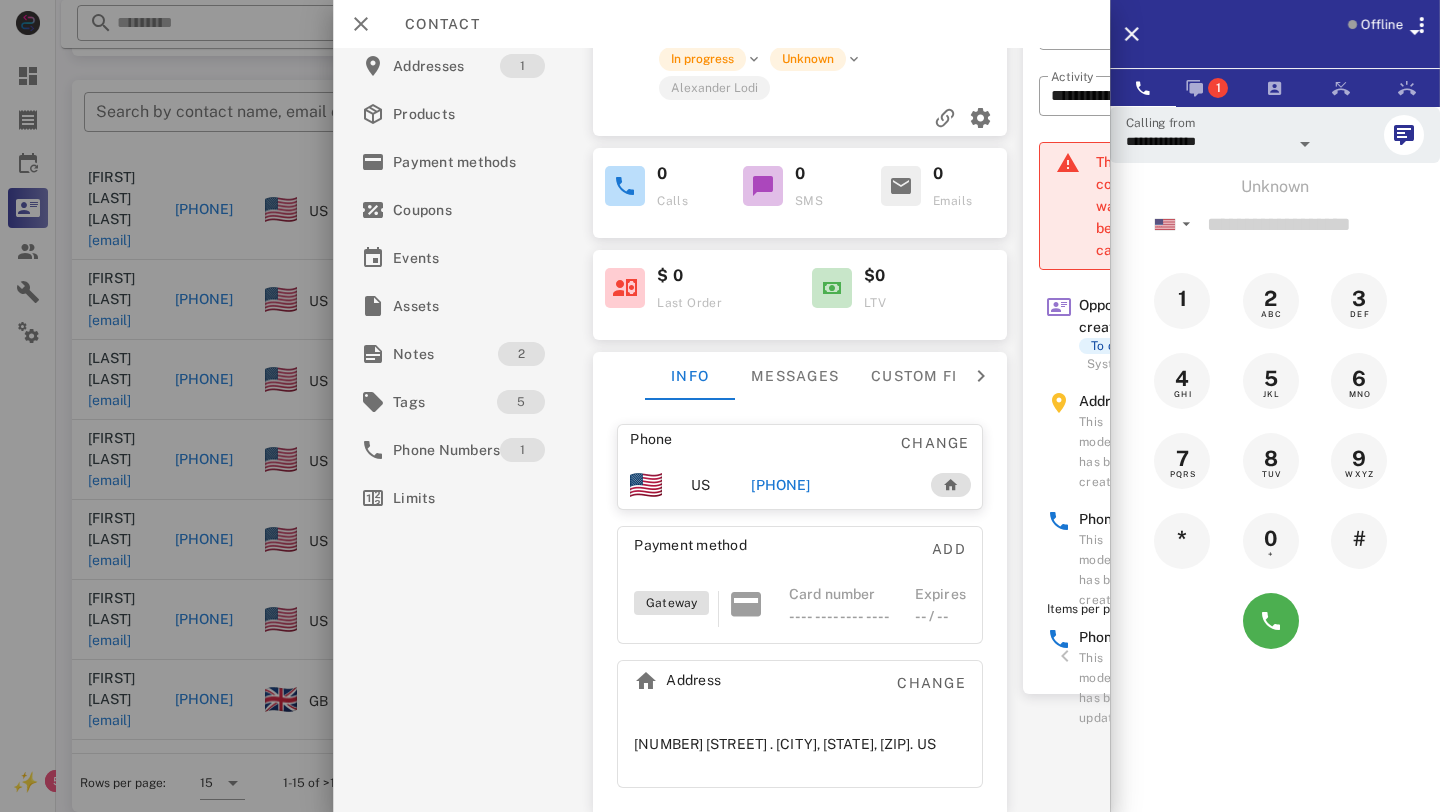 click on "[PHONE]" at bounding box center (780, 485) 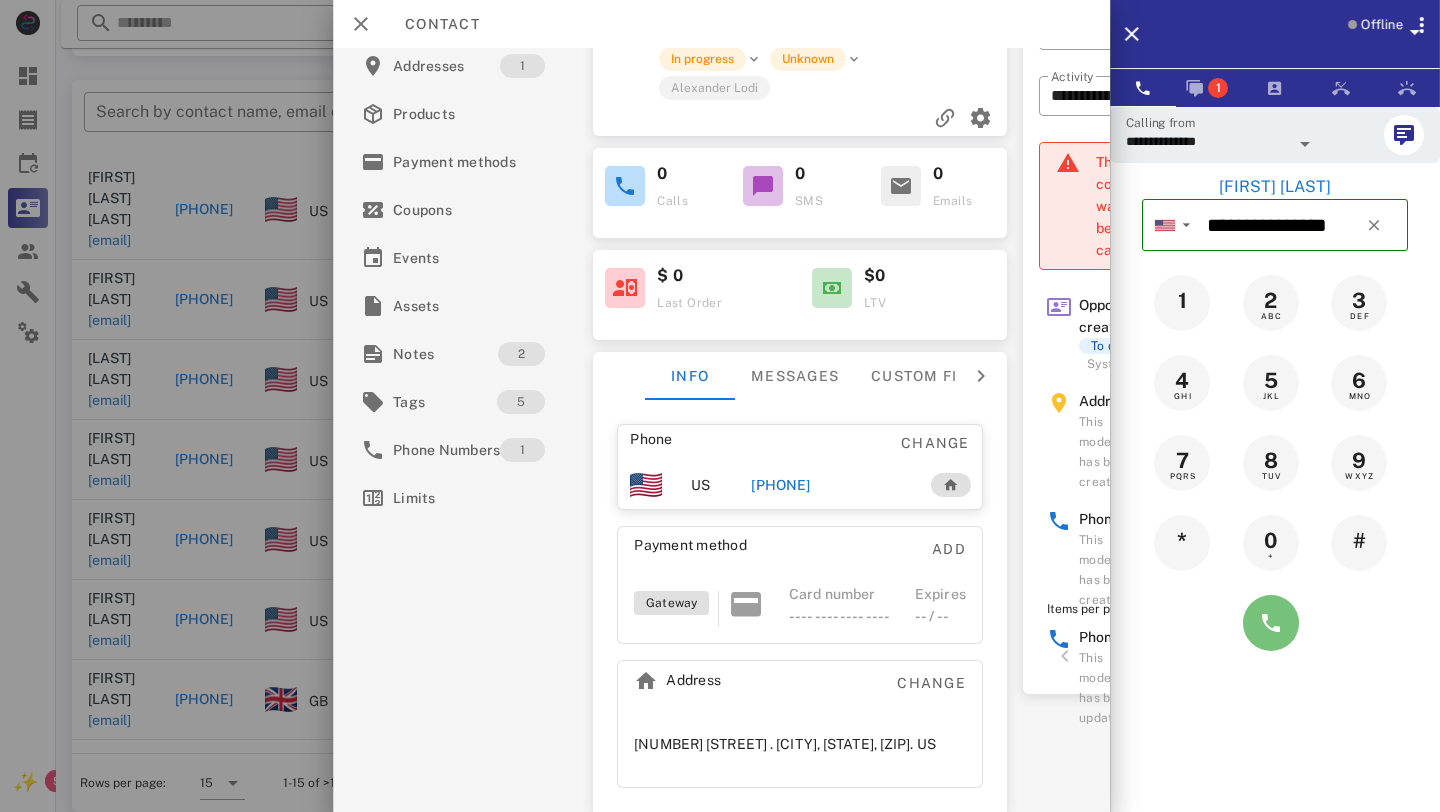 click at bounding box center [1271, 623] 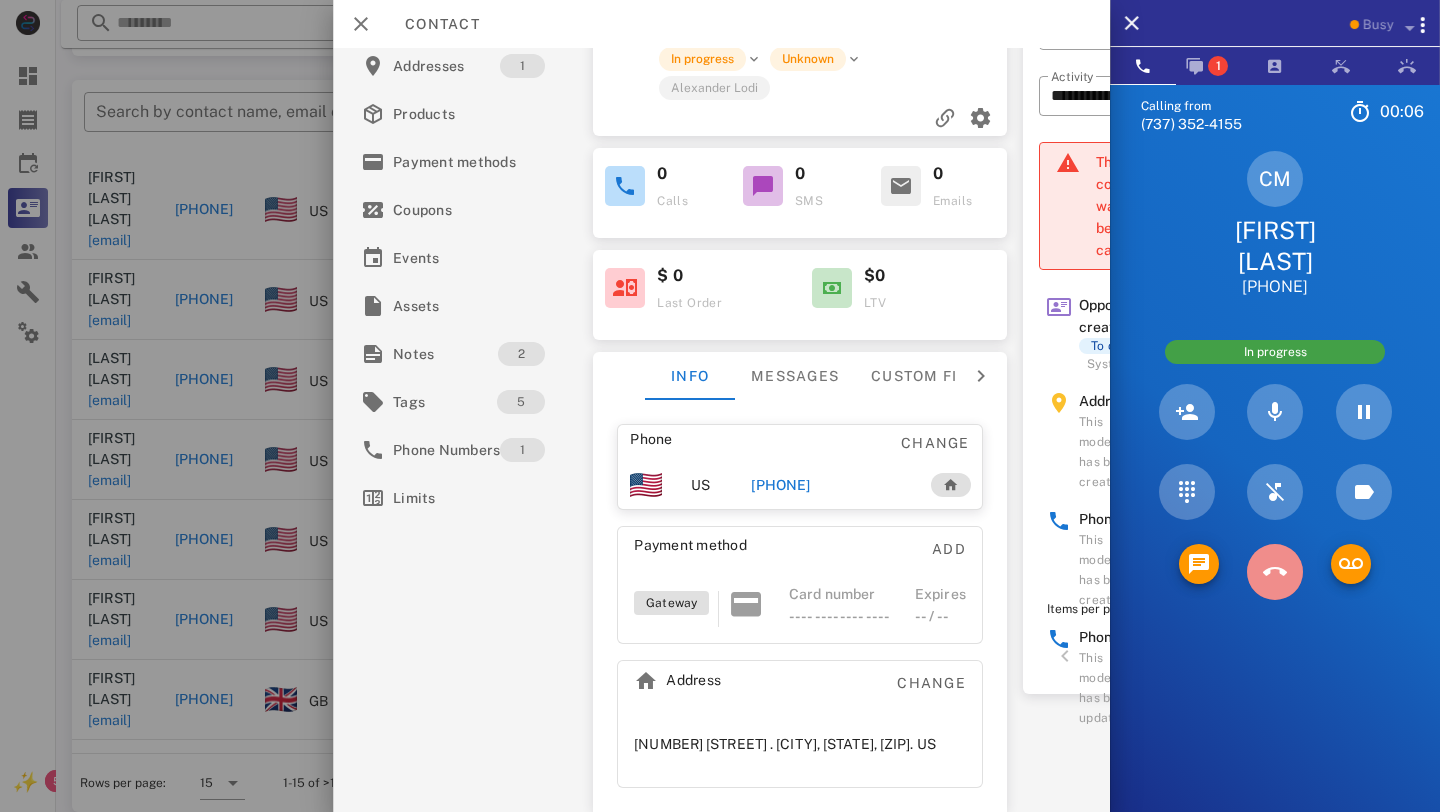 click at bounding box center [1275, 572] 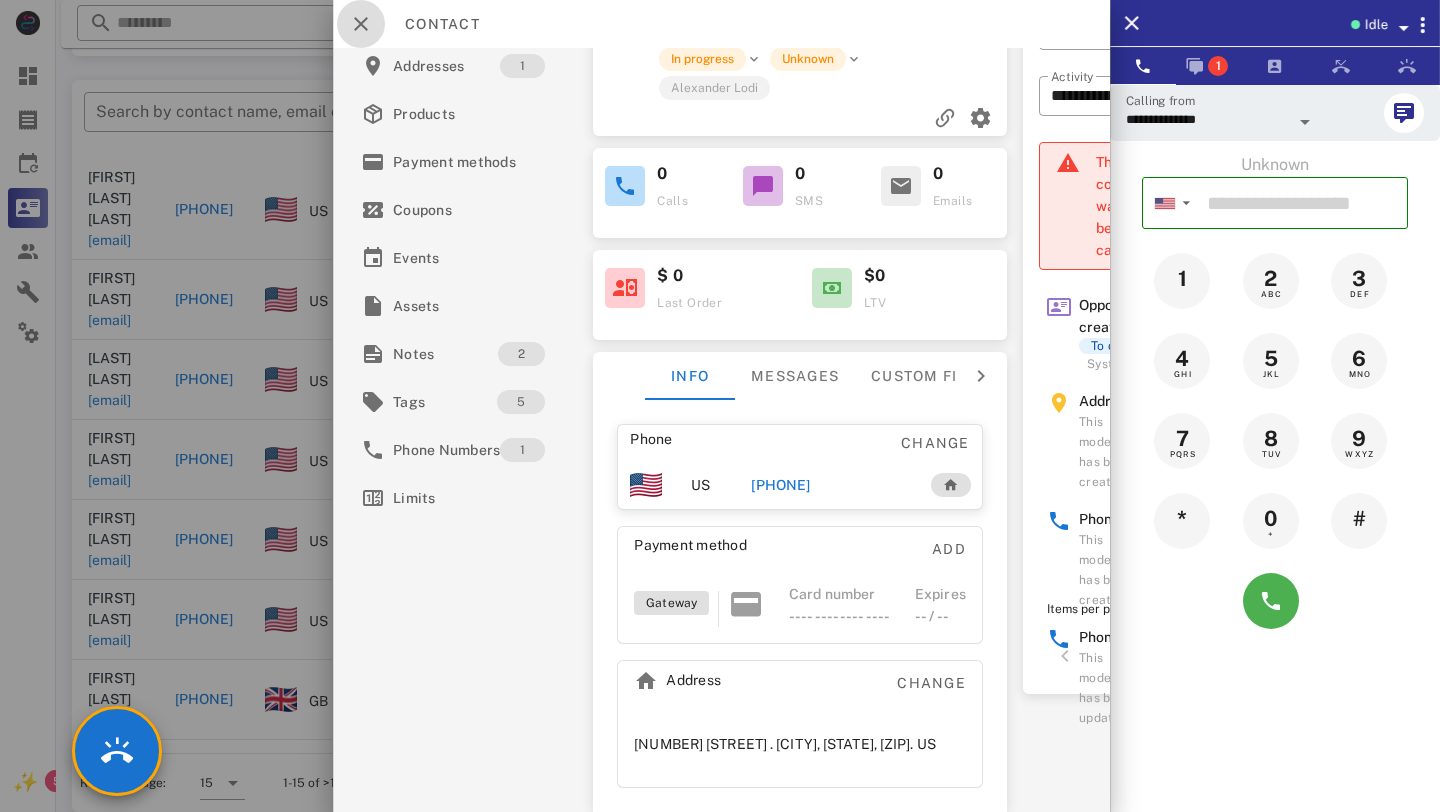 click at bounding box center [361, 24] 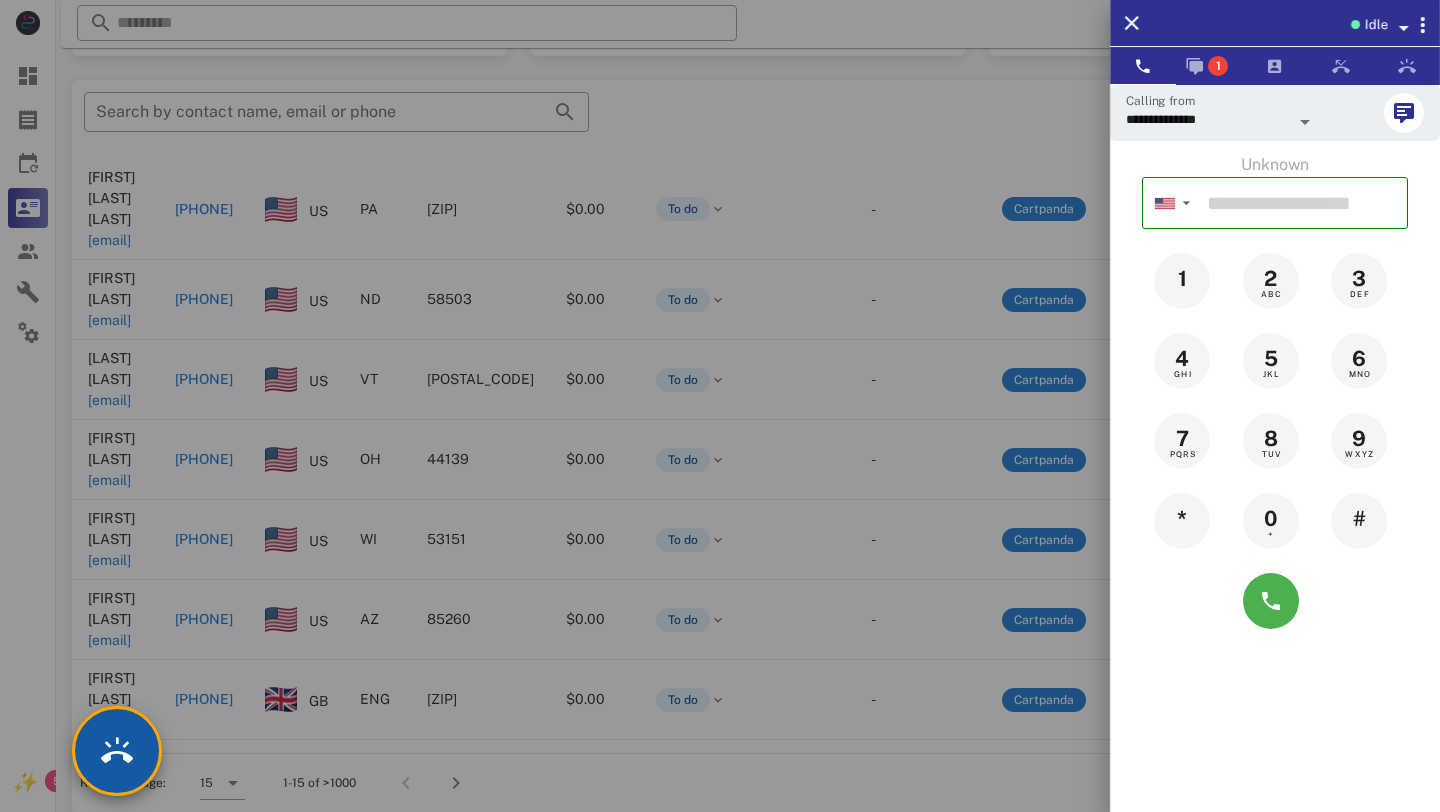 click at bounding box center (117, 751) 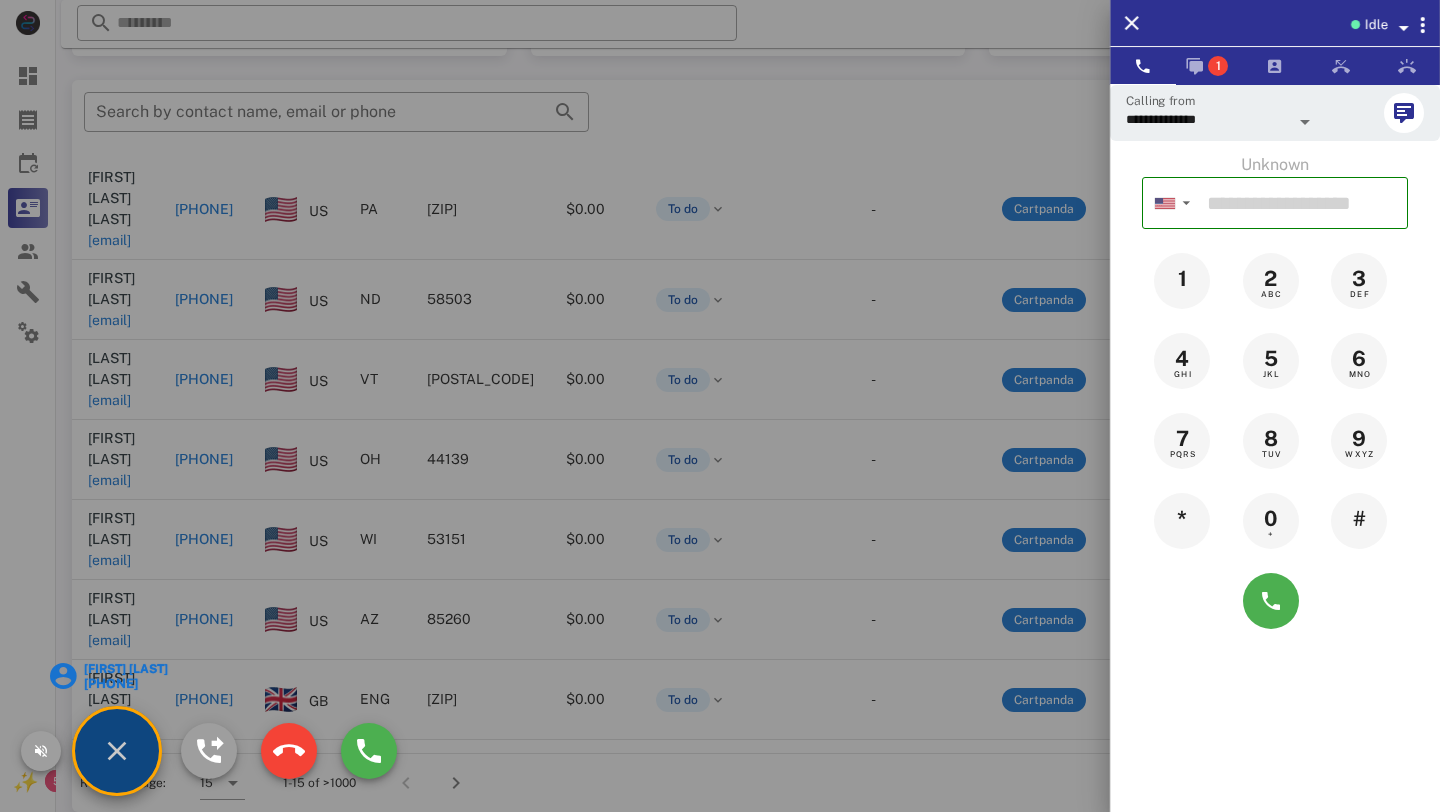 click on "[FIRST] [LAST]" at bounding box center (125, 669) 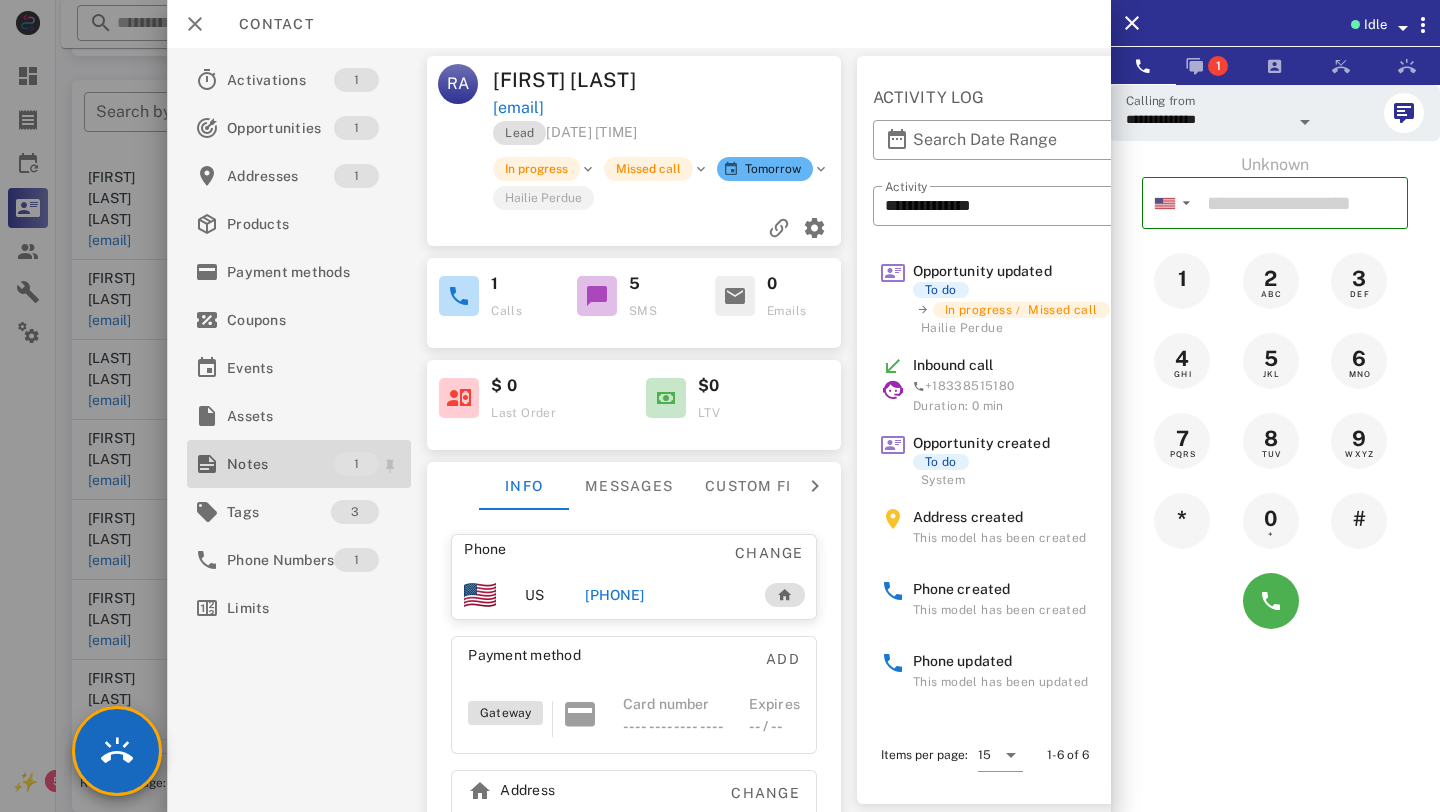 click on "Notes" at bounding box center (280, 464) 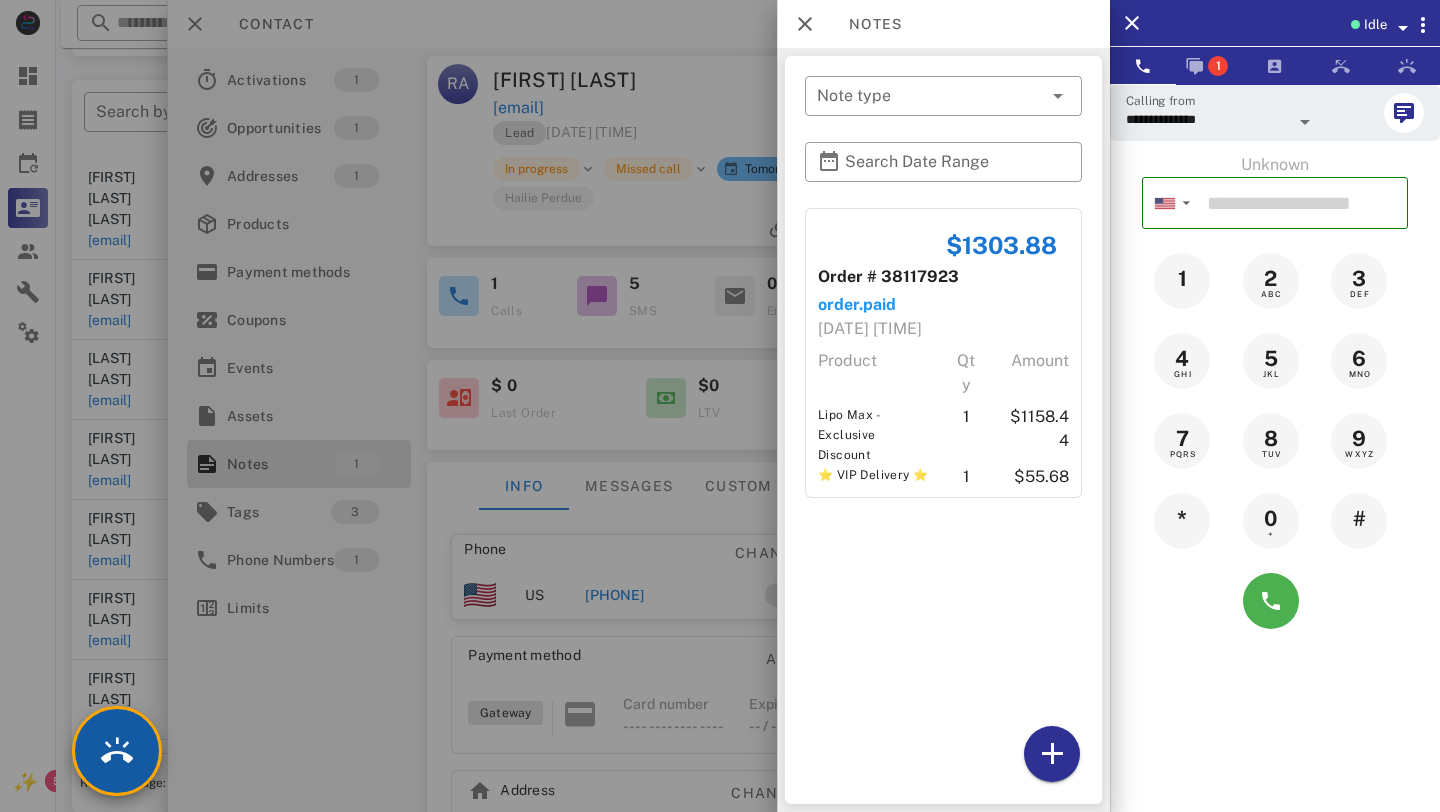 click at bounding box center (117, 751) 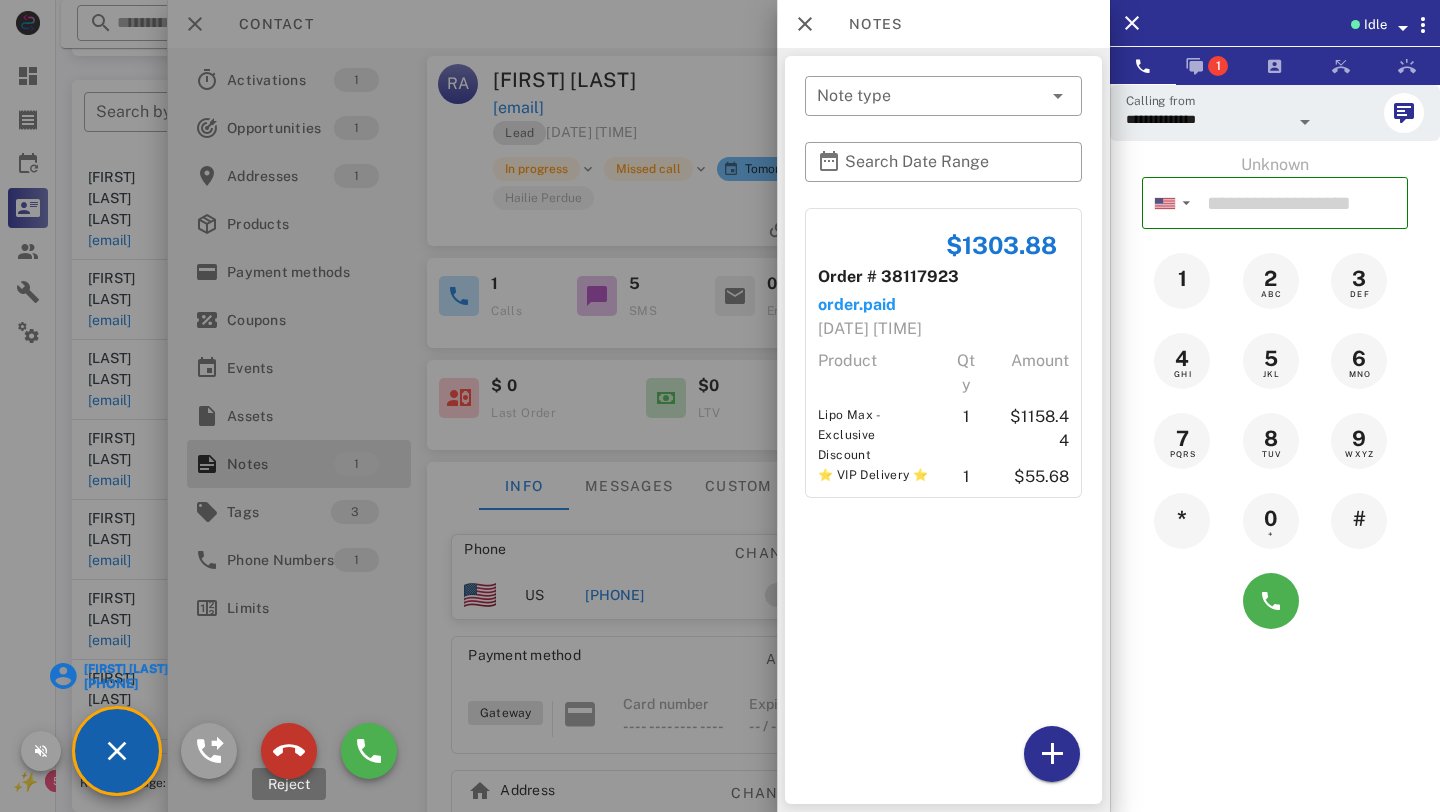 click at bounding box center (289, 751) 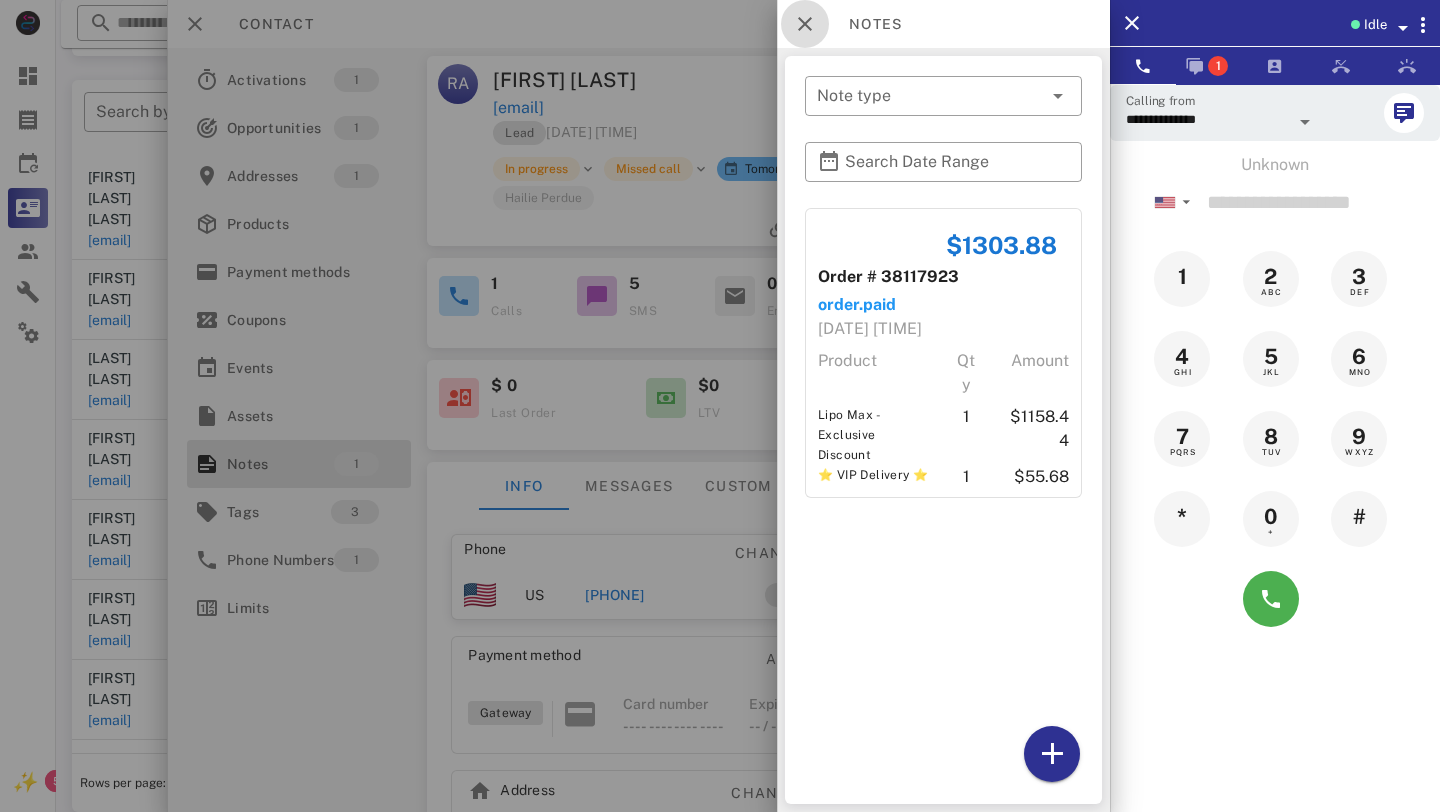 click at bounding box center [805, 24] 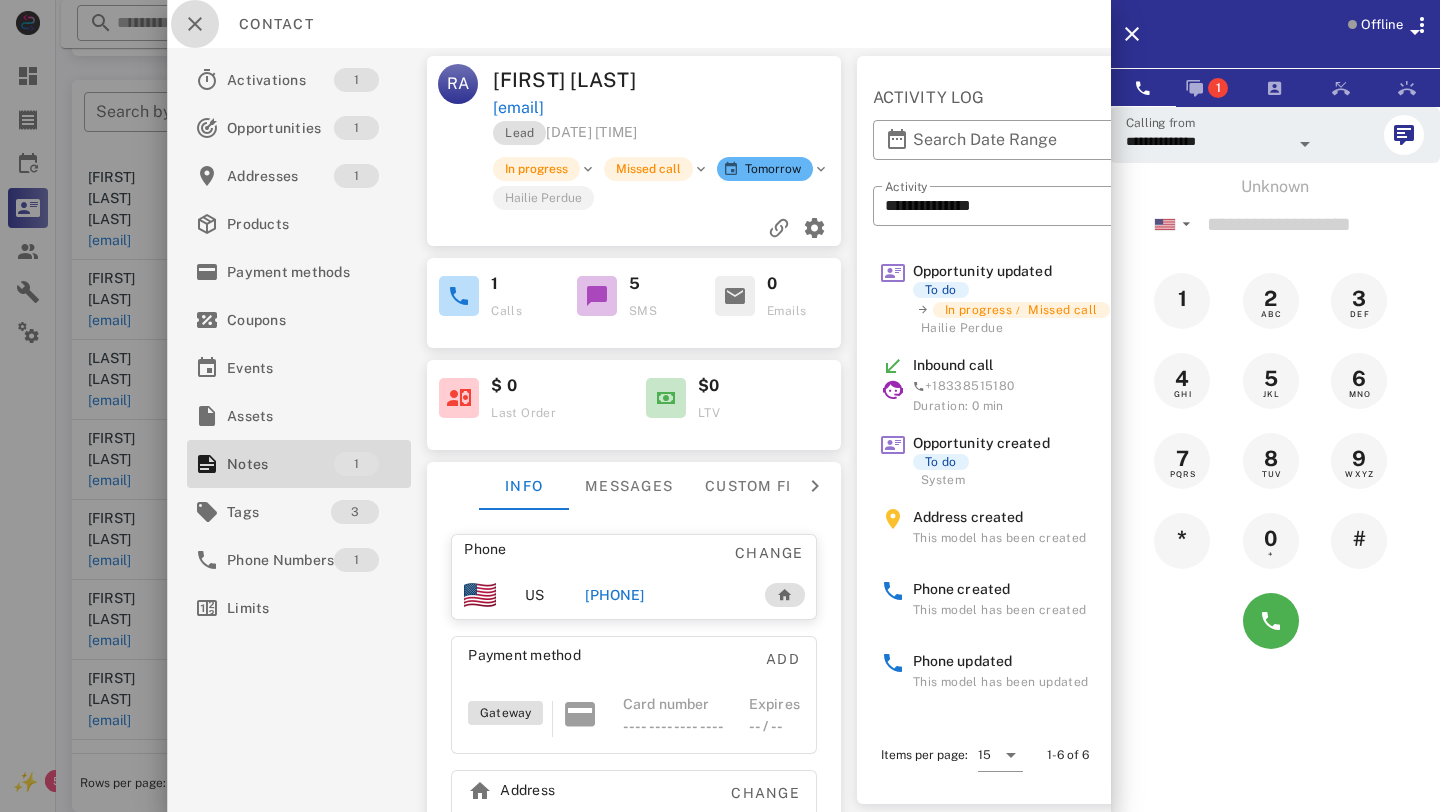 click at bounding box center [195, 24] 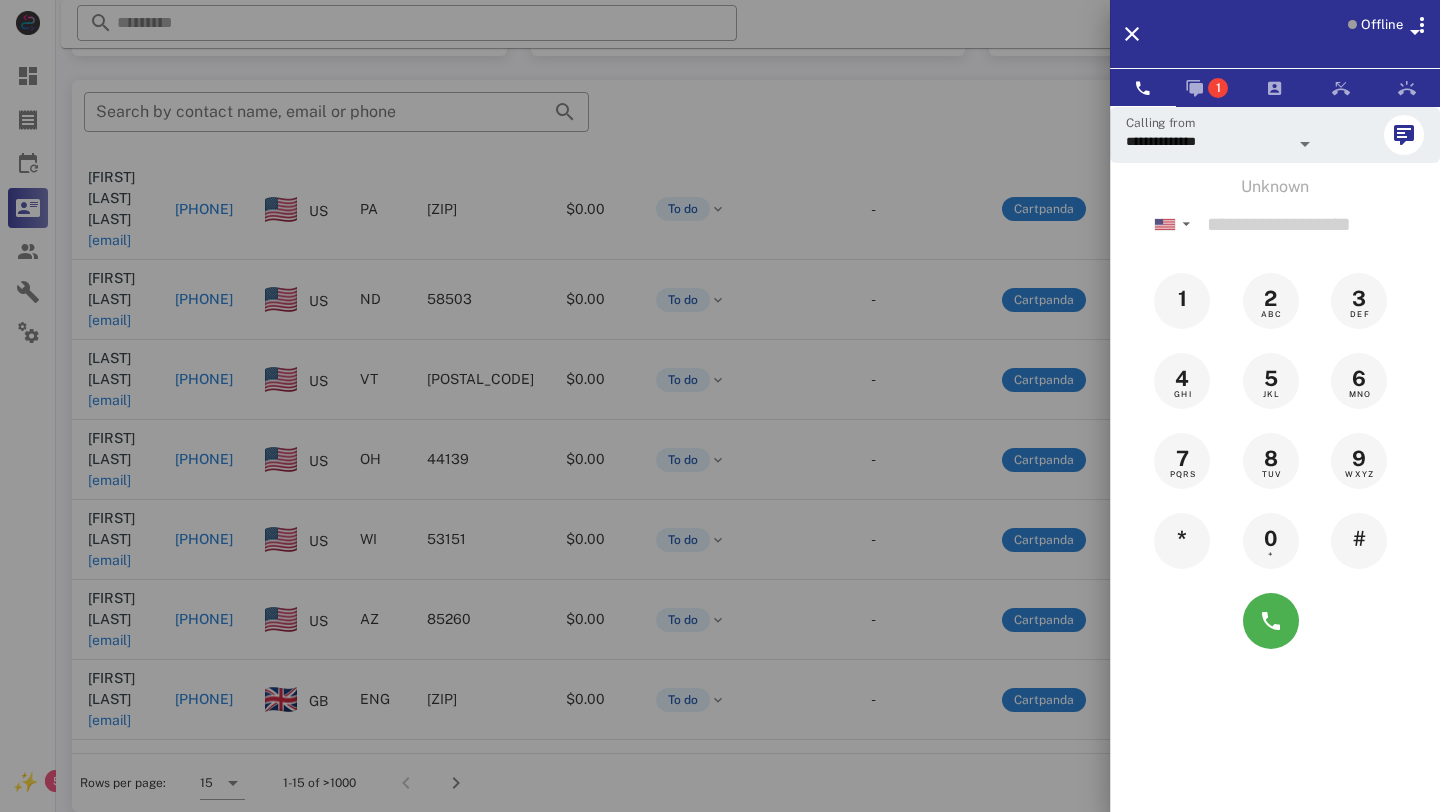 click at bounding box center [720, 406] 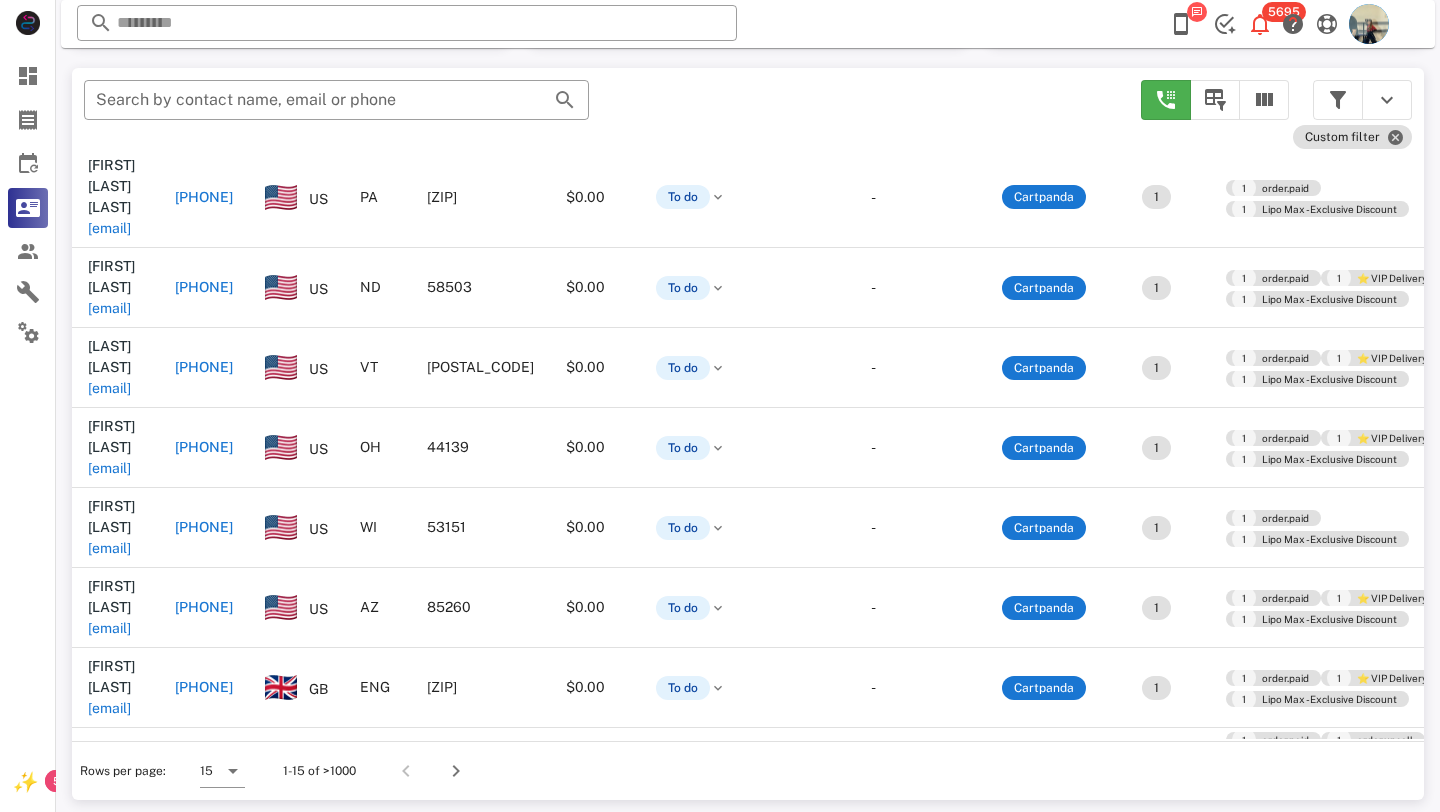 scroll, scrollTop: 380, scrollLeft: 0, axis: vertical 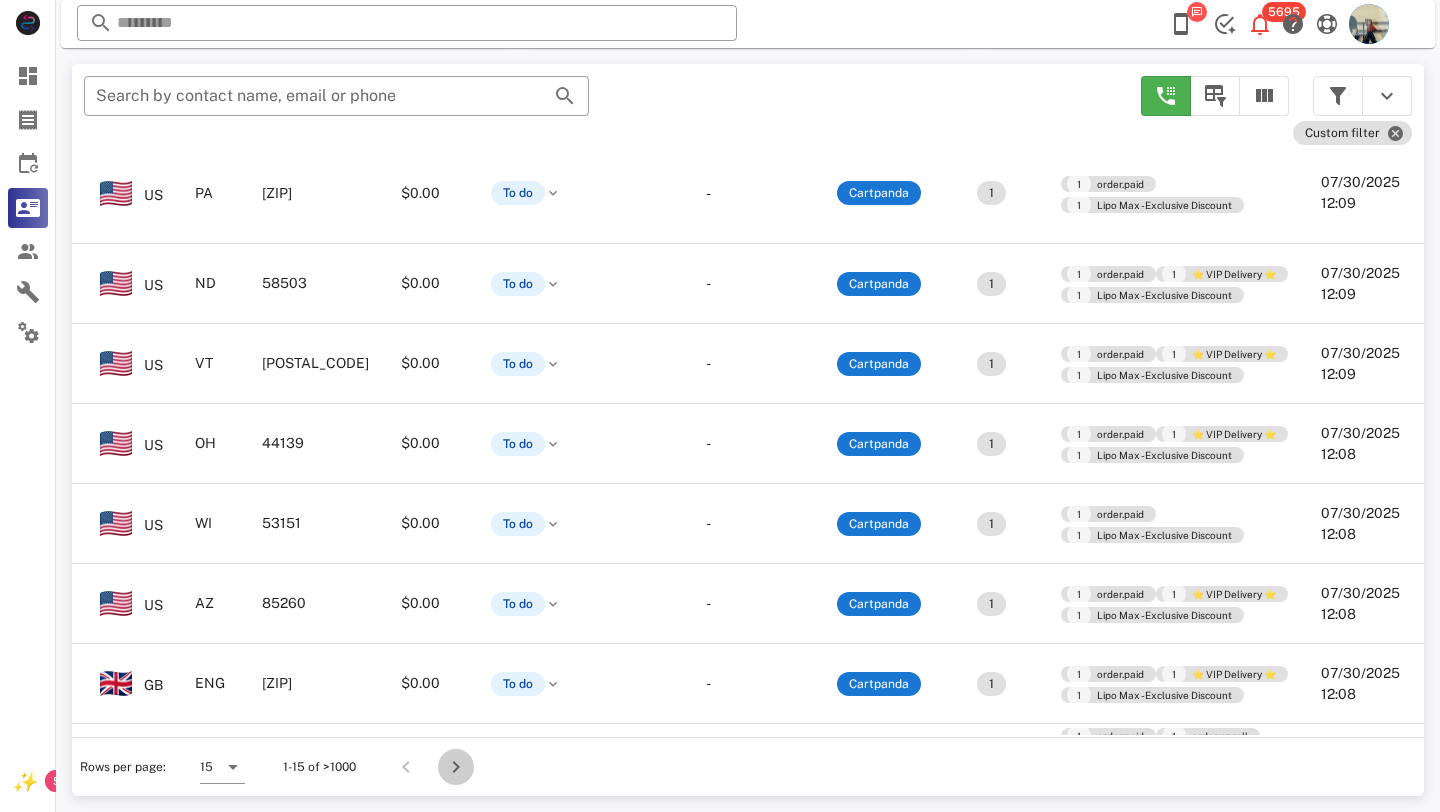 click at bounding box center [456, 767] 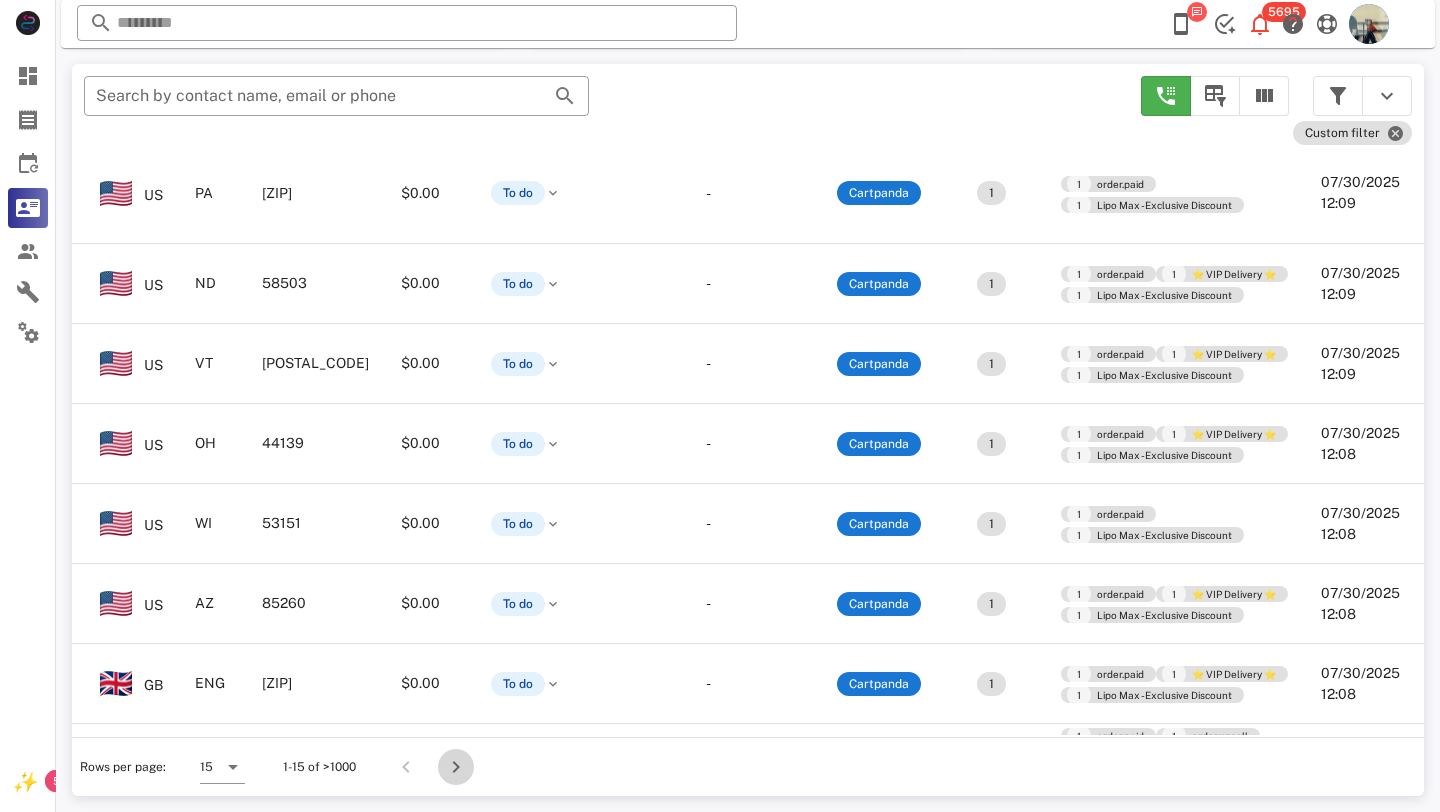 scroll, scrollTop: 356, scrollLeft: 0, axis: vertical 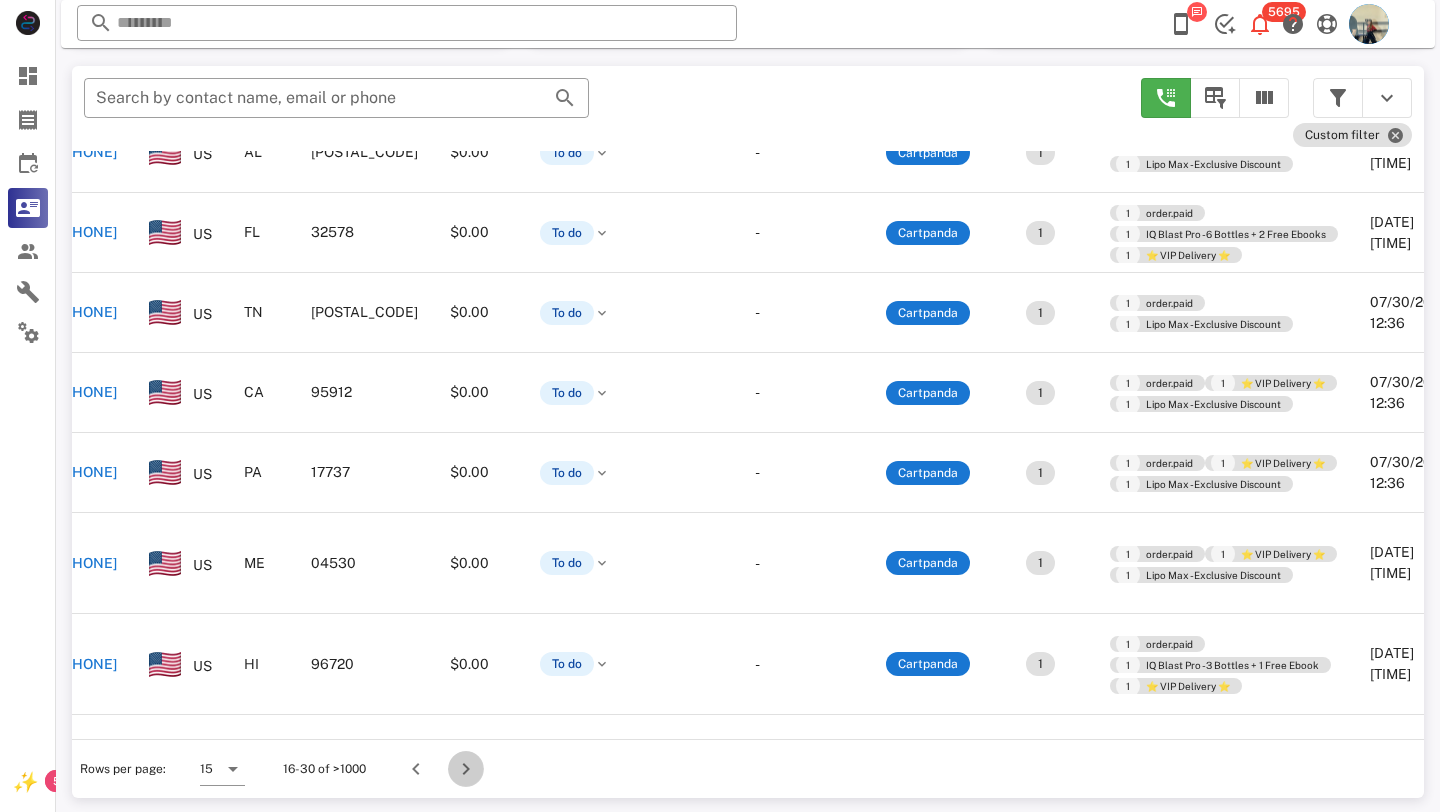 click at bounding box center [466, 769] 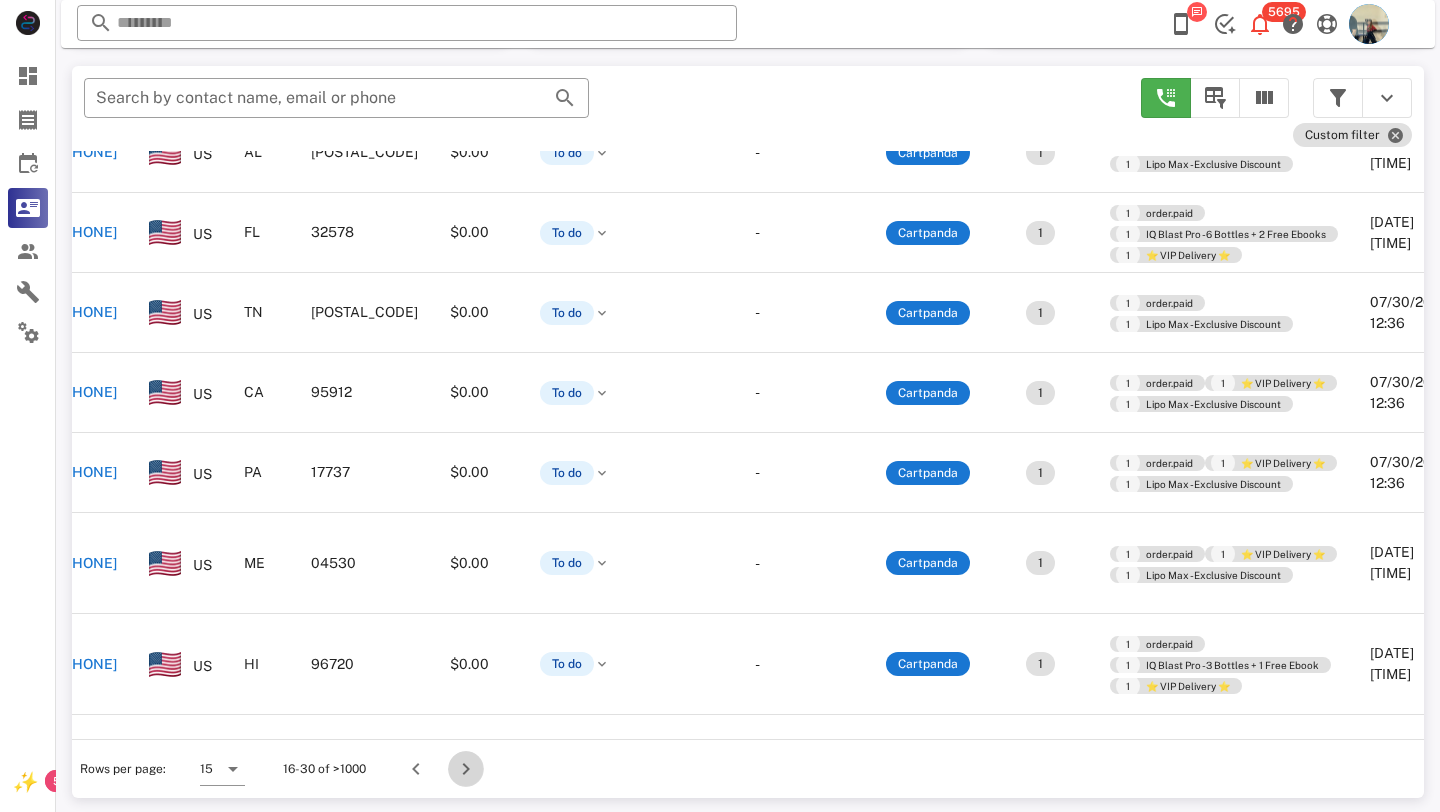scroll, scrollTop: 356, scrollLeft: 0, axis: vertical 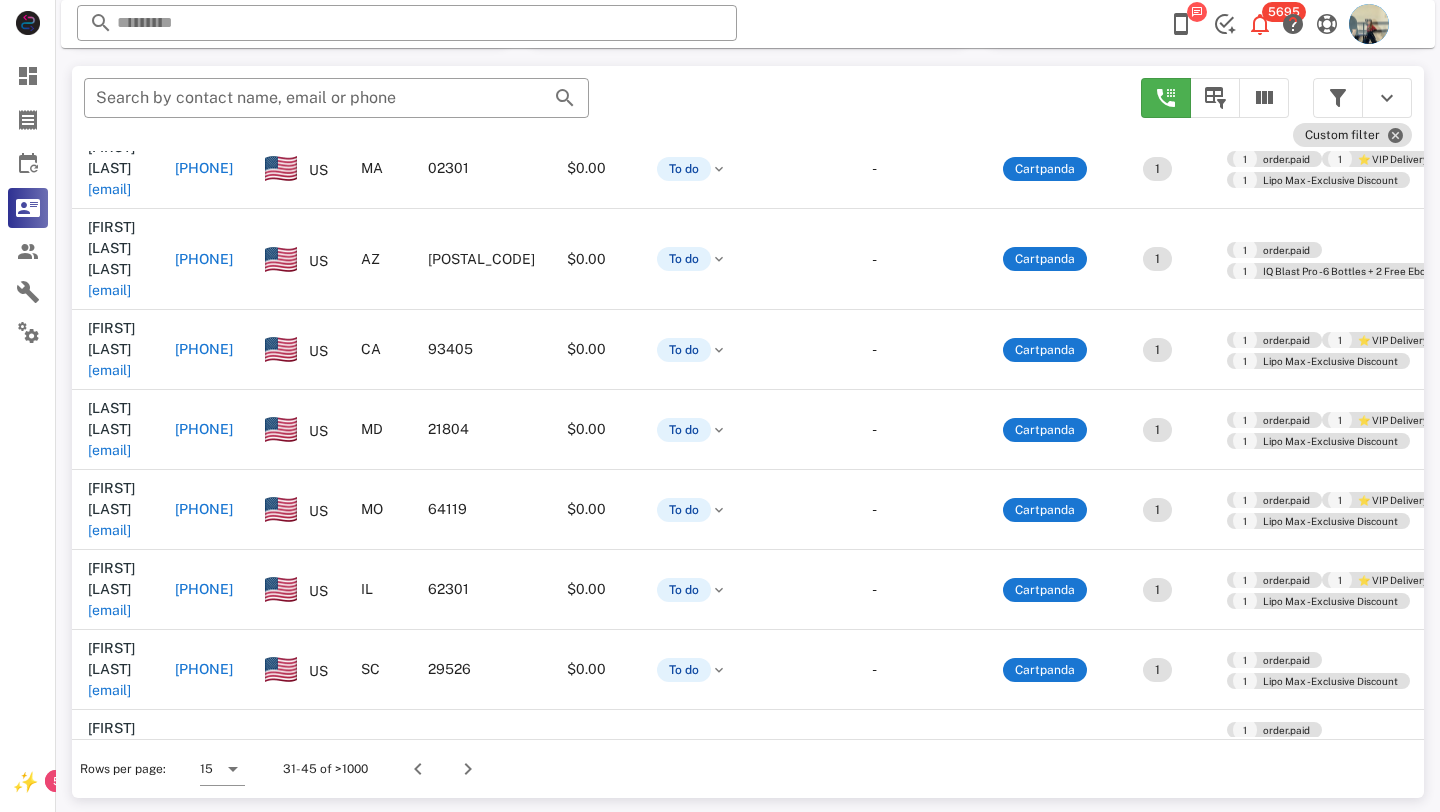 click on "[PHONE]" at bounding box center (204, 909) 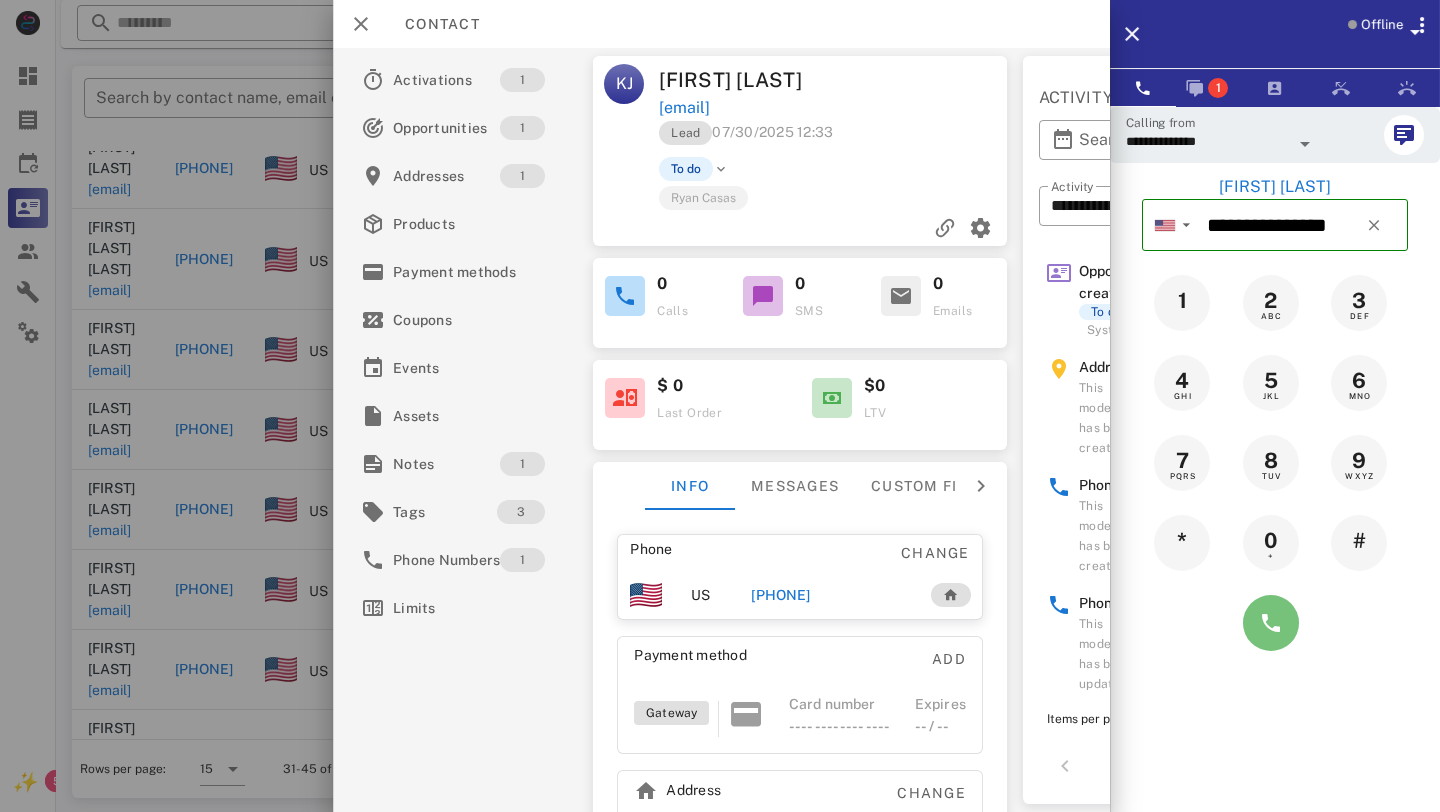 click at bounding box center [1271, 623] 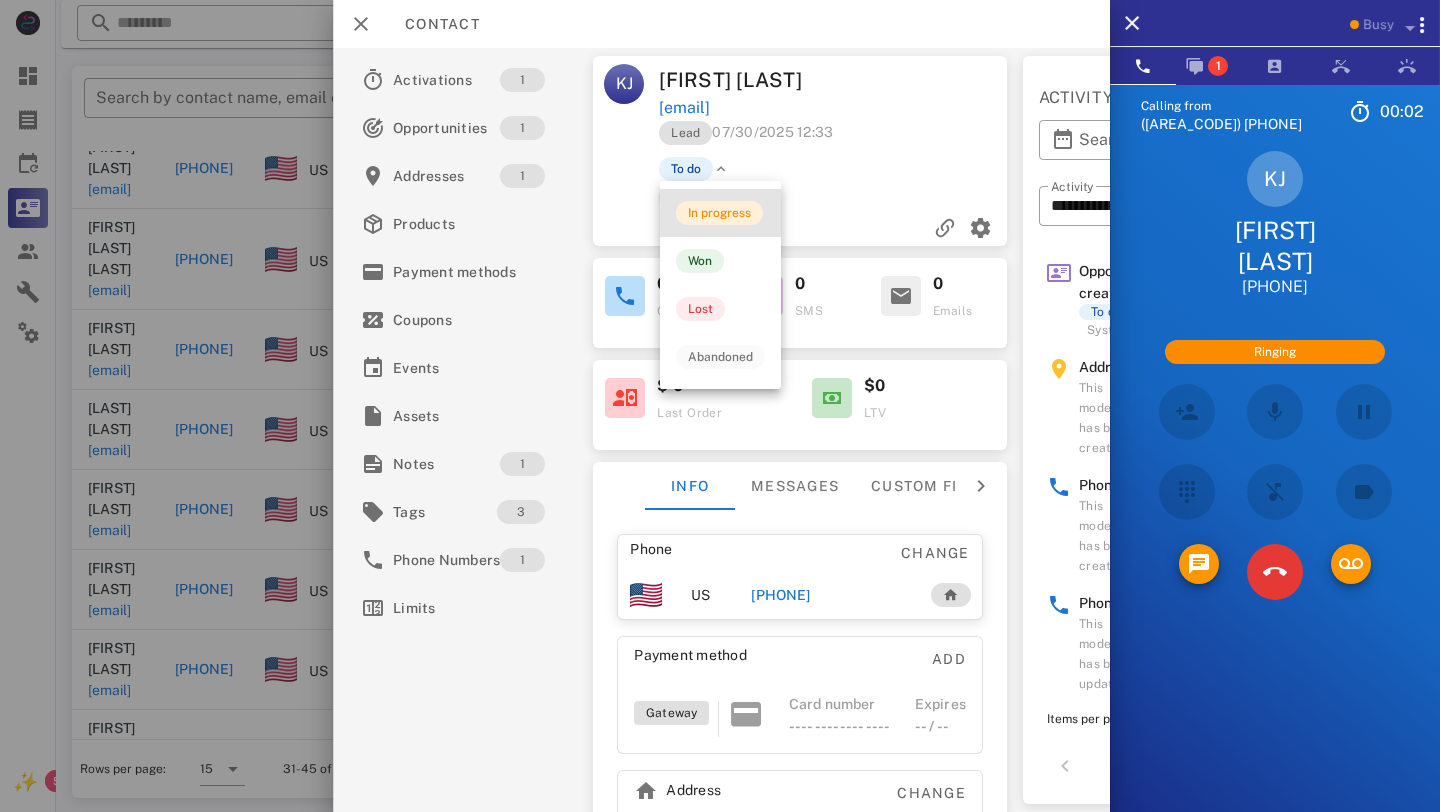 click on "In progress" at bounding box center [719, 213] 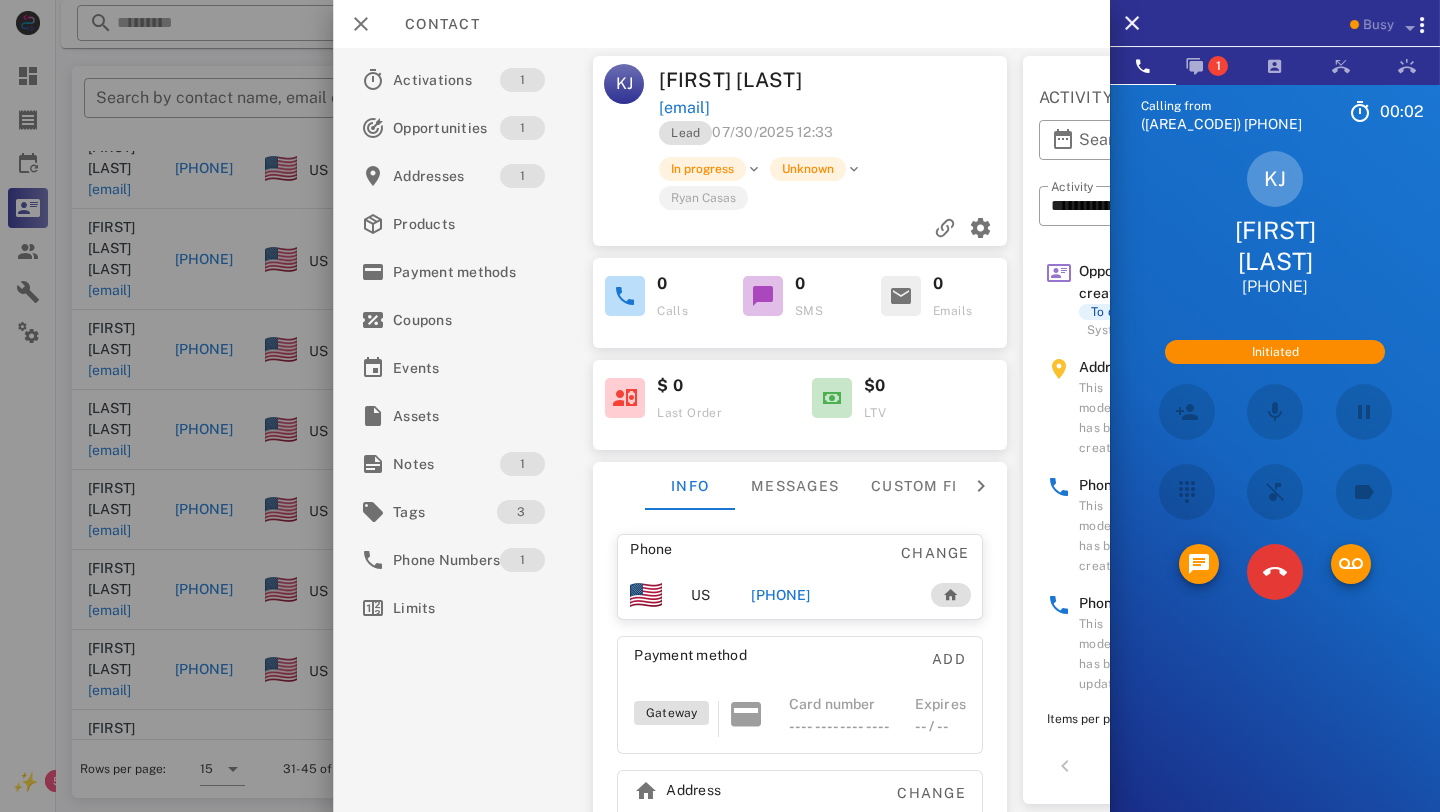scroll, scrollTop: 347, scrollLeft: 0, axis: vertical 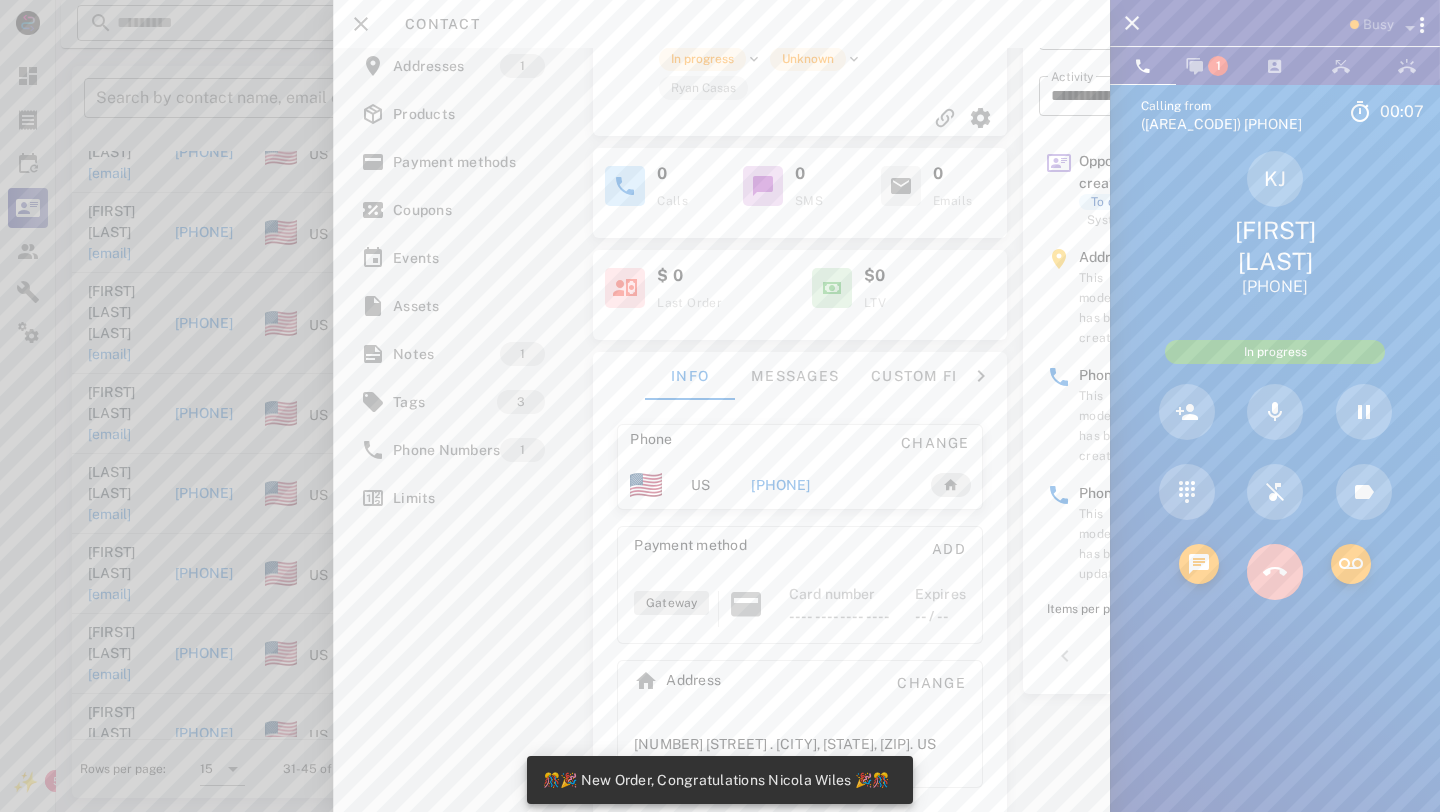click at bounding box center (1275, 572) 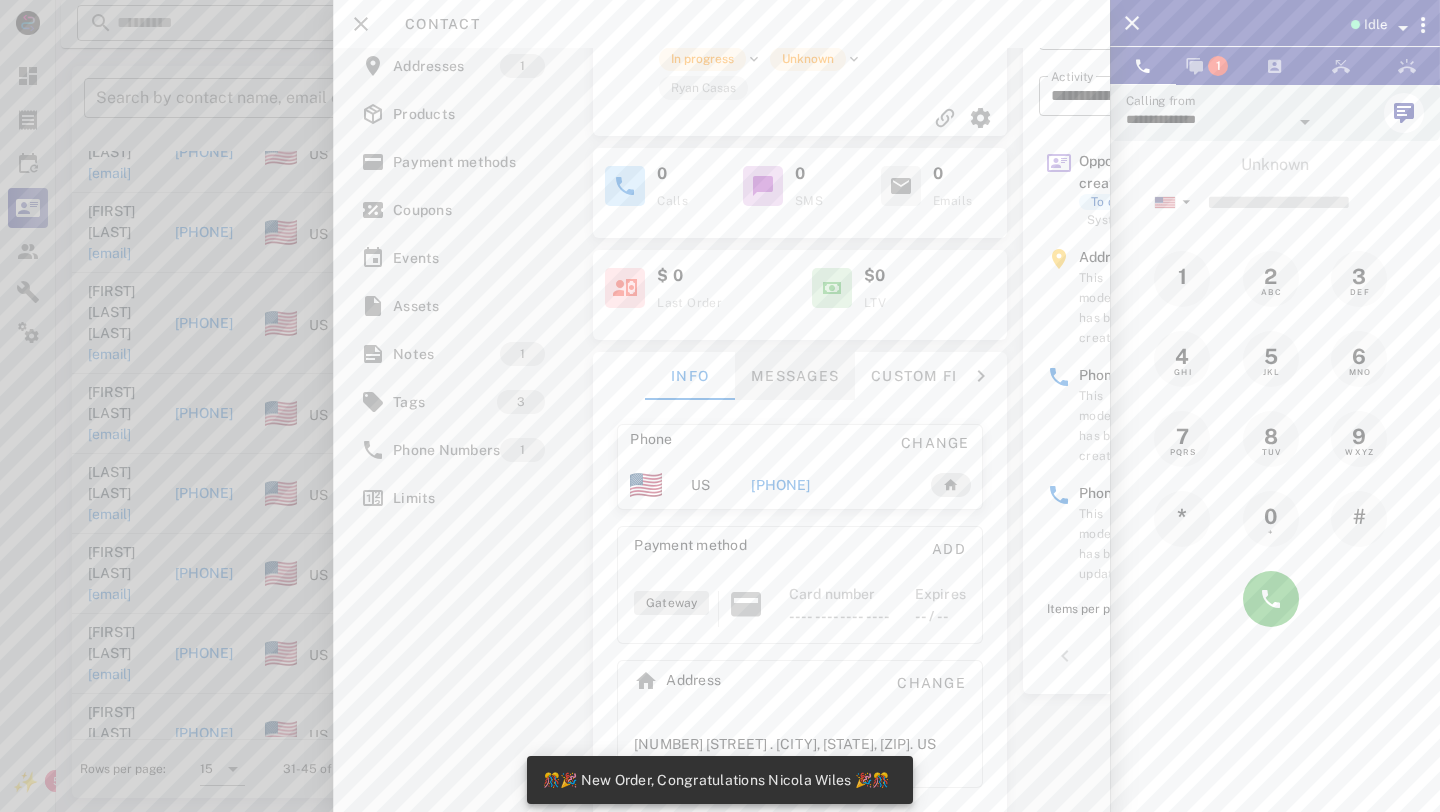 click on "Messages" at bounding box center [795, 376] 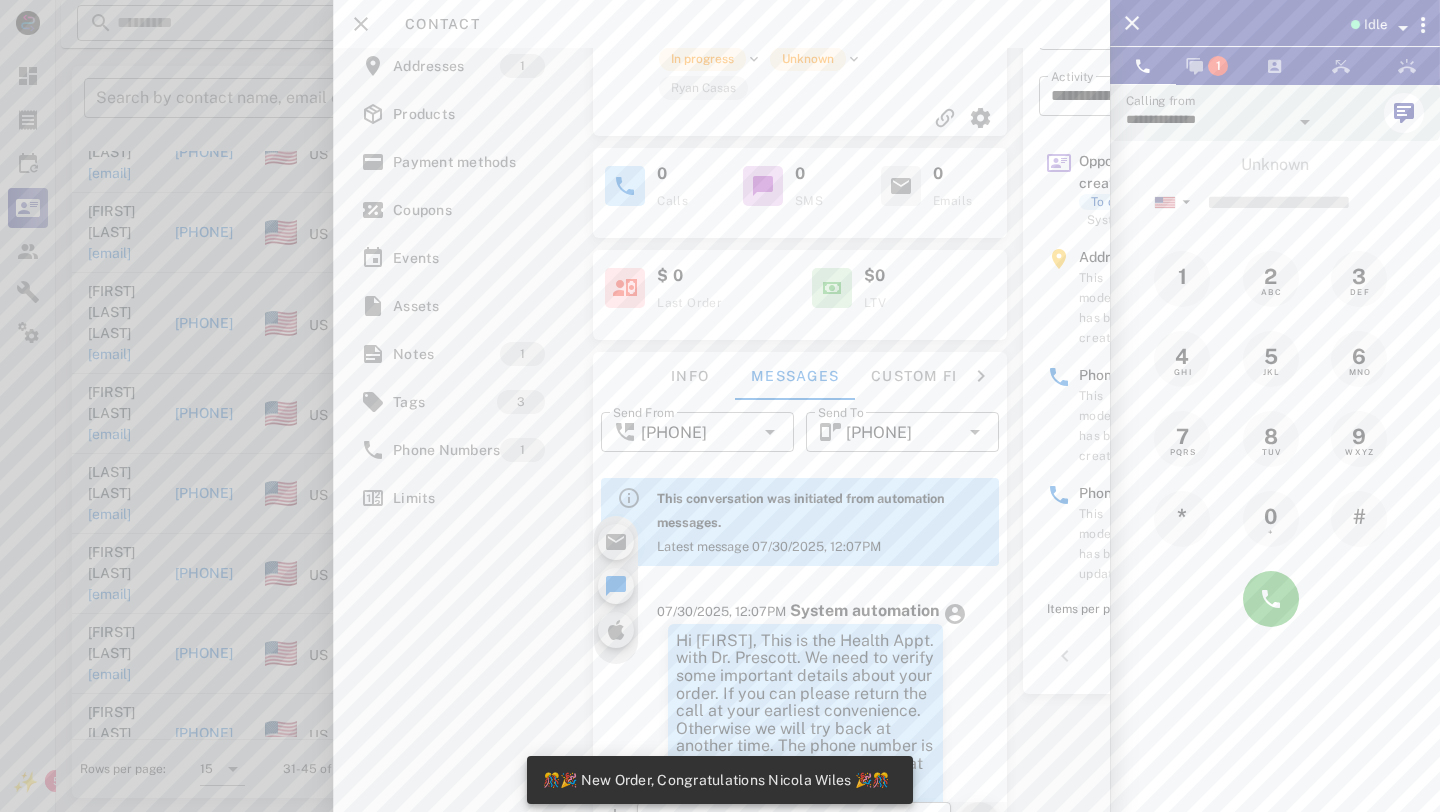 scroll, scrollTop: 595, scrollLeft: 0, axis: vertical 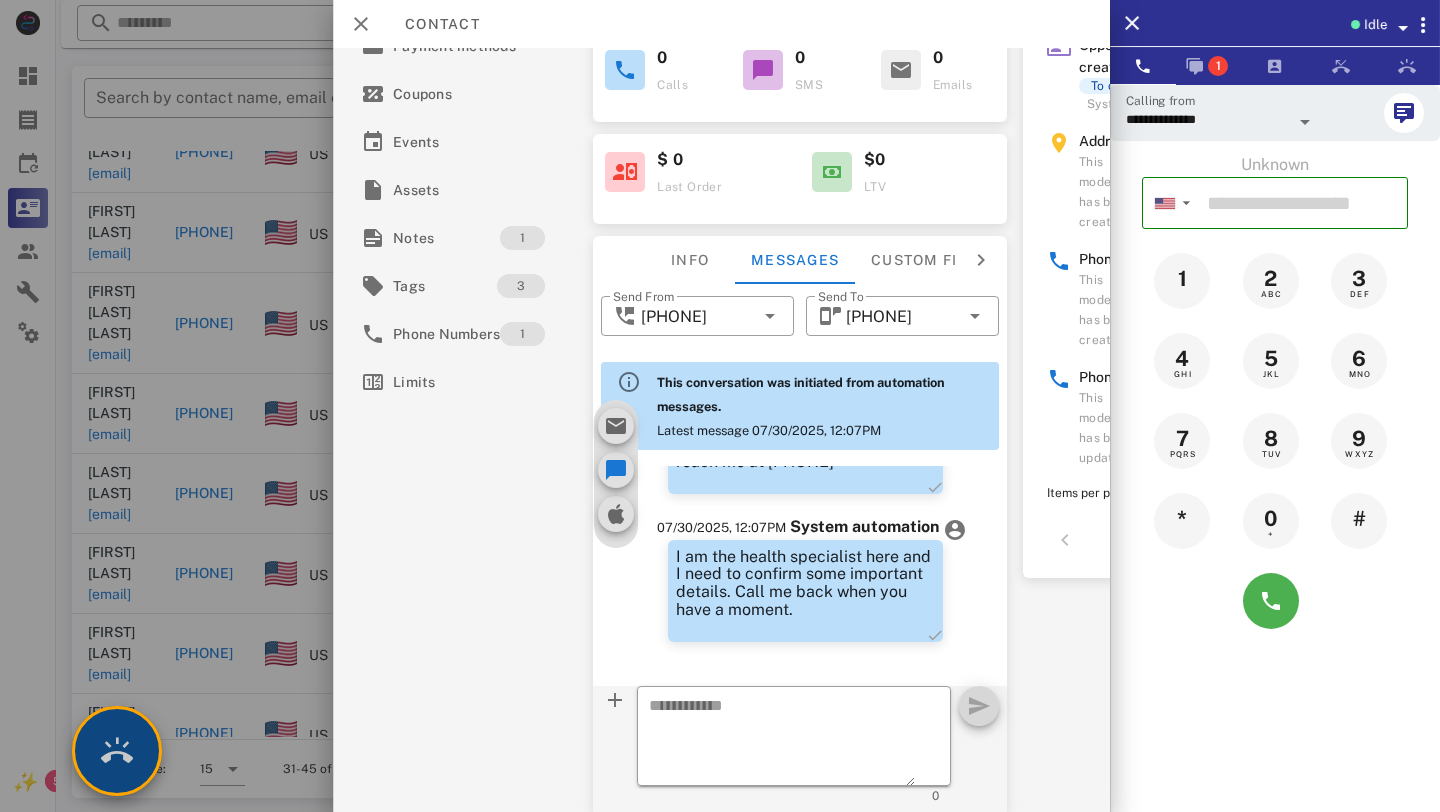 click at bounding box center (117, 751) 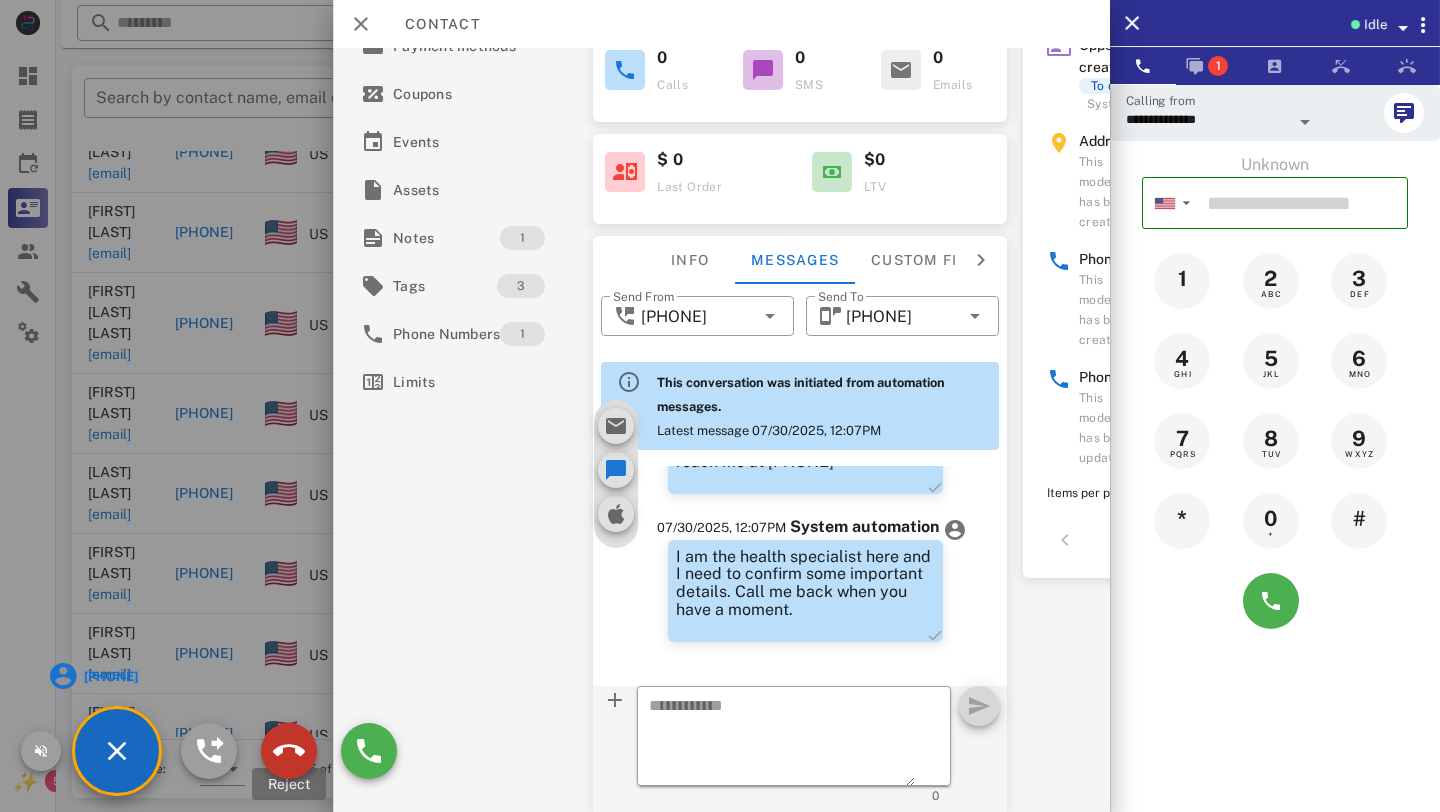 click at bounding box center (289, 751) 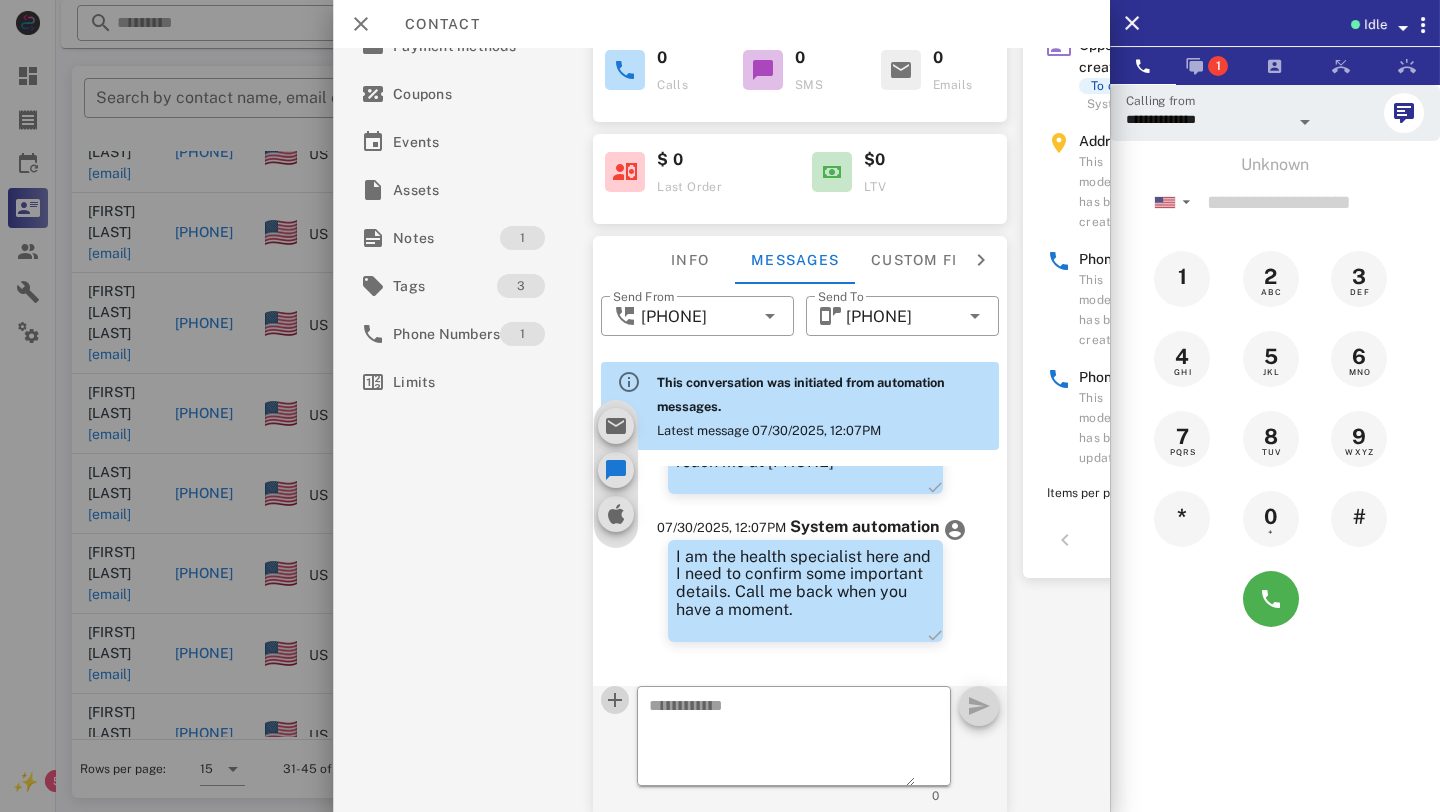 click at bounding box center (615, 700) 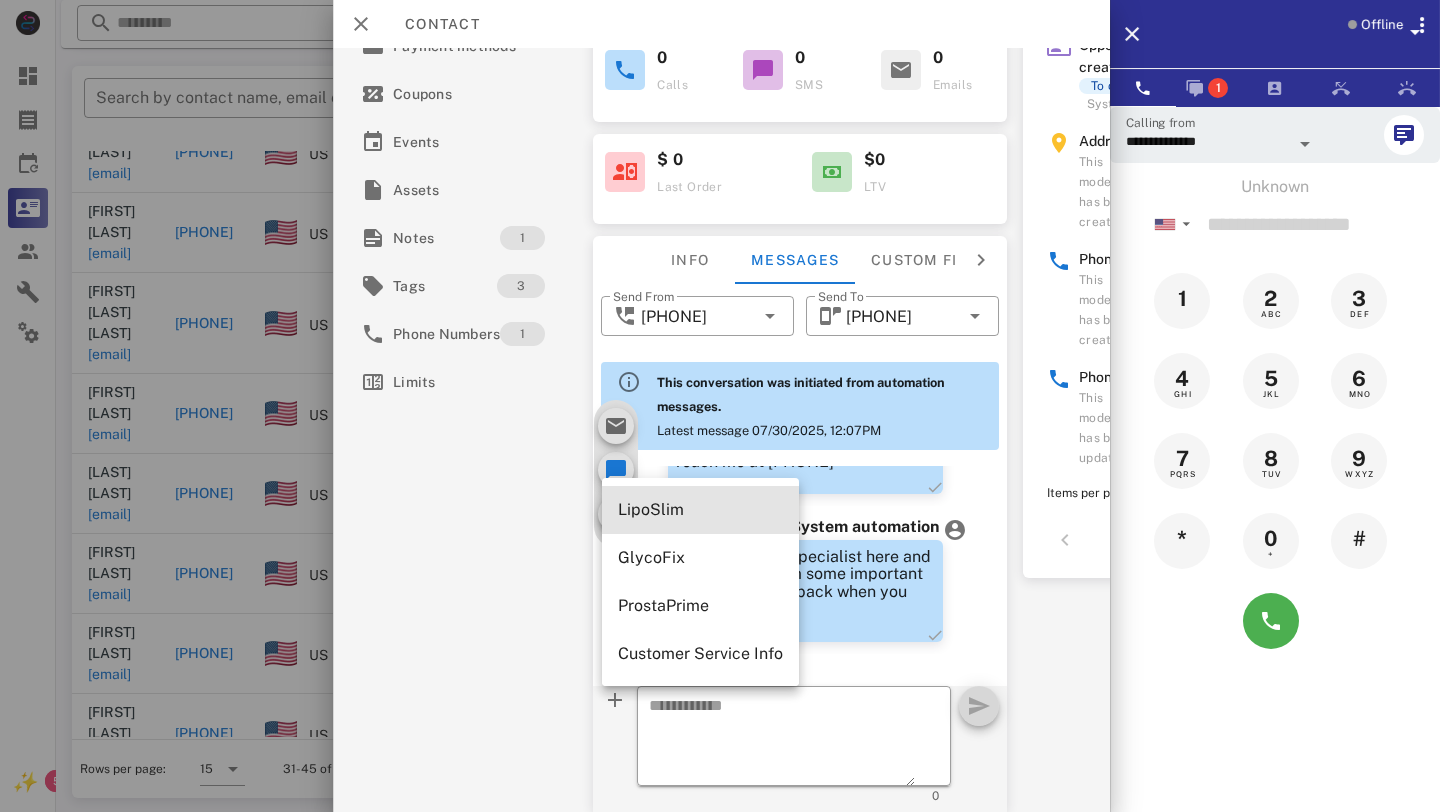 click on "LipoSlim" at bounding box center [700, 509] 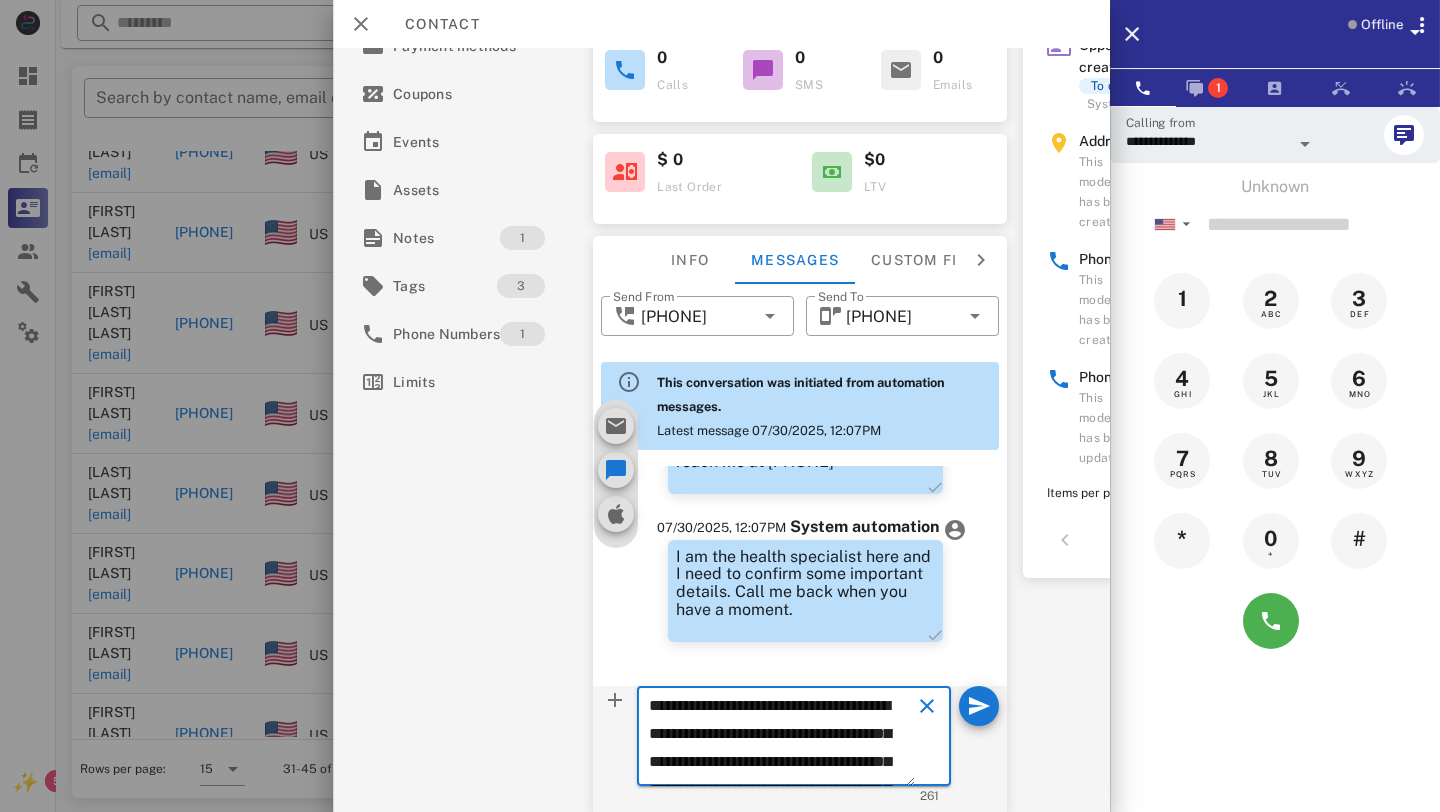 click on "**********" at bounding box center [782, 739] 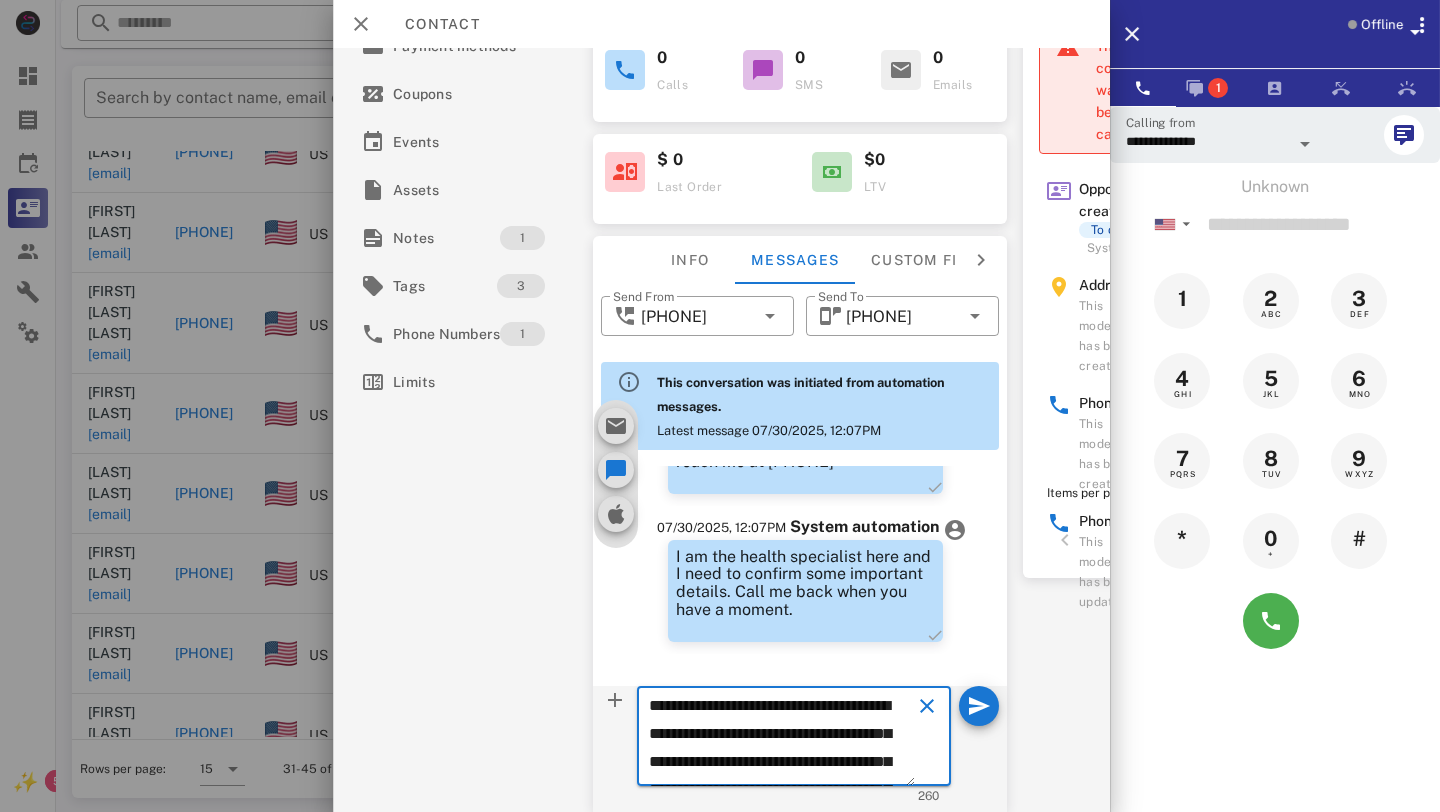 click on "**********" at bounding box center (782, 739) 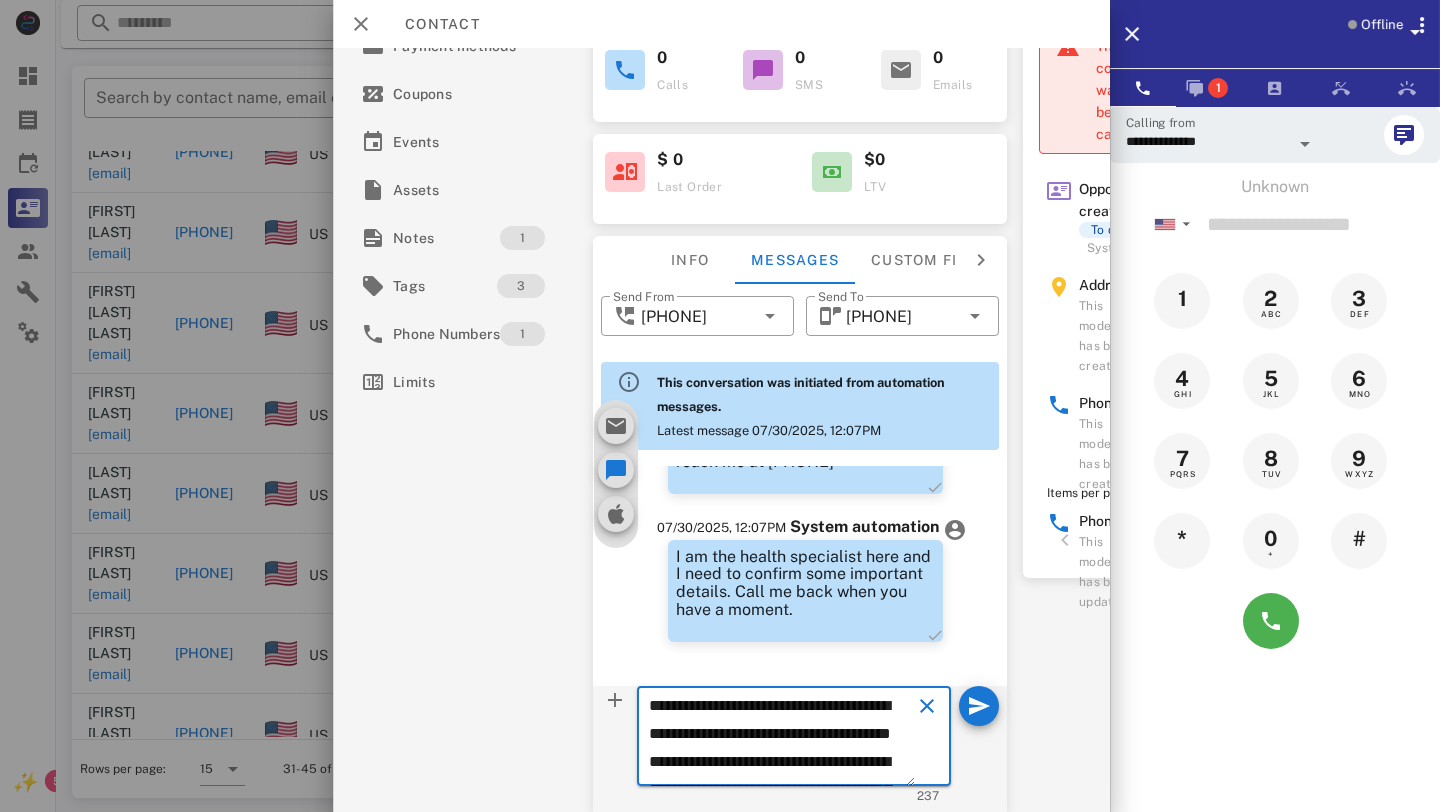 type on "**********" 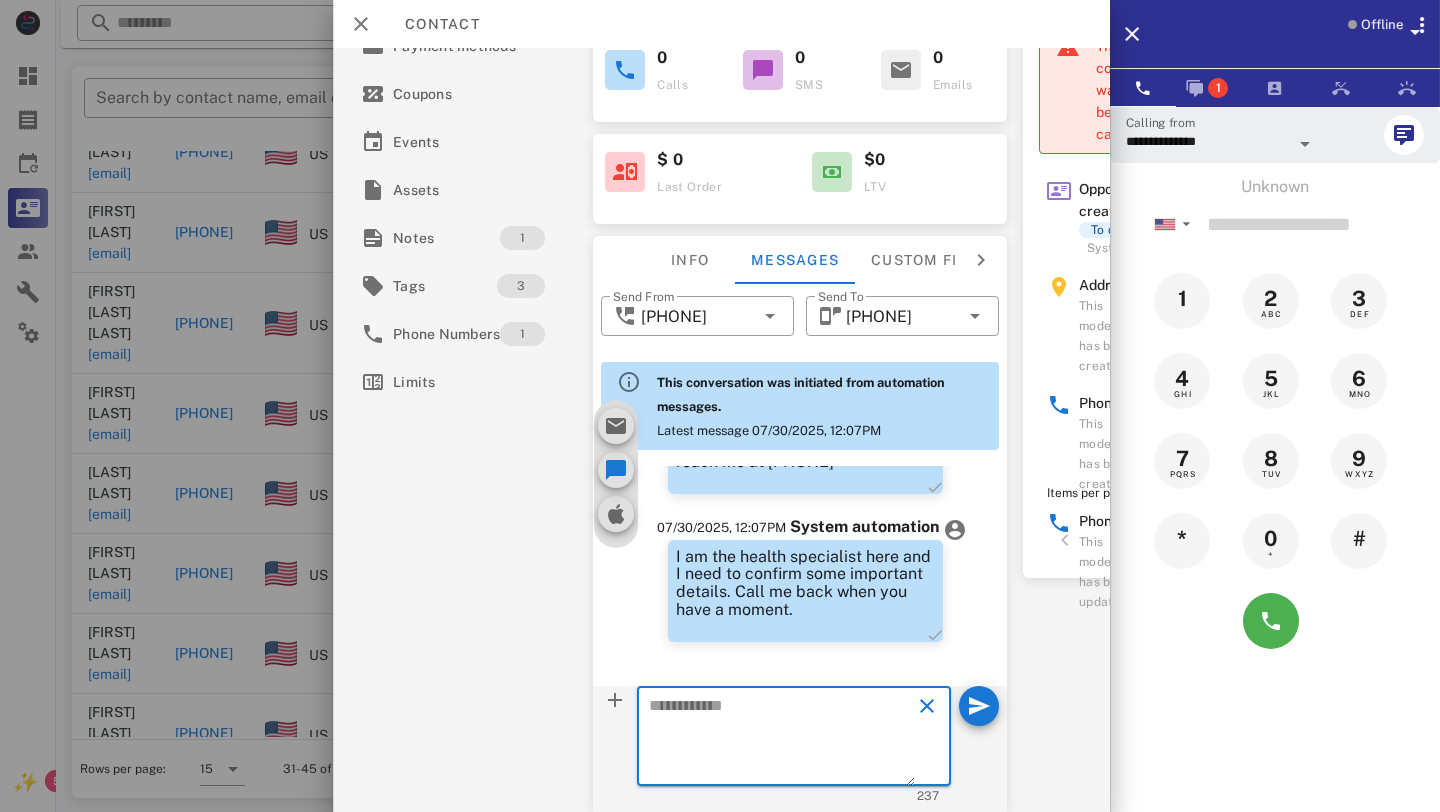 scroll, scrollTop: 0, scrollLeft: 0, axis: both 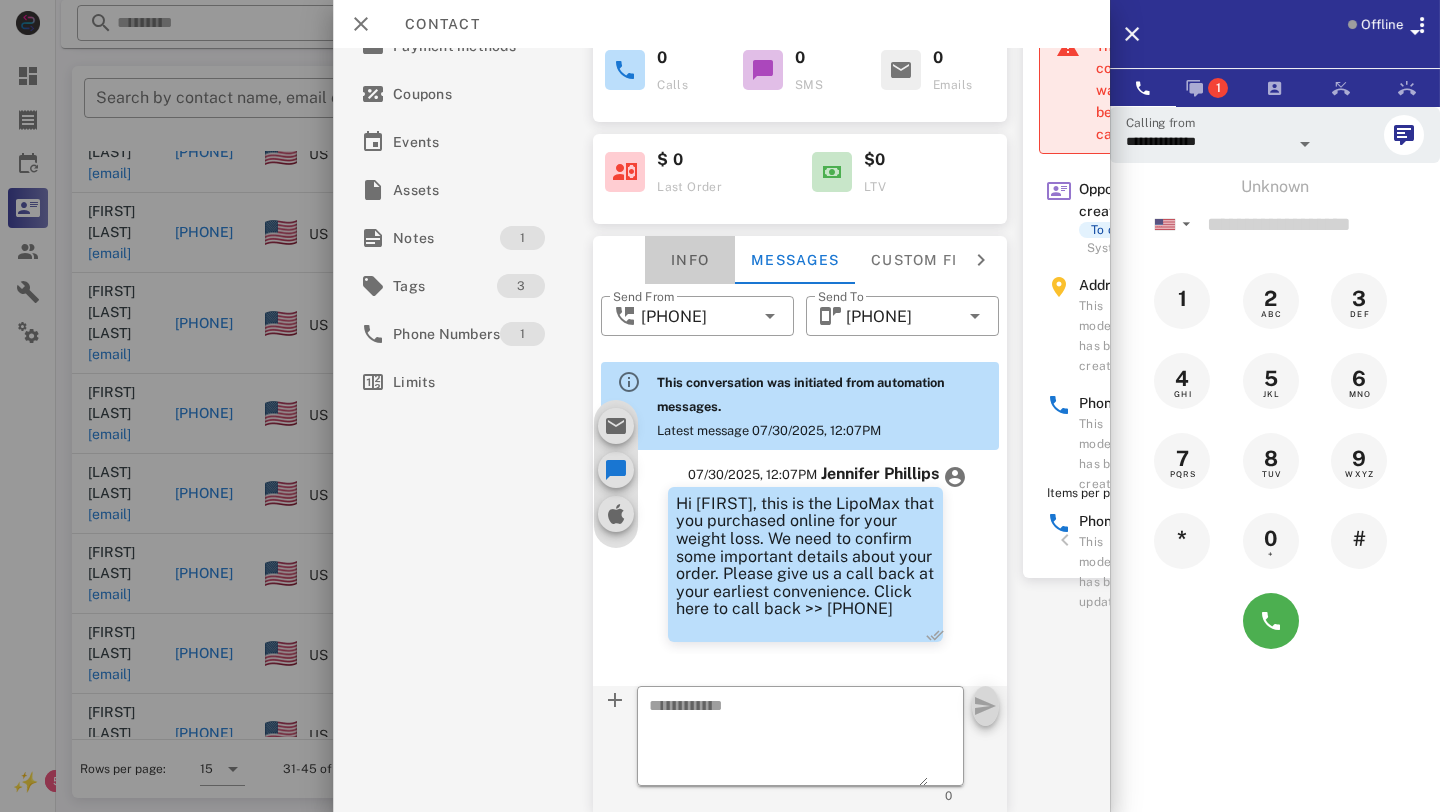 click on "Info" at bounding box center [690, 260] 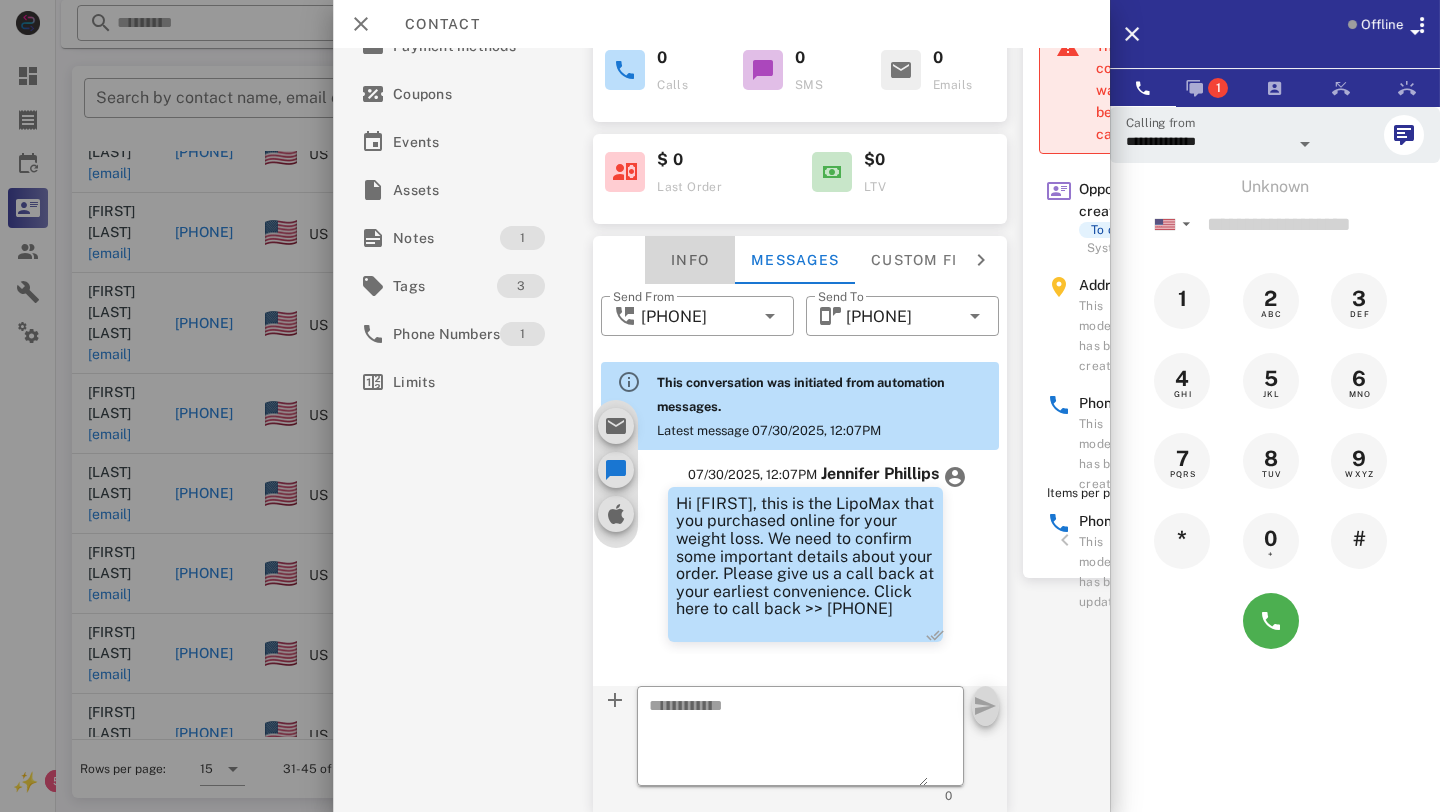 scroll, scrollTop: 110, scrollLeft: 0, axis: vertical 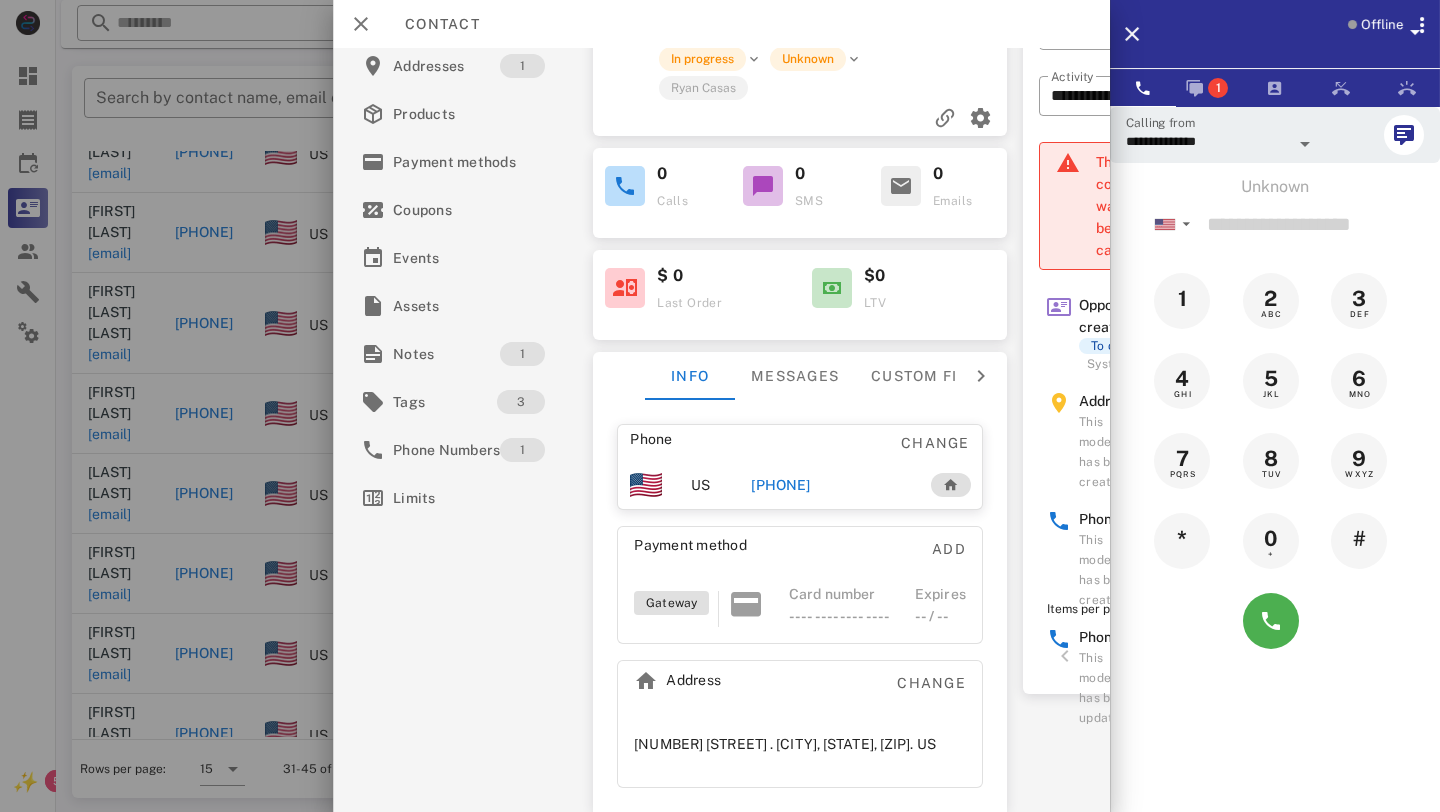 click on "[PHONE]" at bounding box center [780, 485] 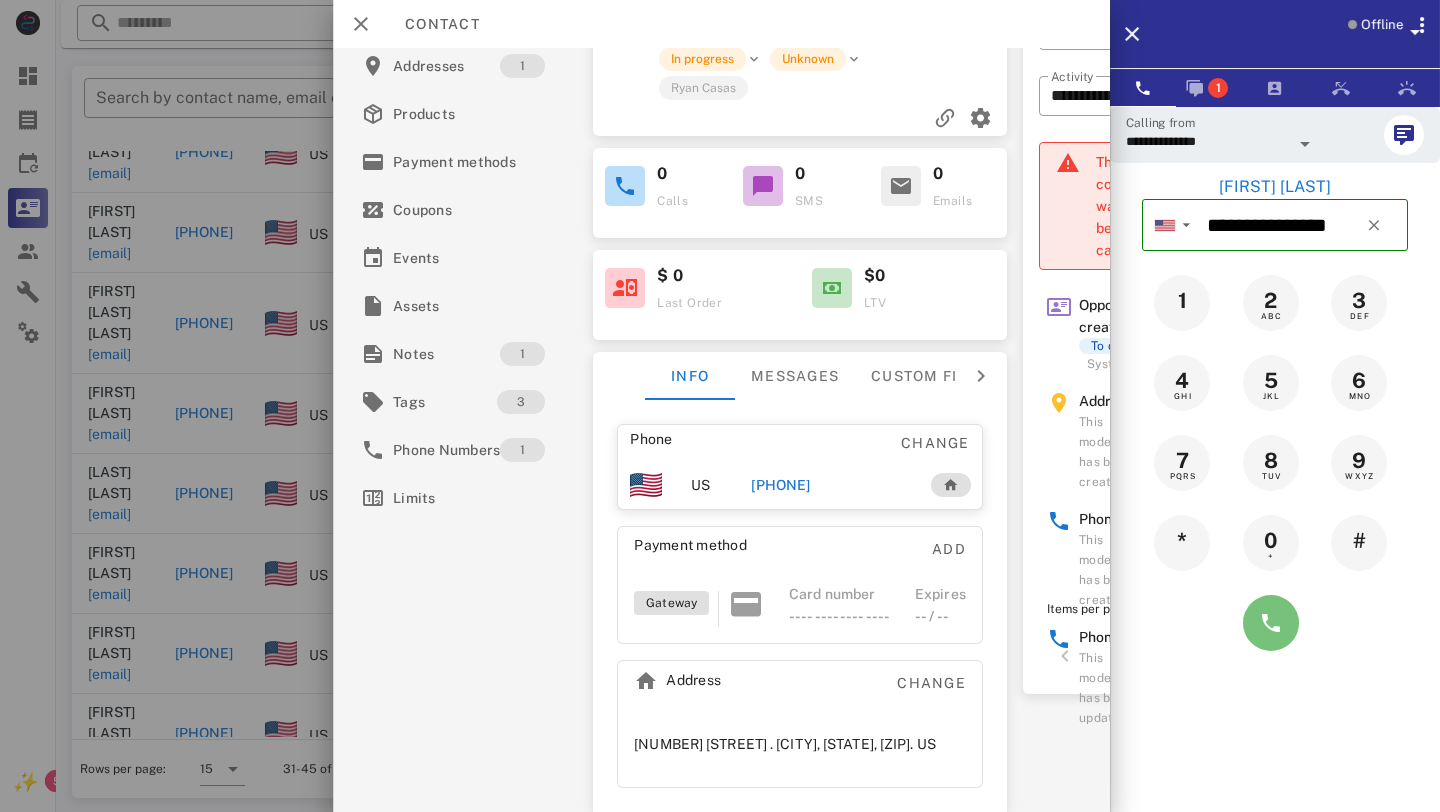 click at bounding box center [1271, 623] 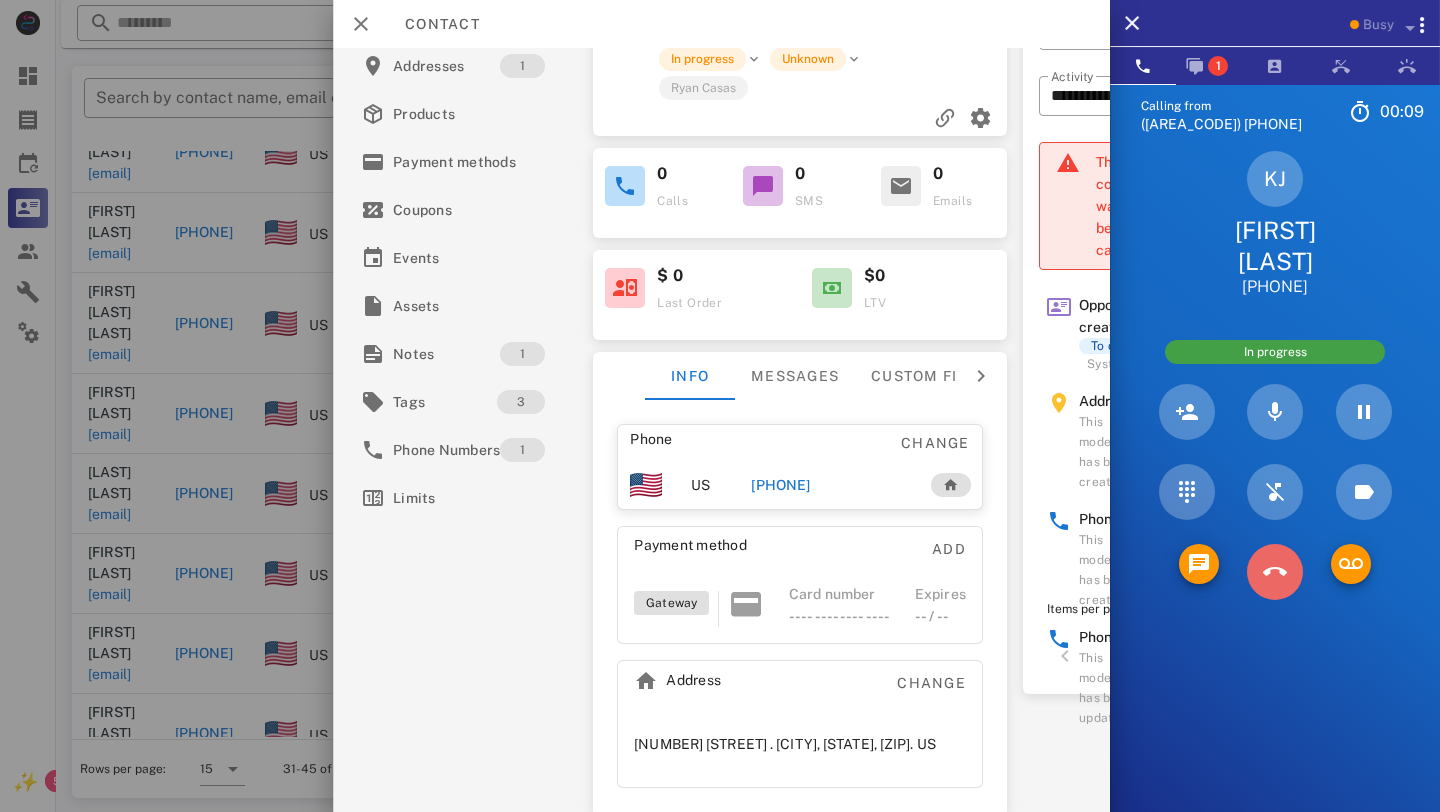 click at bounding box center (1275, 572) 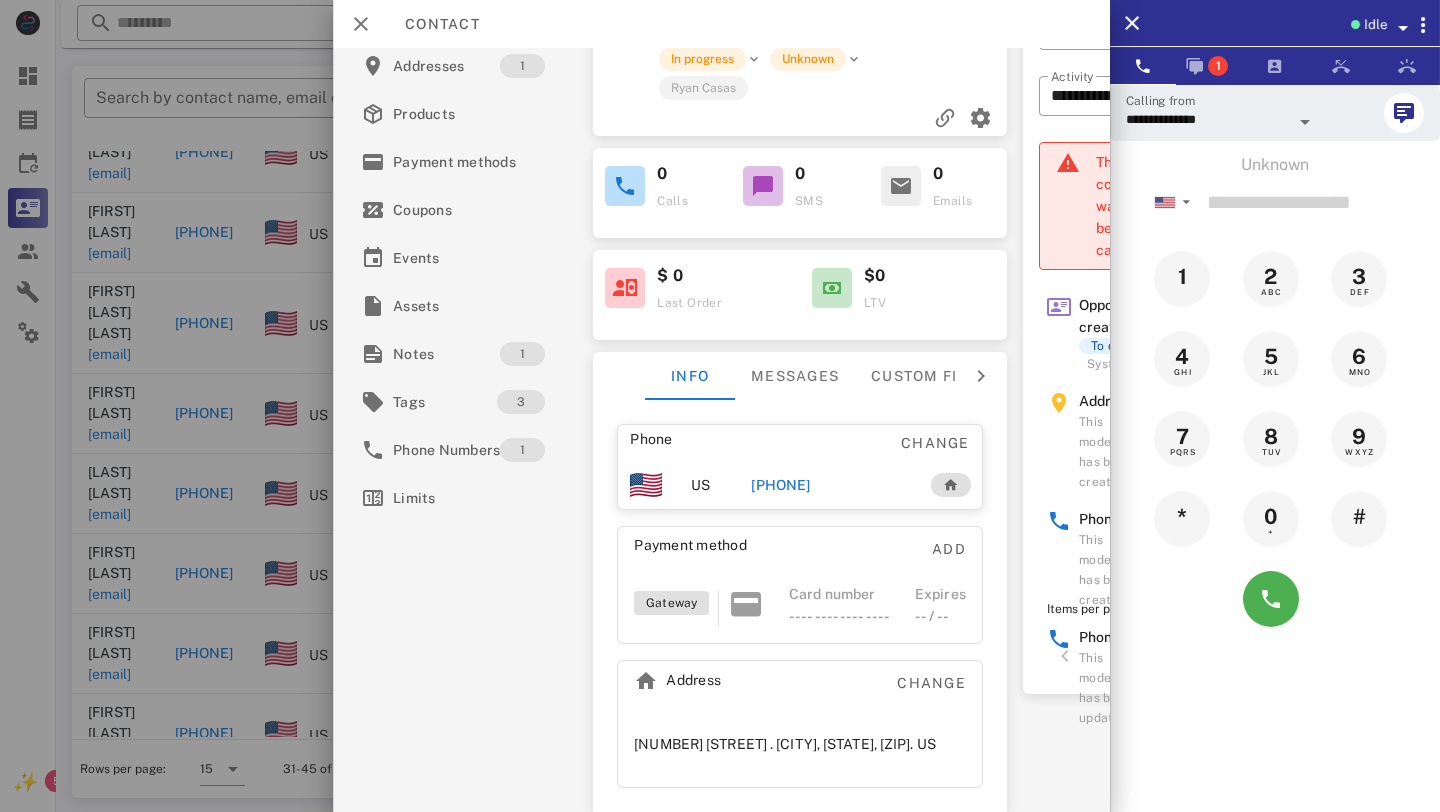 click on "[PHONE]" at bounding box center (780, 485) 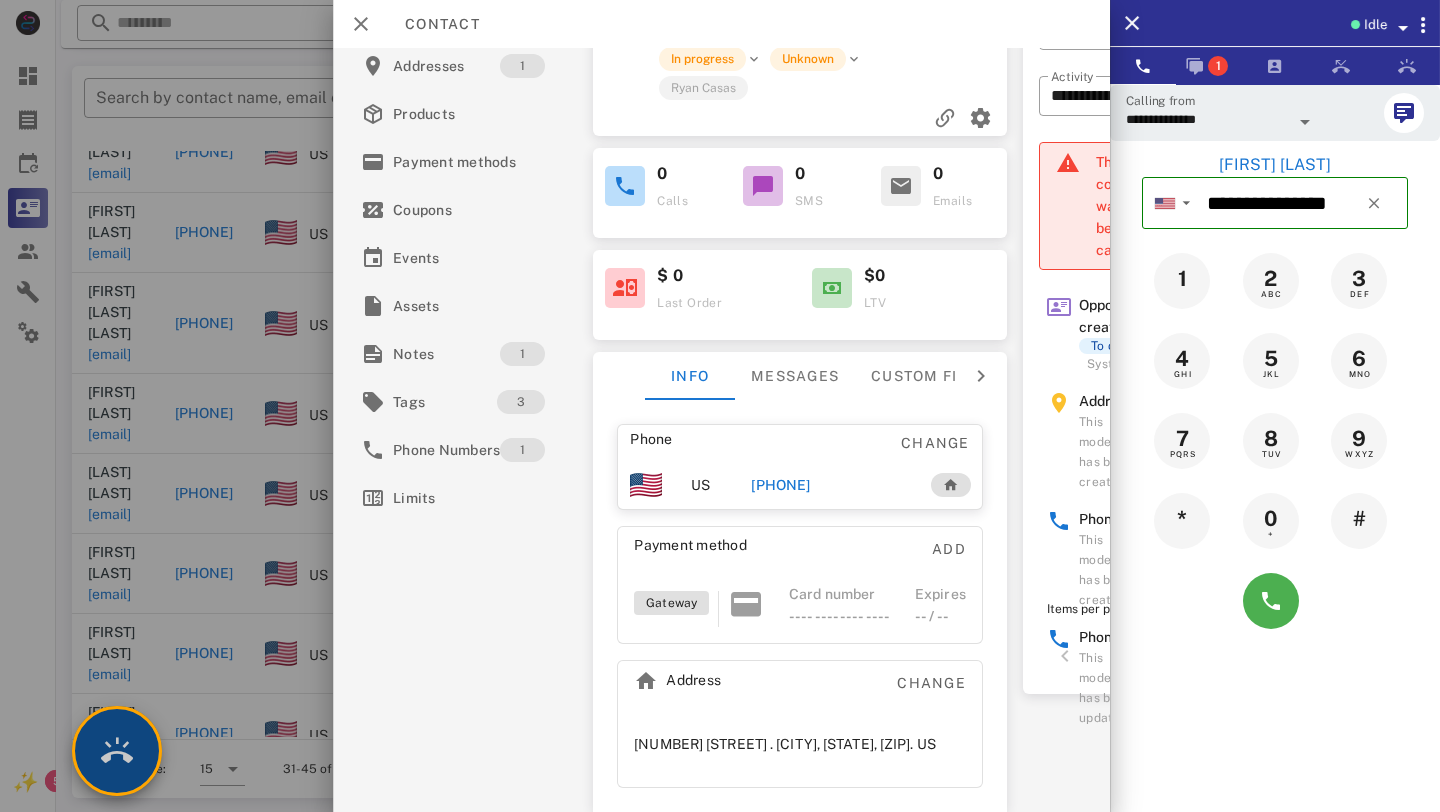 click at bounding box center (117, 751) 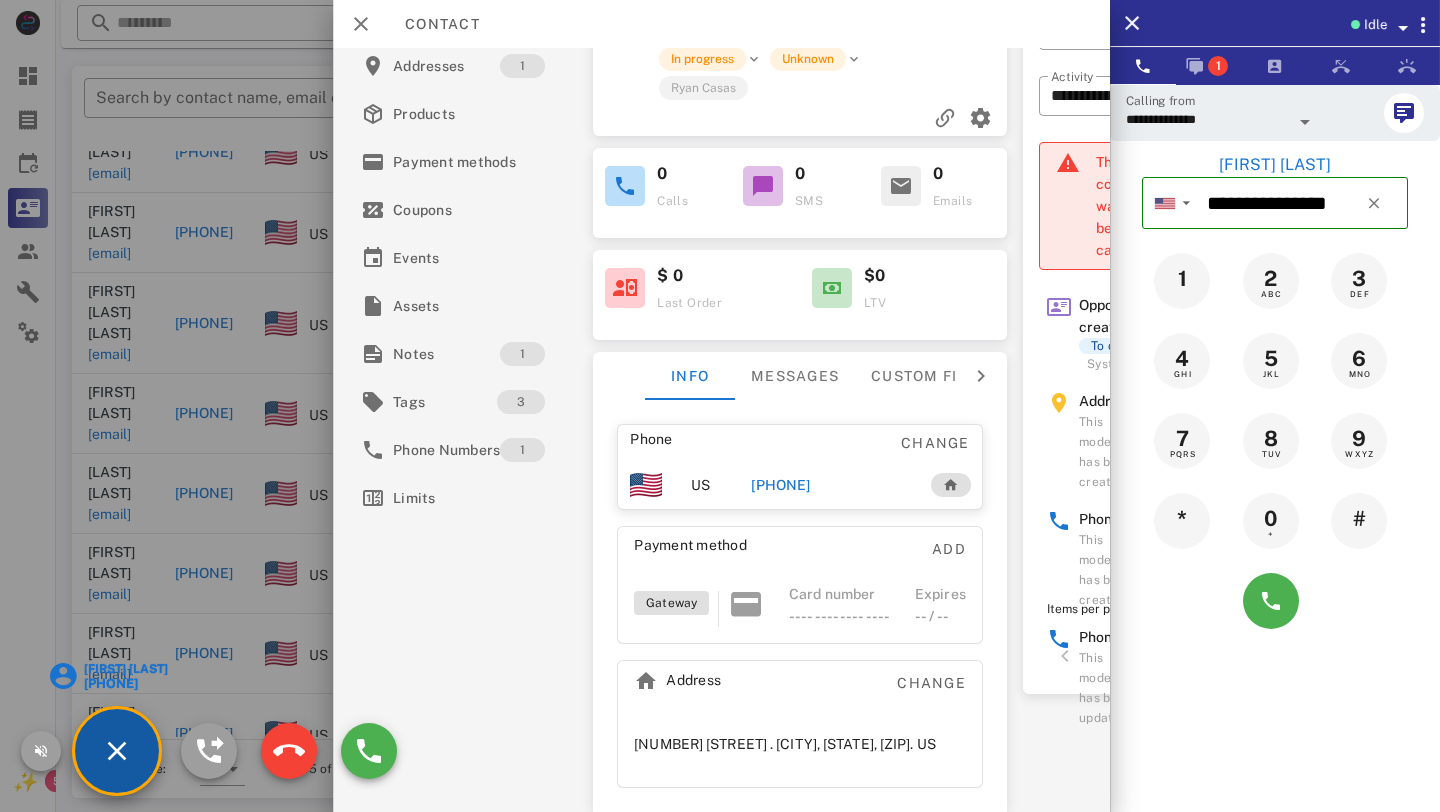 click on "[FIRST] [LAST]" at bounding box center (125, 669) 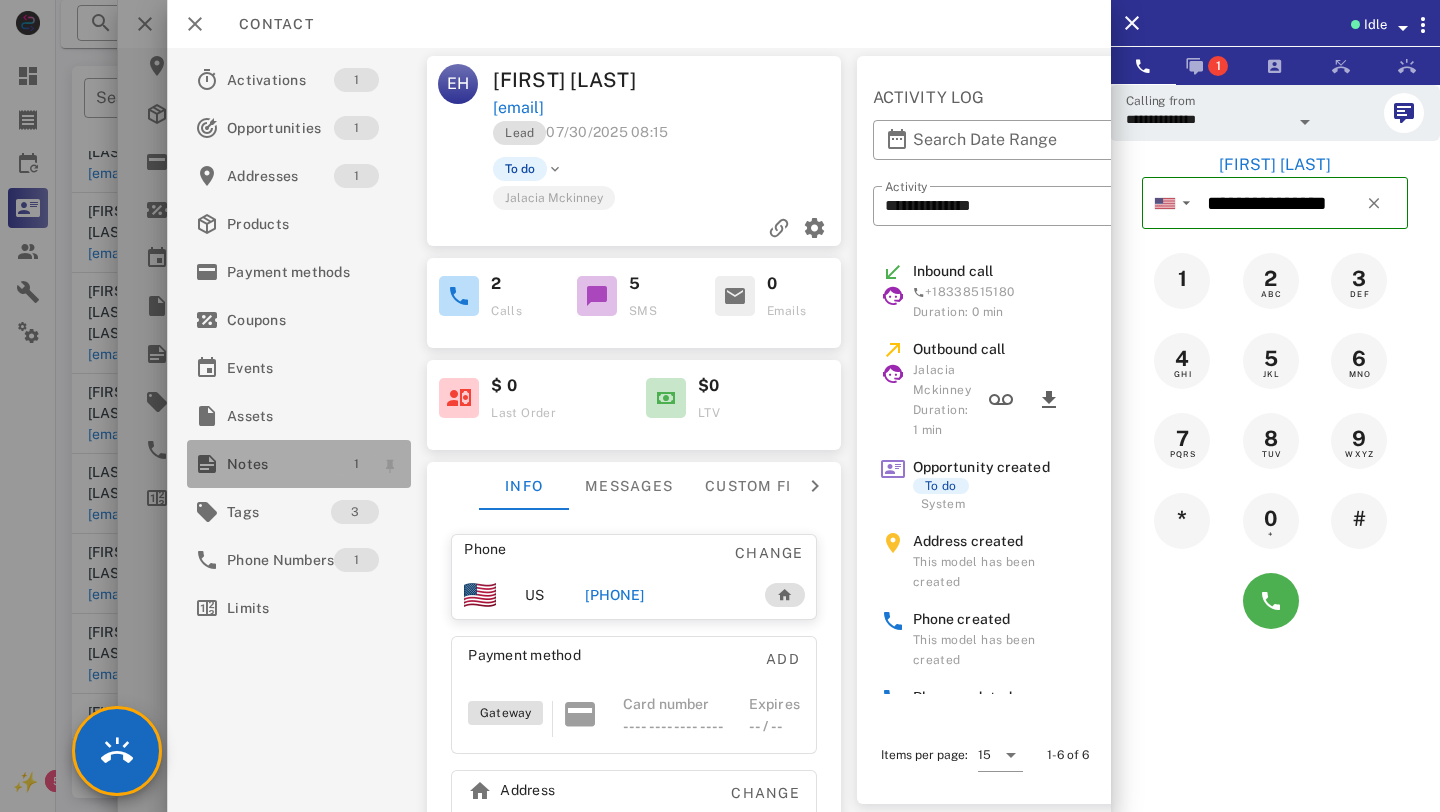 click on "1" at bounding box center [356, 464] 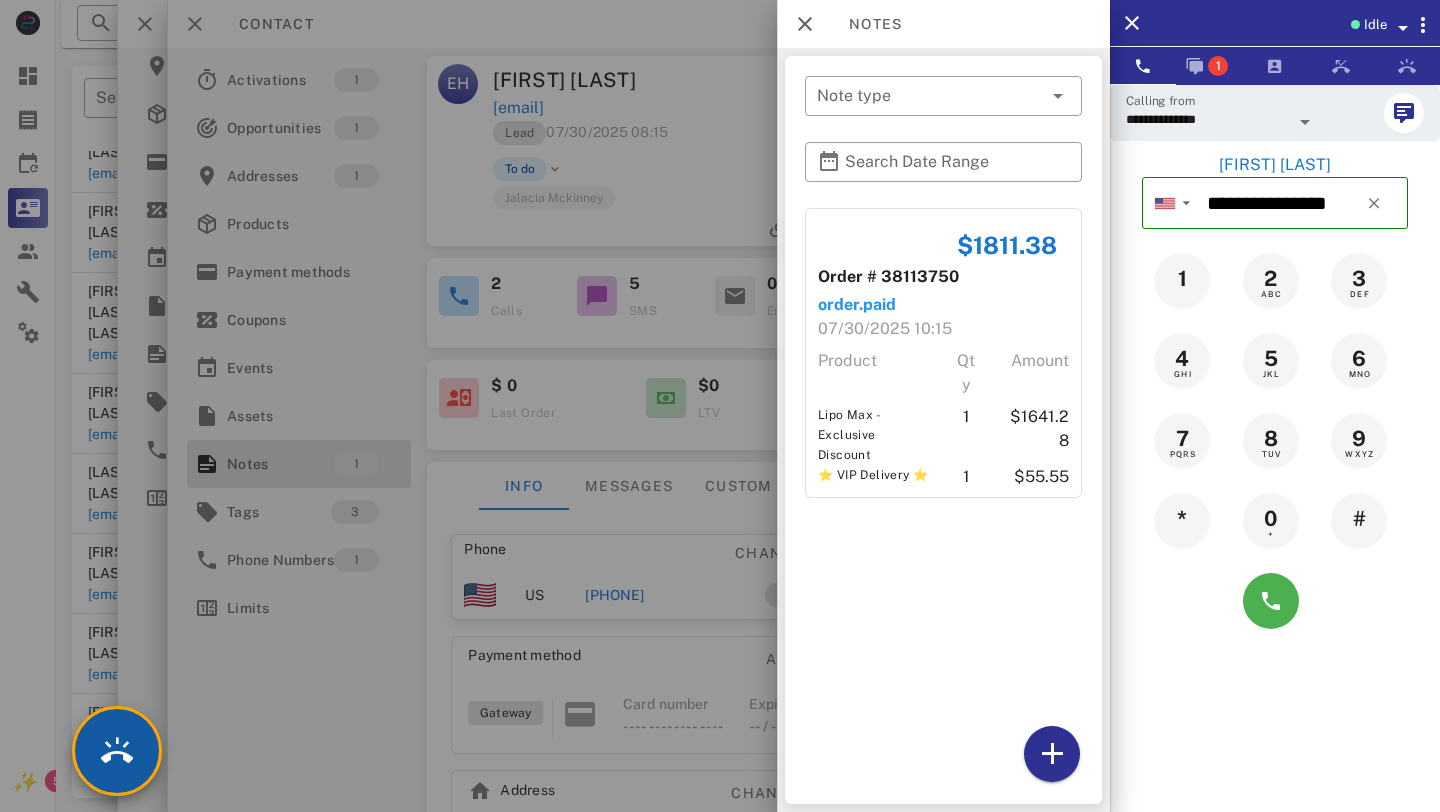 click at bounding box center (117, 751) 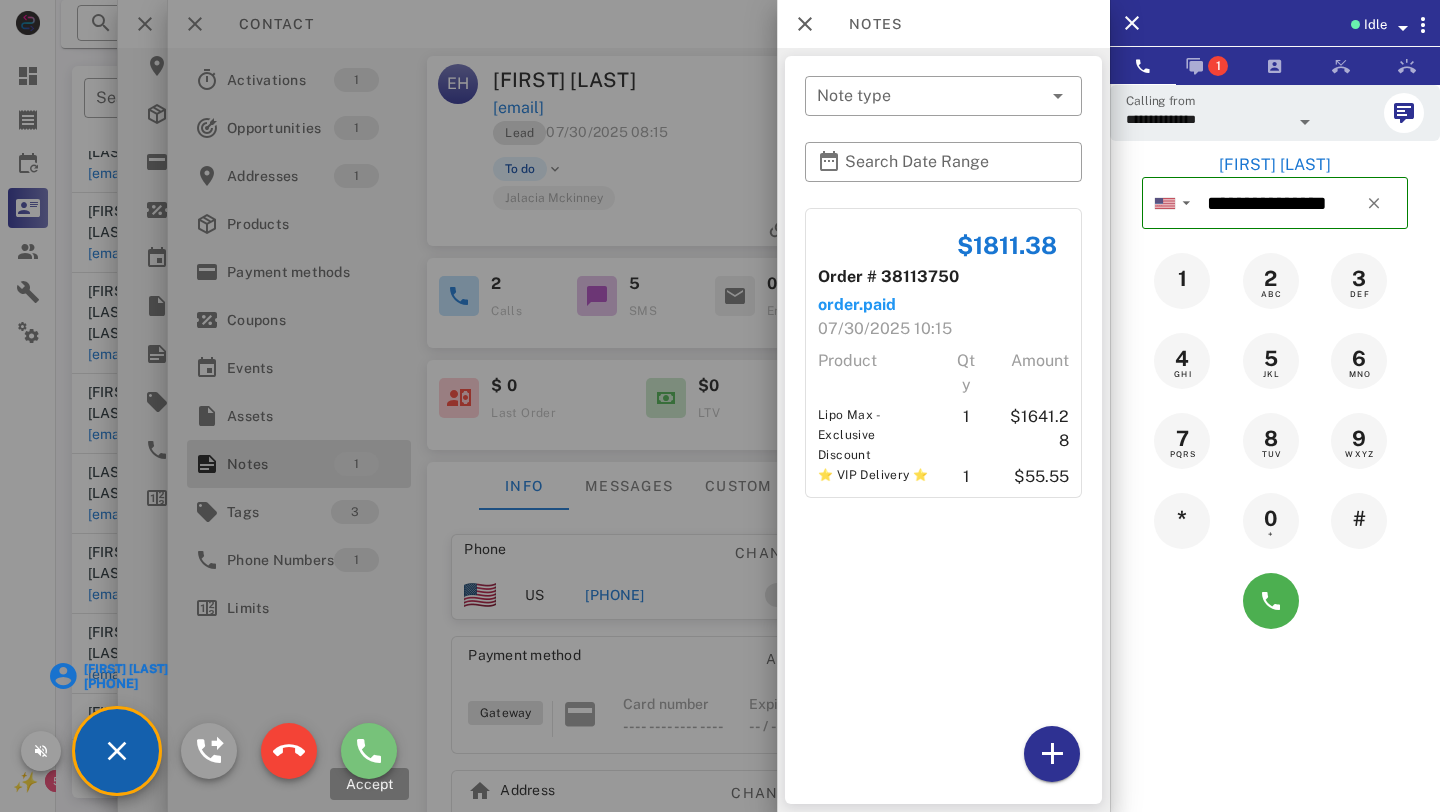 click at bounding box center [369, 751] 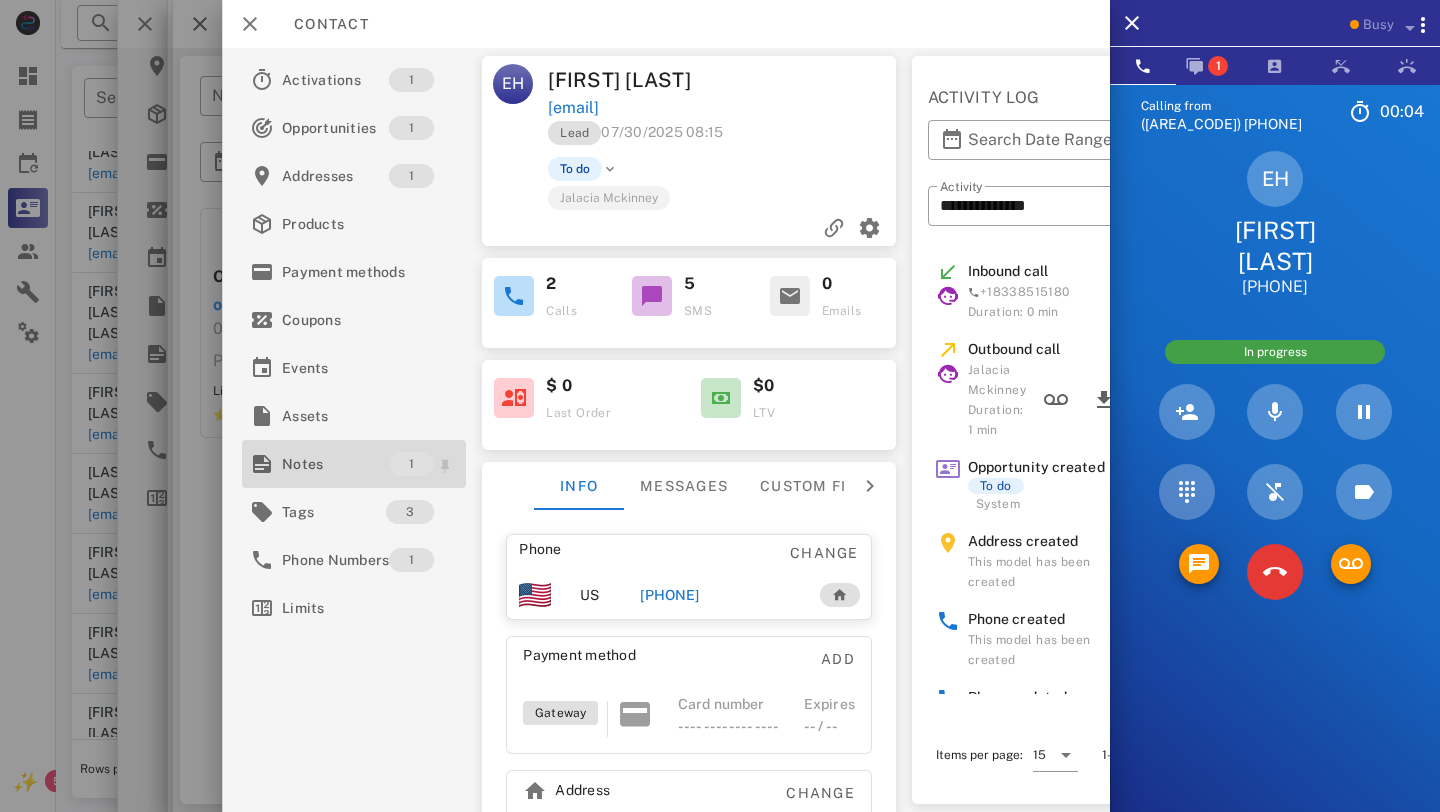 click on "Notes" at bounding box center (335, 464) 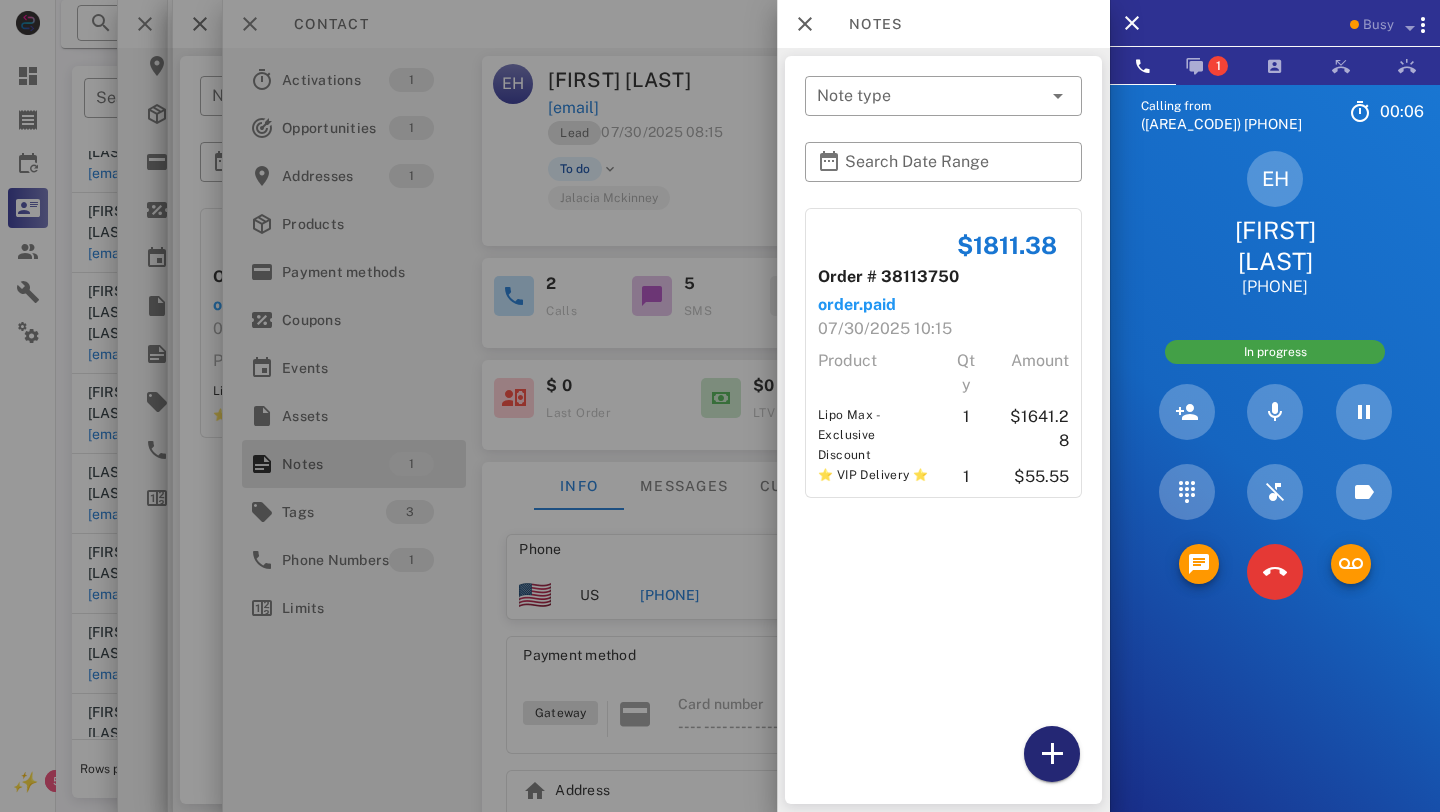 click at bounding box center (1052, 754) 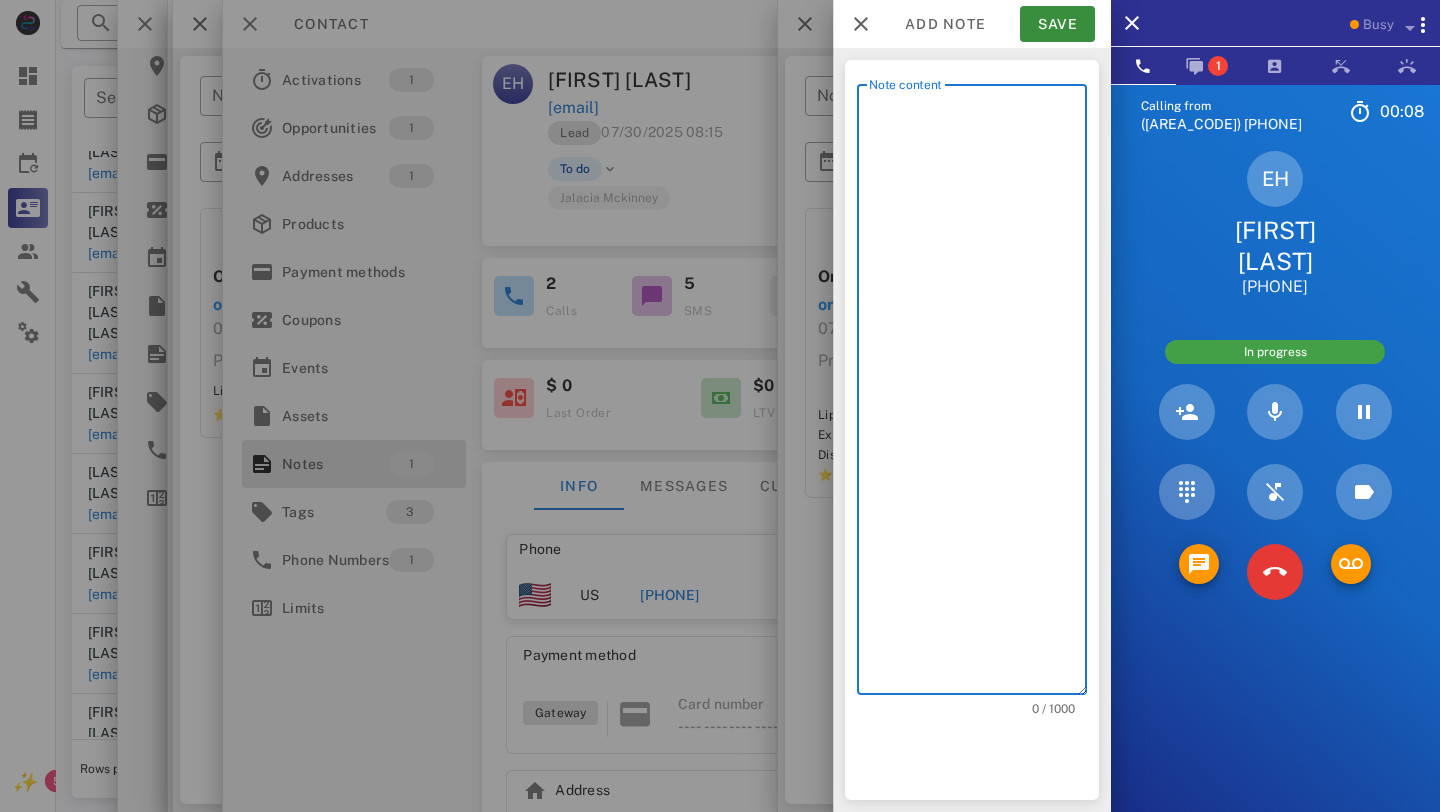 click on "Note content" at bounding box center (978, 394) 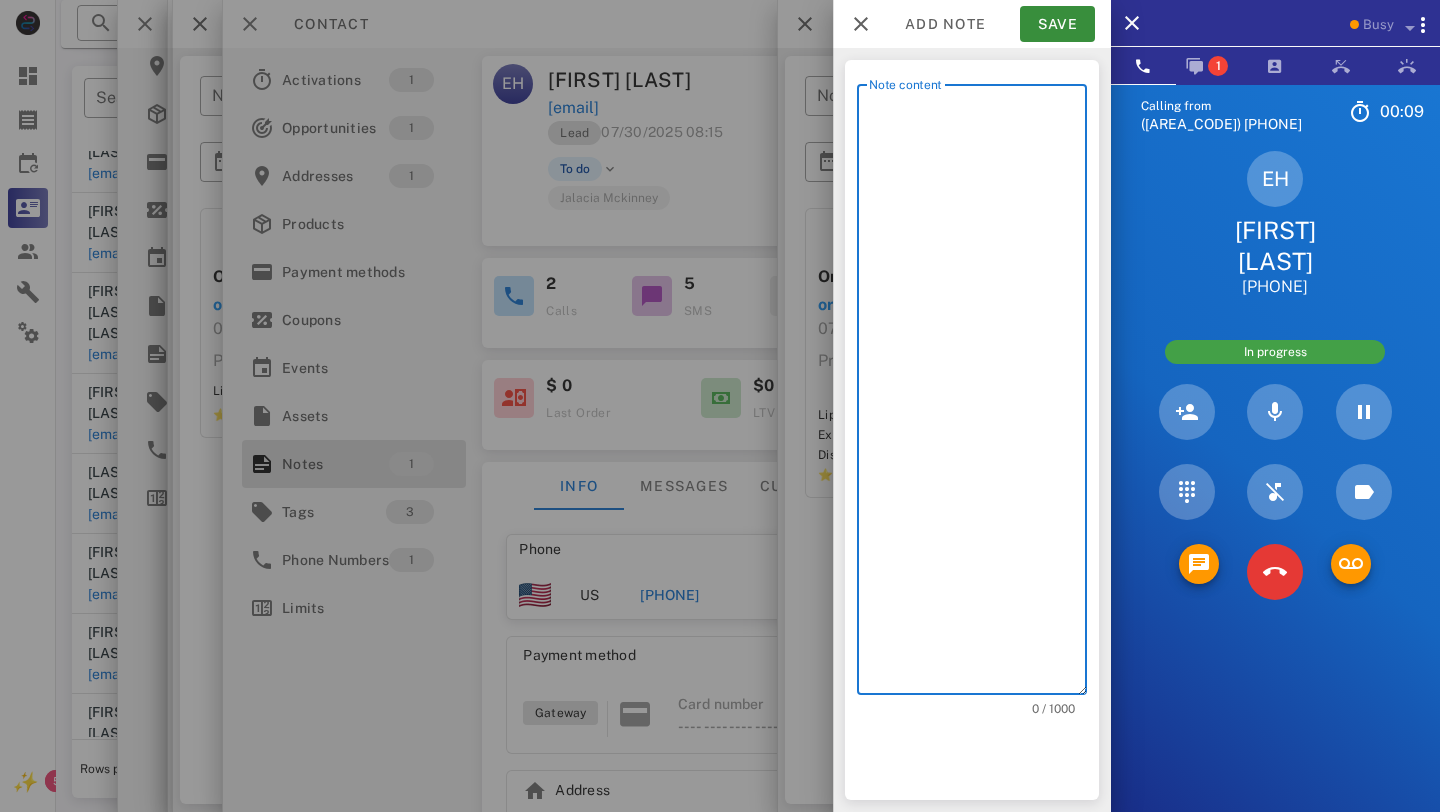 type on "*" 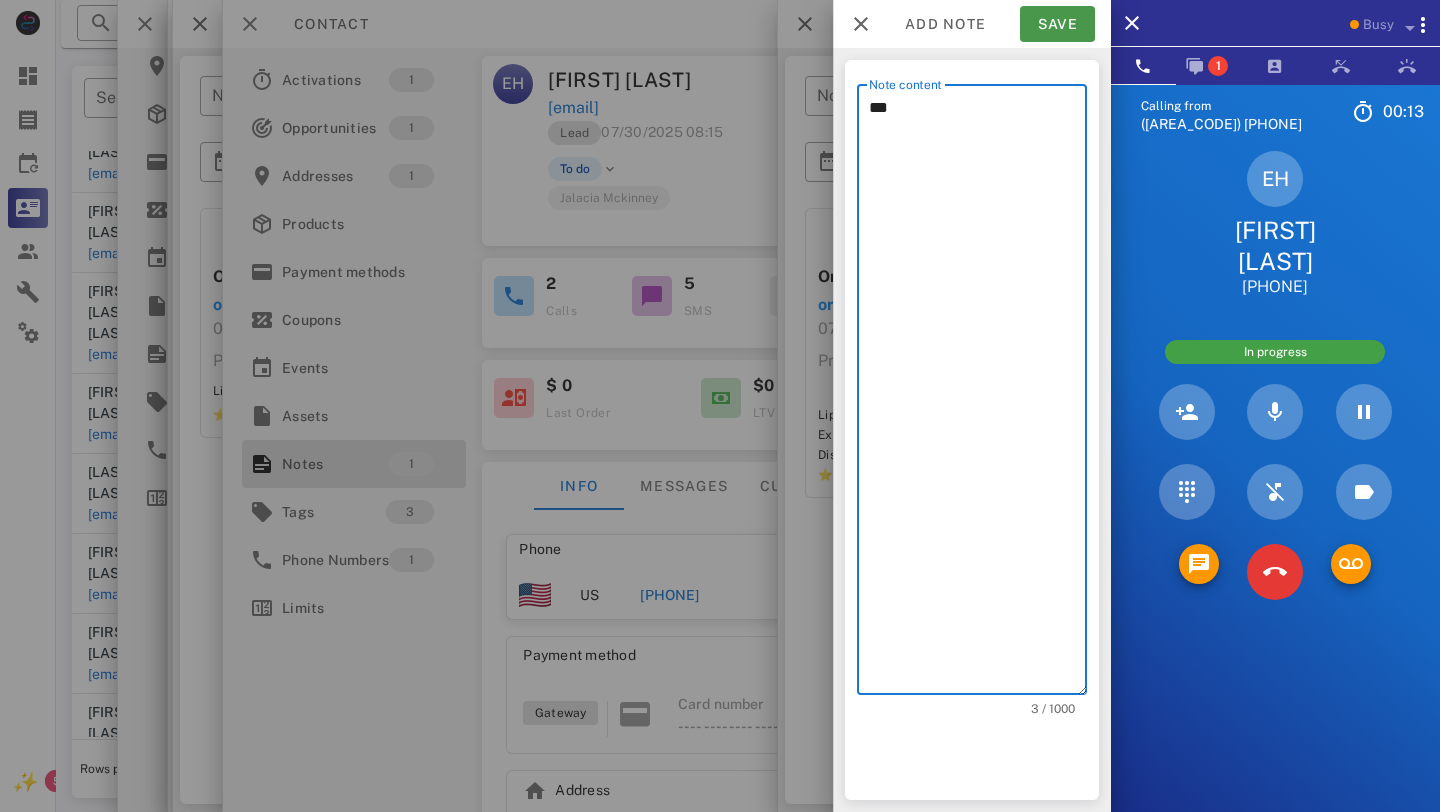 type on "***" 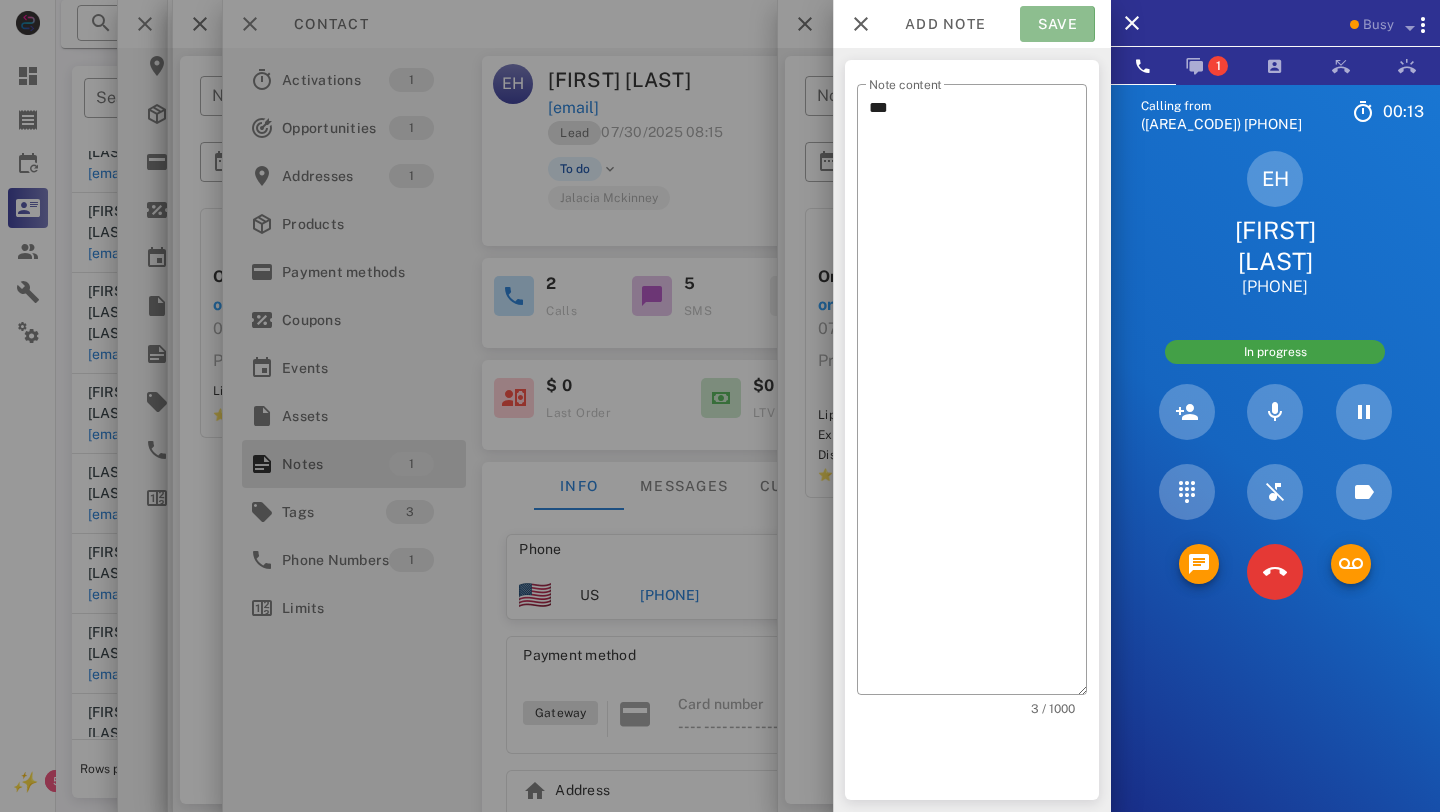 click on "Save" at bounding box center (1057, 24) 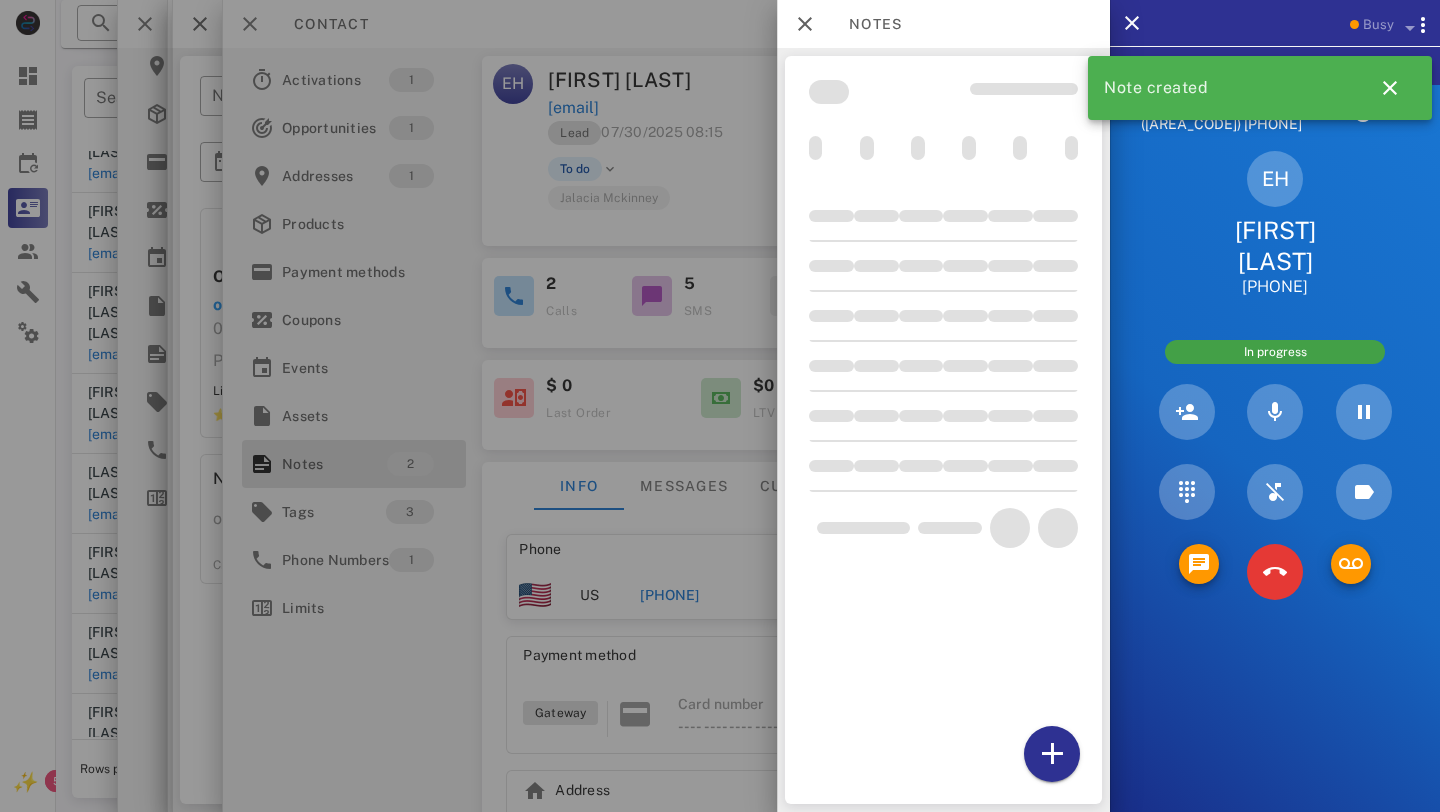 scroll, scrollTop: 380, scrollLeft: 0, axis: vertical 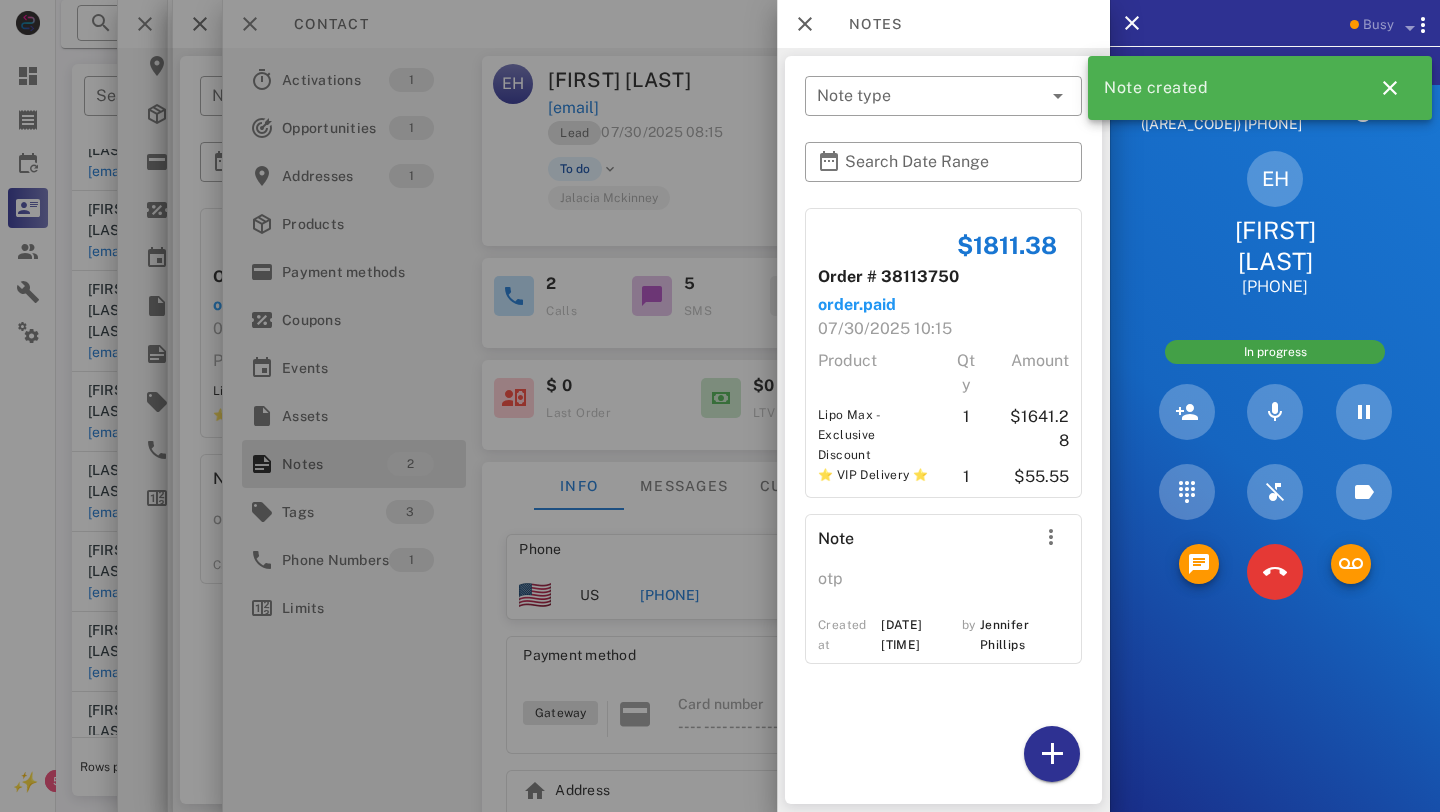 click at bounding box center [720, 406] 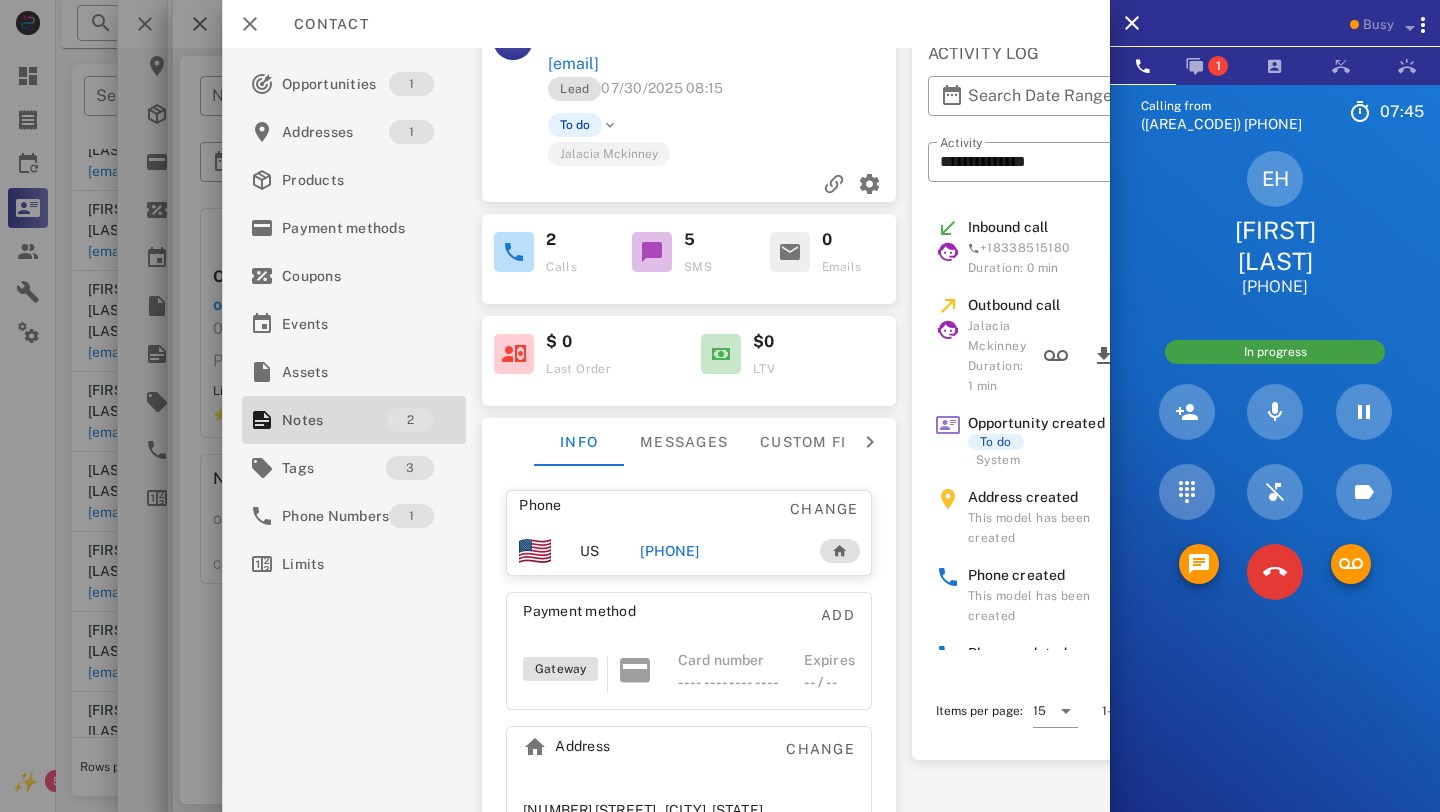 scroll, scrollTop: 0, scrollLeft: 0, axis: both 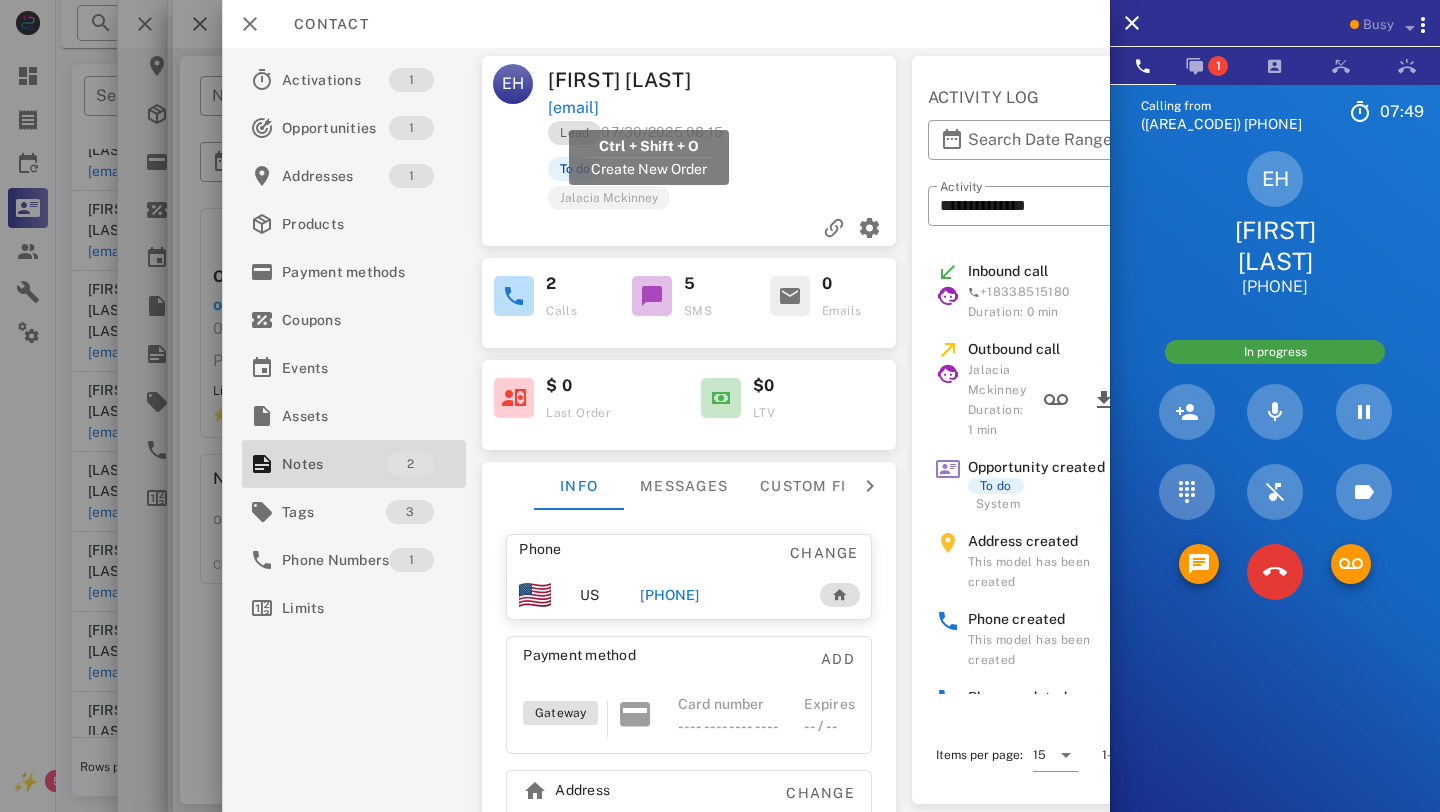 click on "[EMAIL]" at bounding box center (573, 108) 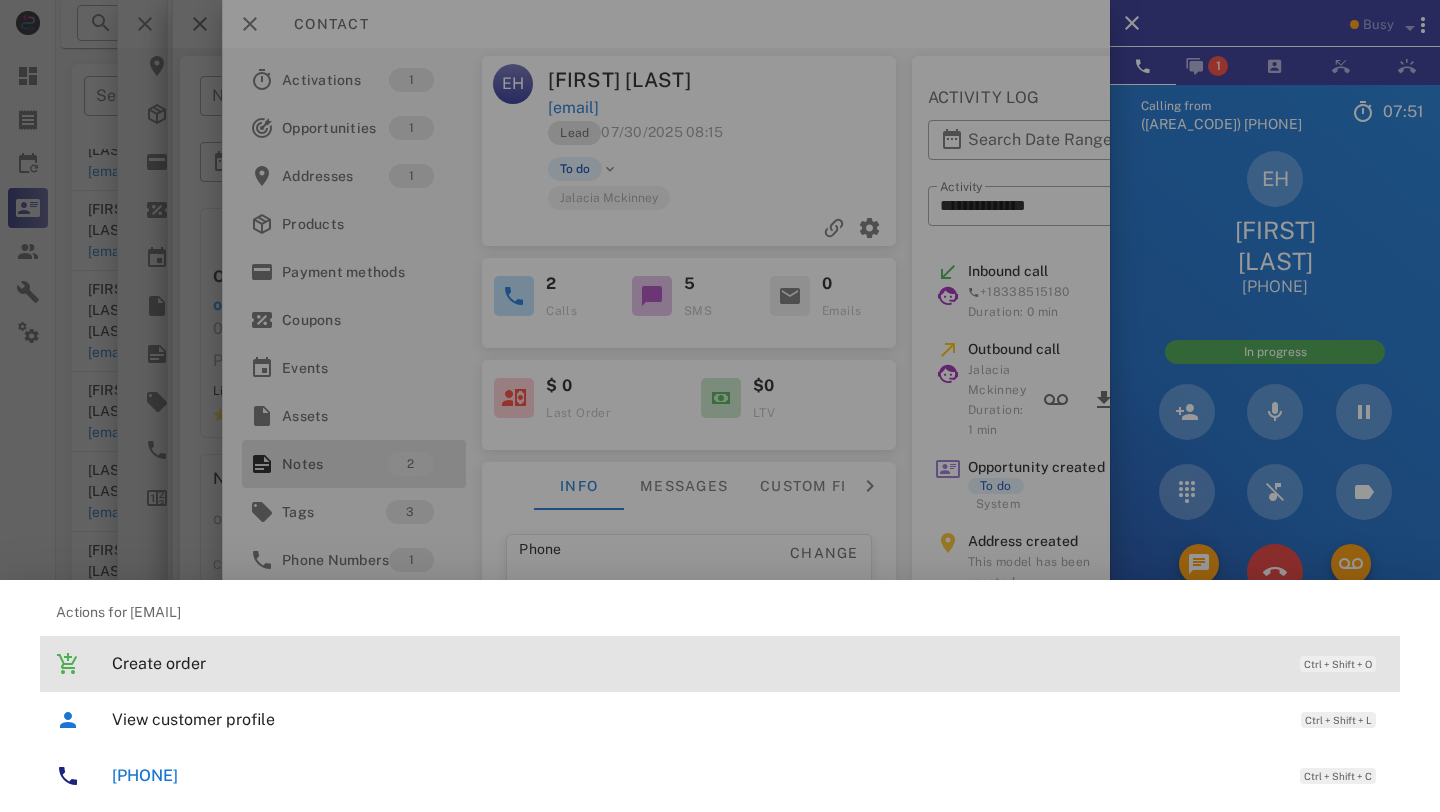 click on "Create order" at bounding box center [696, 663] 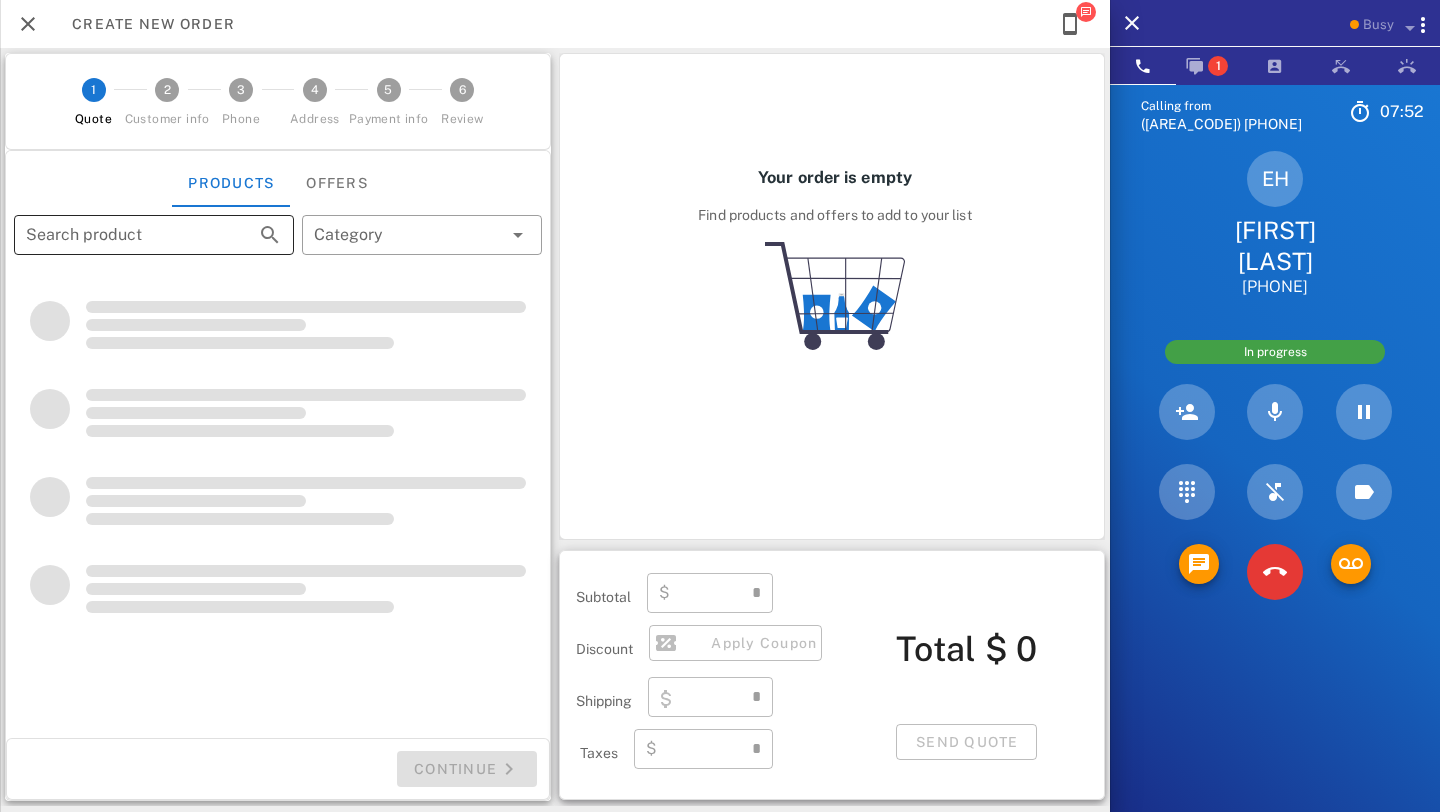 type on "**********" 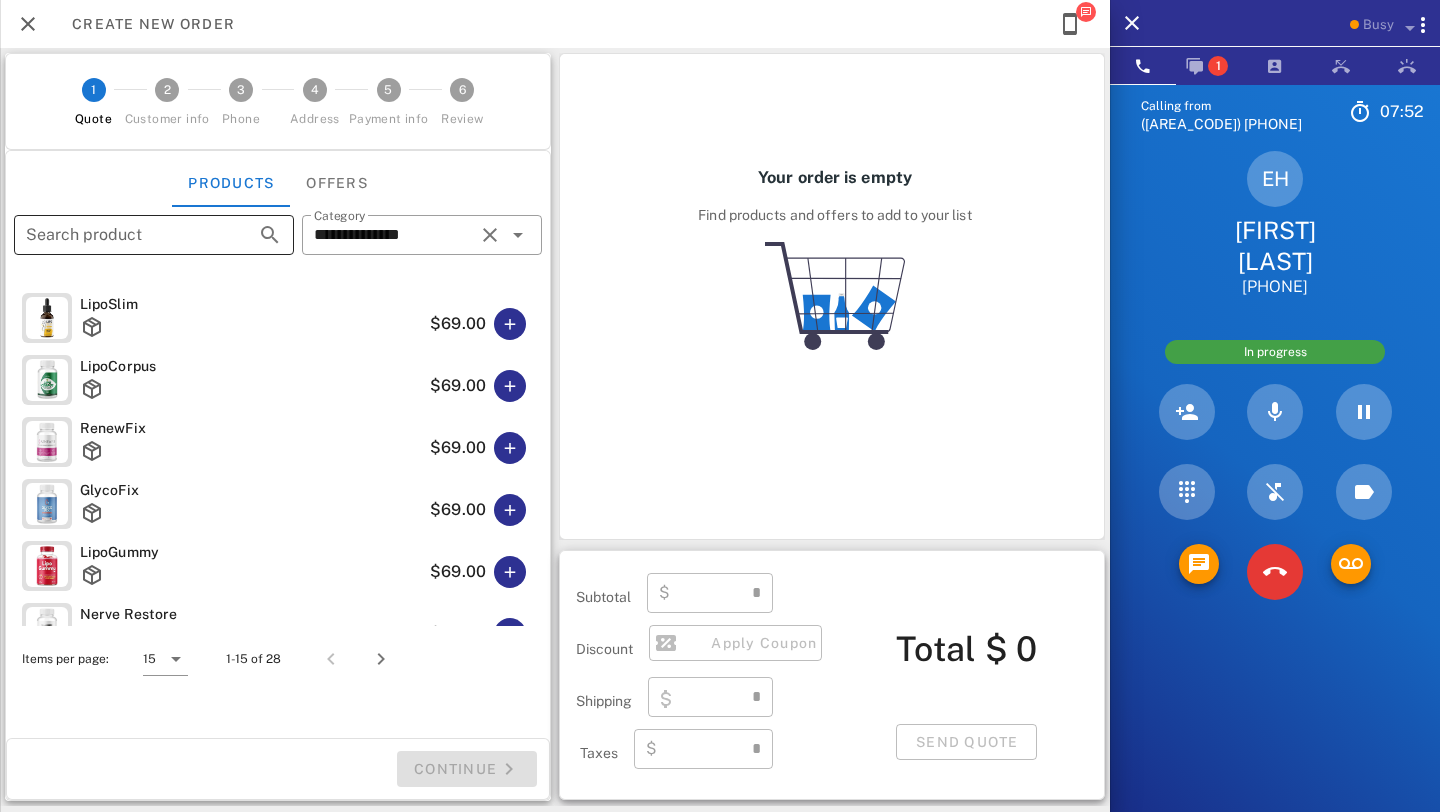 click on "Search product" at bounding box center [126, 235] 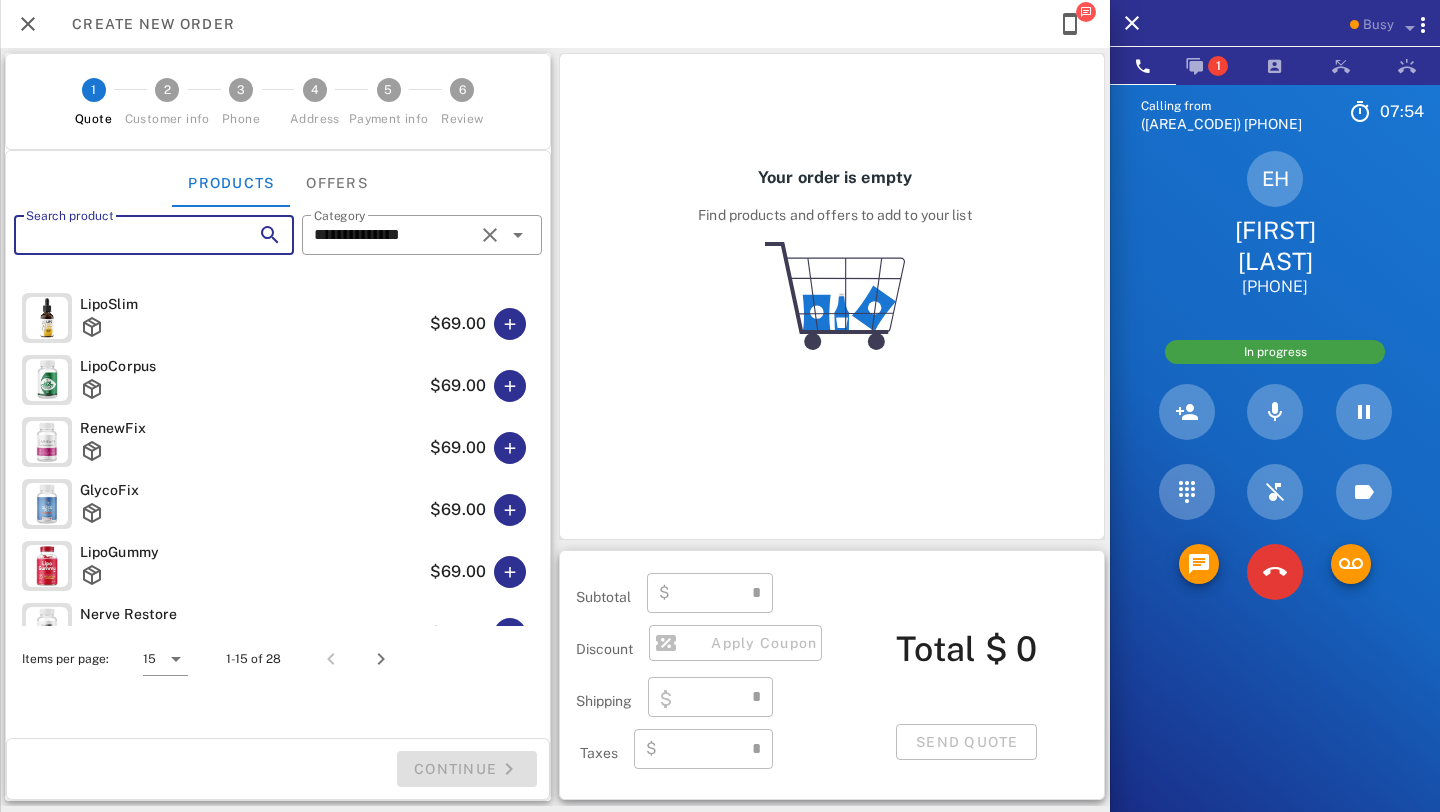 type on "****" 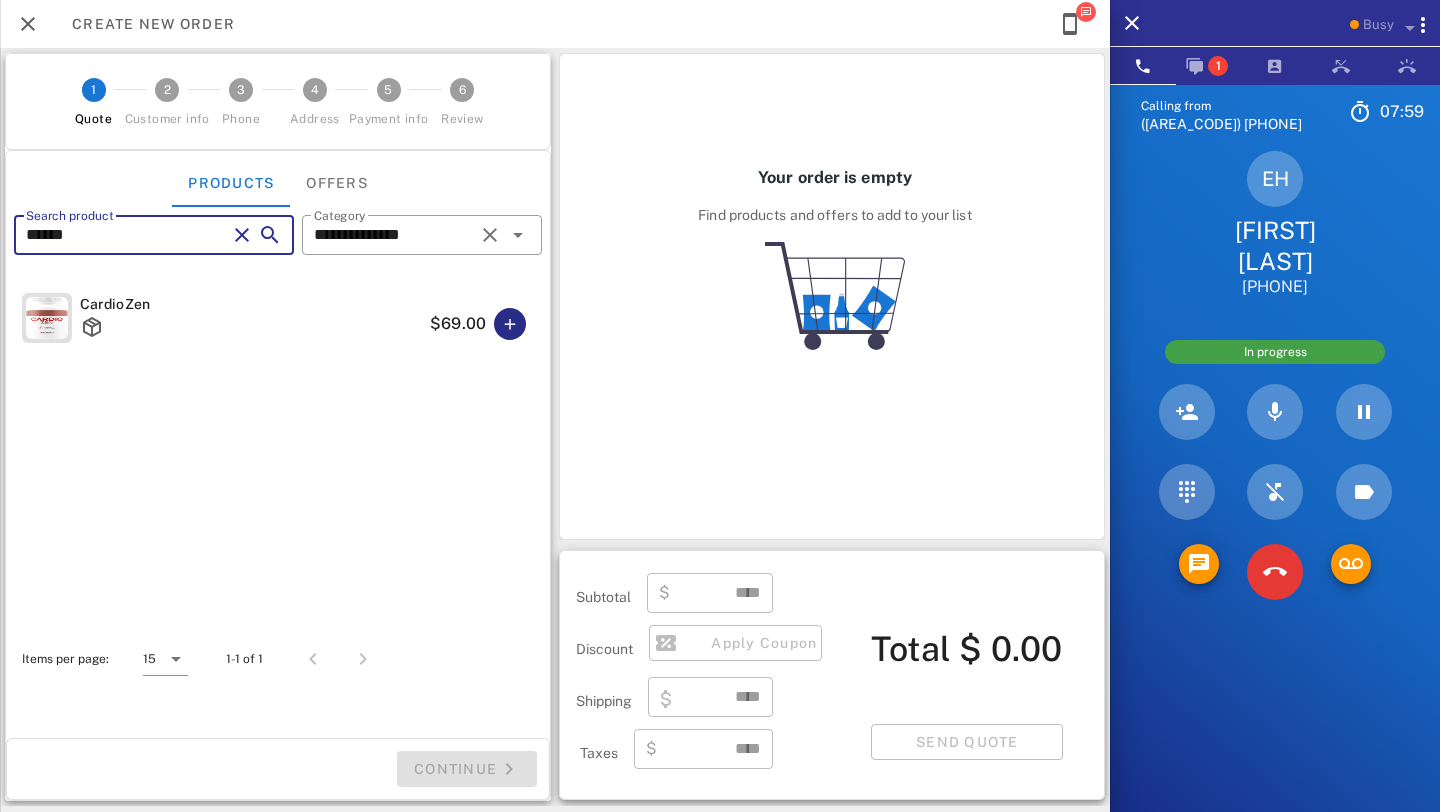 type on "******" 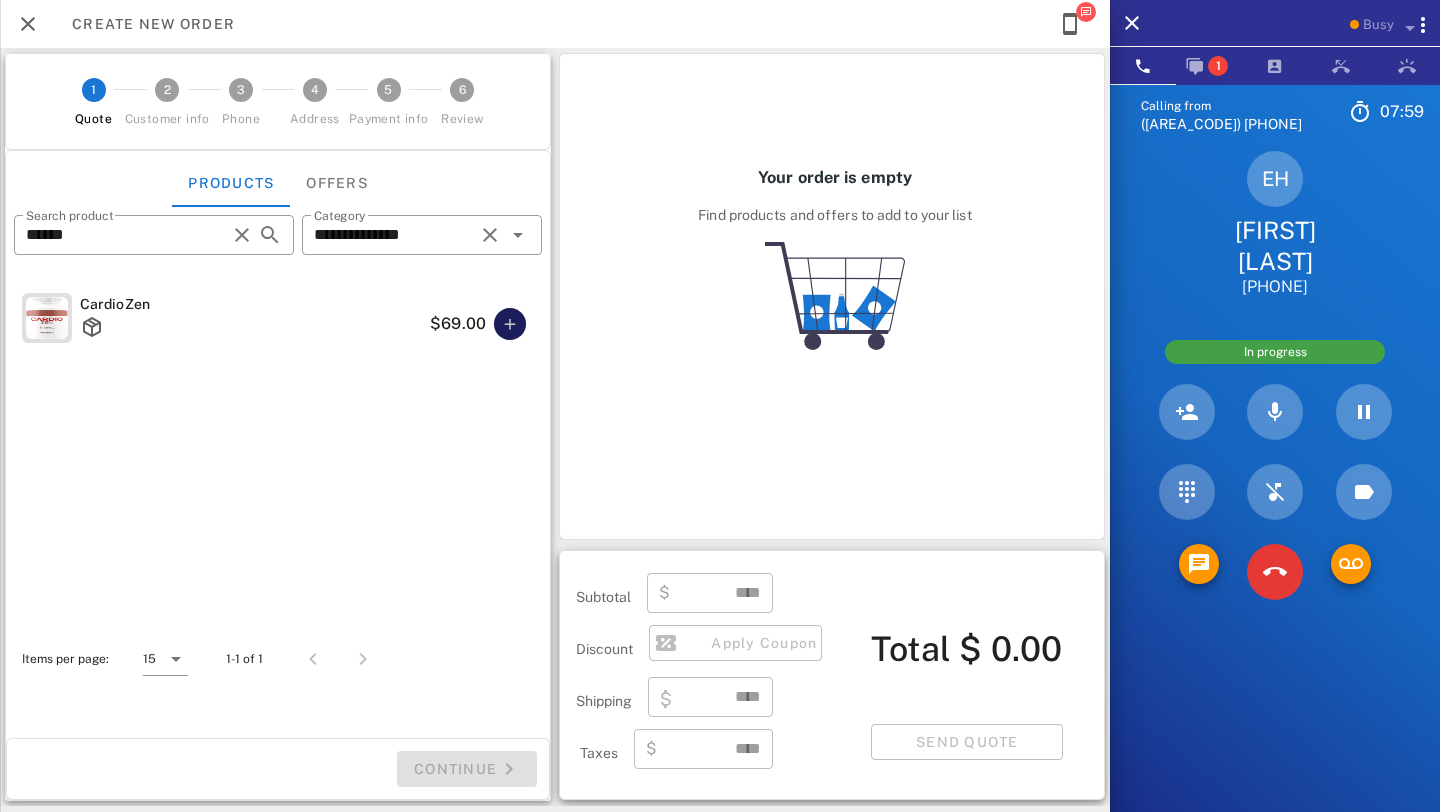 click at bounding box center (510, 324) 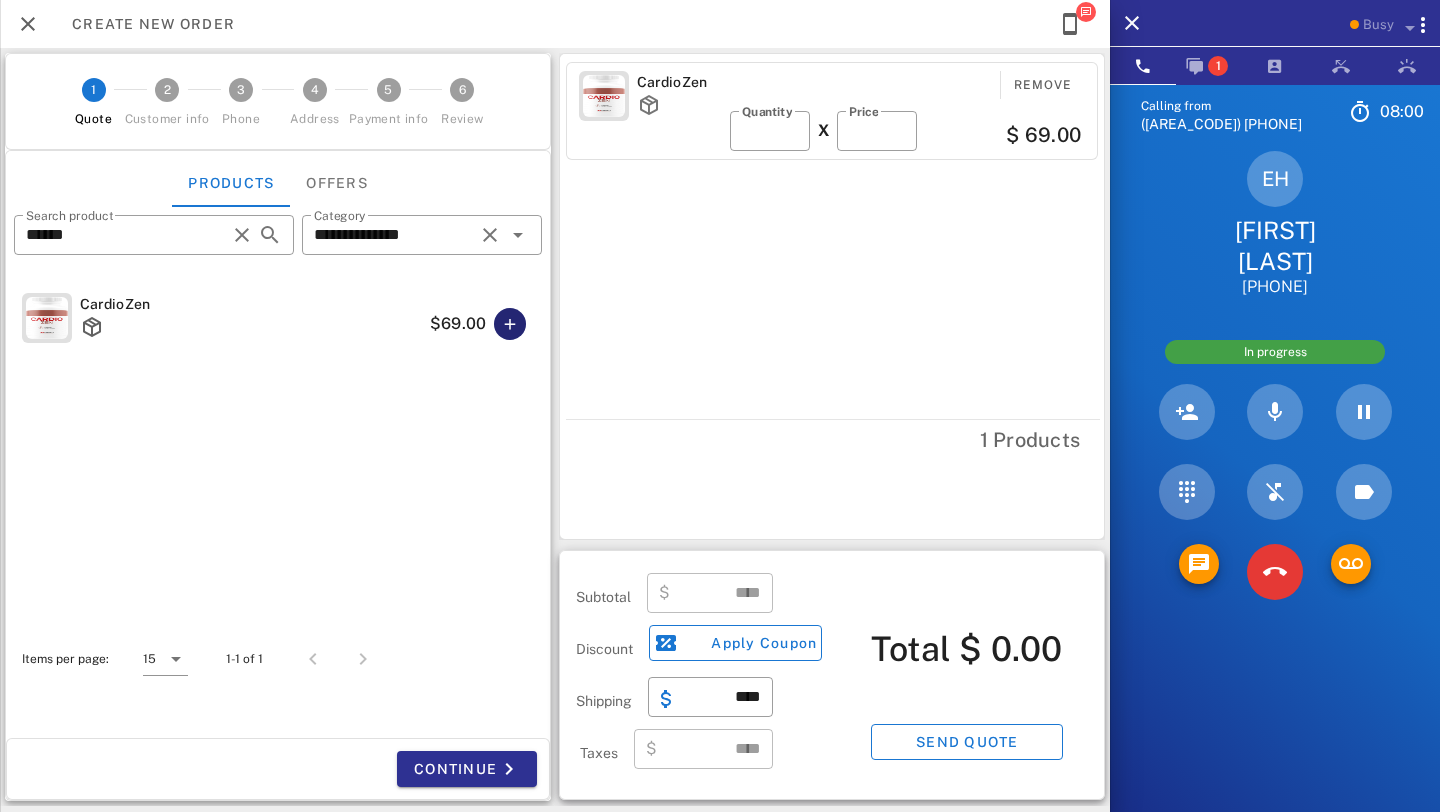 type on "*****" 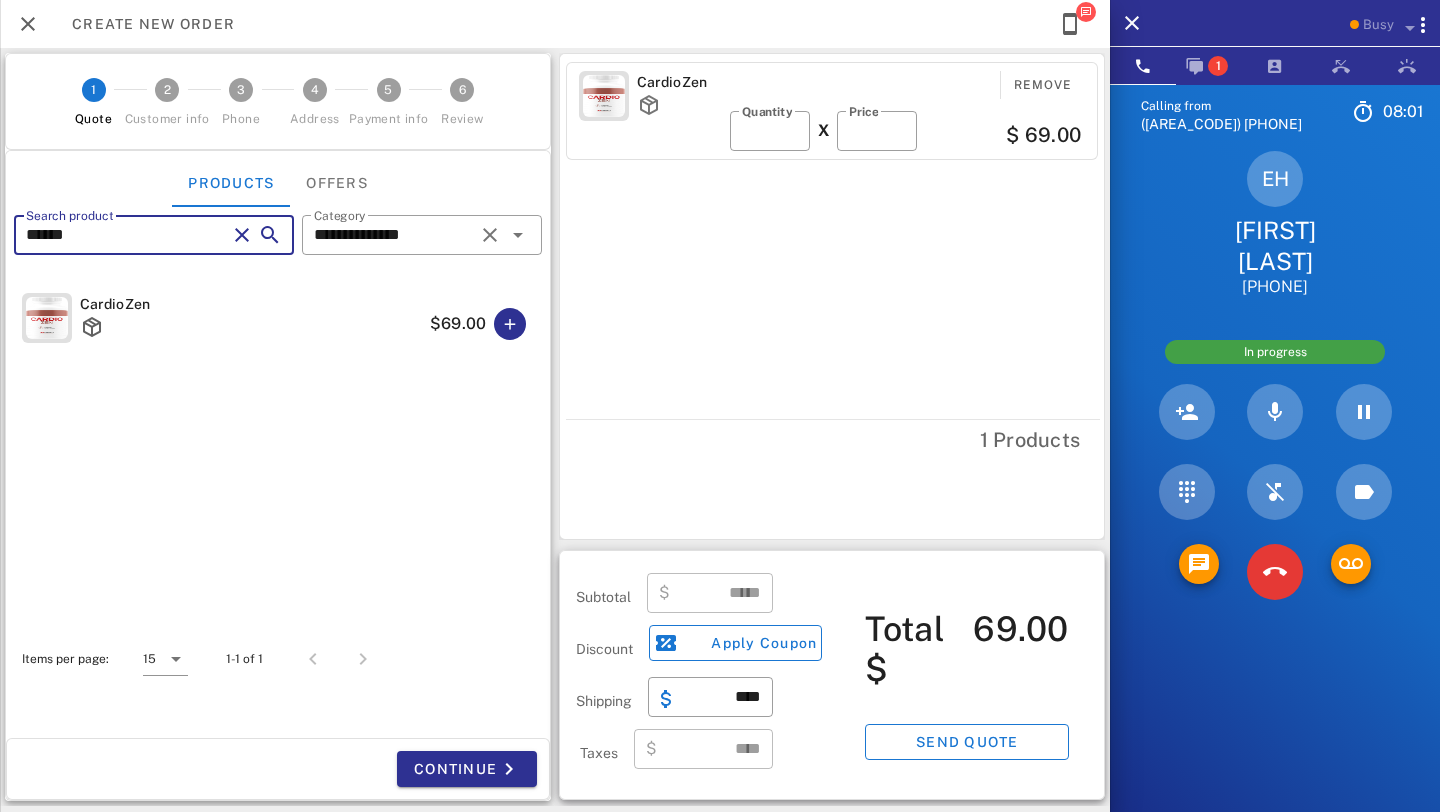 click on "******" at bounding box center [126, 235] 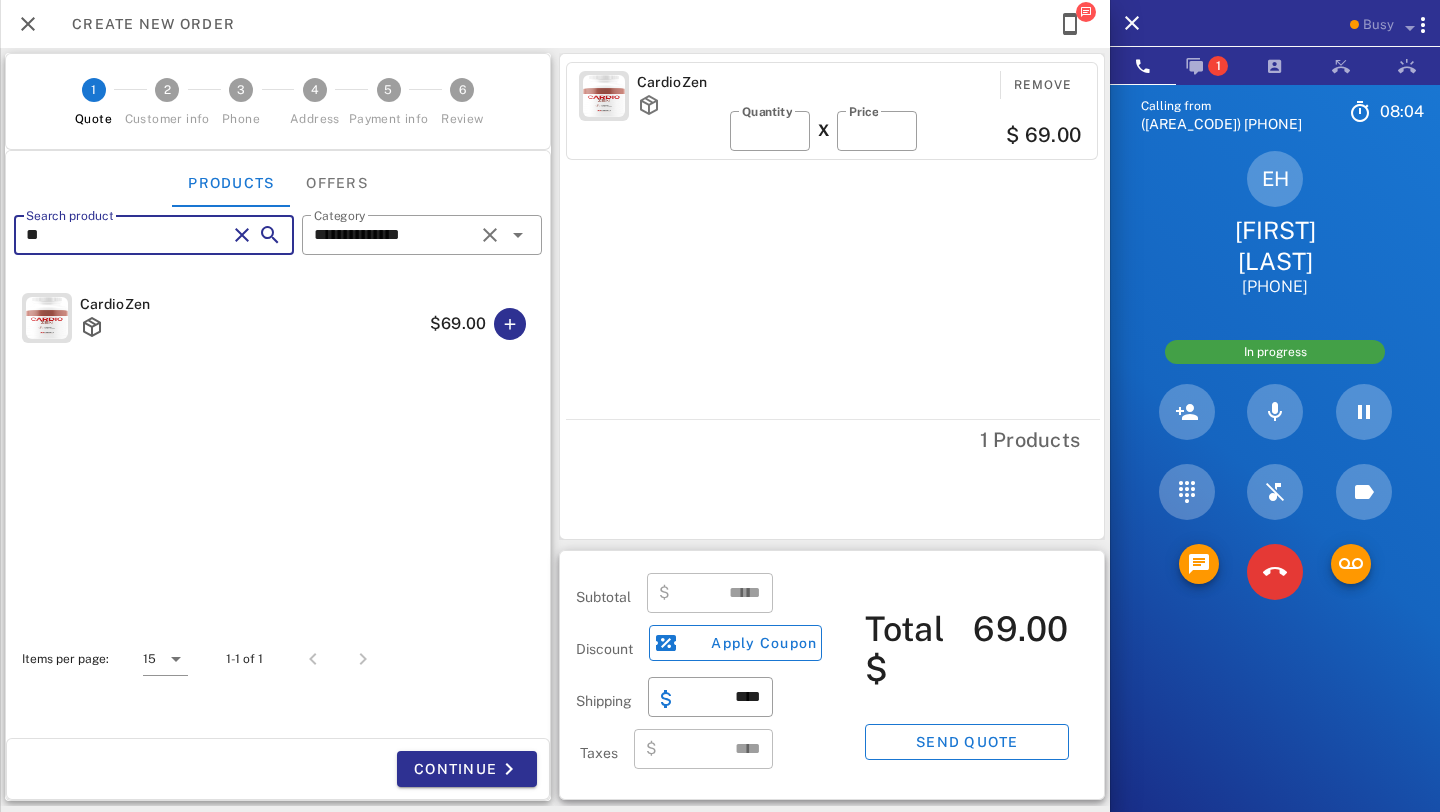 type on "*" 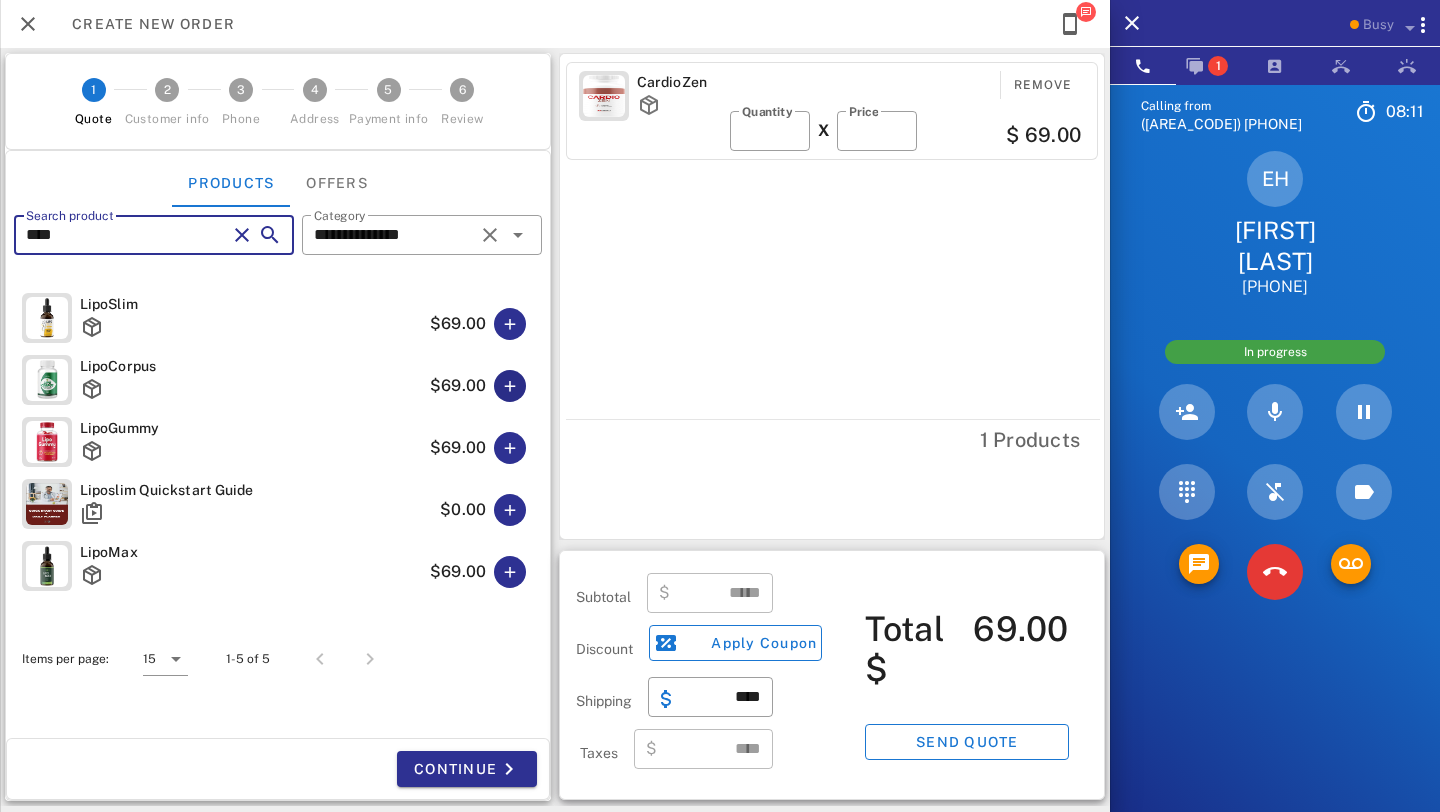 type on "****" 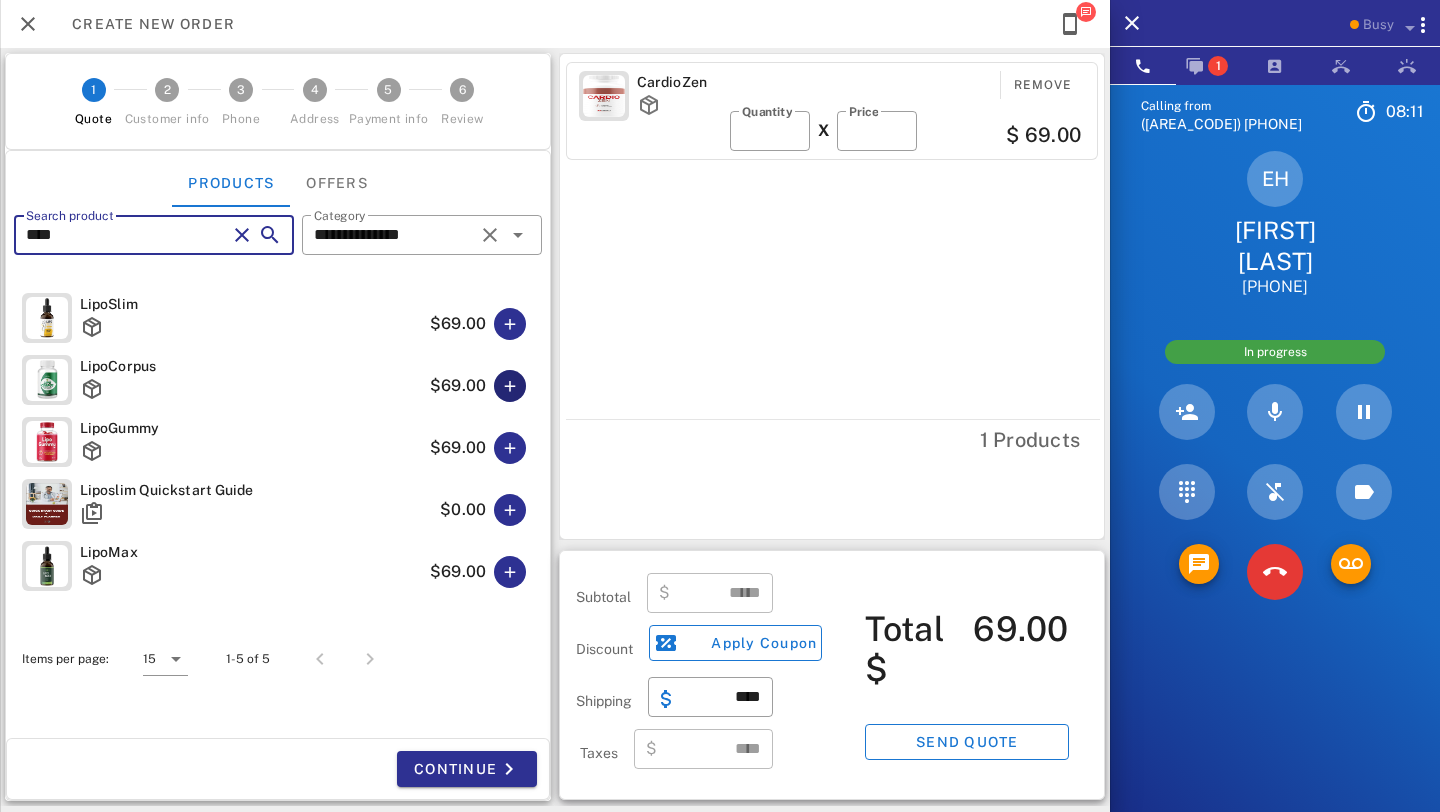 click at bounding box center [510, 386] 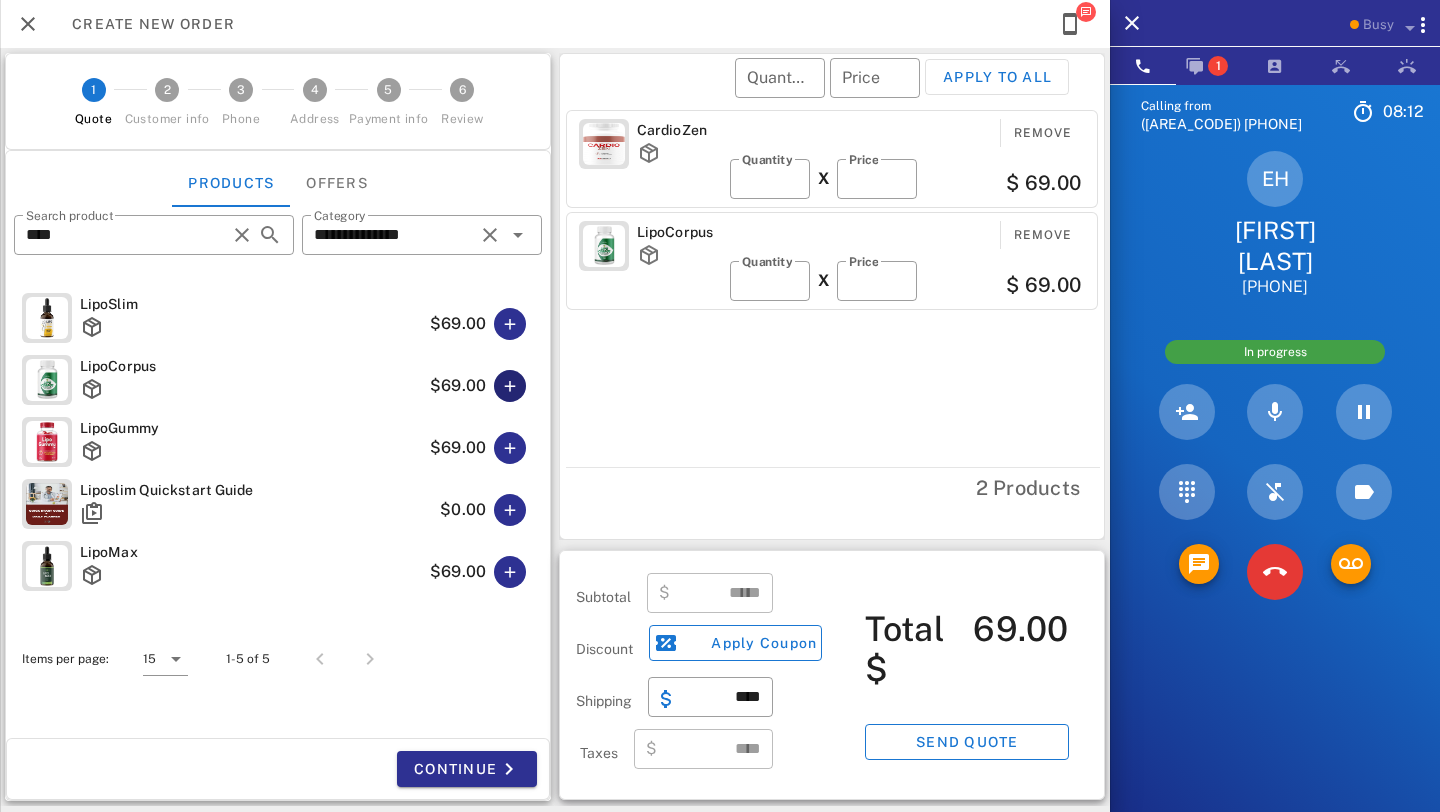 type on "******" 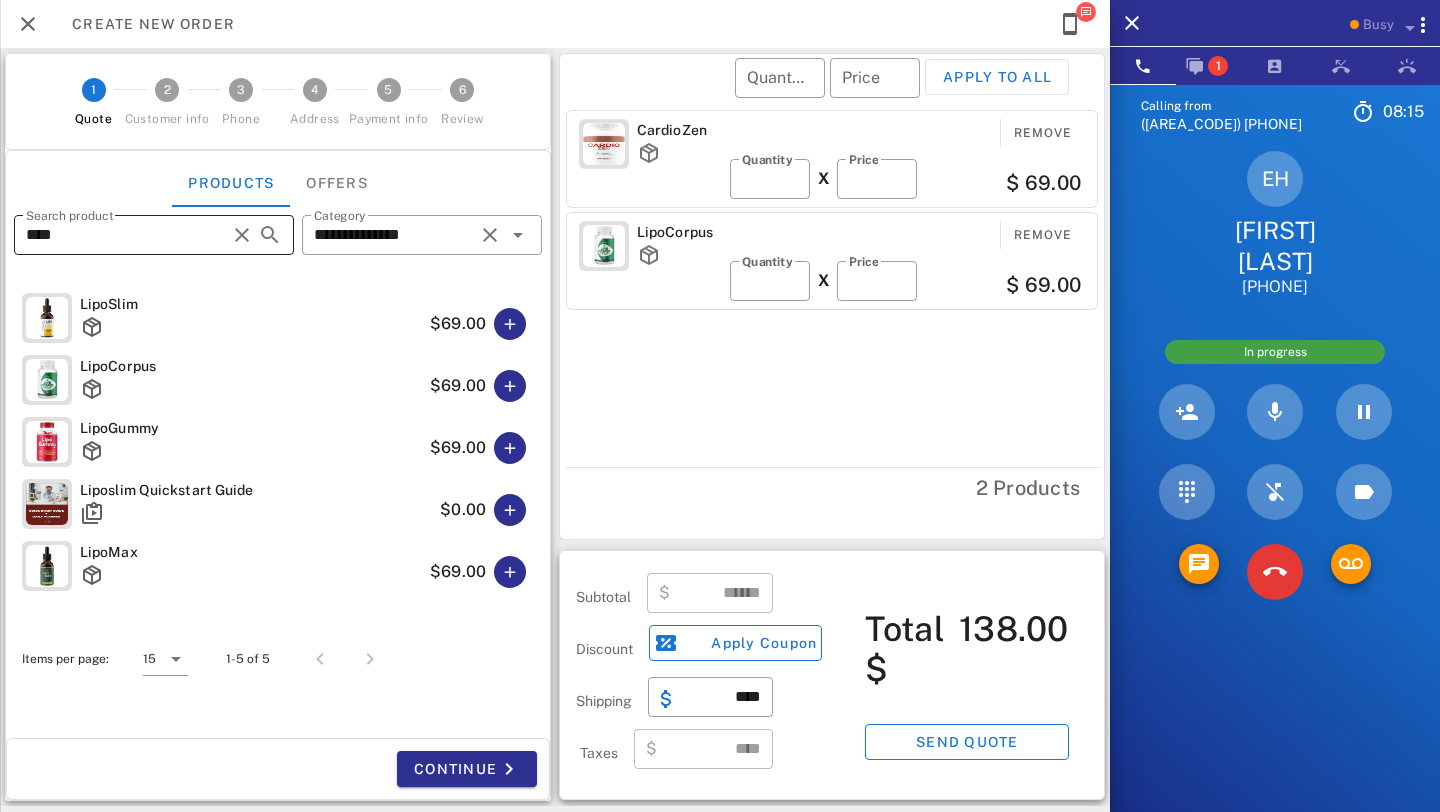 click on "****" at bounding box center [126, 235] 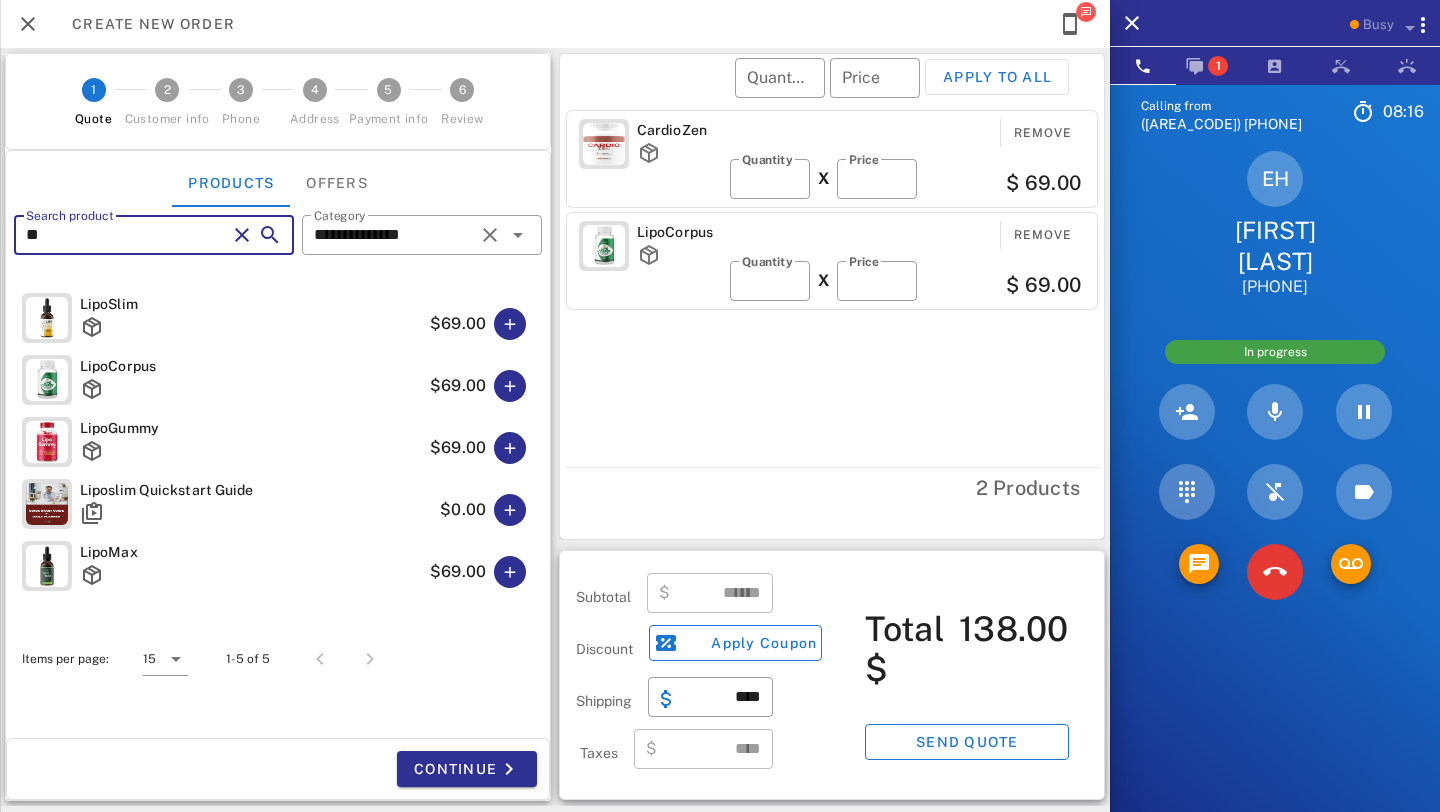 type on "*" 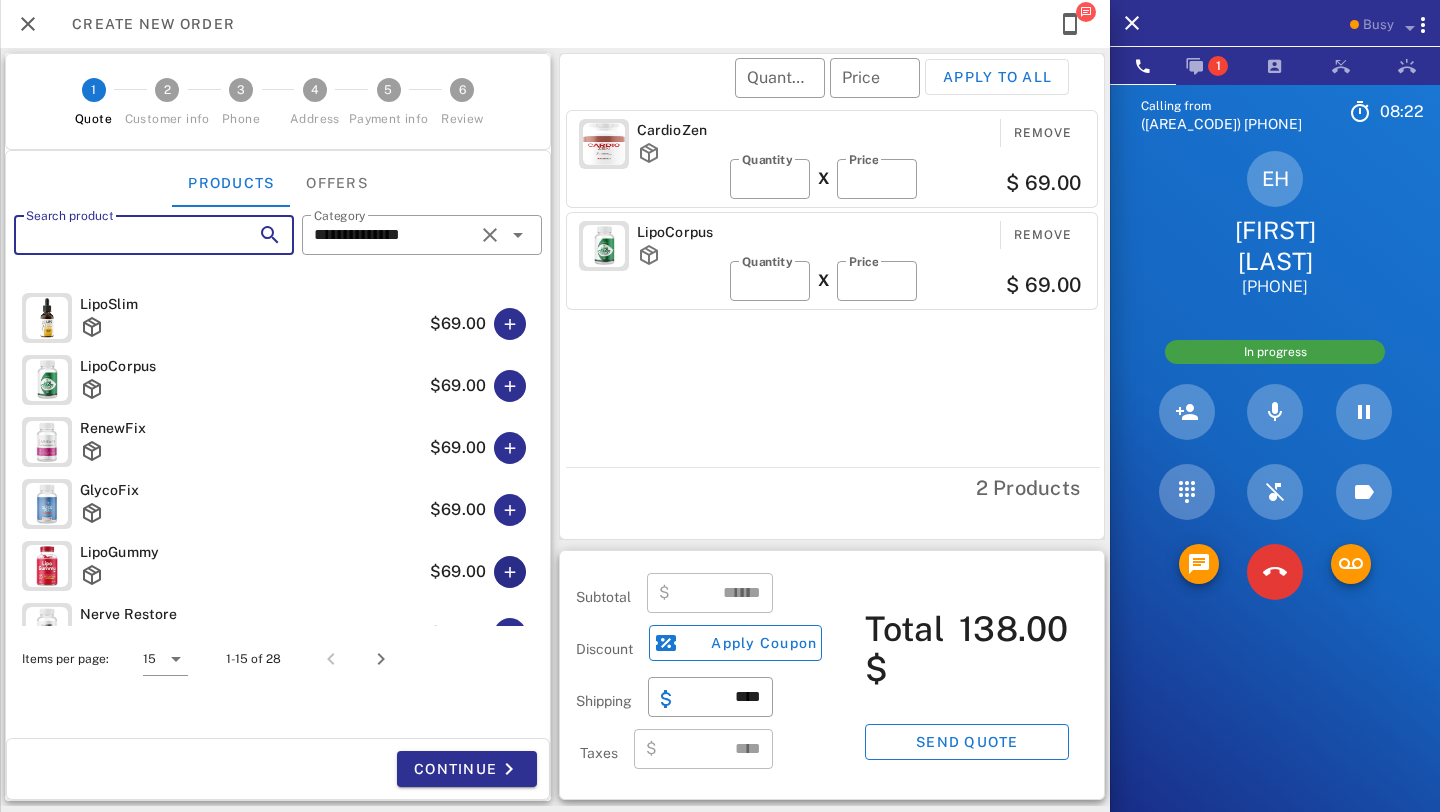 type 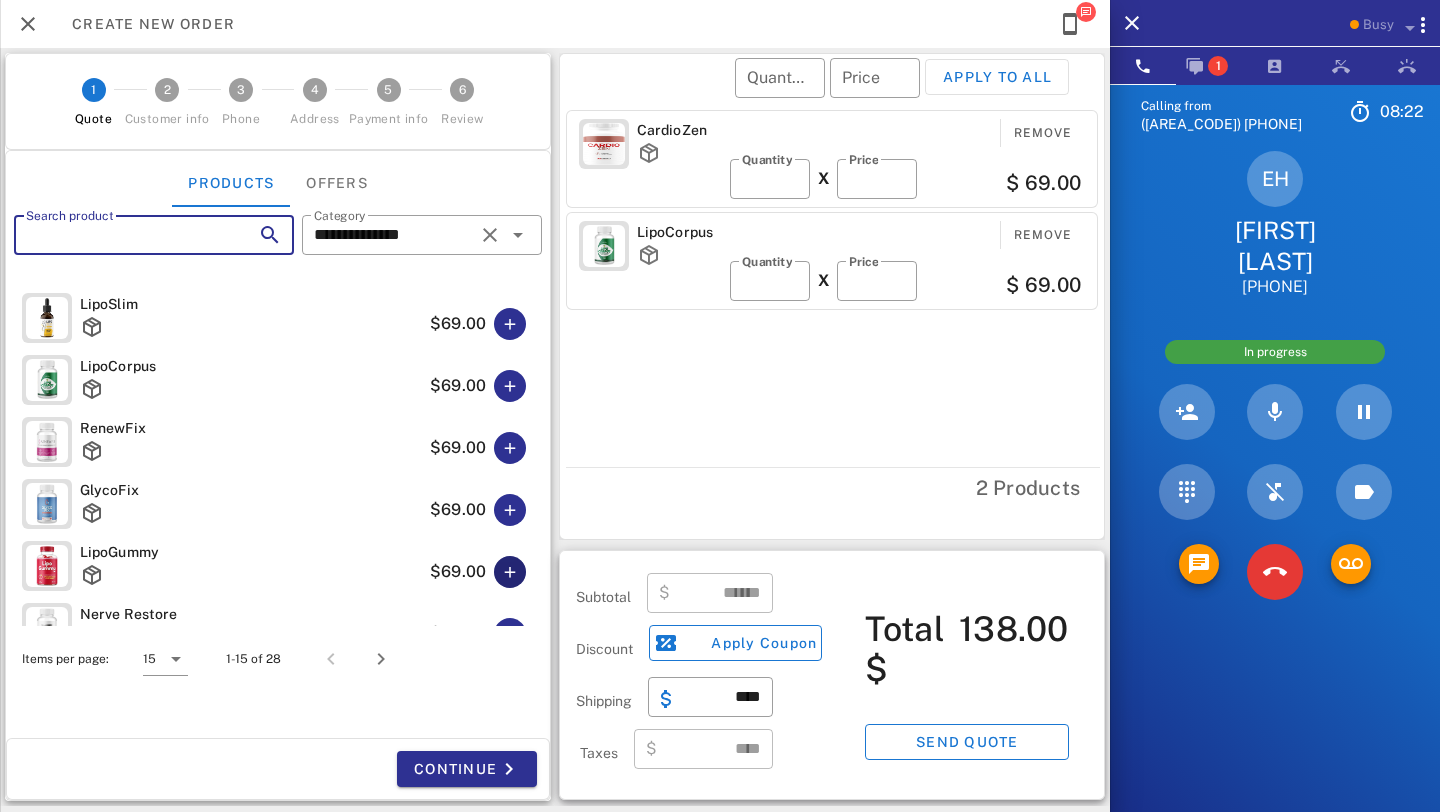 click at bounding box center (510, 572) 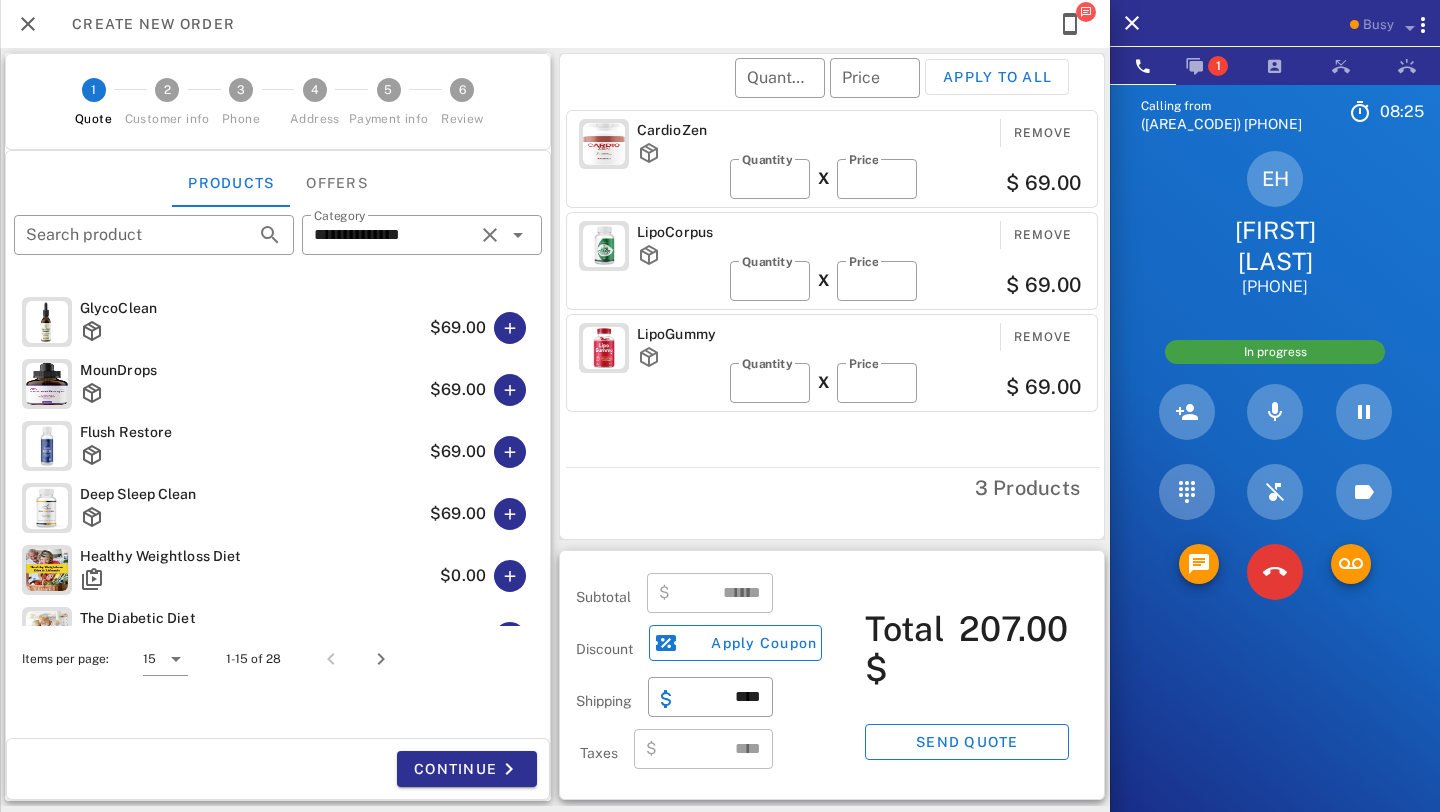 scroll, scrollTop: 372, scrollLeft: 0, axis: vertical 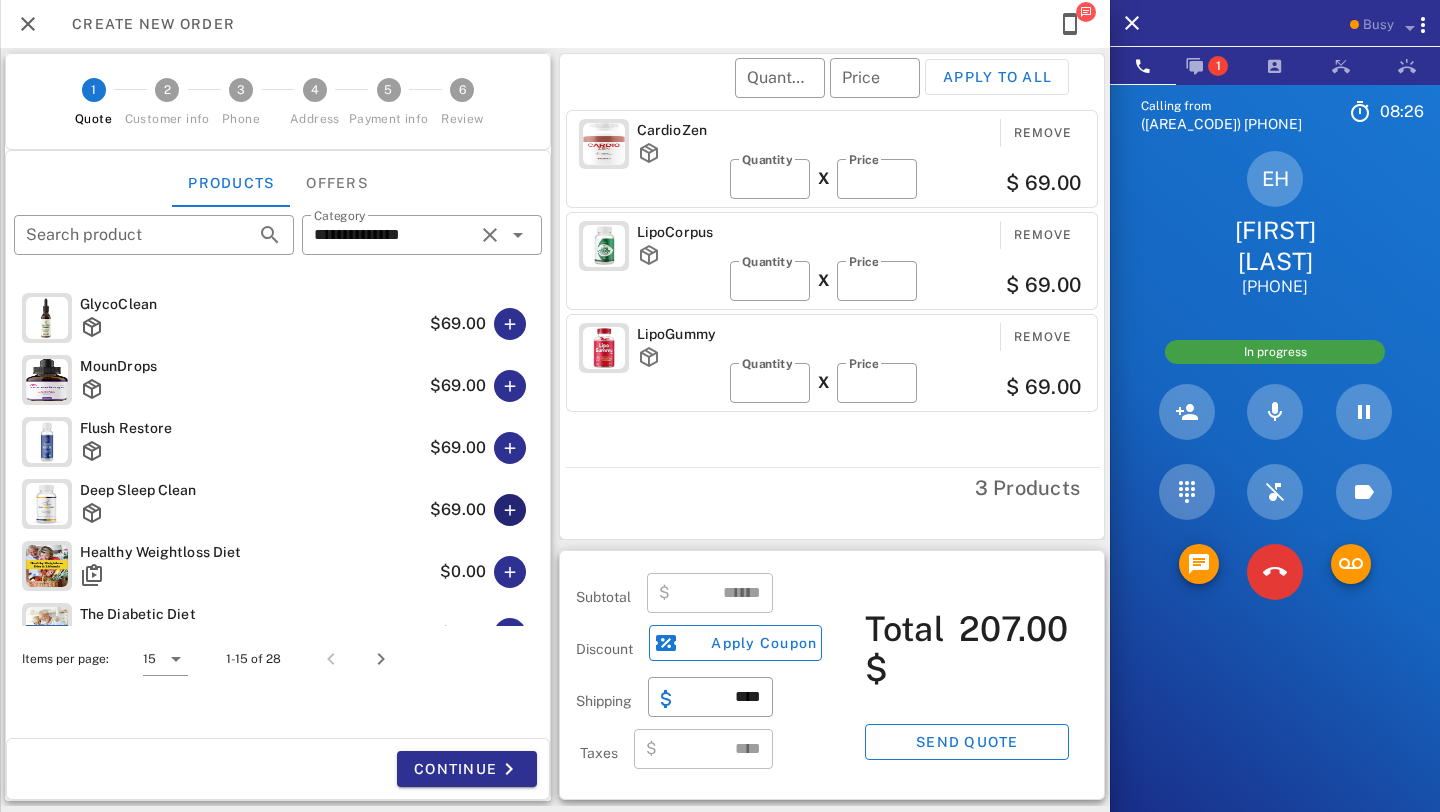 click at bounding box center [510, 510] 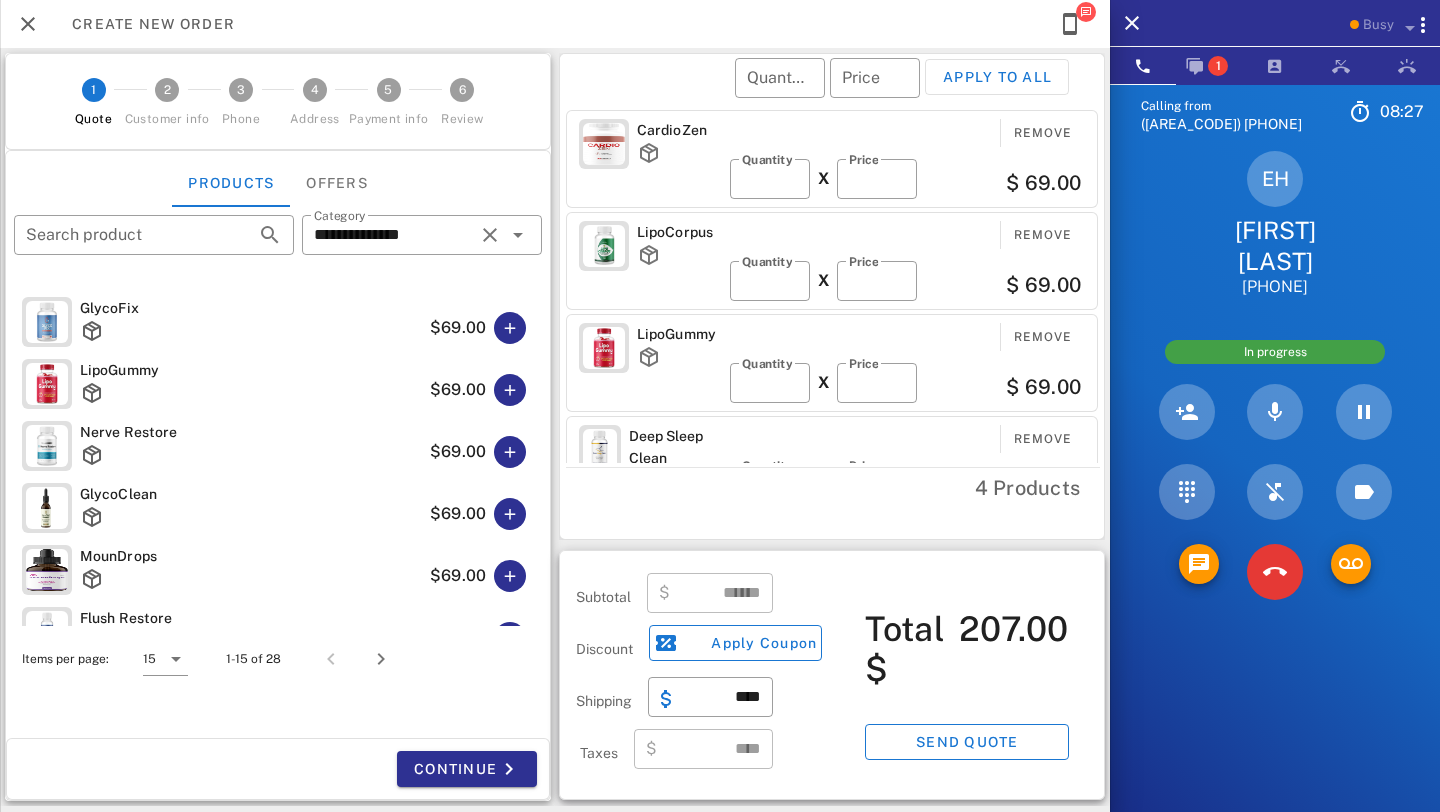 scroll, scrollTop: 0, scrollLeft: 0, axis: both 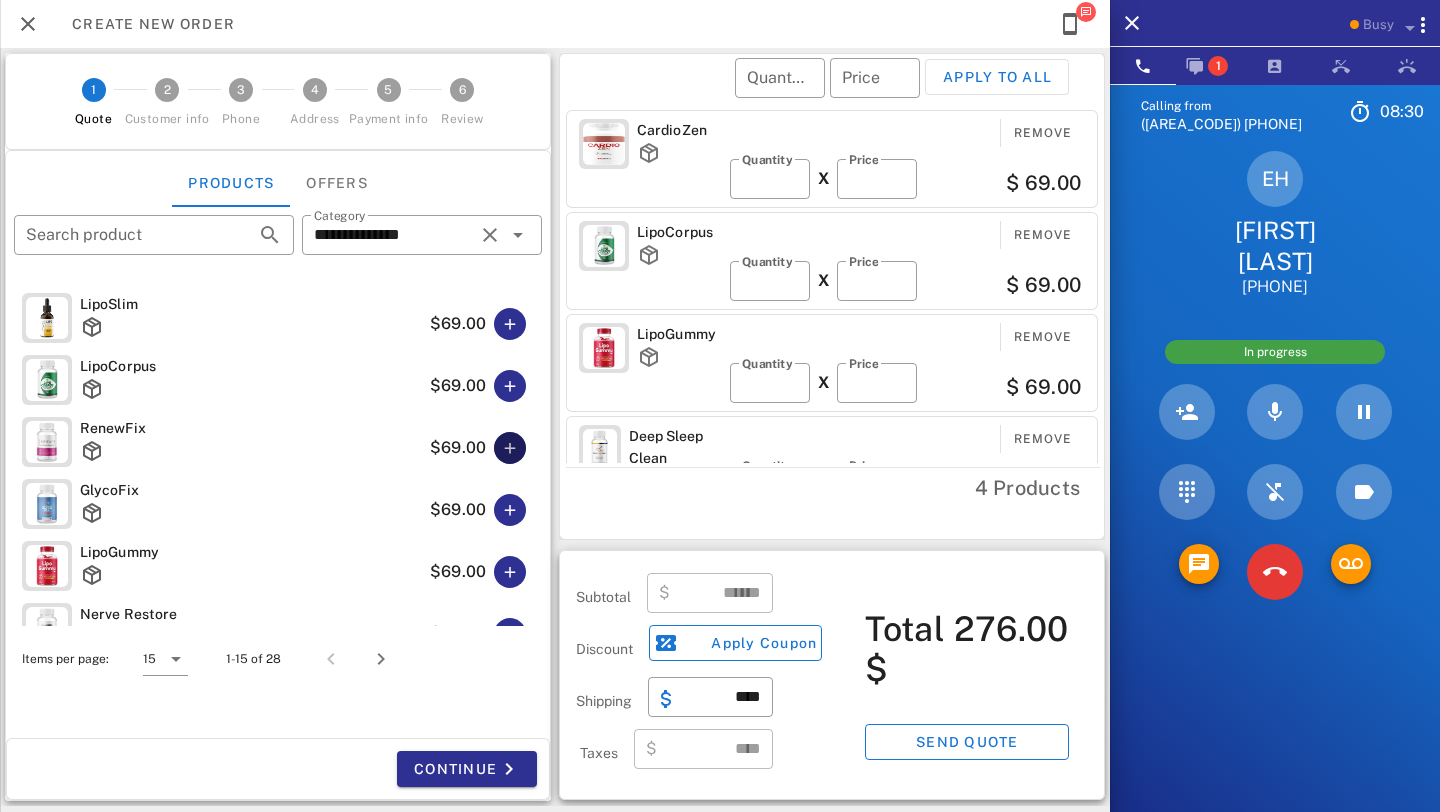 click at bounding box center (510, 448) 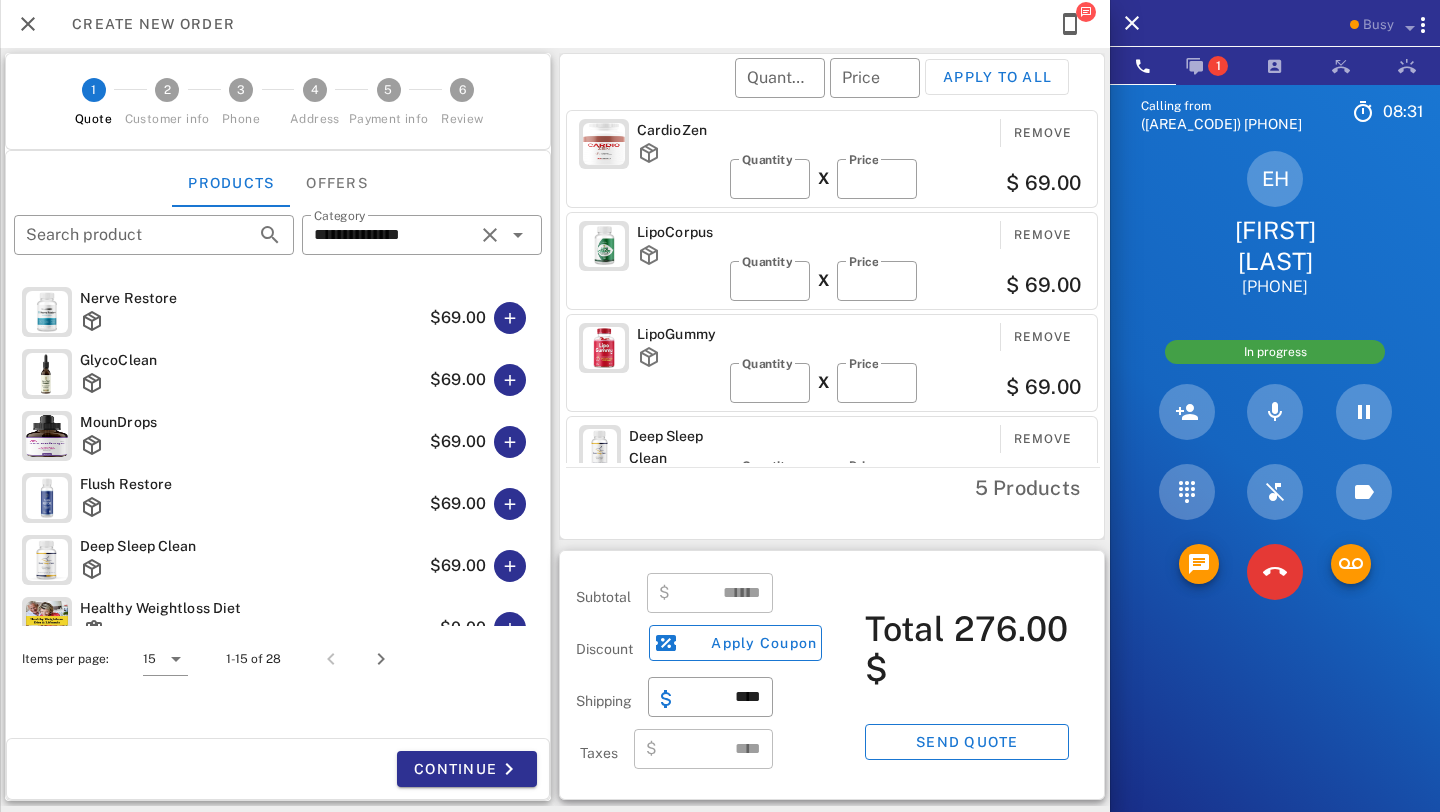type on "******" 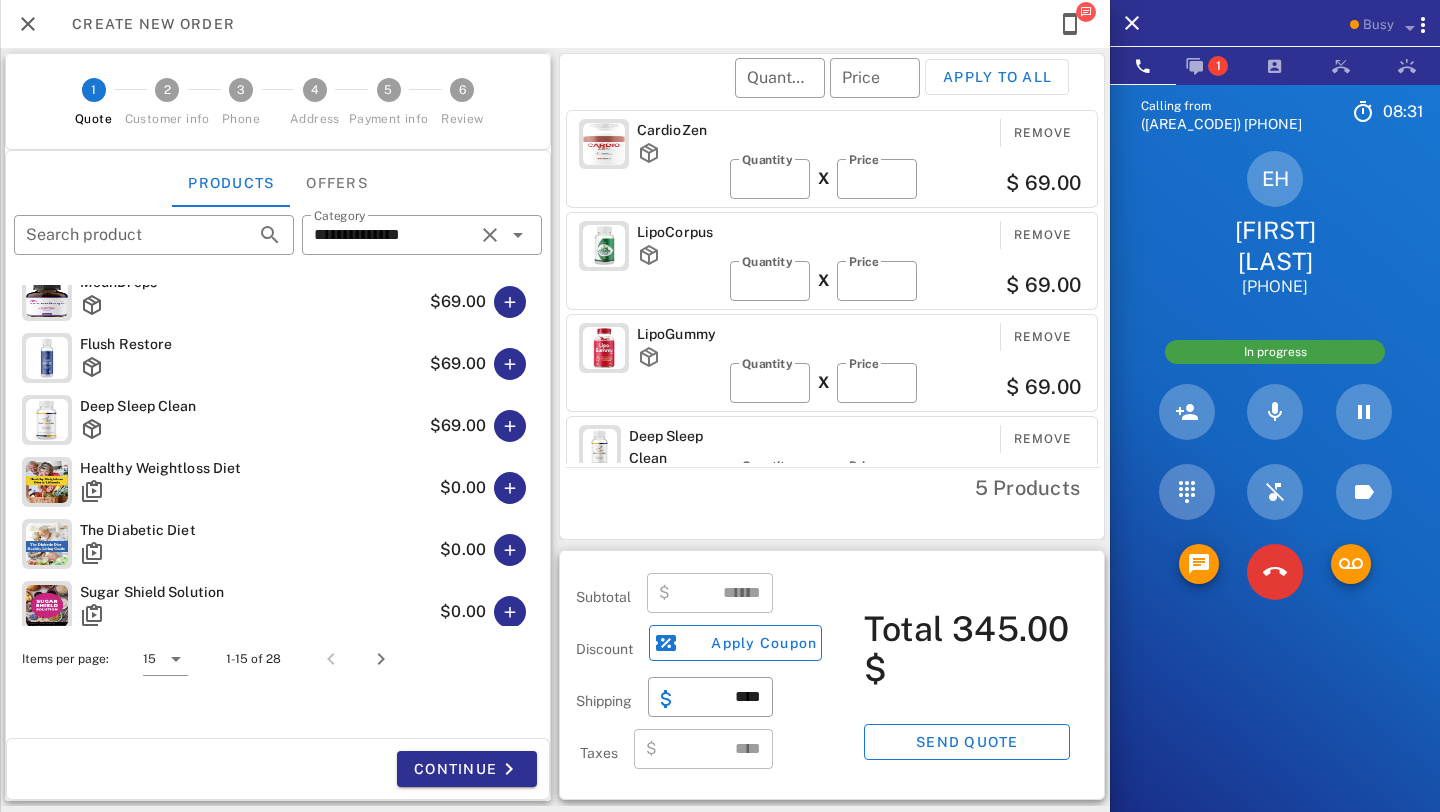 scroll, scrollTop: 605, scrollLeft: 0, axis: vertical 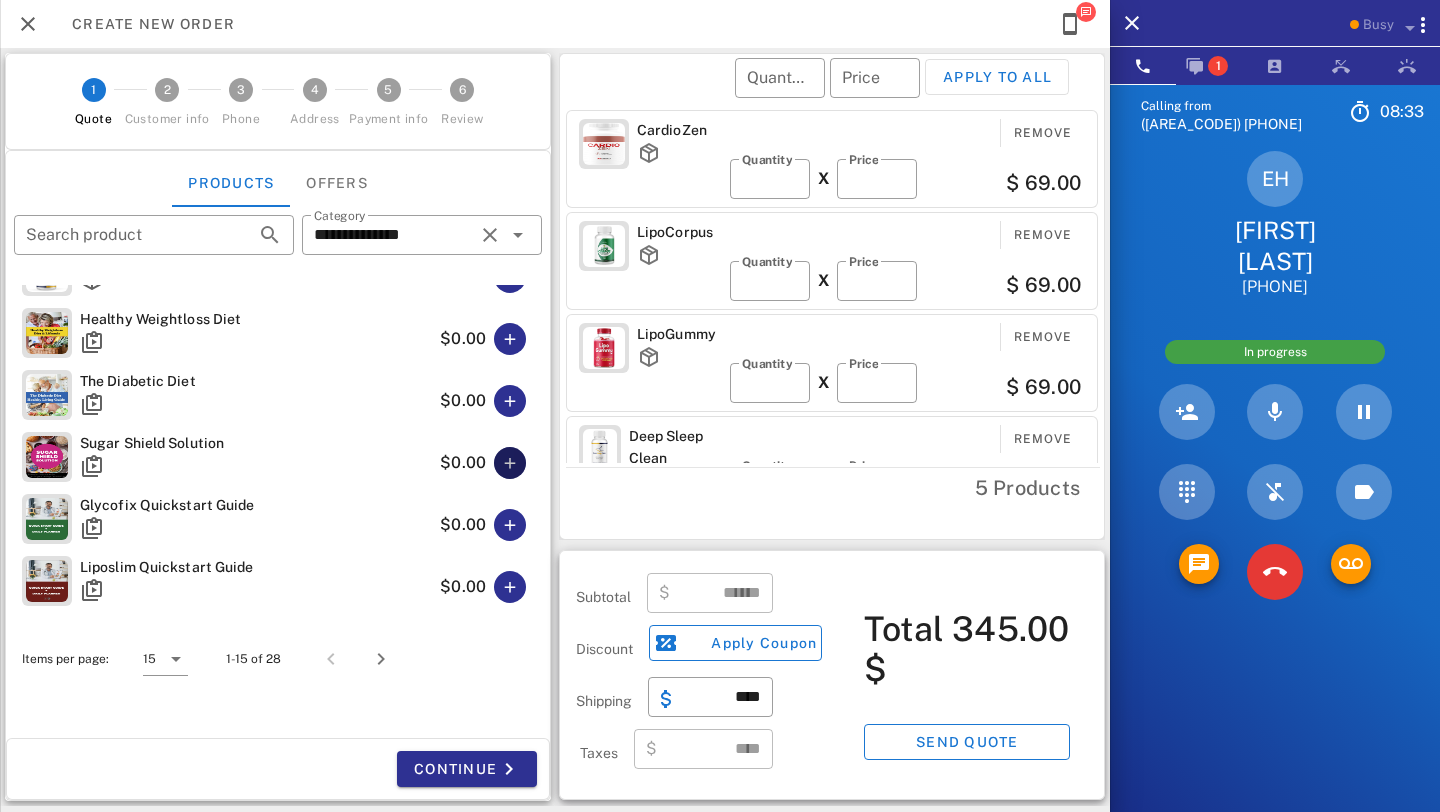 click at bounding box center [510, 463] 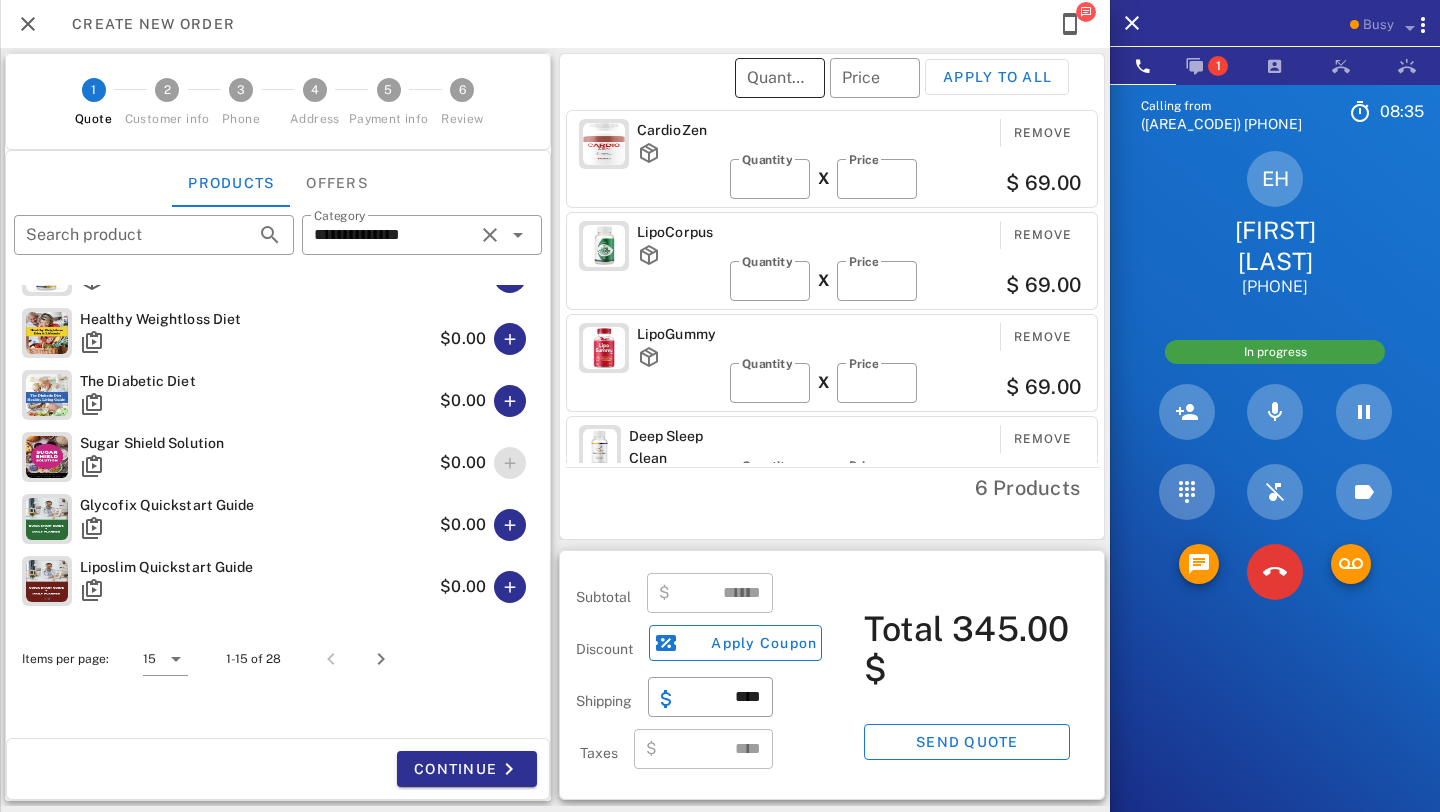 click on "Quantity" at bounding box center (780, 78) 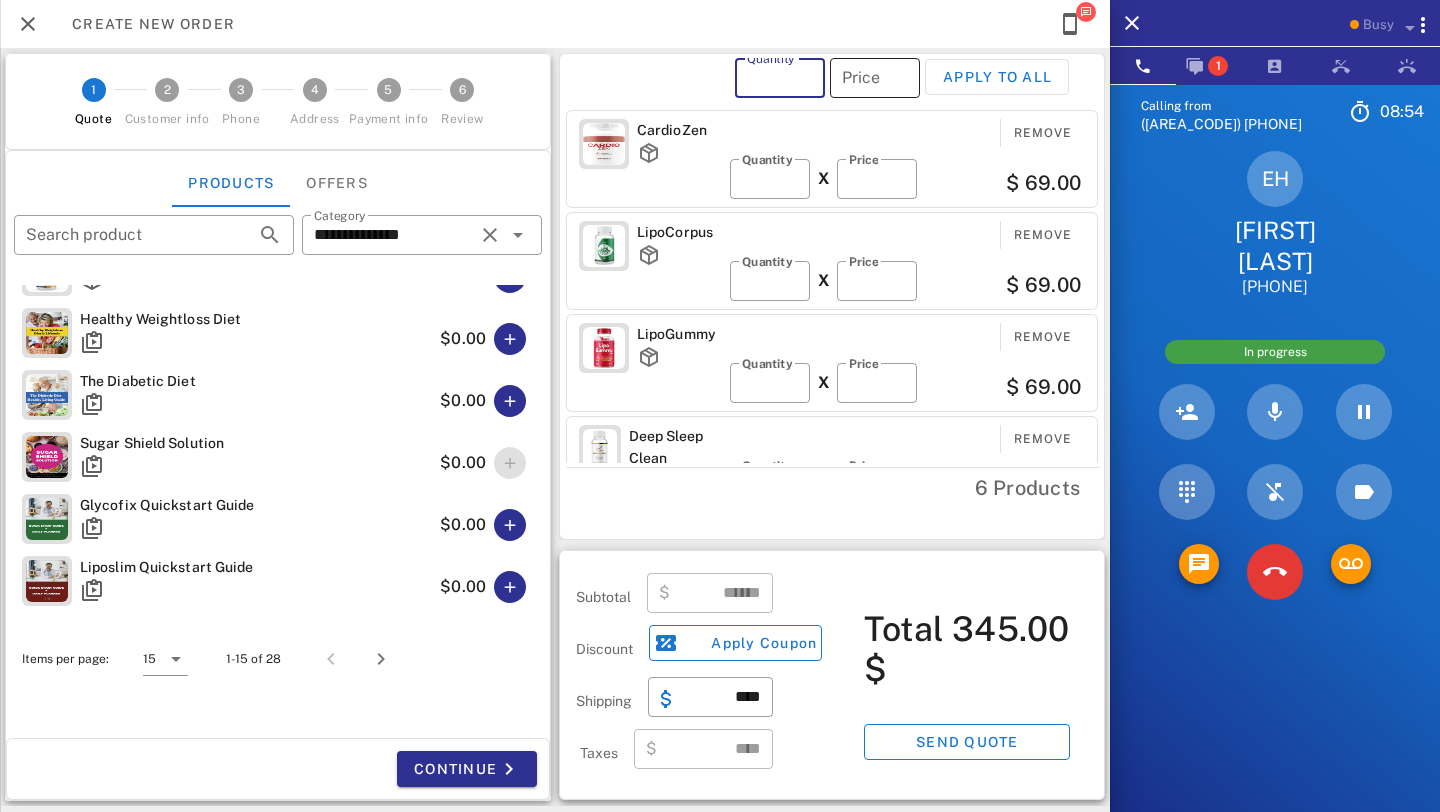 type on "**" 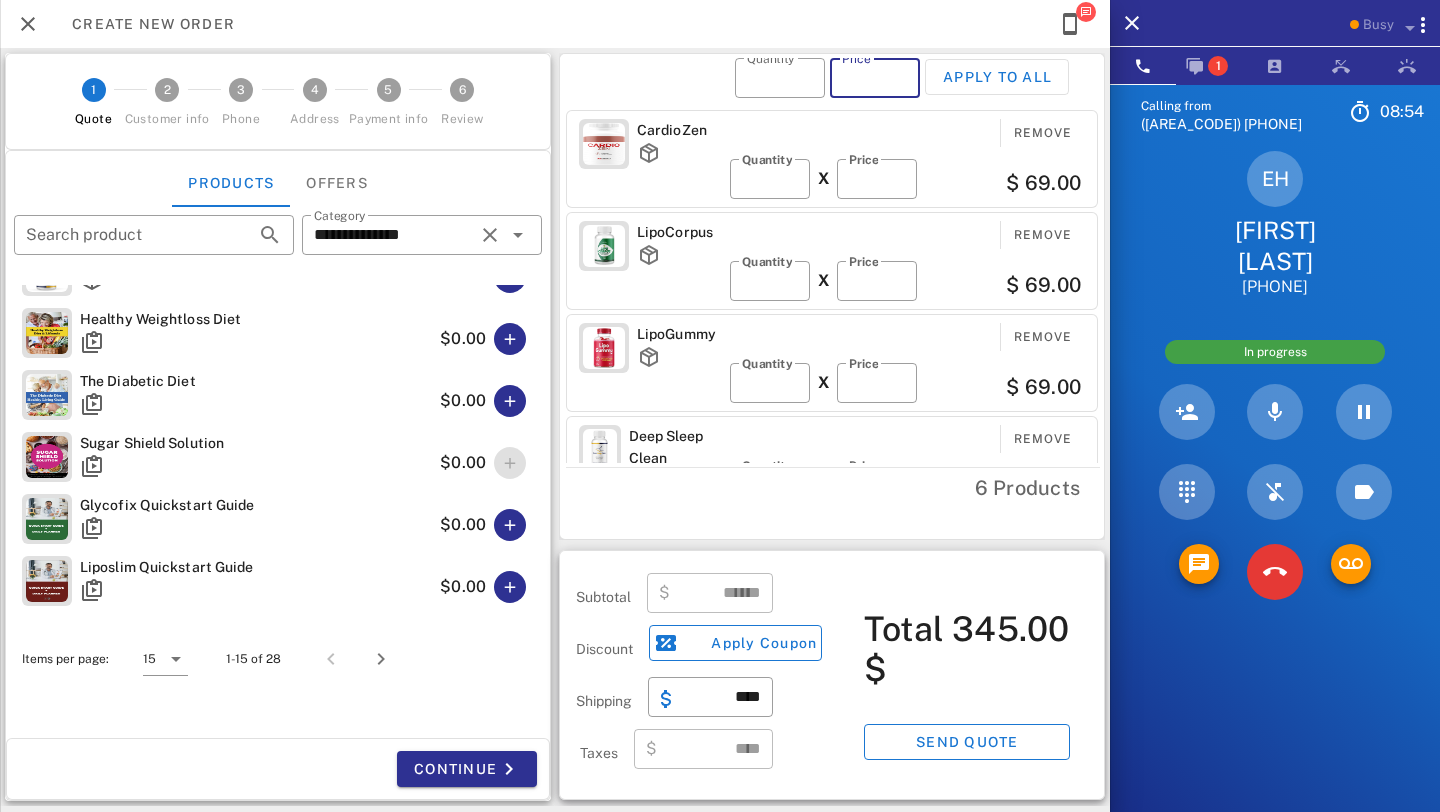 click on "Price" at bounding box center [875, 78] 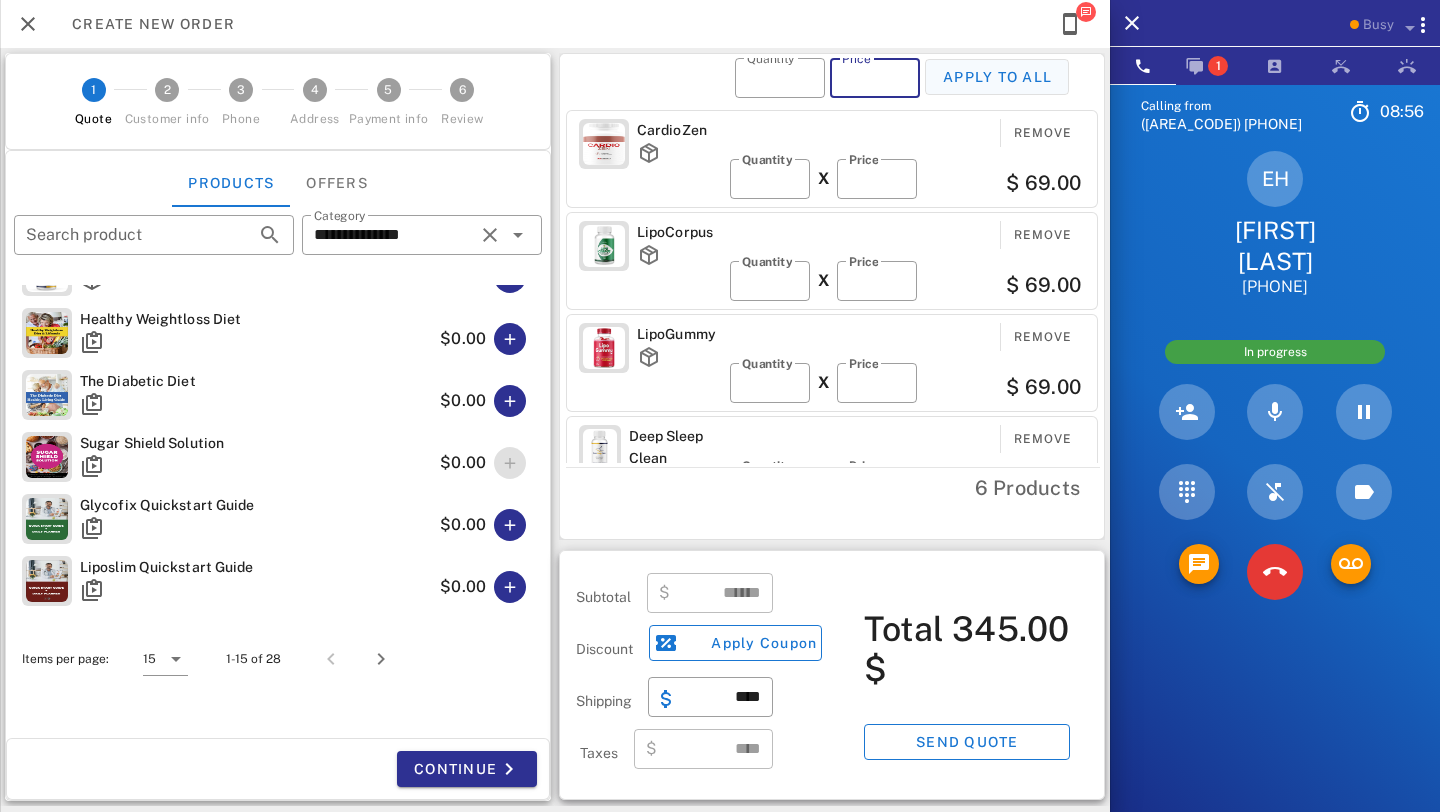type on "**" 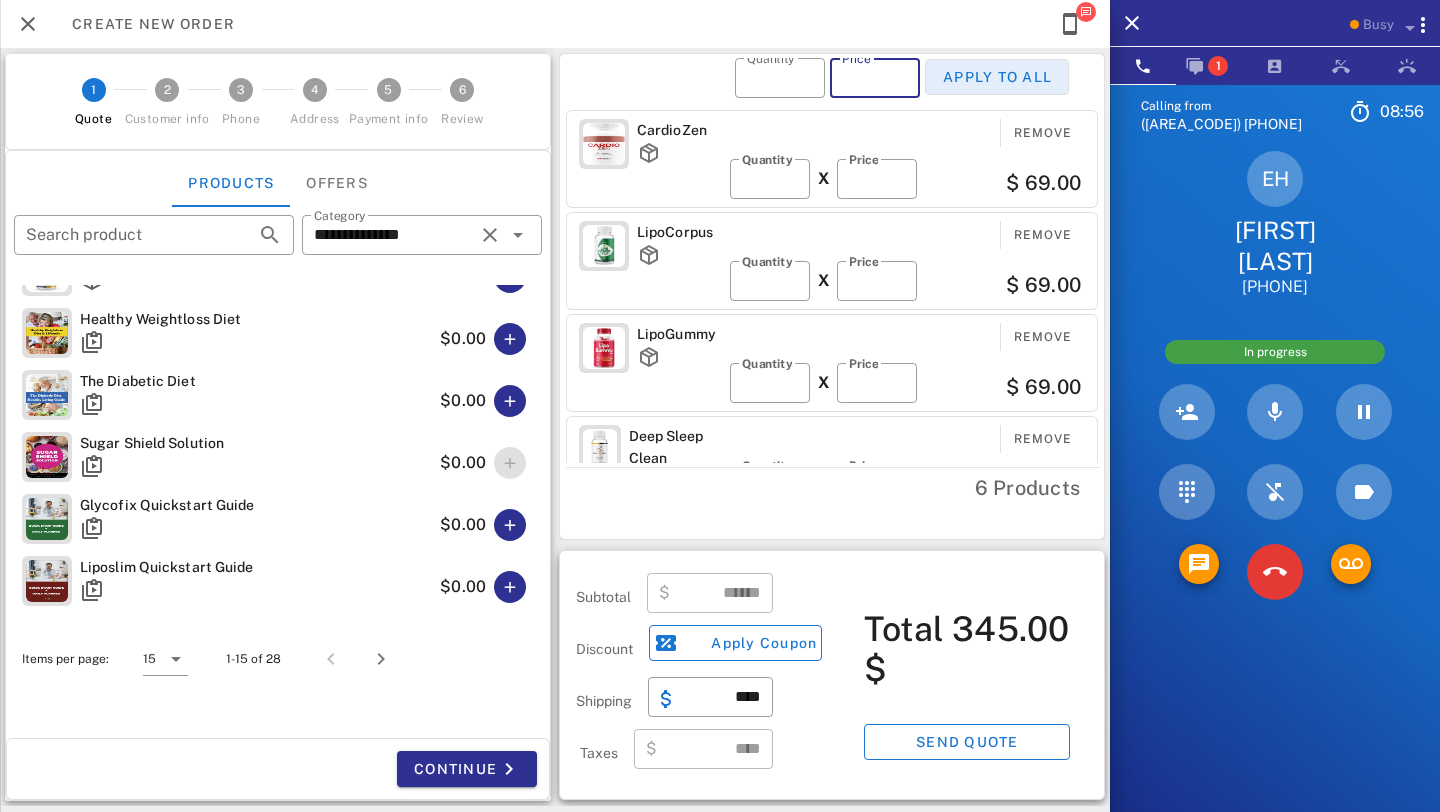 click on "Apply to all" at bounding box center [997, 77] 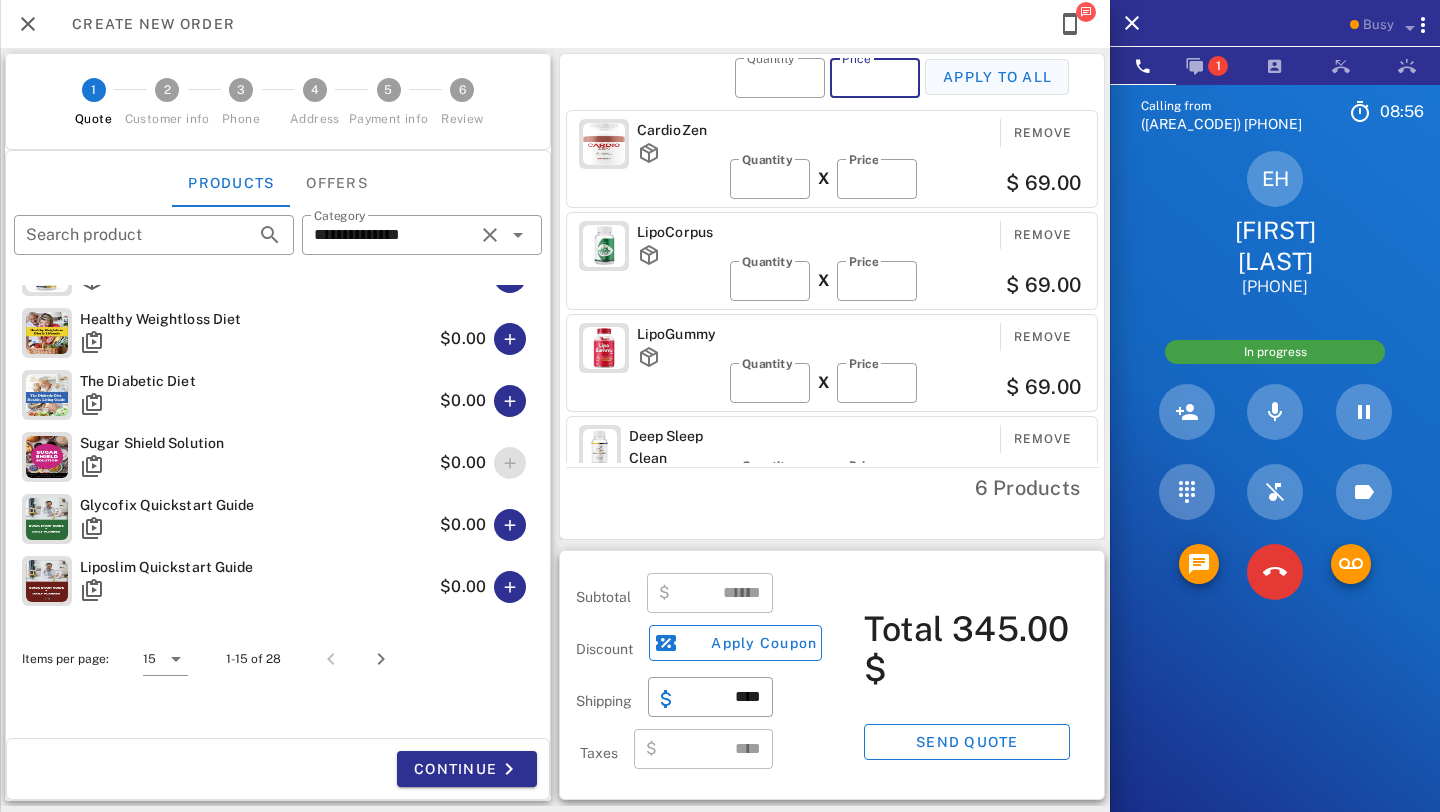 type on "**" 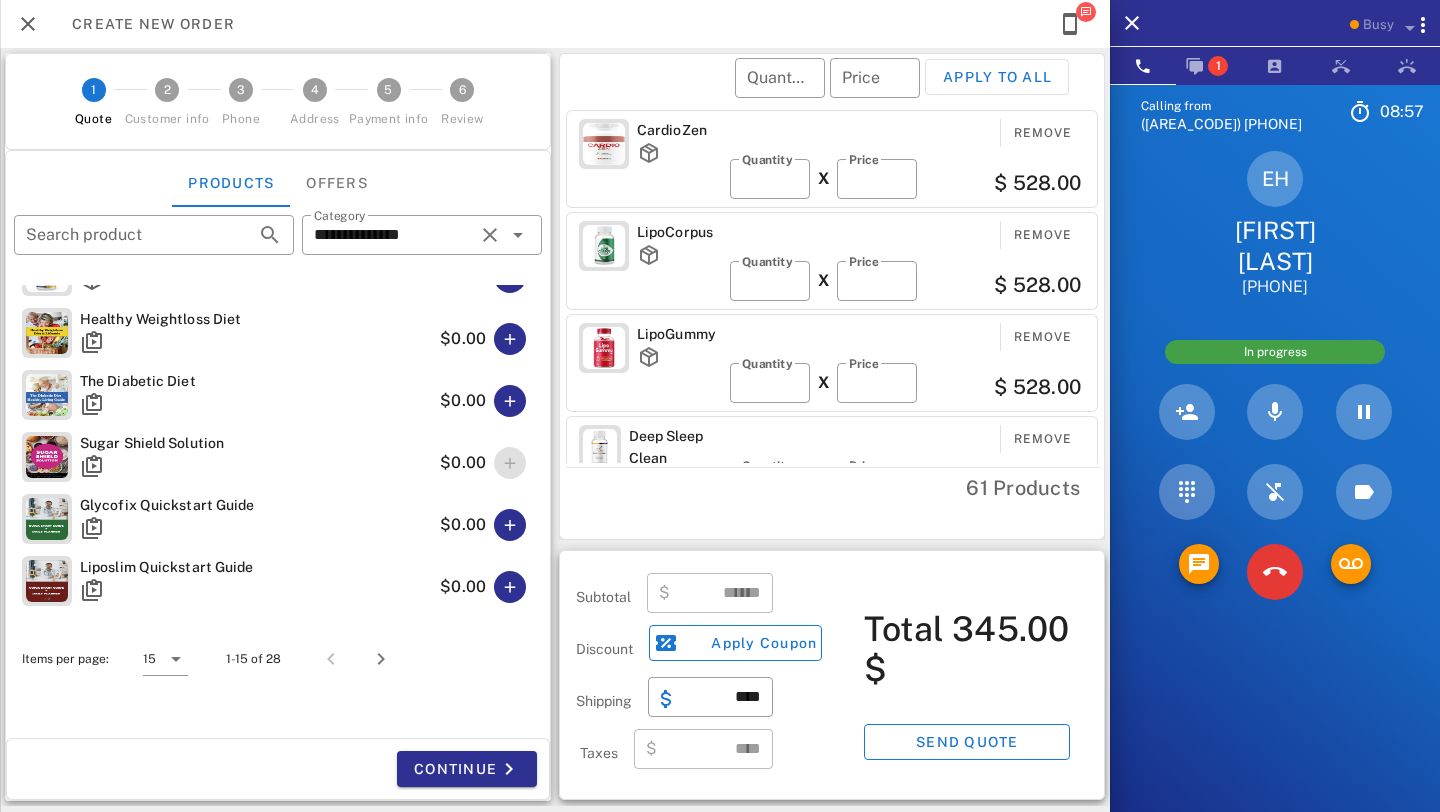 type on "*******" 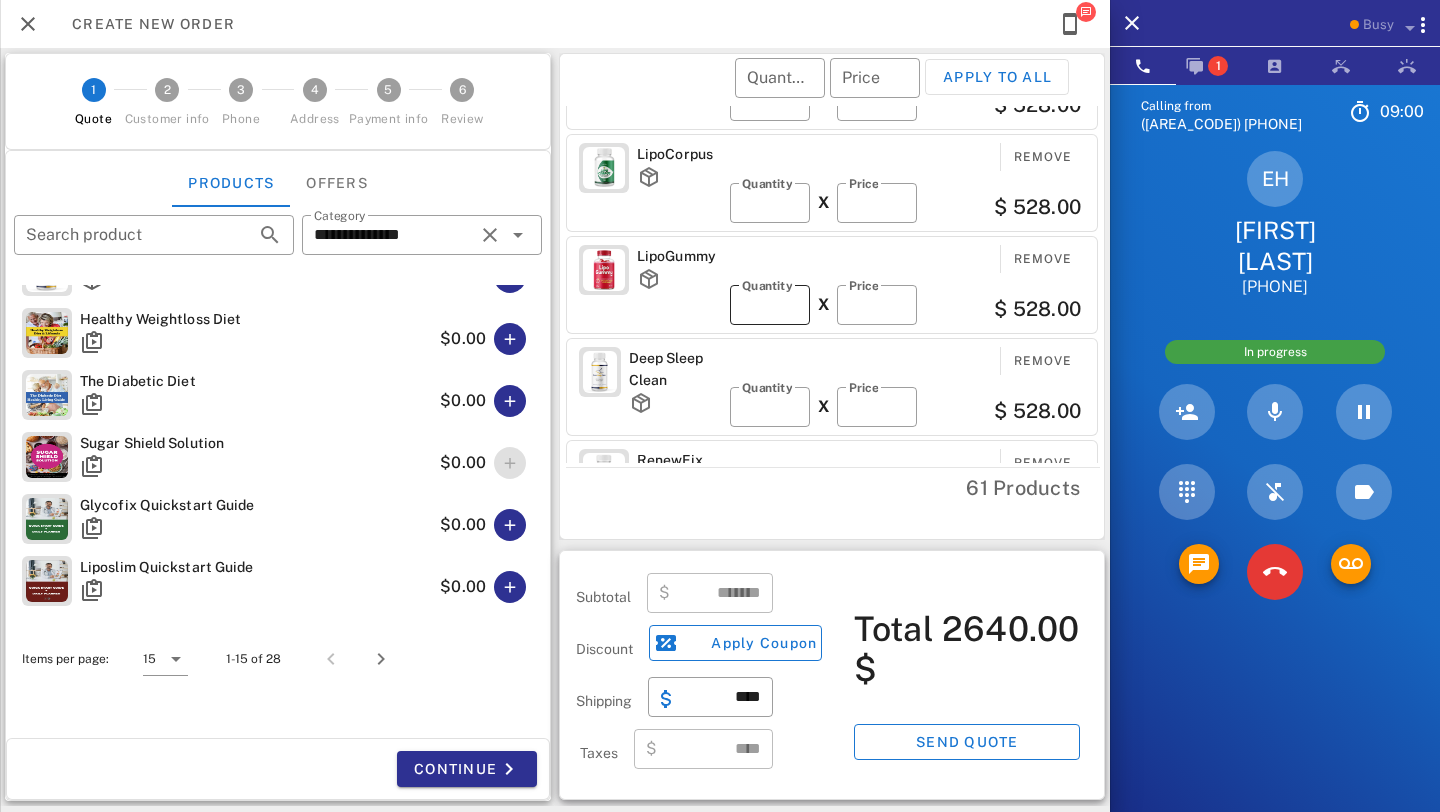 scroll, scrollTop: 0, scrollLeft: 0, axis: both 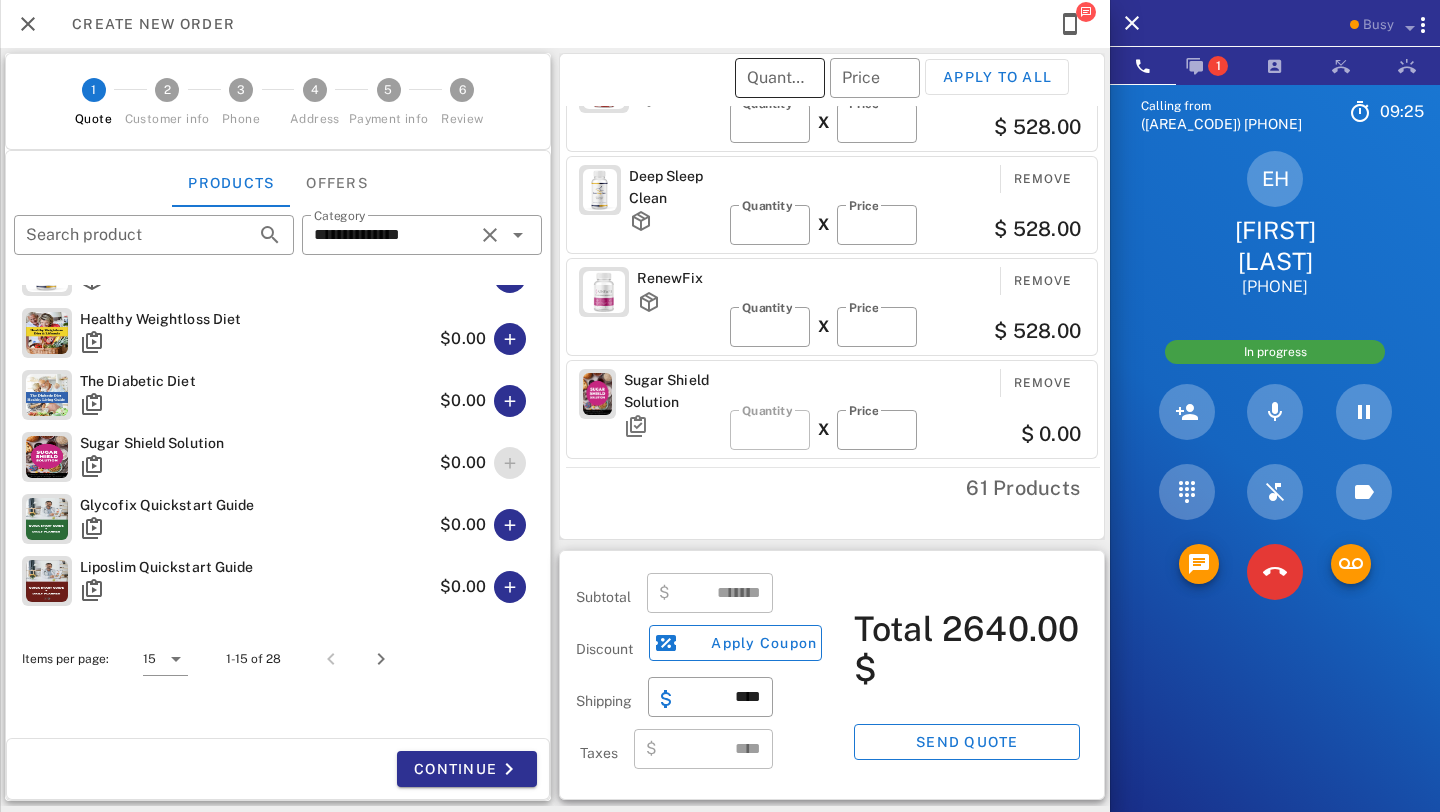 click on "Quantity" at bounding box center [780, 78] 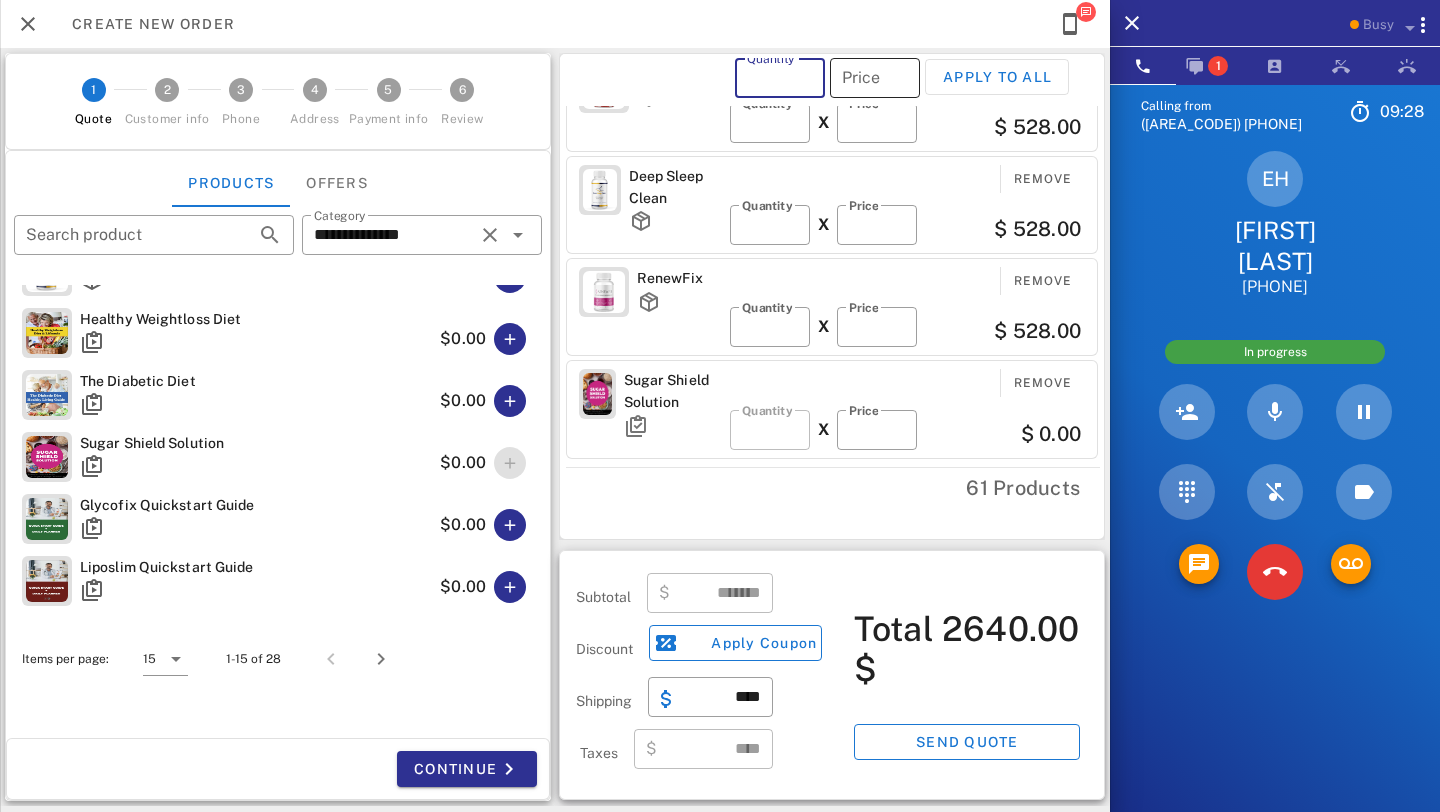type on "*" 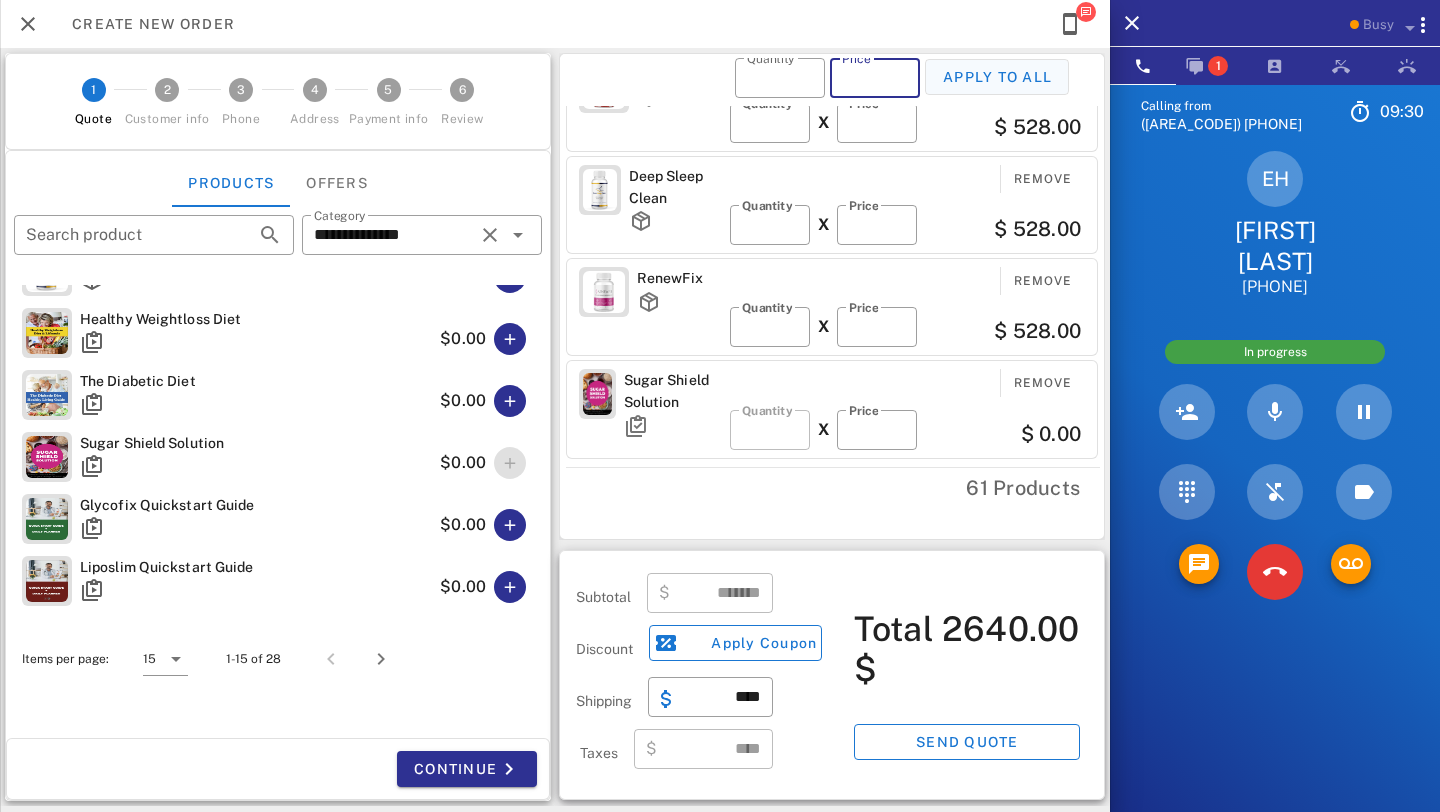 type on "**" 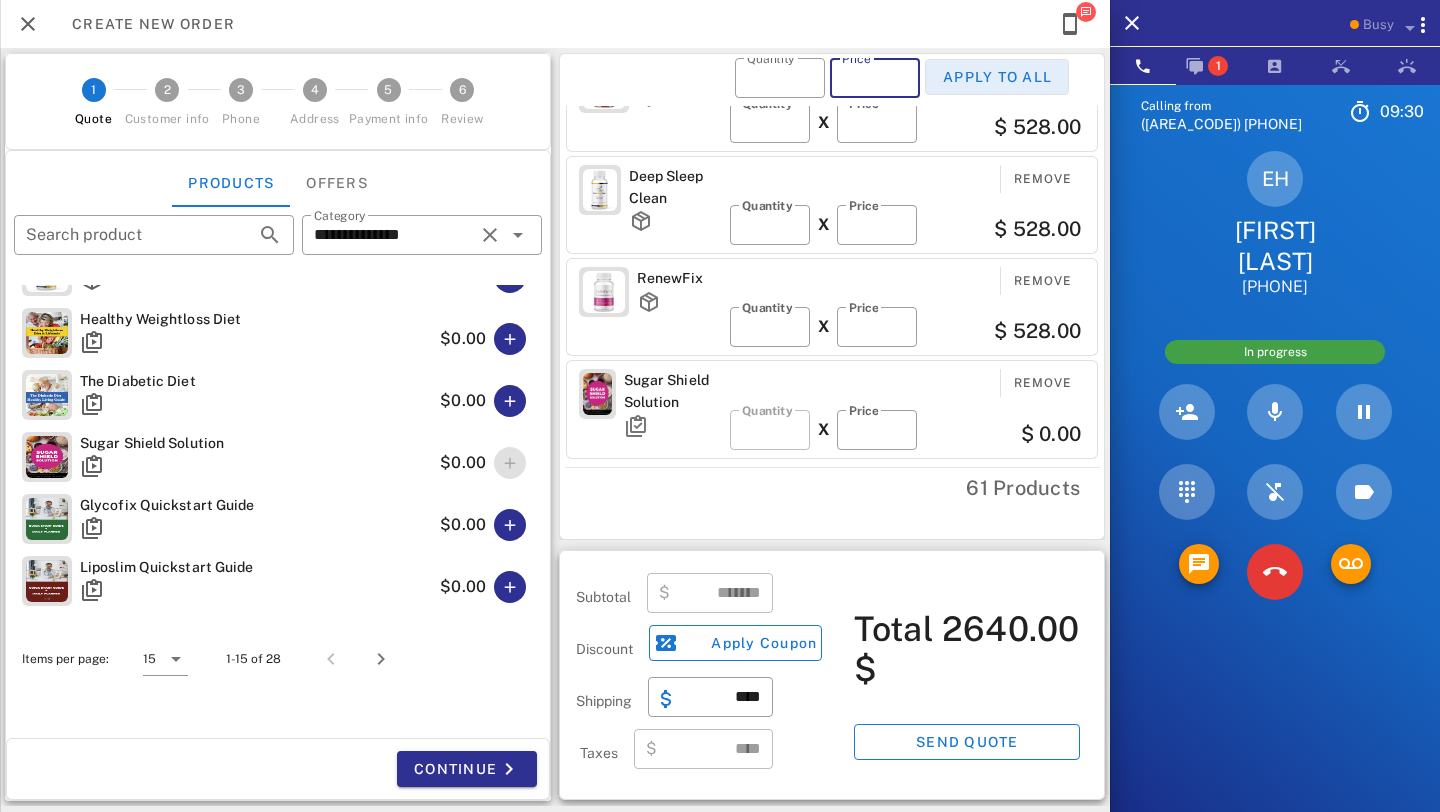 click on "Apply to all" at bounding box center (997, 77) 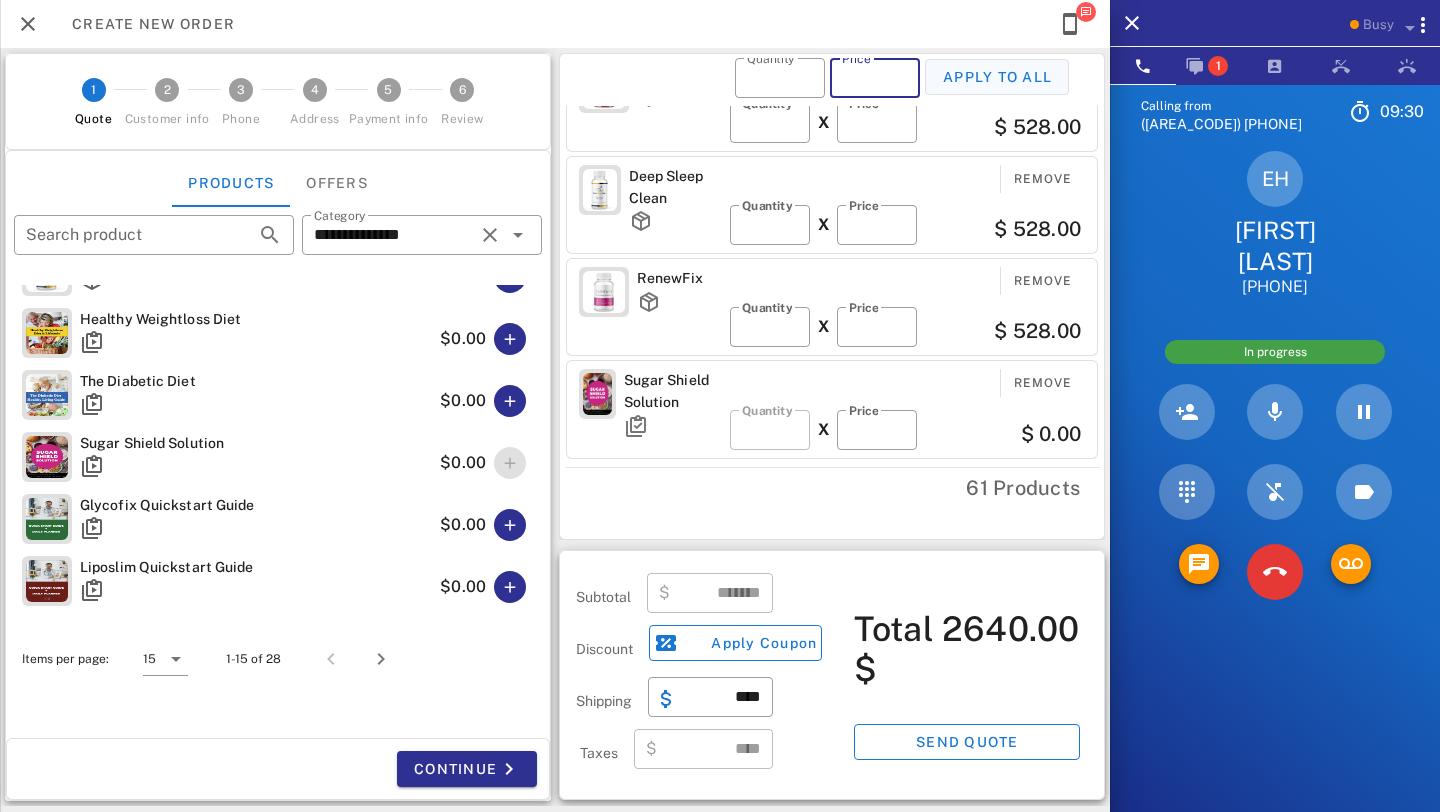 type on "*" 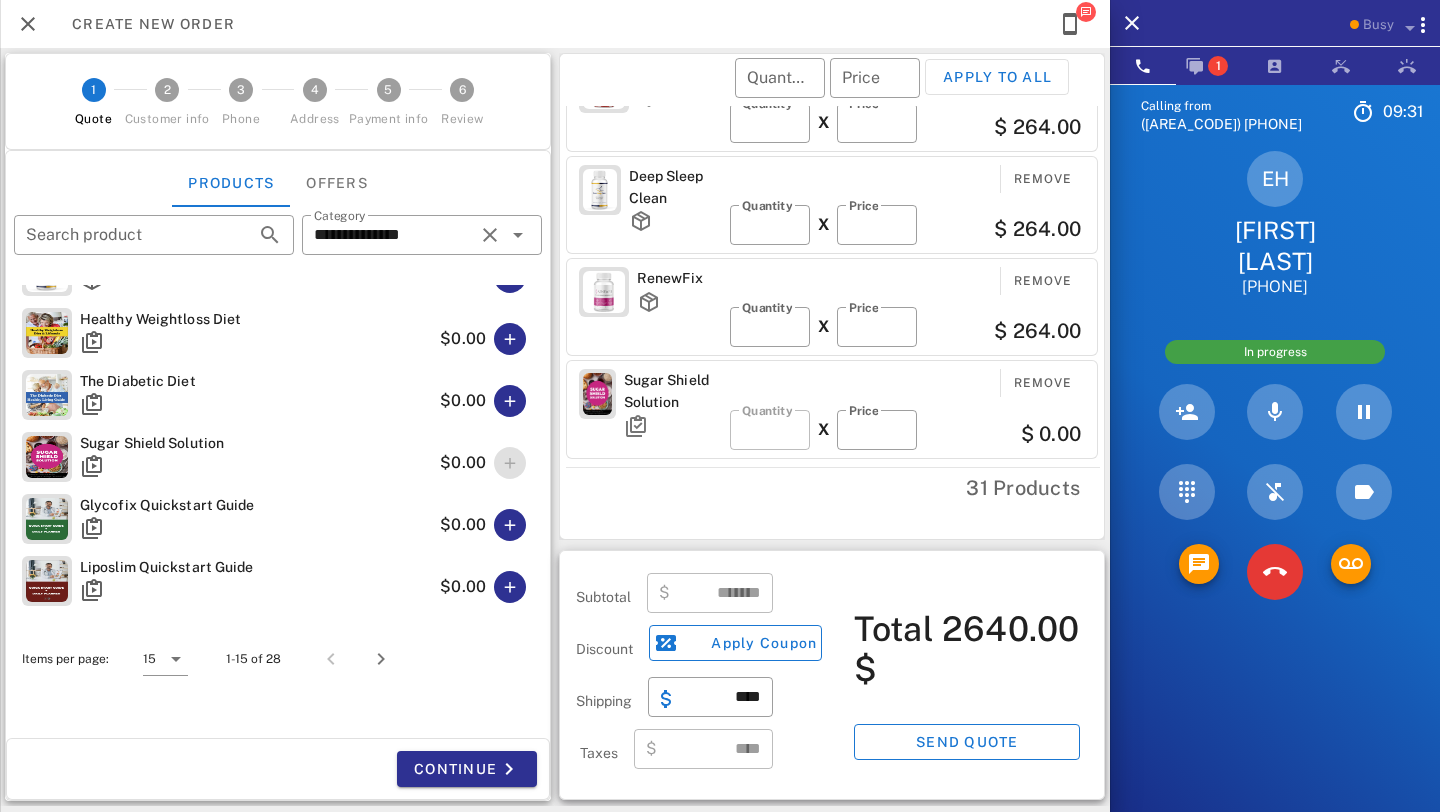 type on "*******" 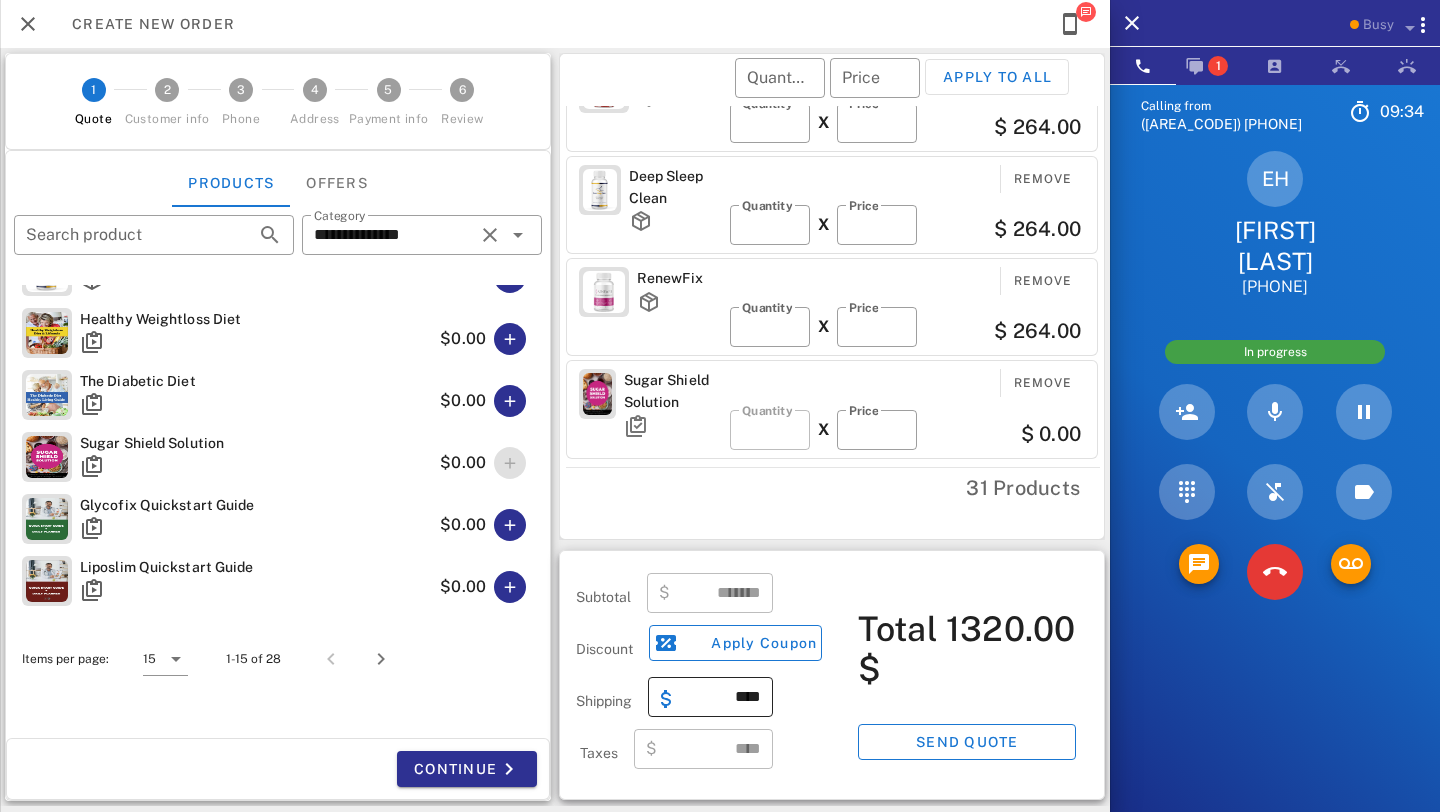 click on "****" at bounding box center [722, 697] 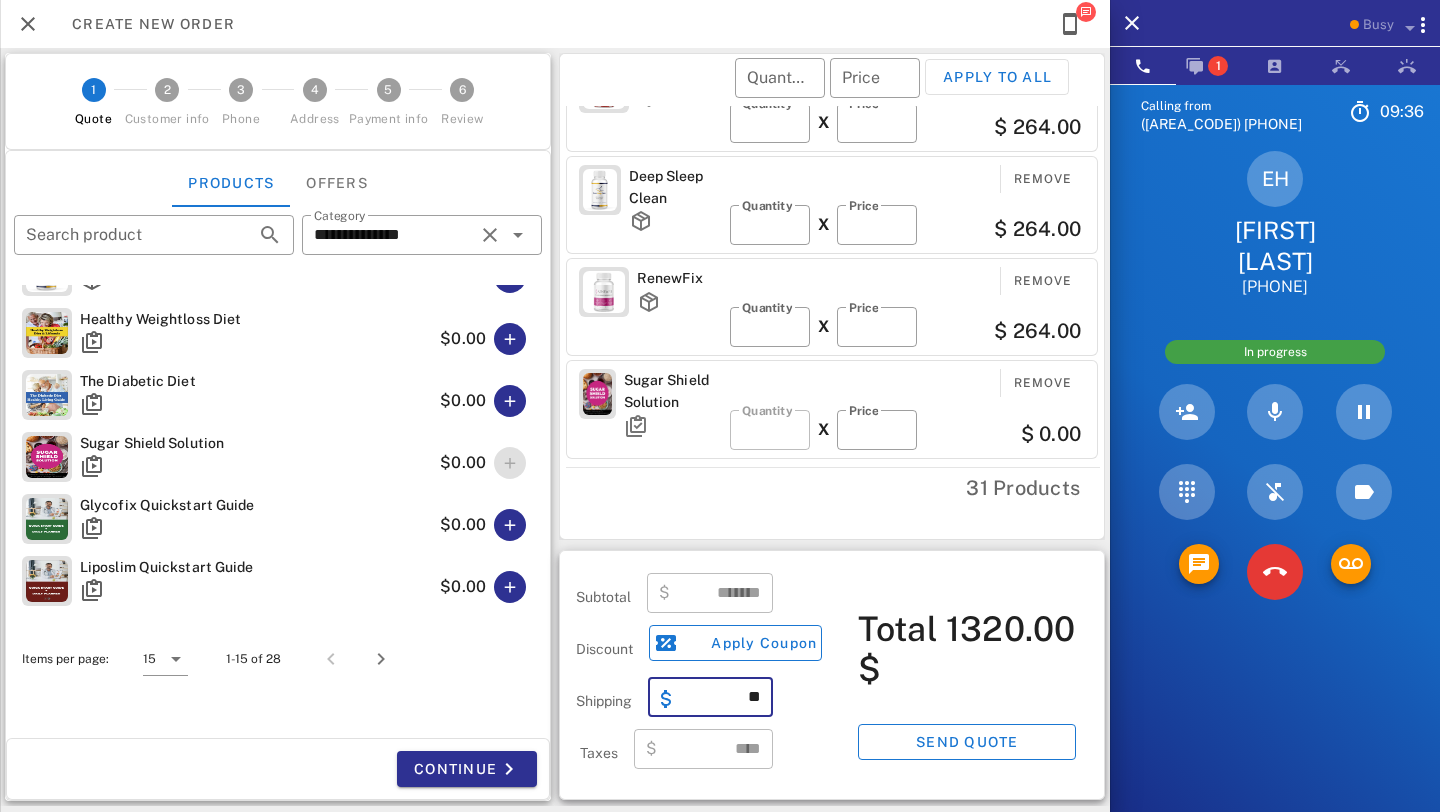 type on "*" 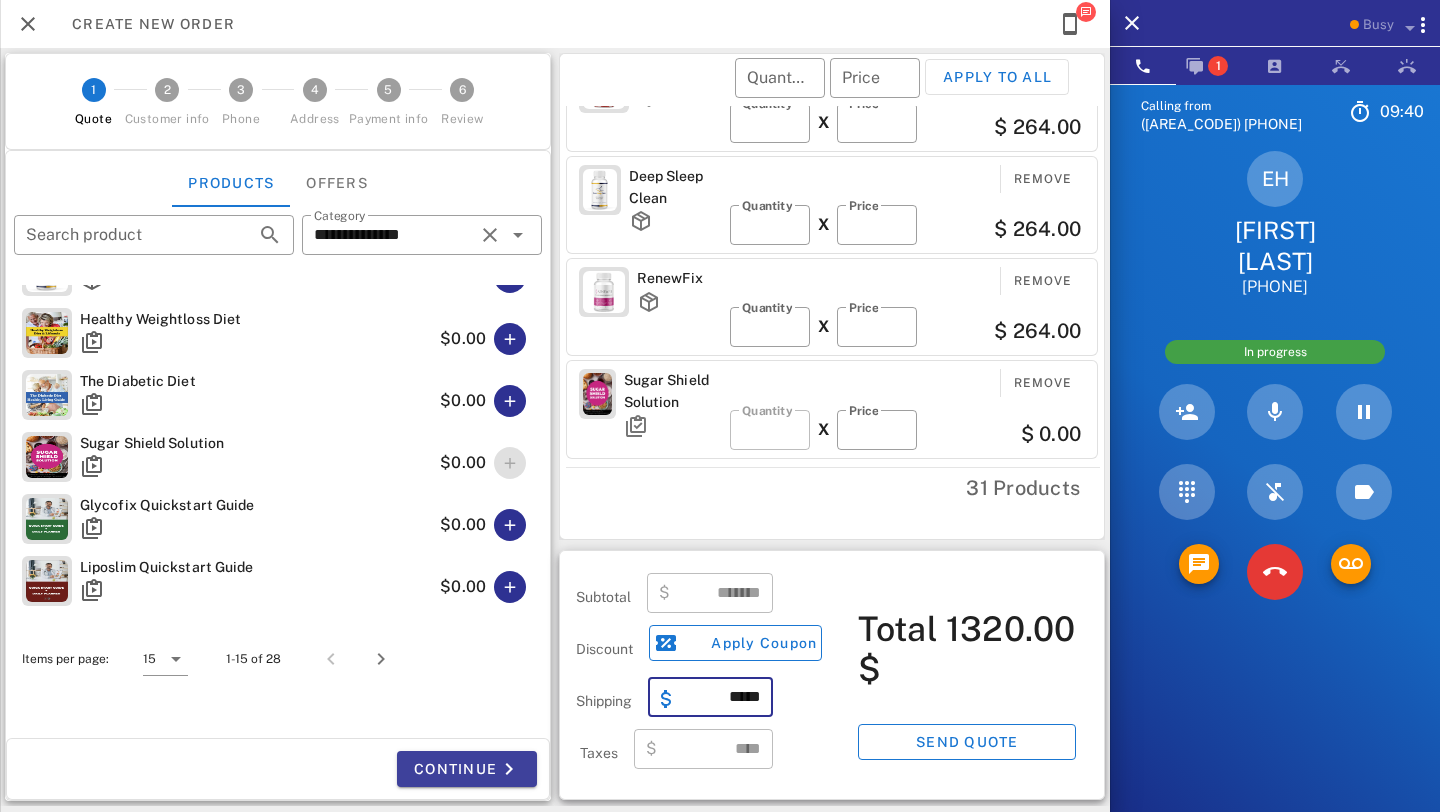 type on "*****" 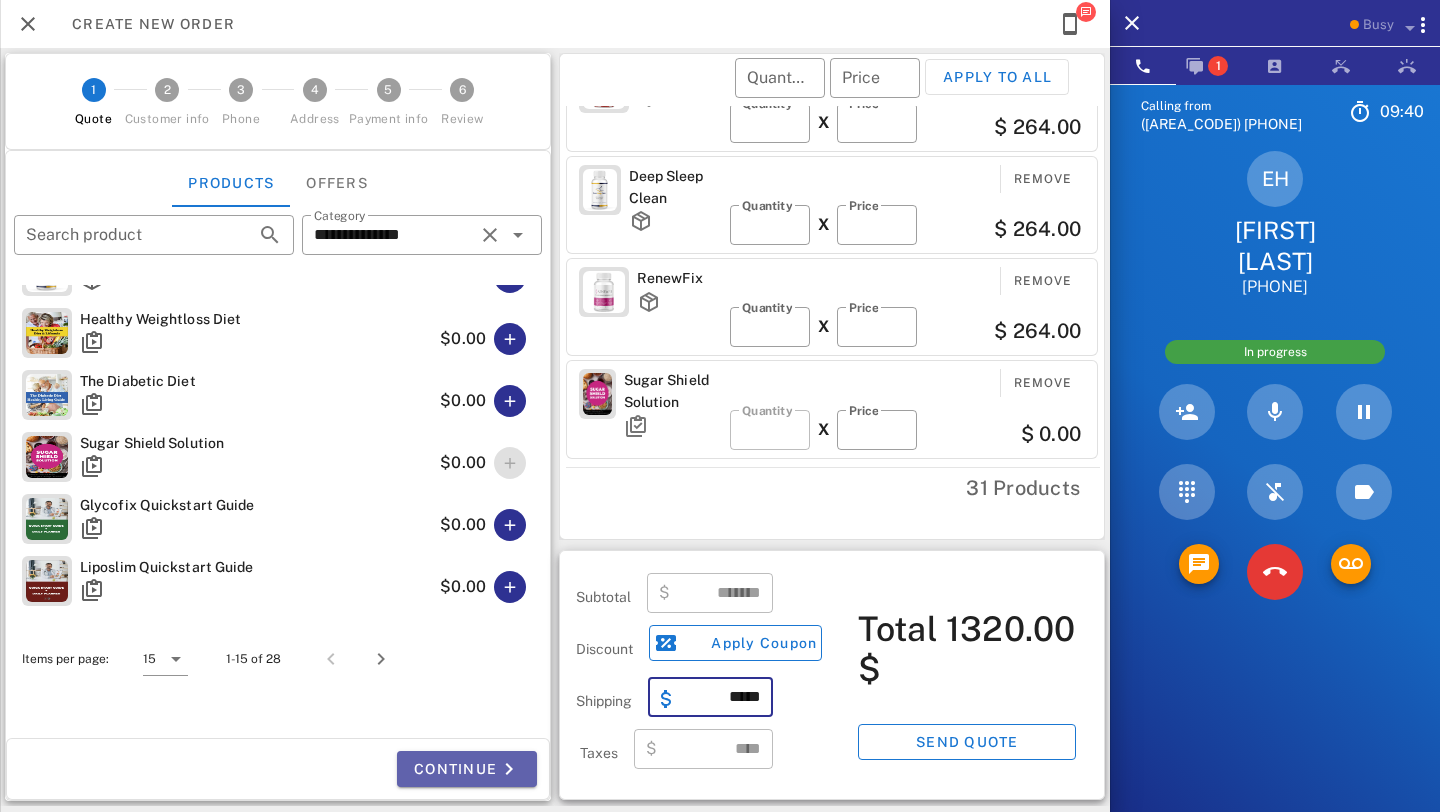 click at bounding box center [509, 769] 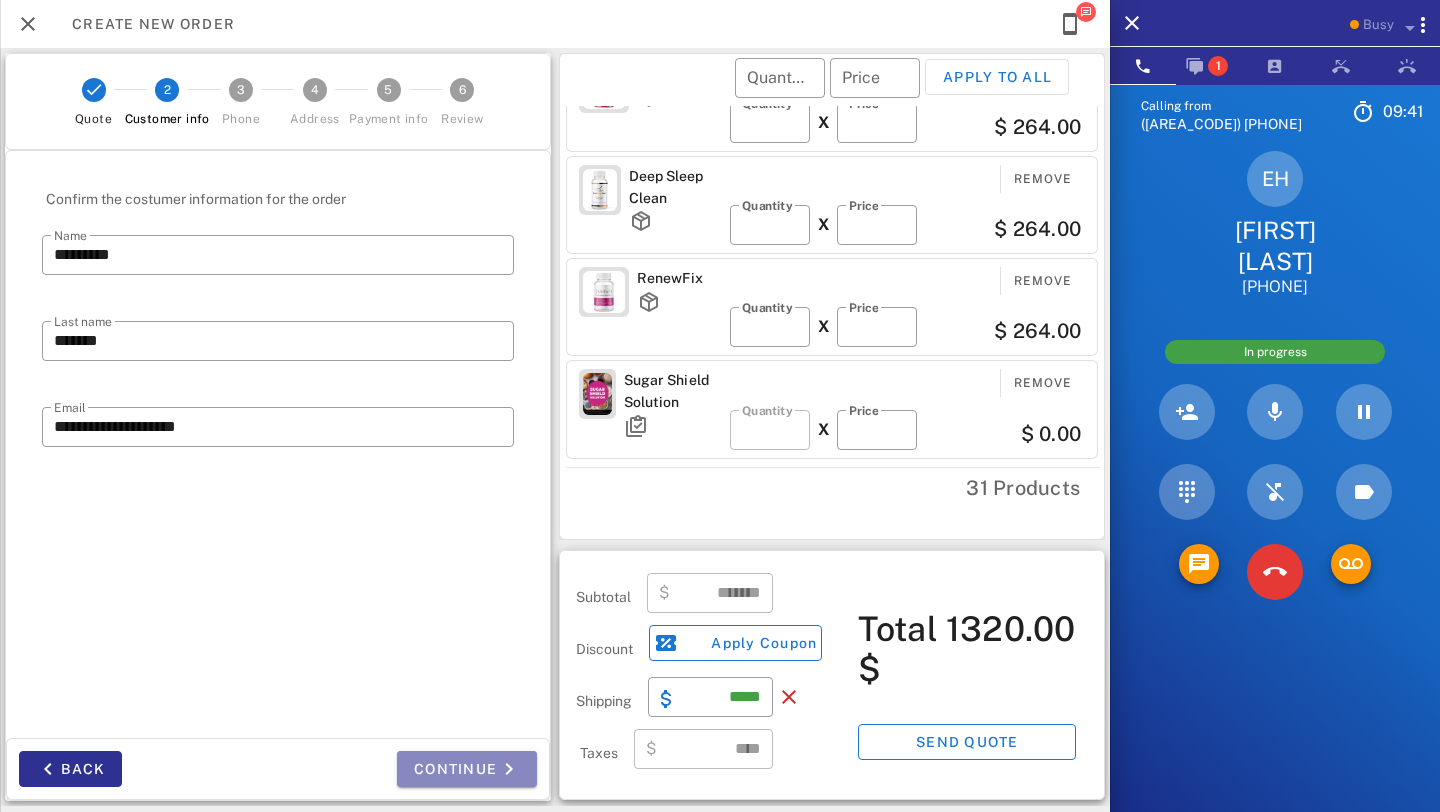 click at bounding box center [509, 769] 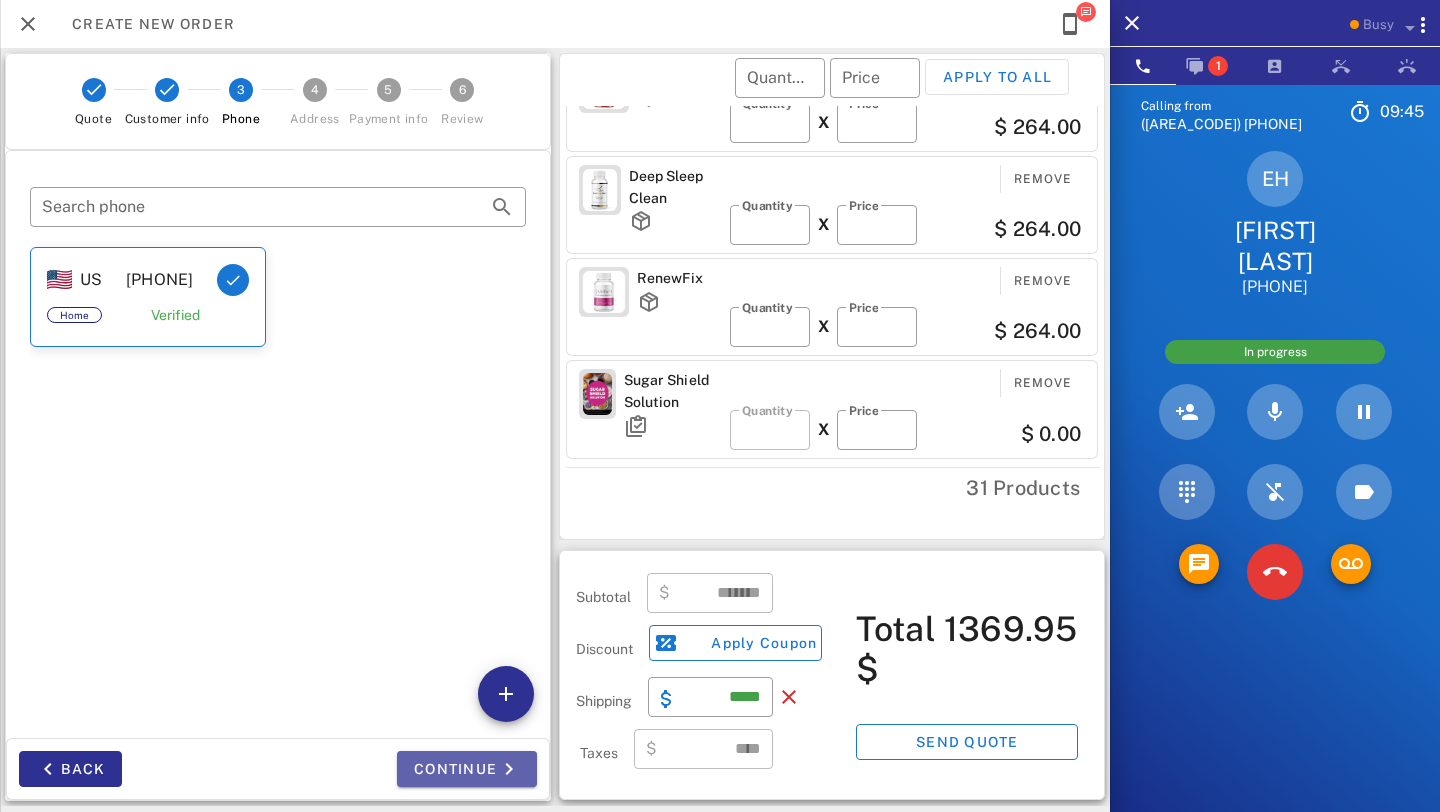 click at bounding box center (509, 769) 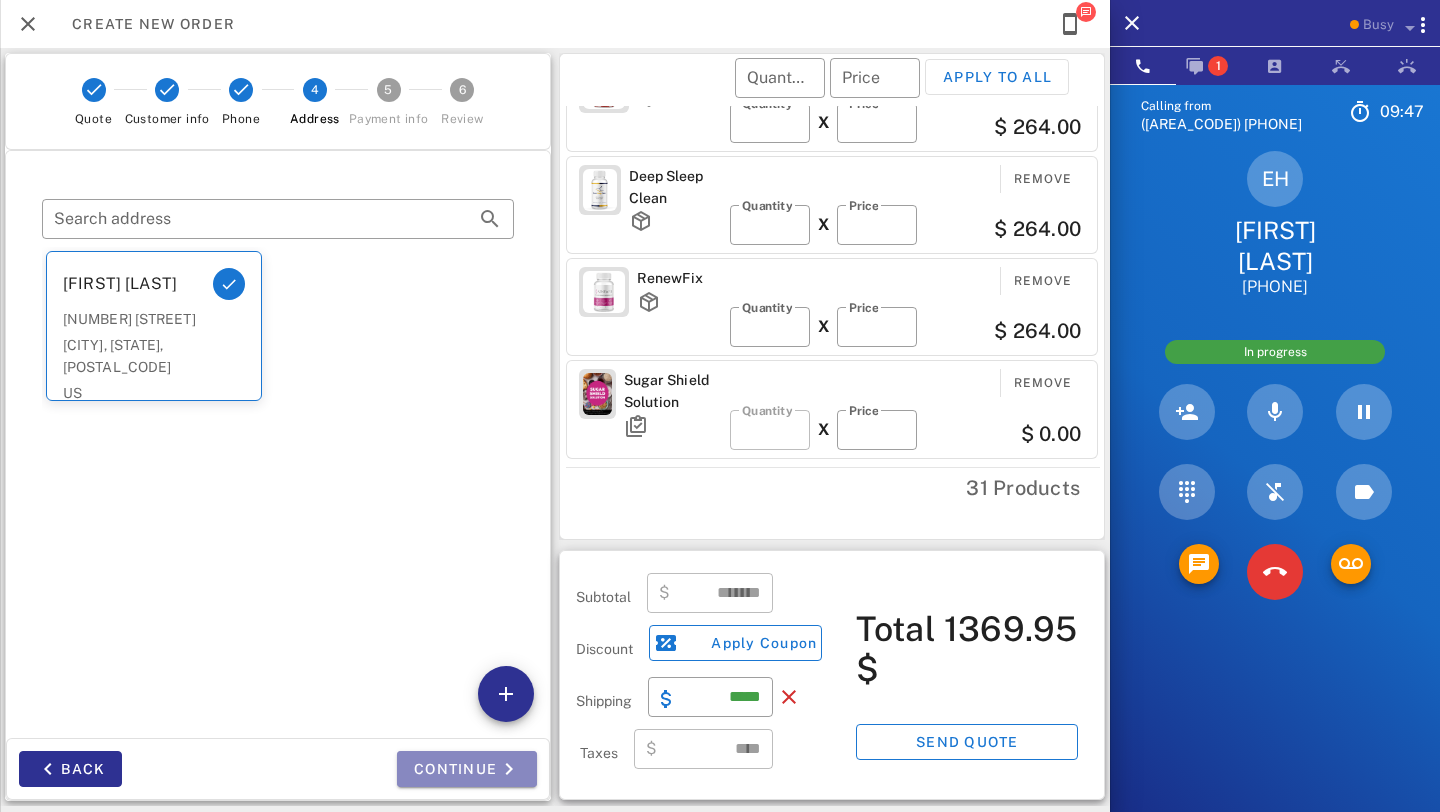 click at bounding box center (509, 769) 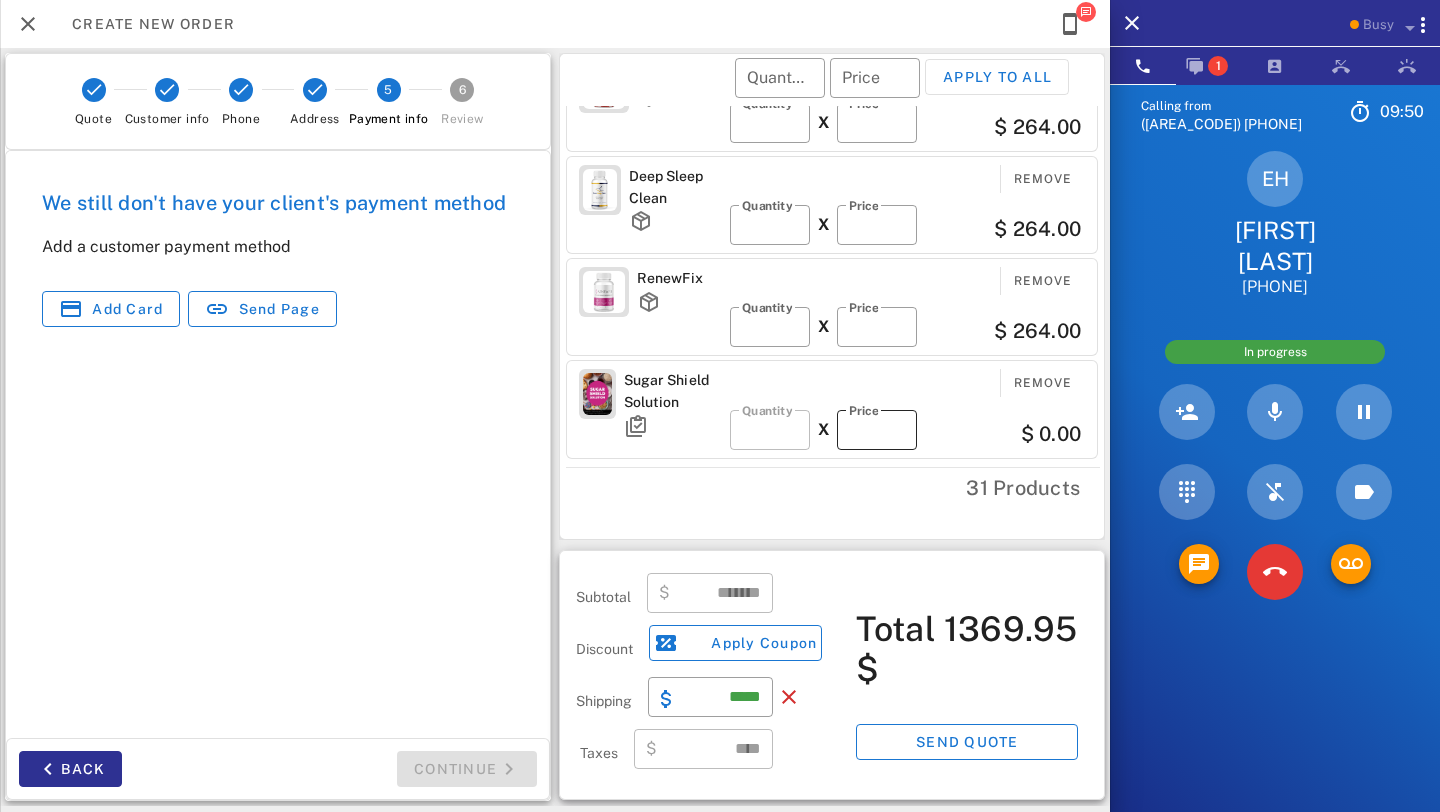scroll, scrollTop: 202, scrollLeft: 0, axis: vertical 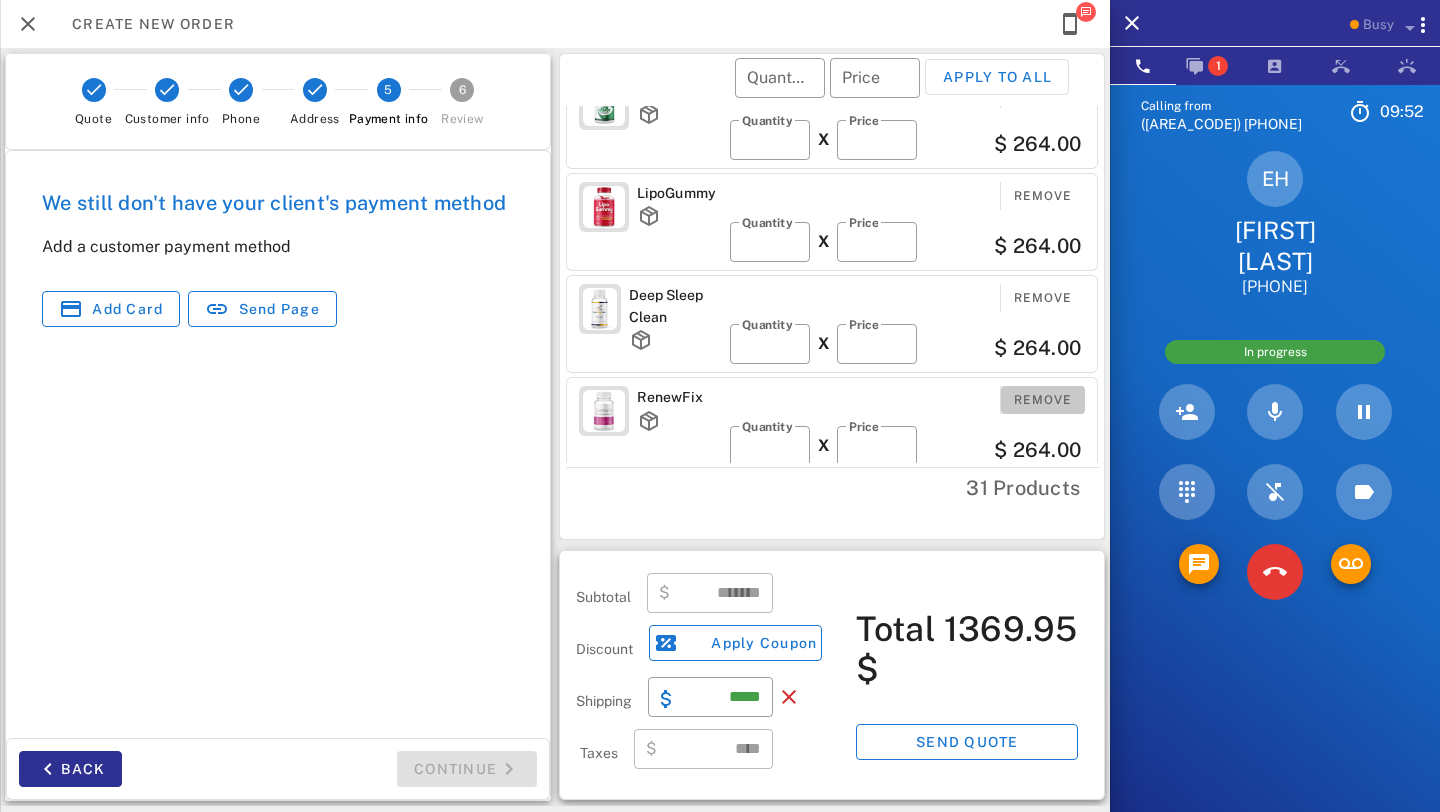 click on "Remove" at bounding box center (1043, 400) 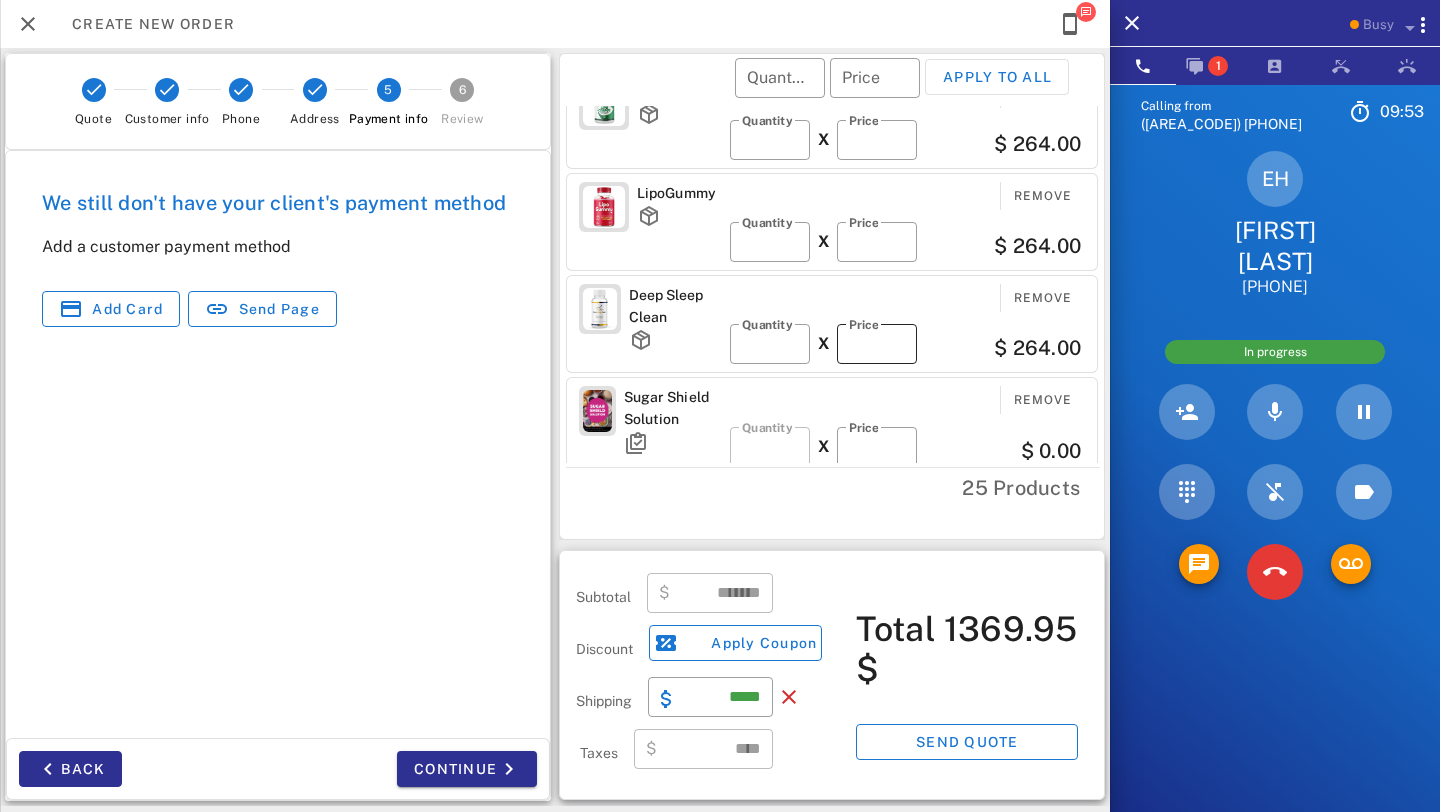 type on "*******" 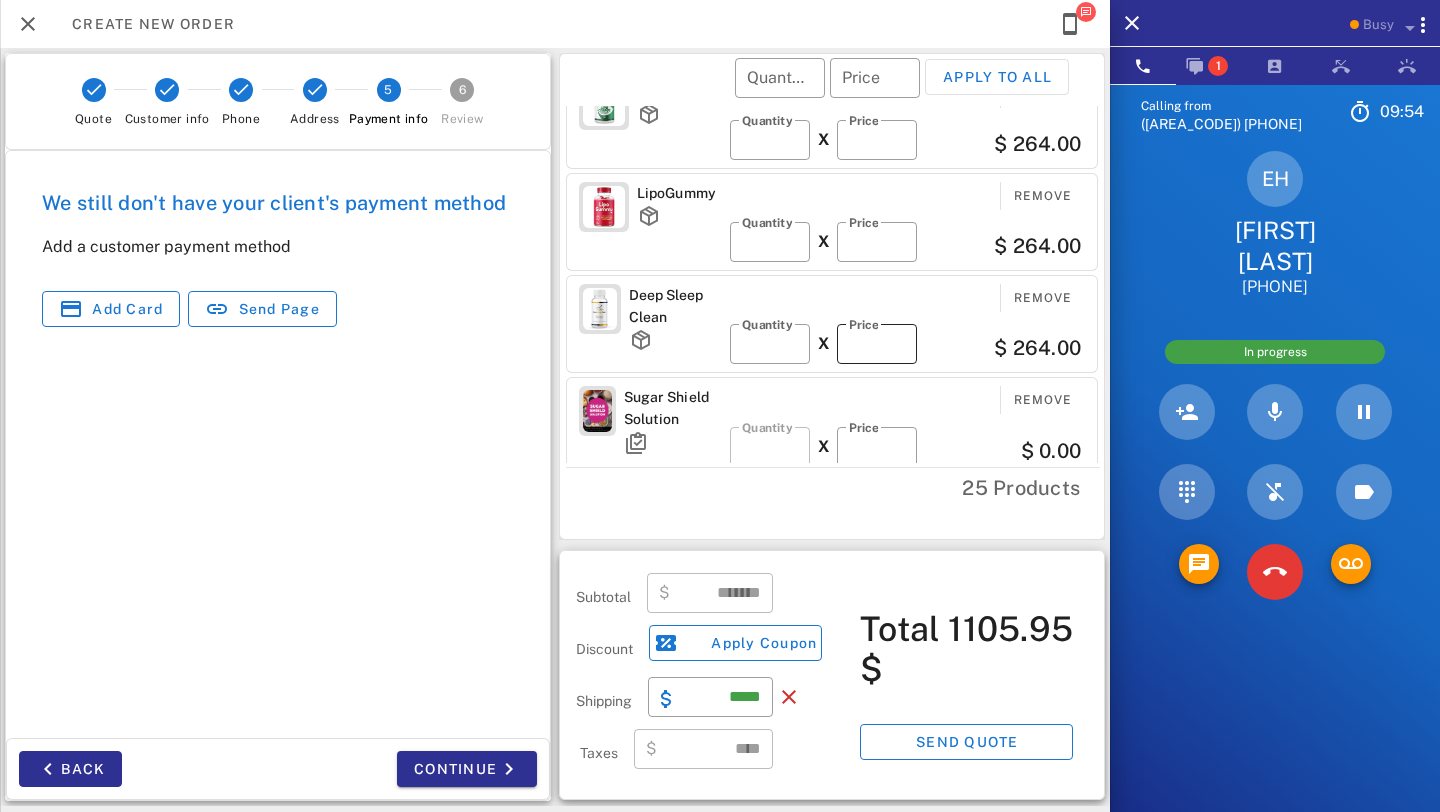 scroll, scrollTop: 0, scrollLeft: 0, axis: both 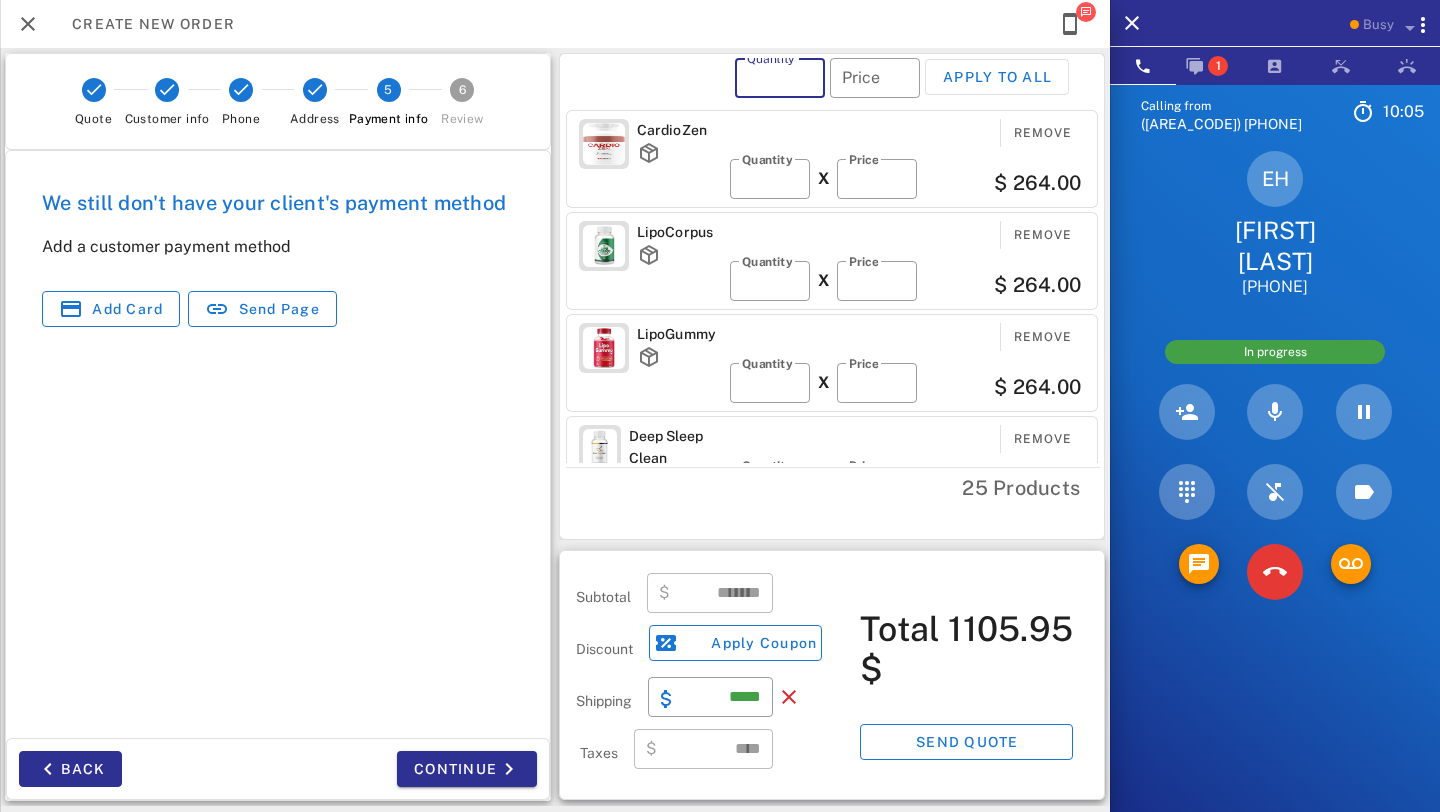 click on "Quantity" at bounding box center [780, 78] 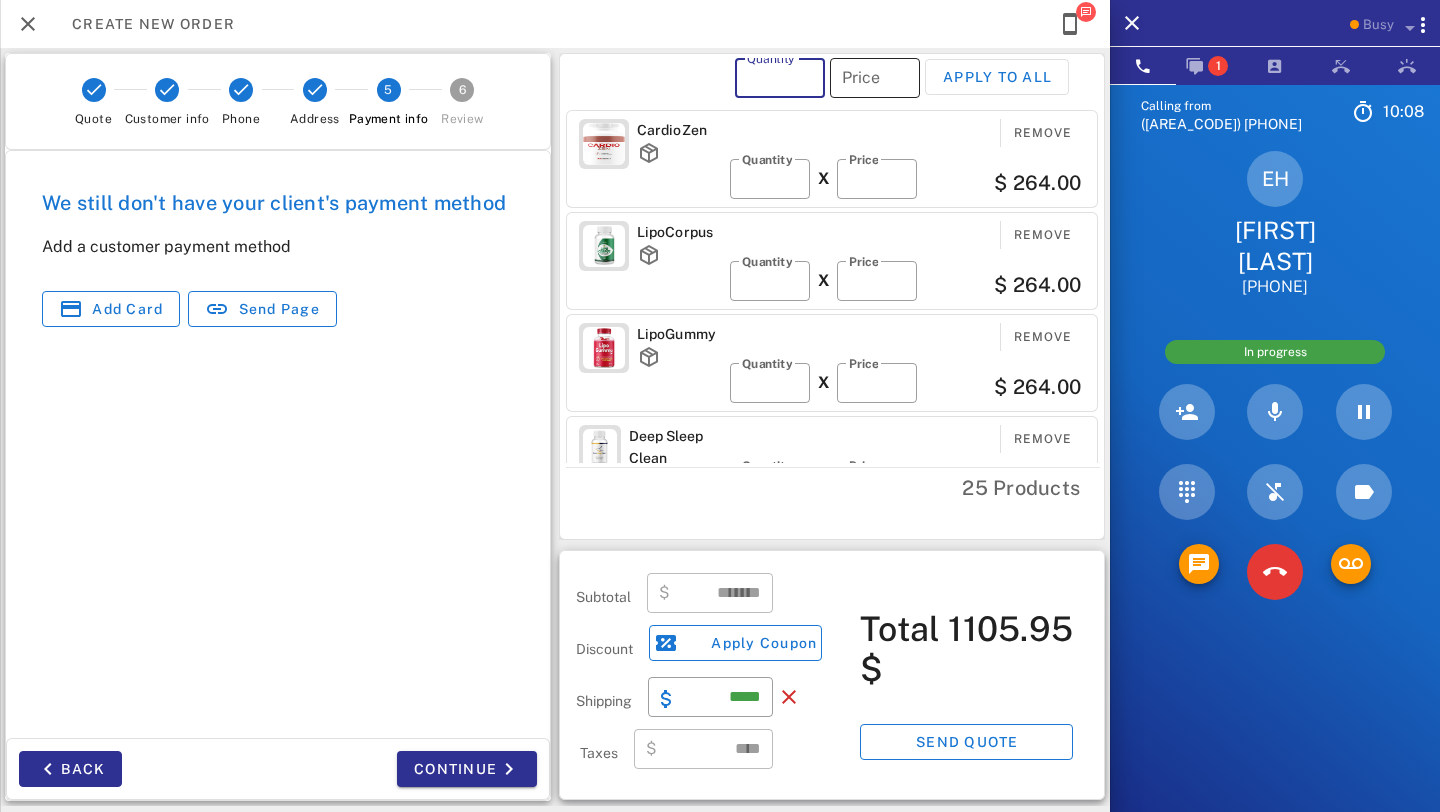 type on "*" 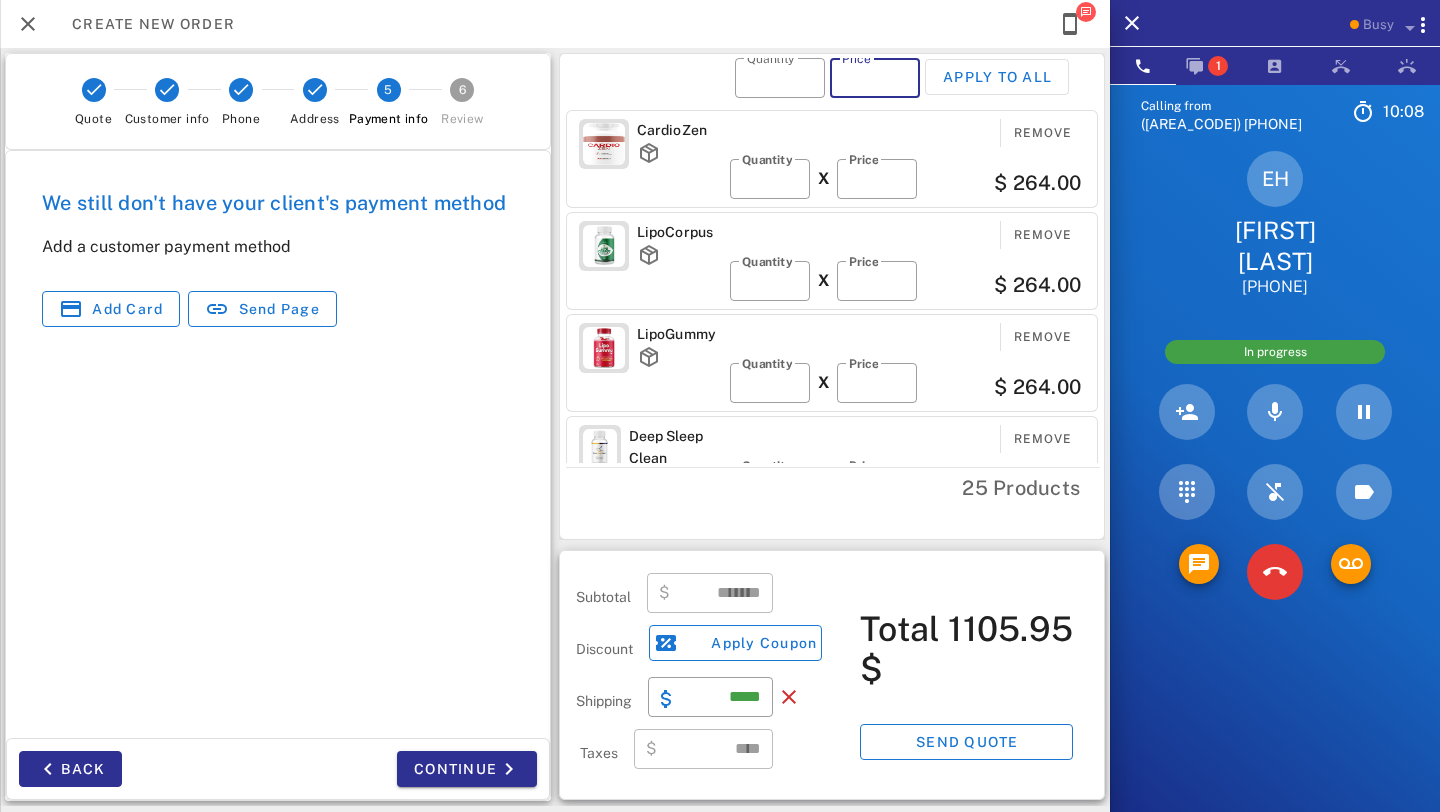 click on "Price" at bounding box center (875, 78) 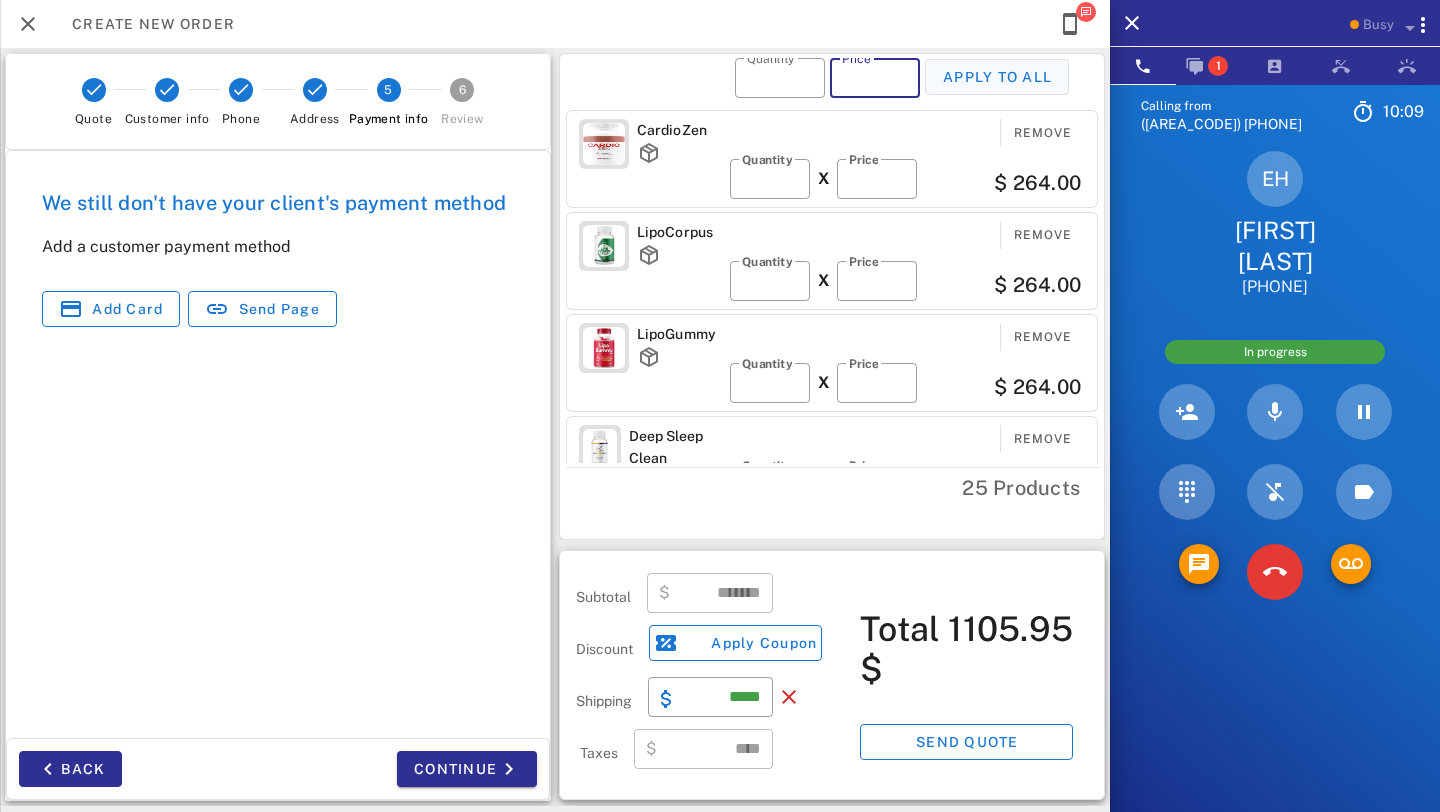 type on "**" 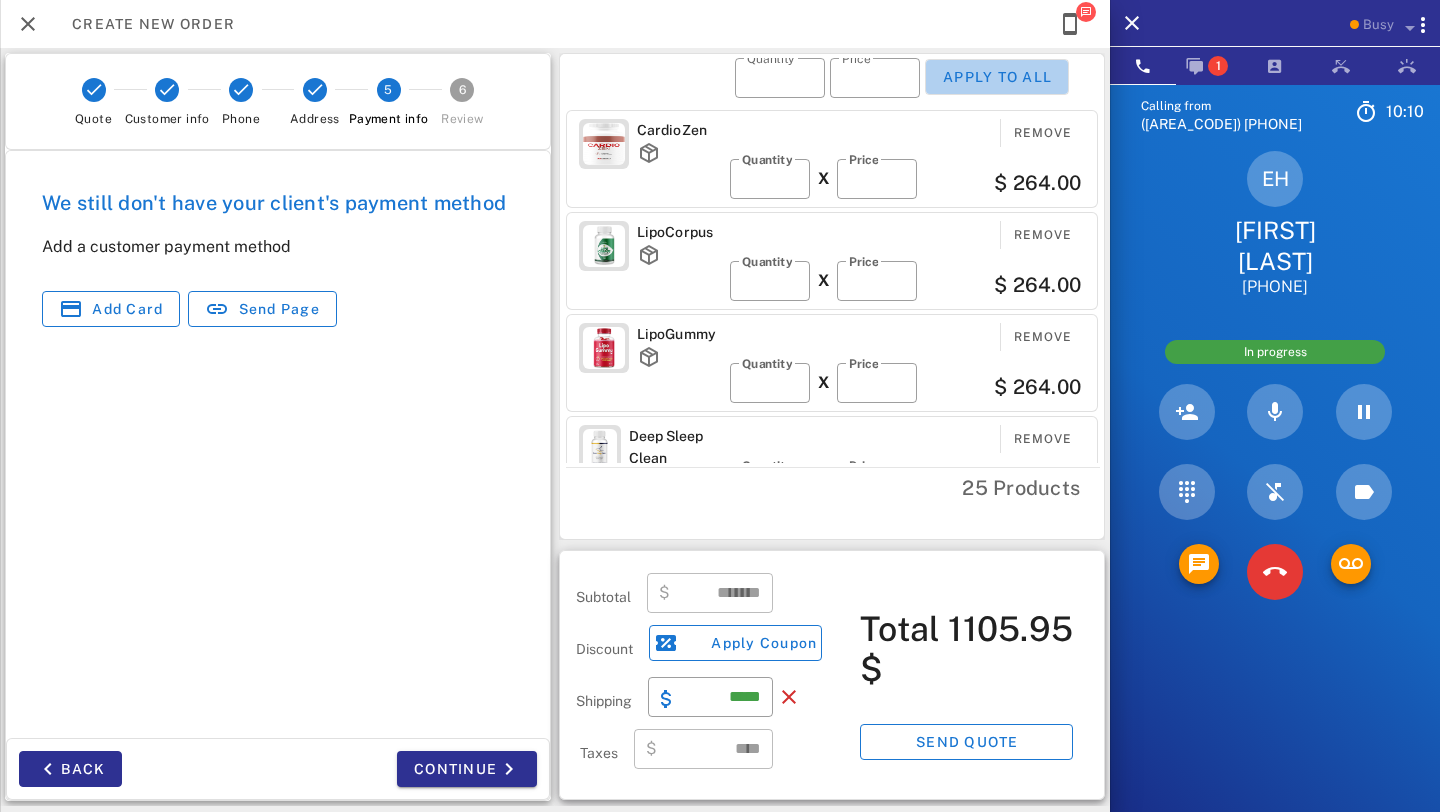click on "Apply to all" at bounding box center [997, 77] 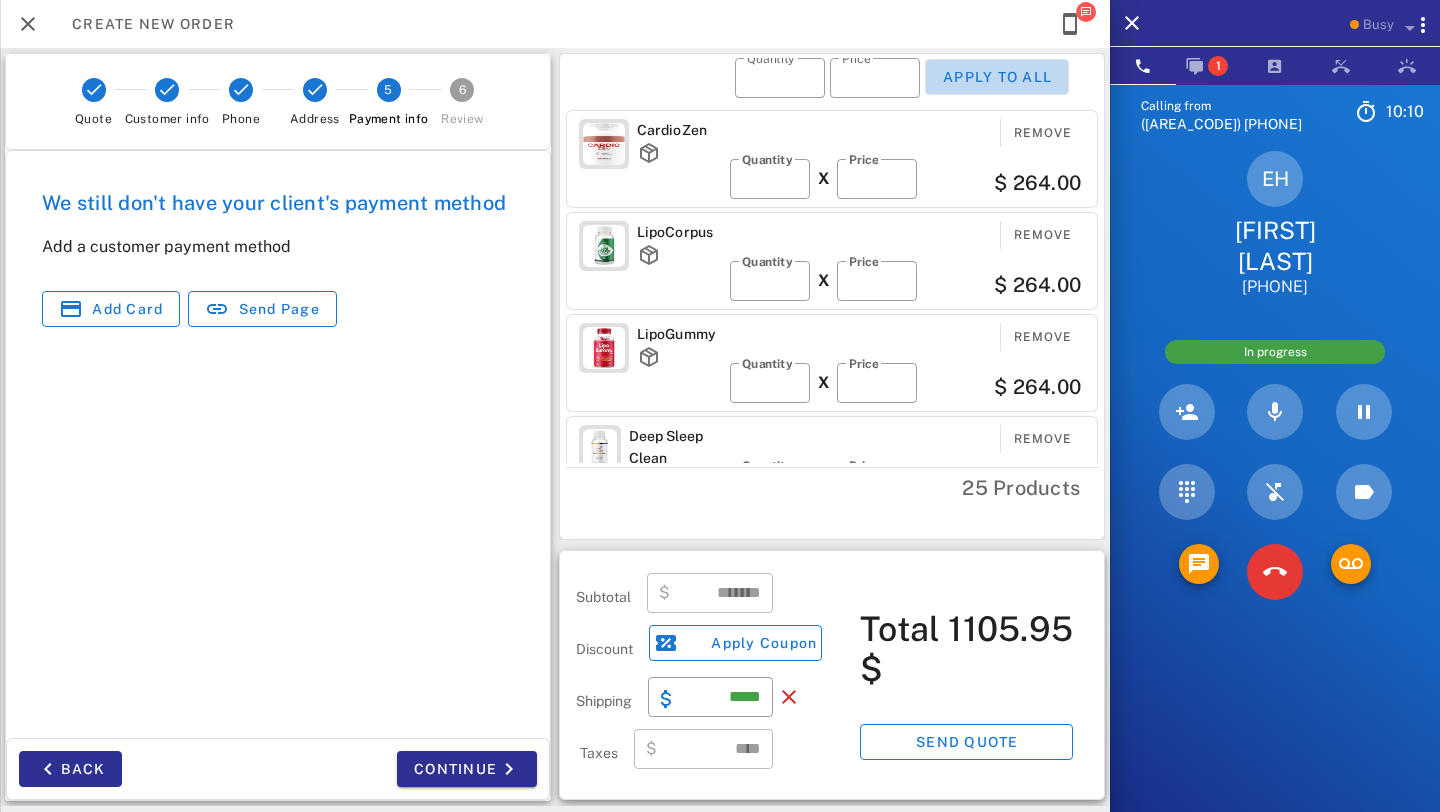 type on "*" 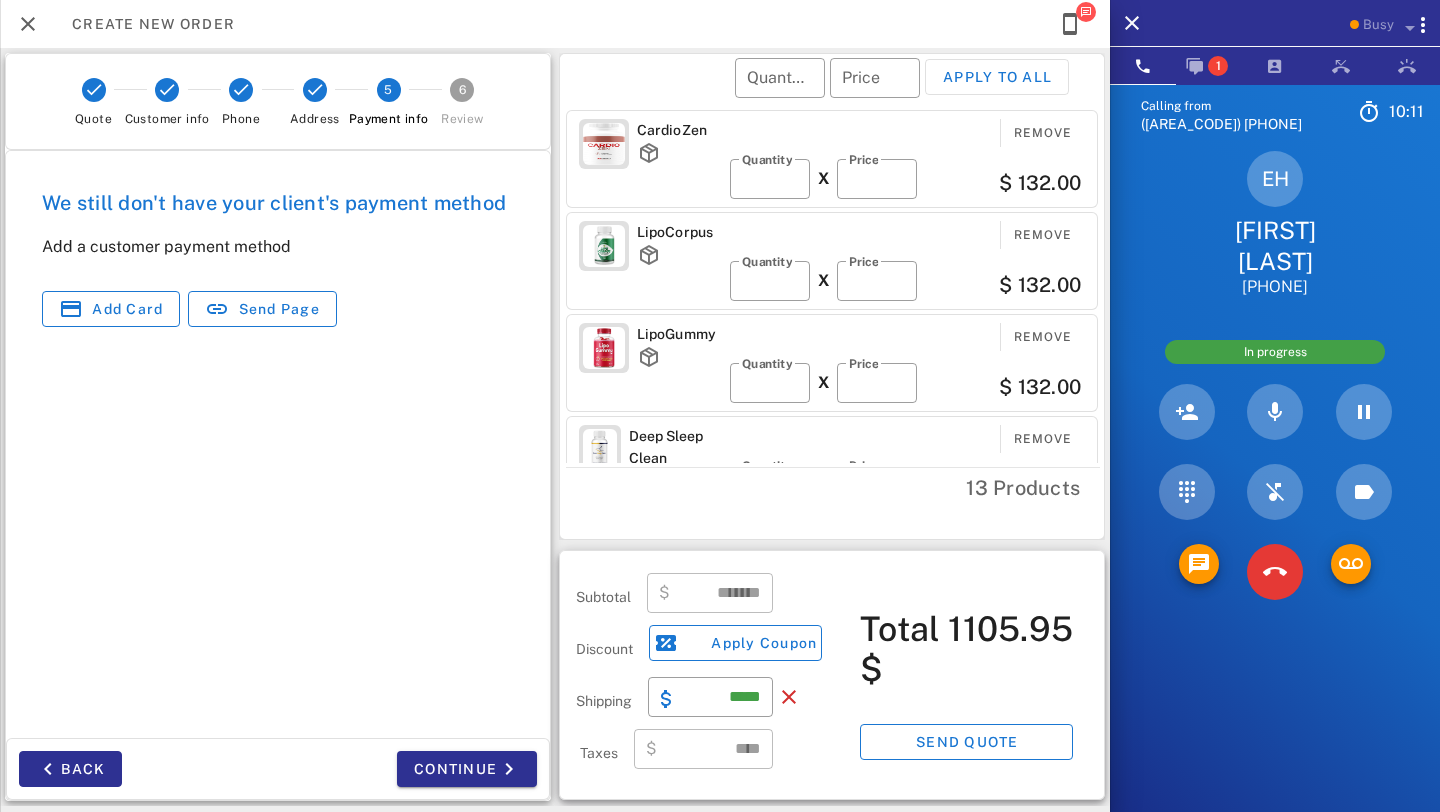 type on "******" 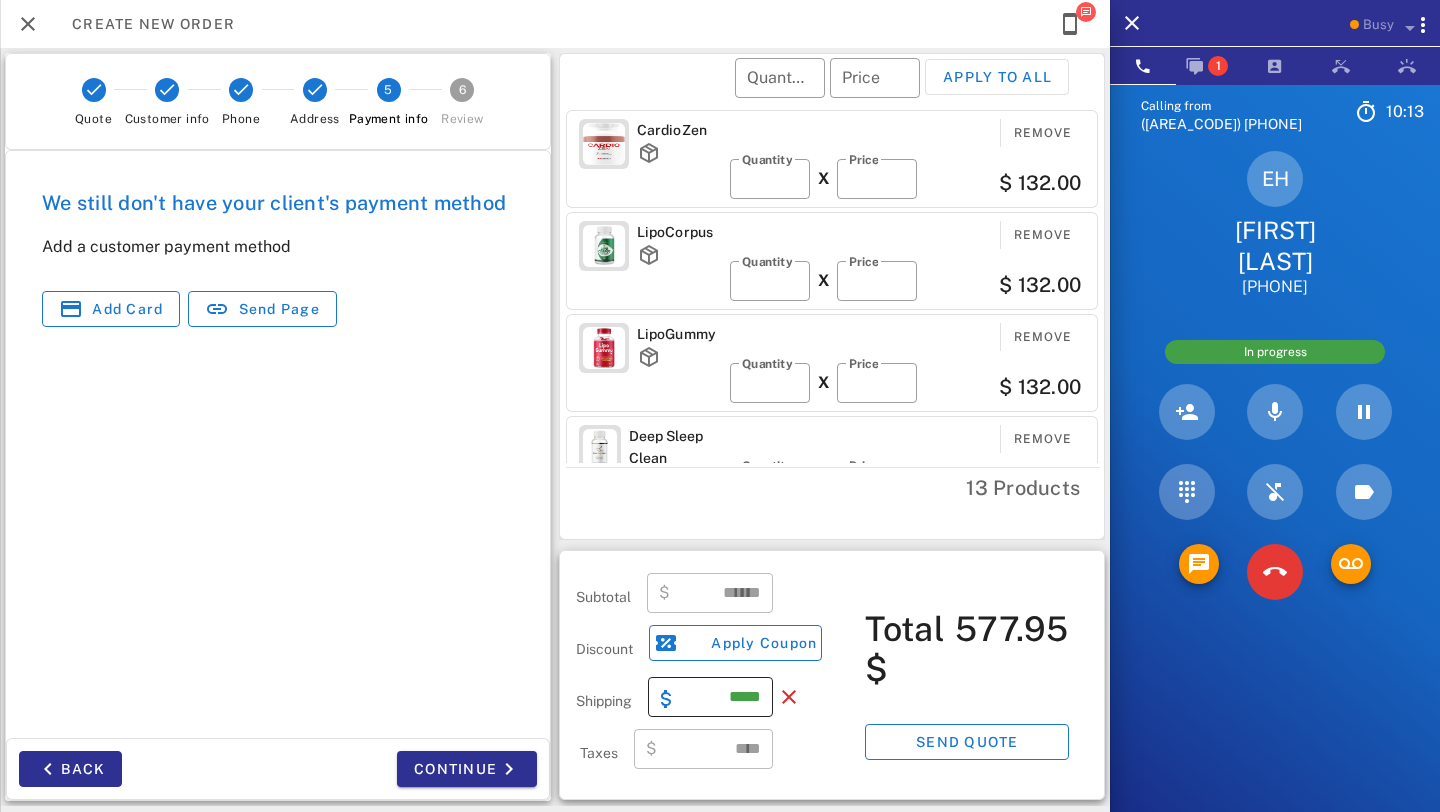 click on "​ *****" at bounding box center [710, 697] 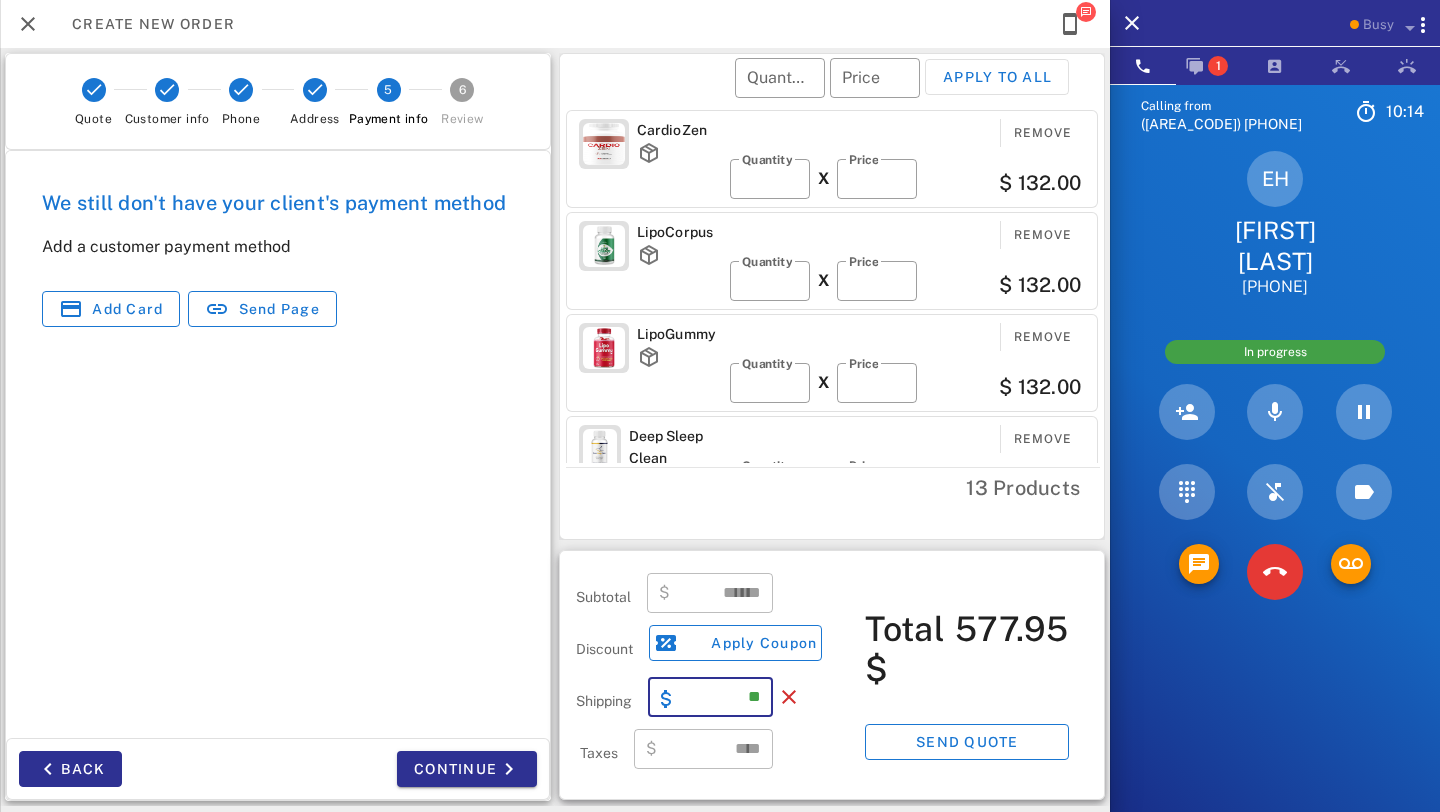 type on "*" 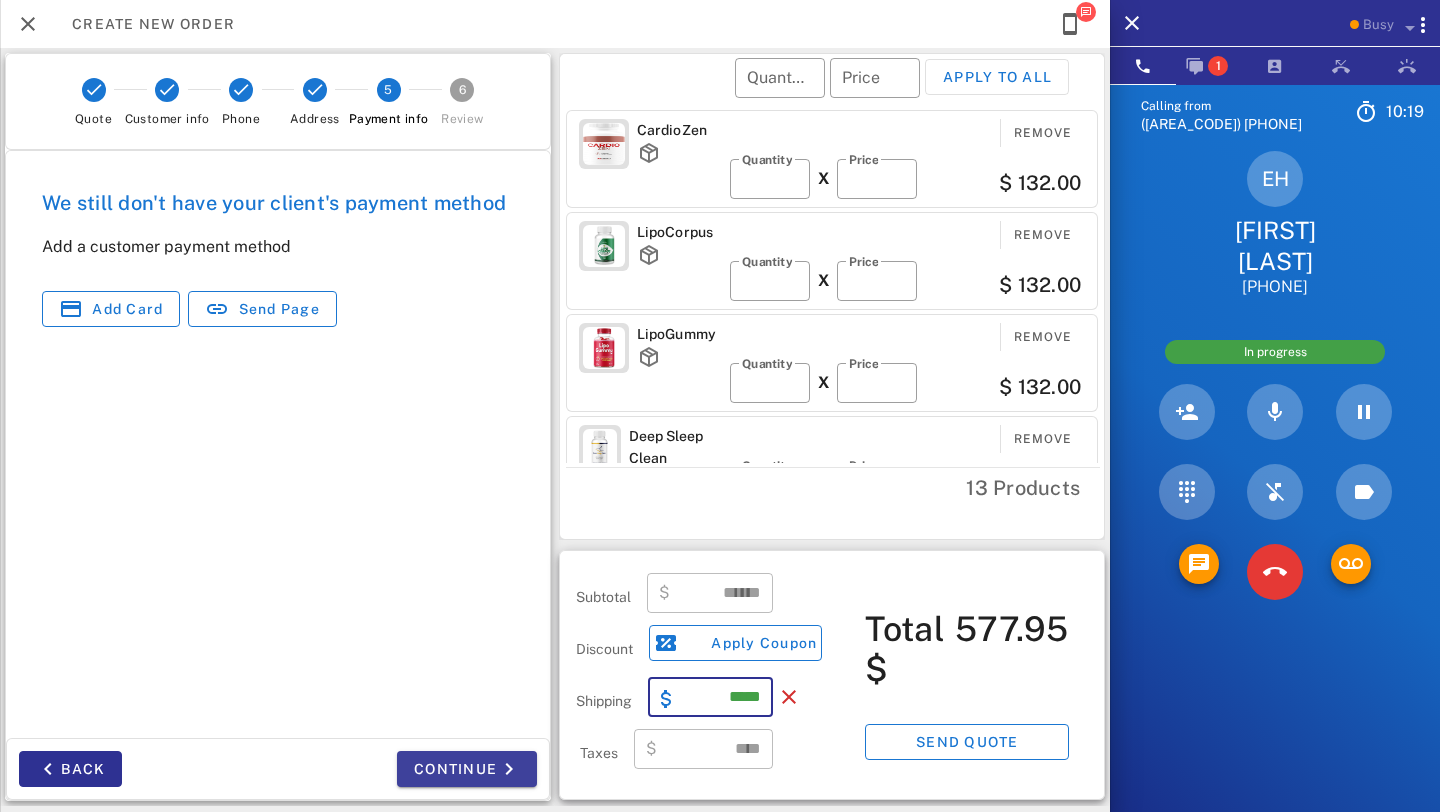type on "*****" 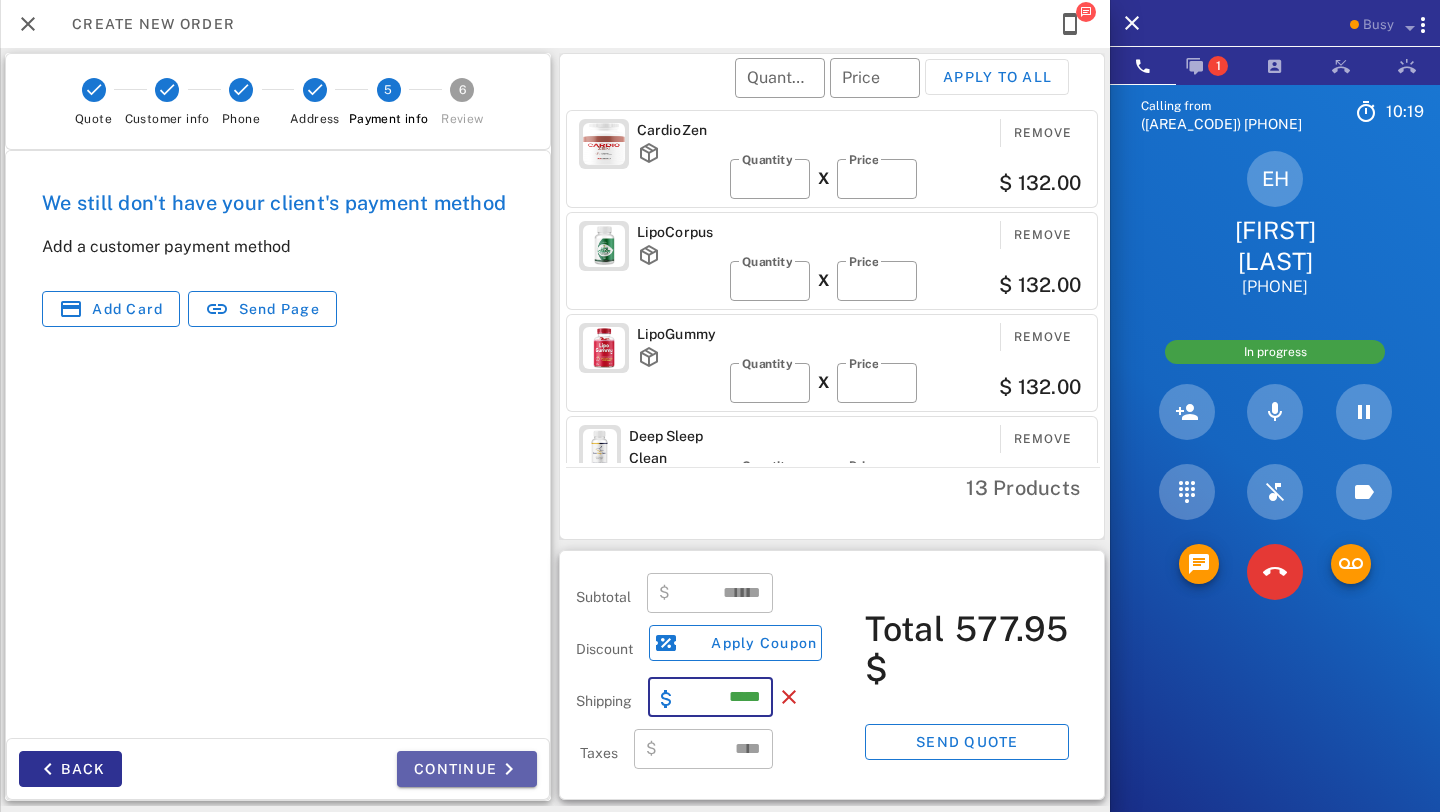 click at bounding box center (509, 769) 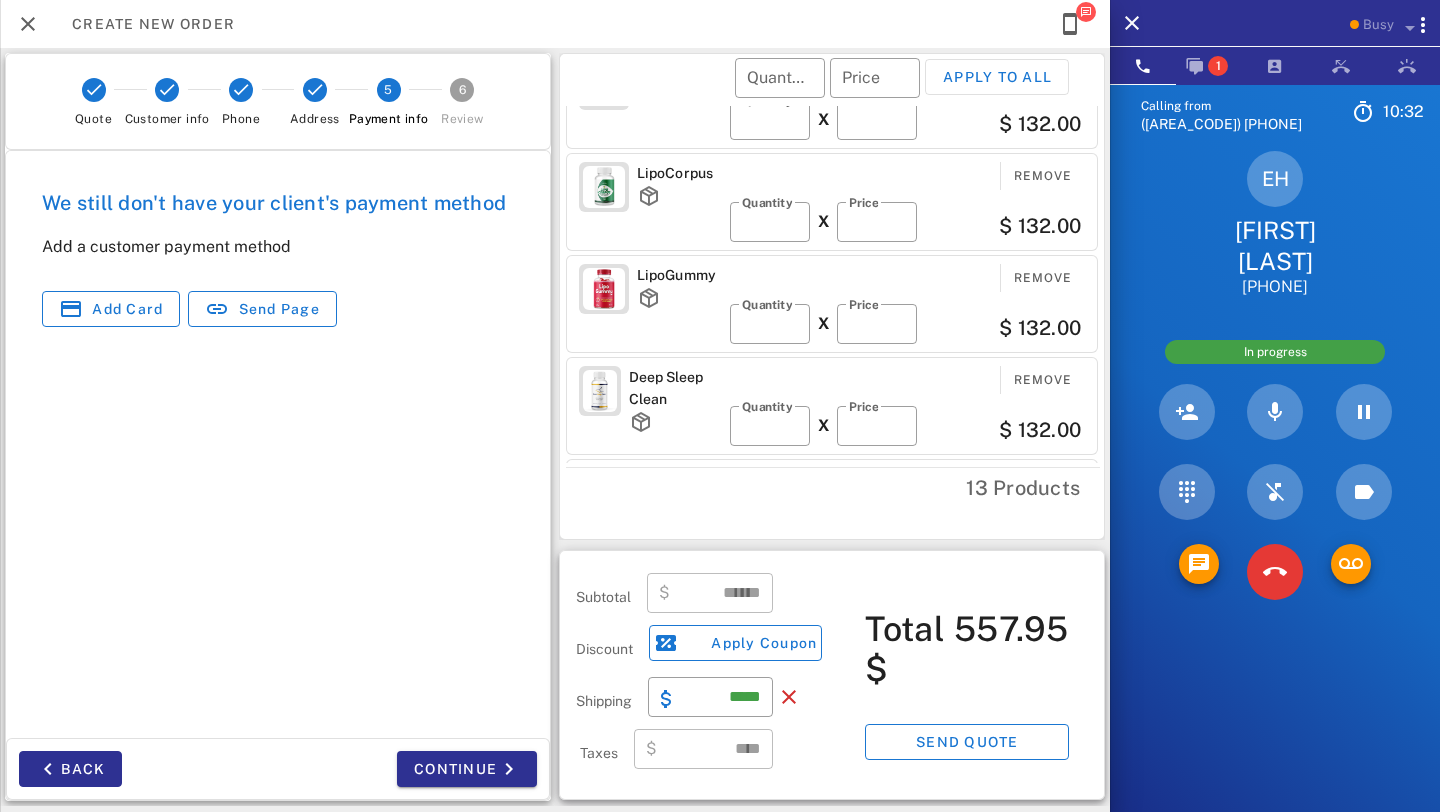 scroll, scrollTop: 0, scrollLeft: 0, axis: both 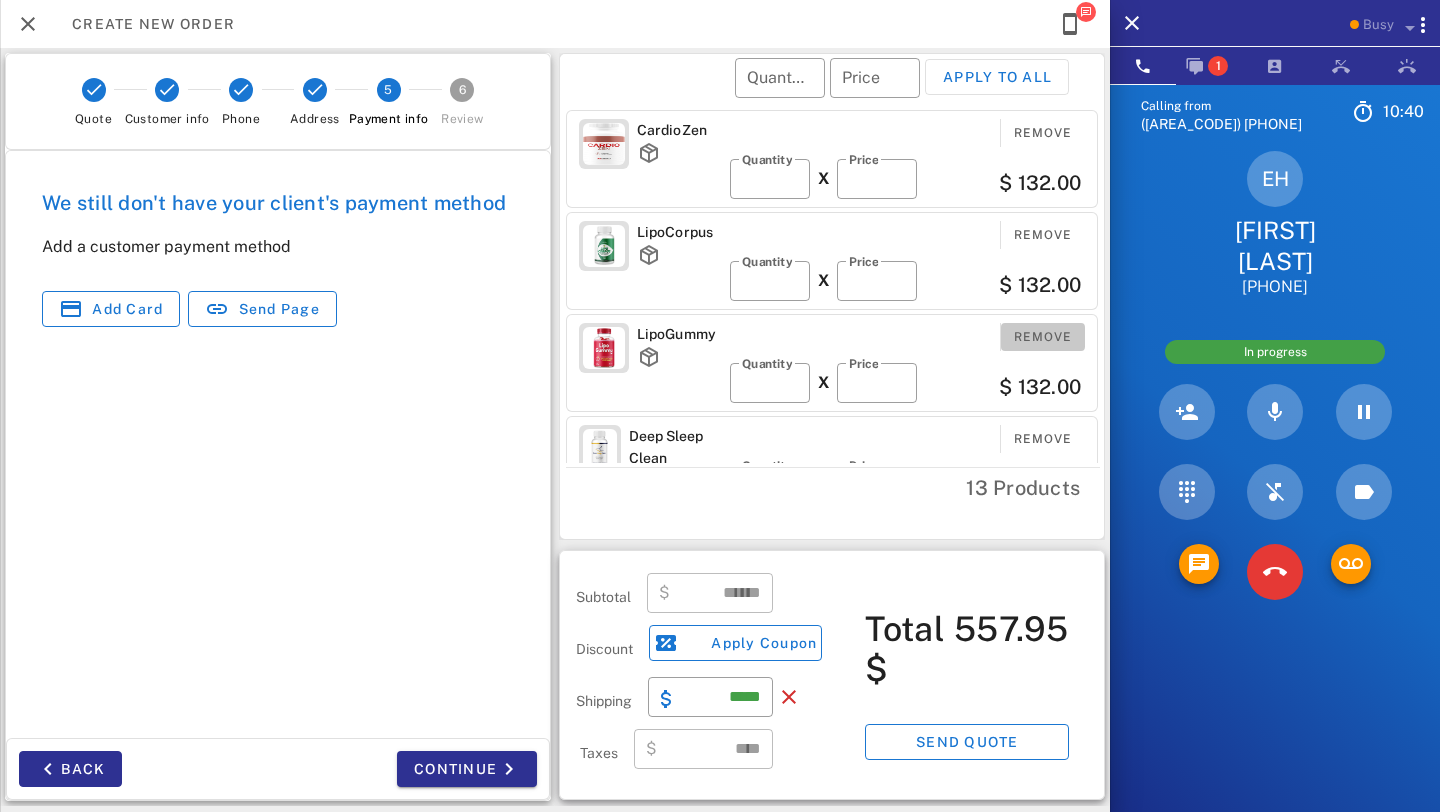 click on "Remove" at bounding box center (1043, 337) 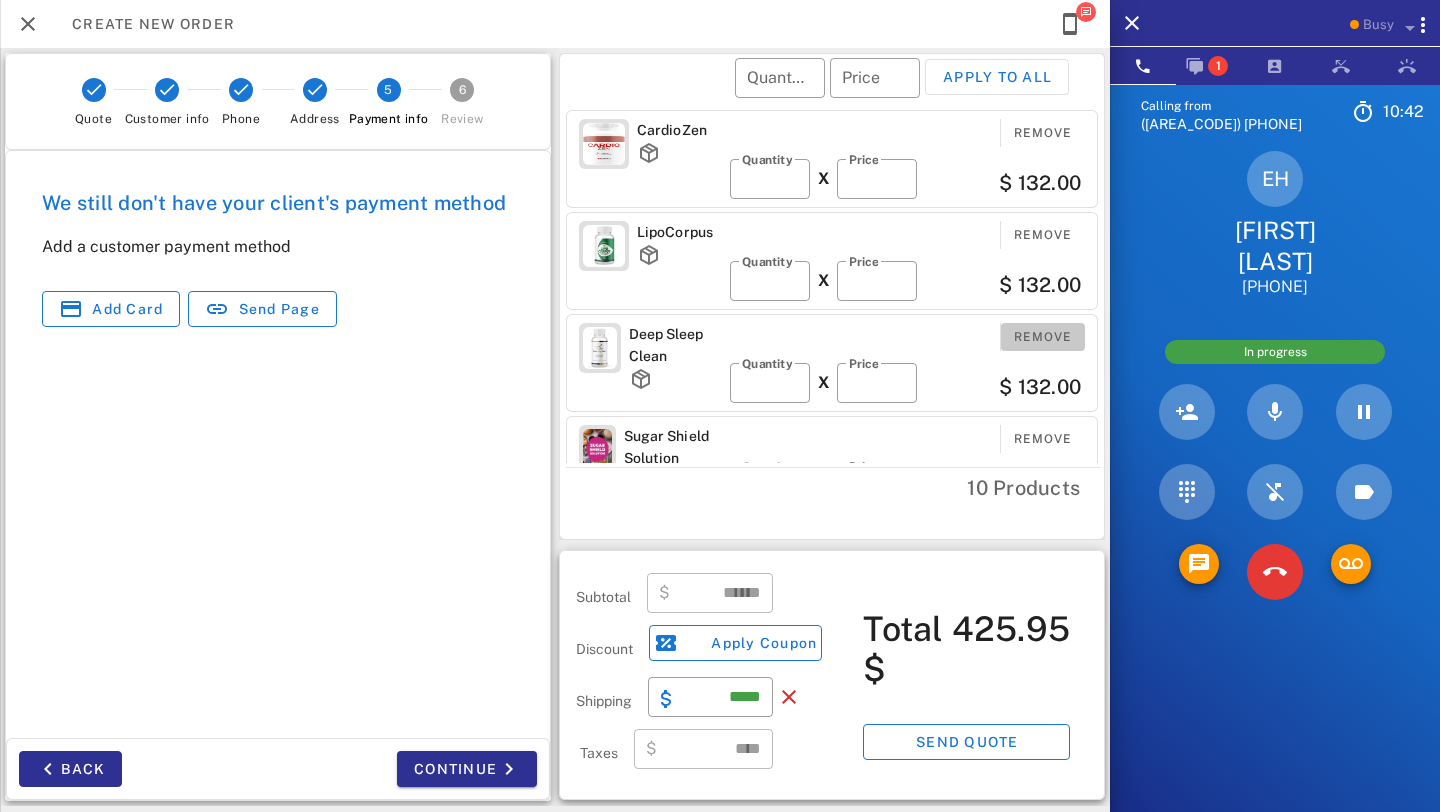 click on "Remove" at bounding box center [1043, 337] 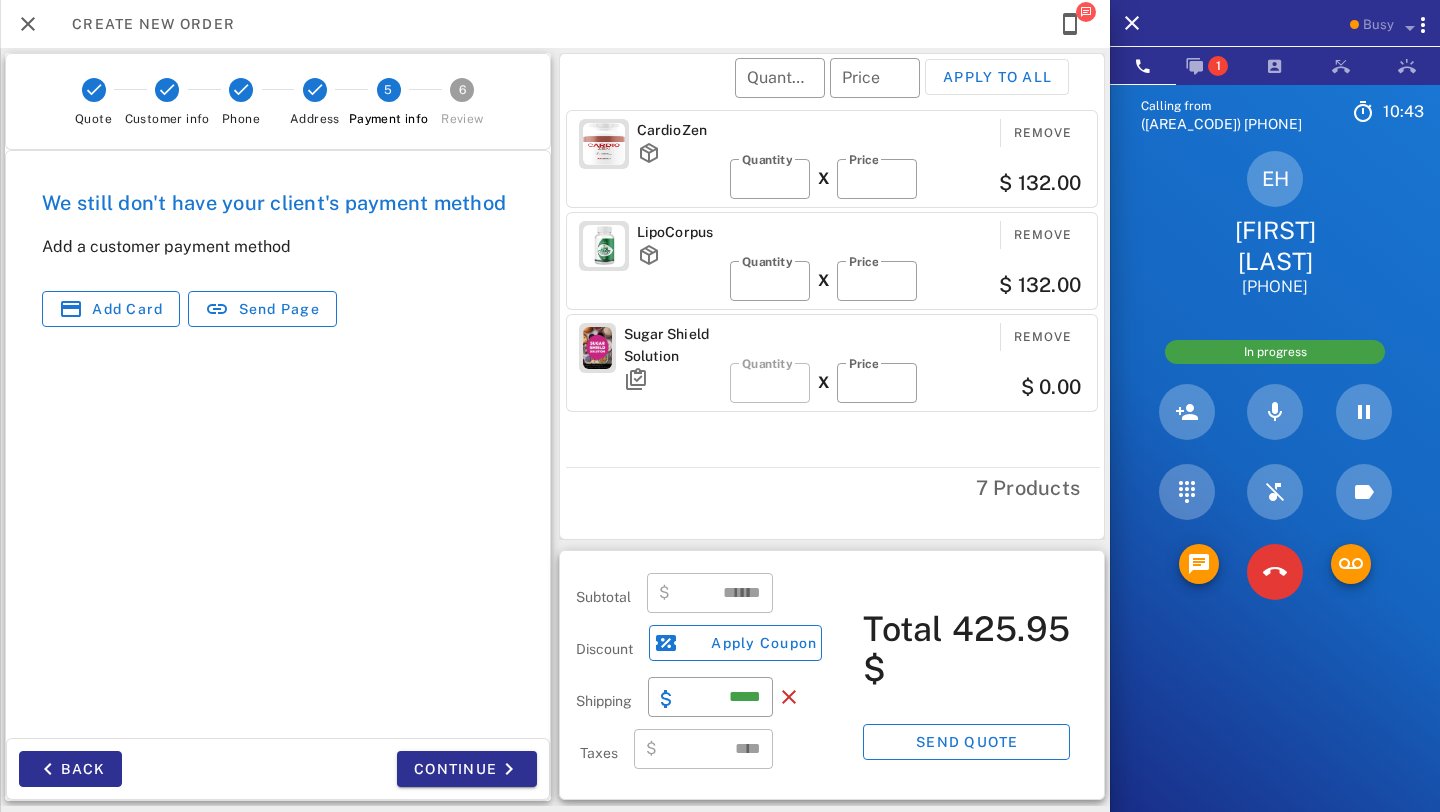 type on "******" 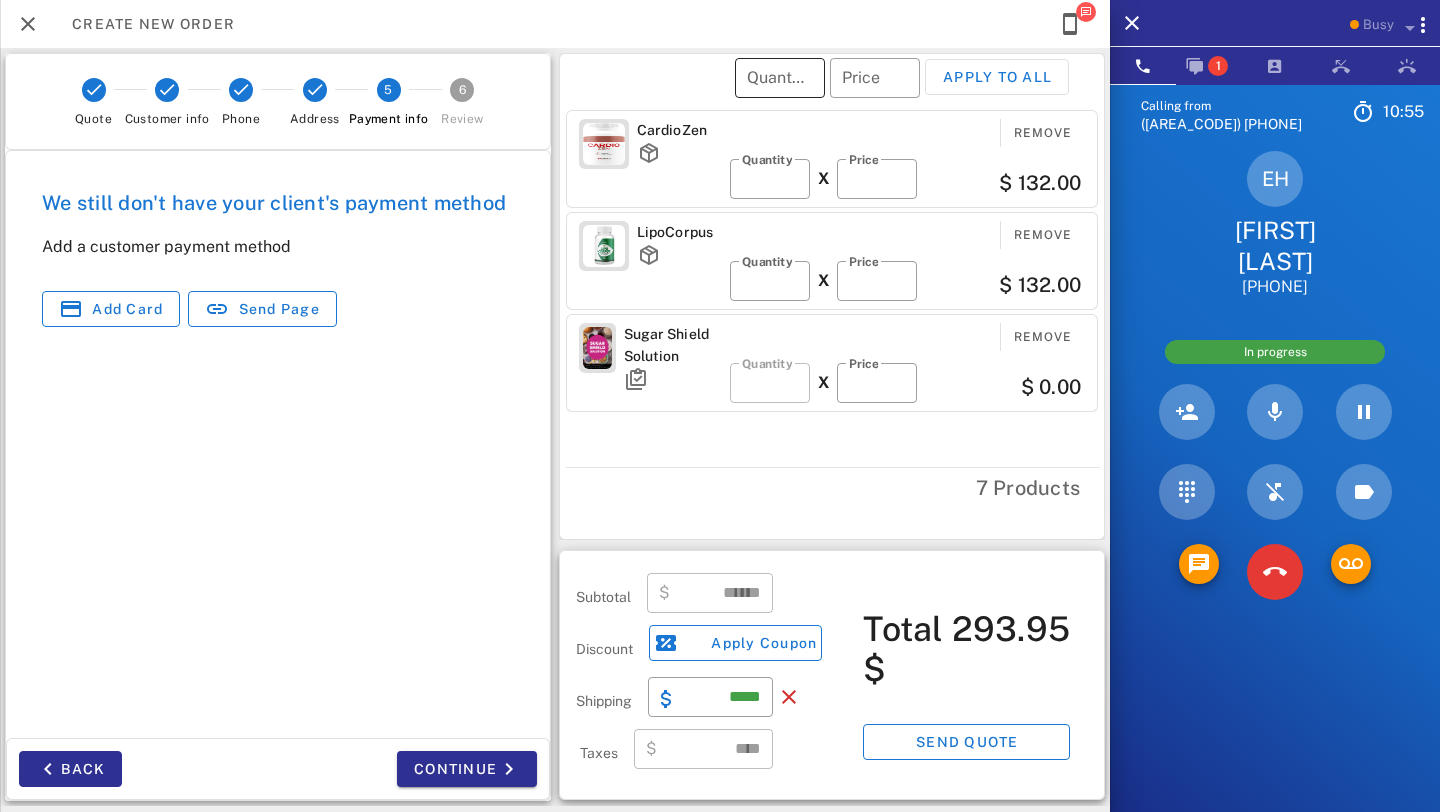 click on "Quantity" at bounding box center (780, 78) 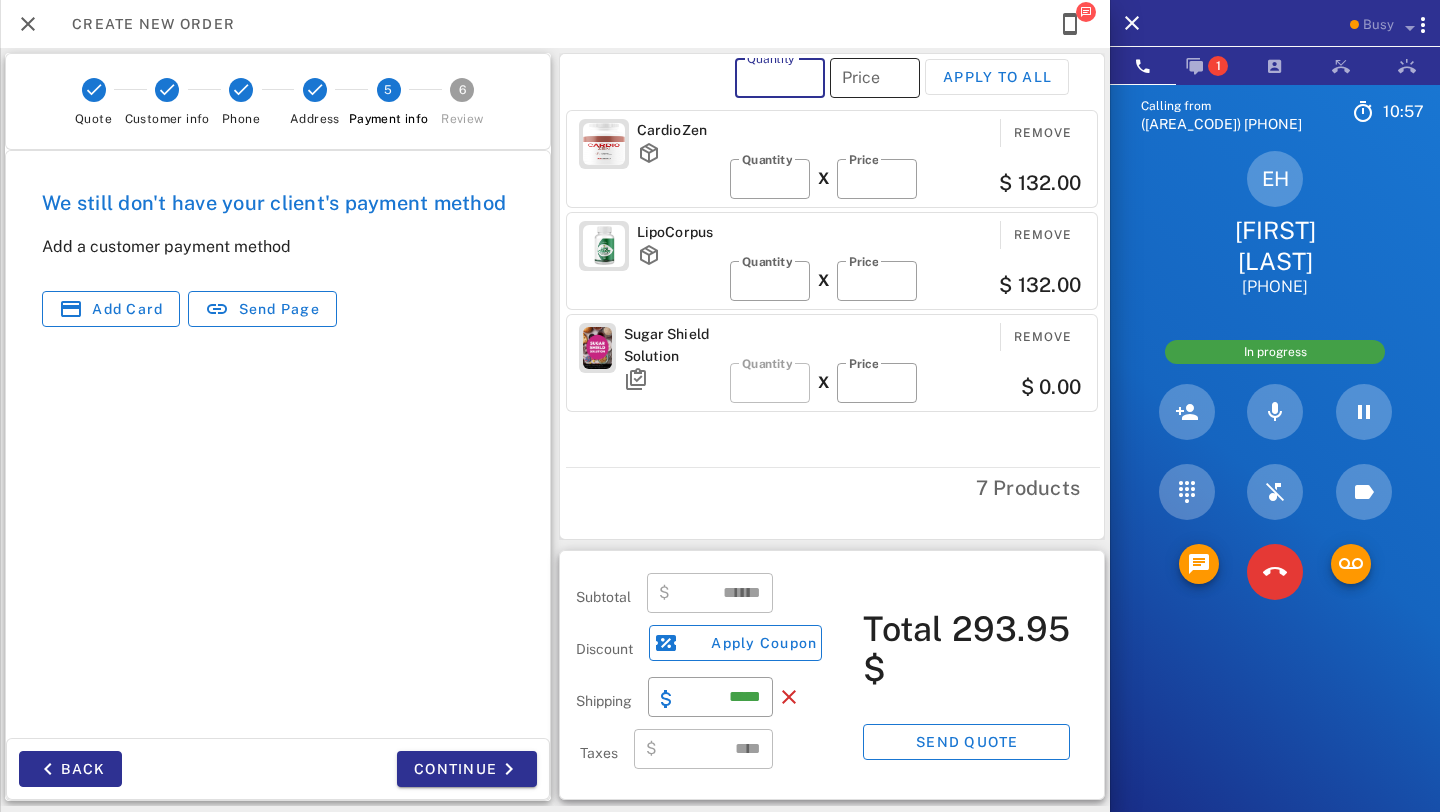 type on "*" 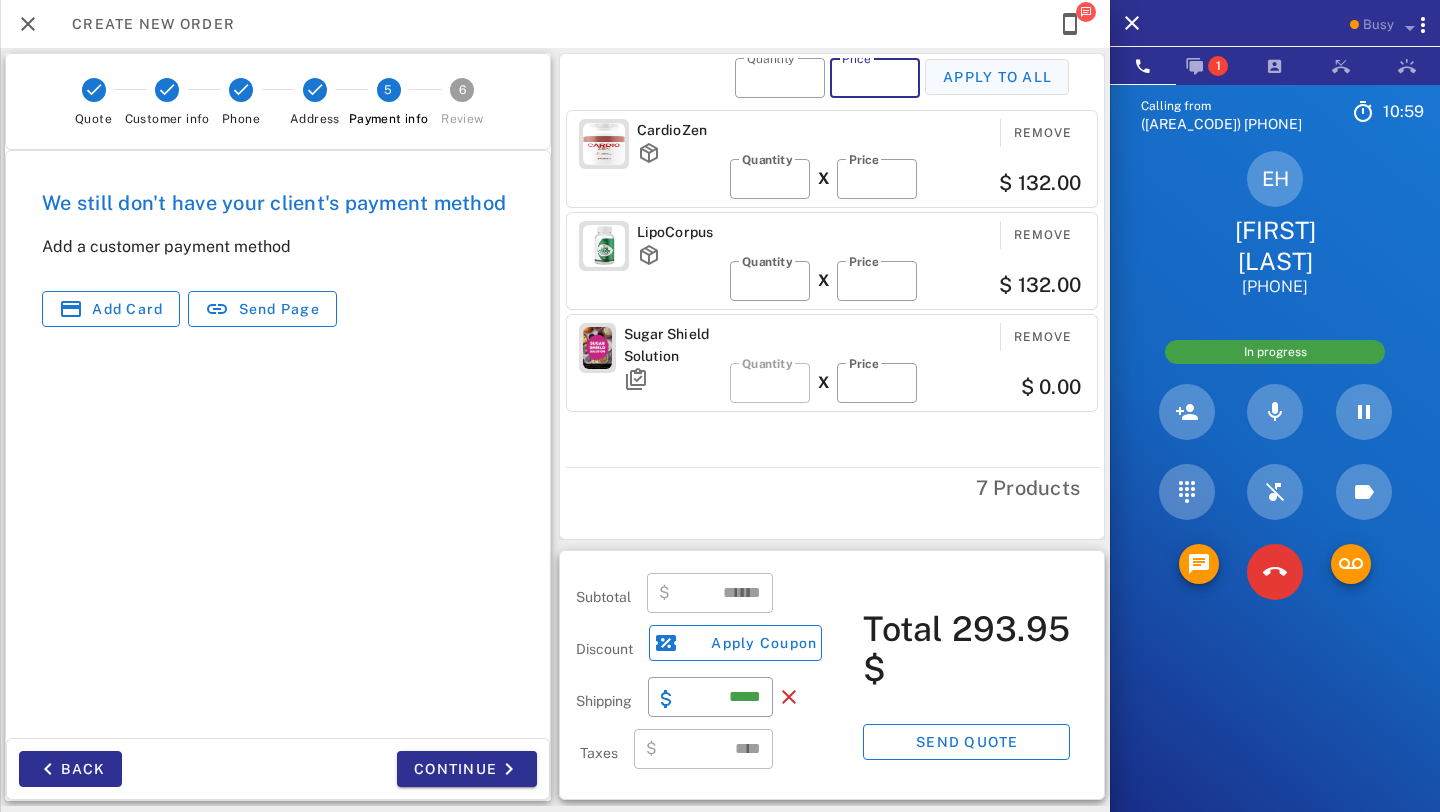type on "**" 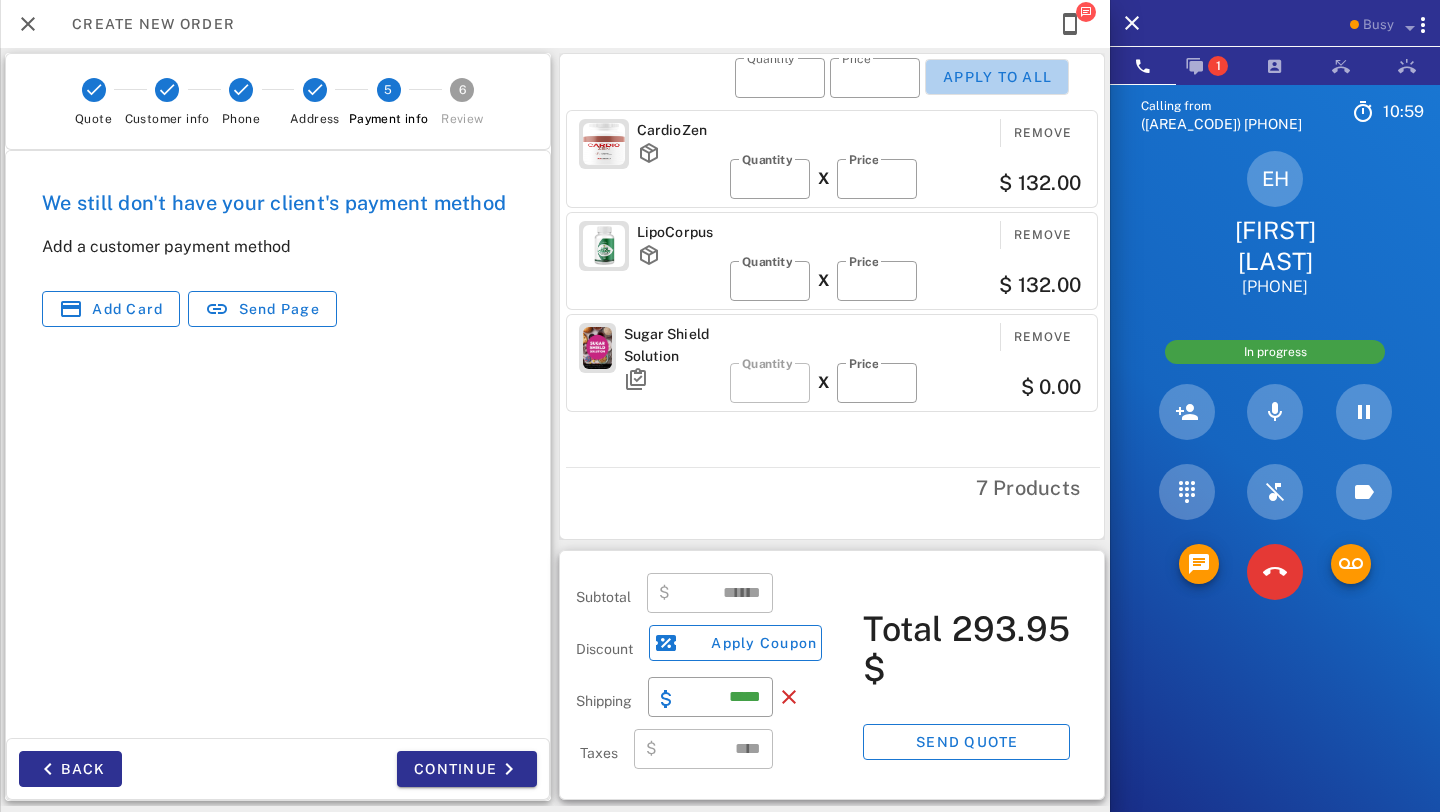 click on "Apply to all" at bounding box center [997, 77] 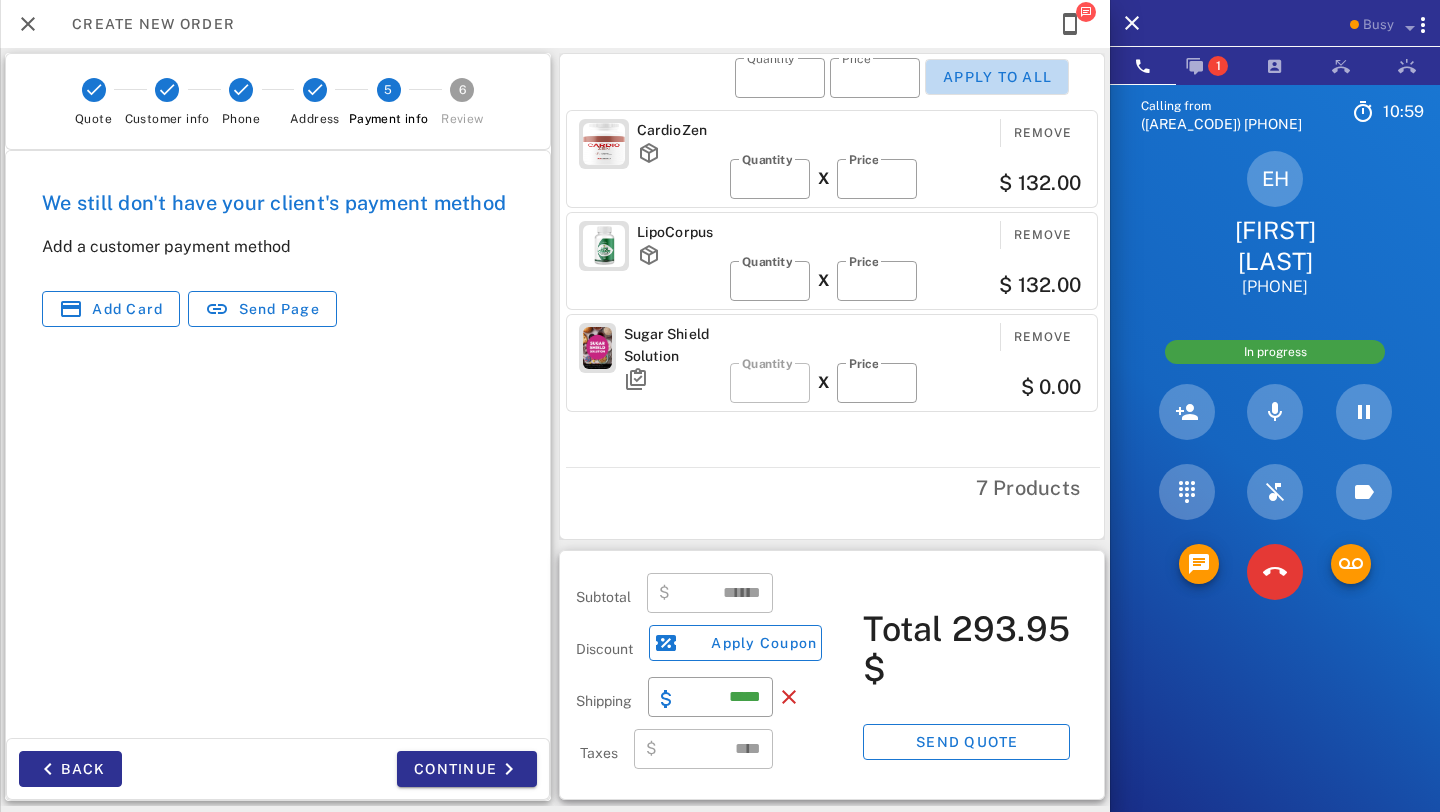 type on "**" 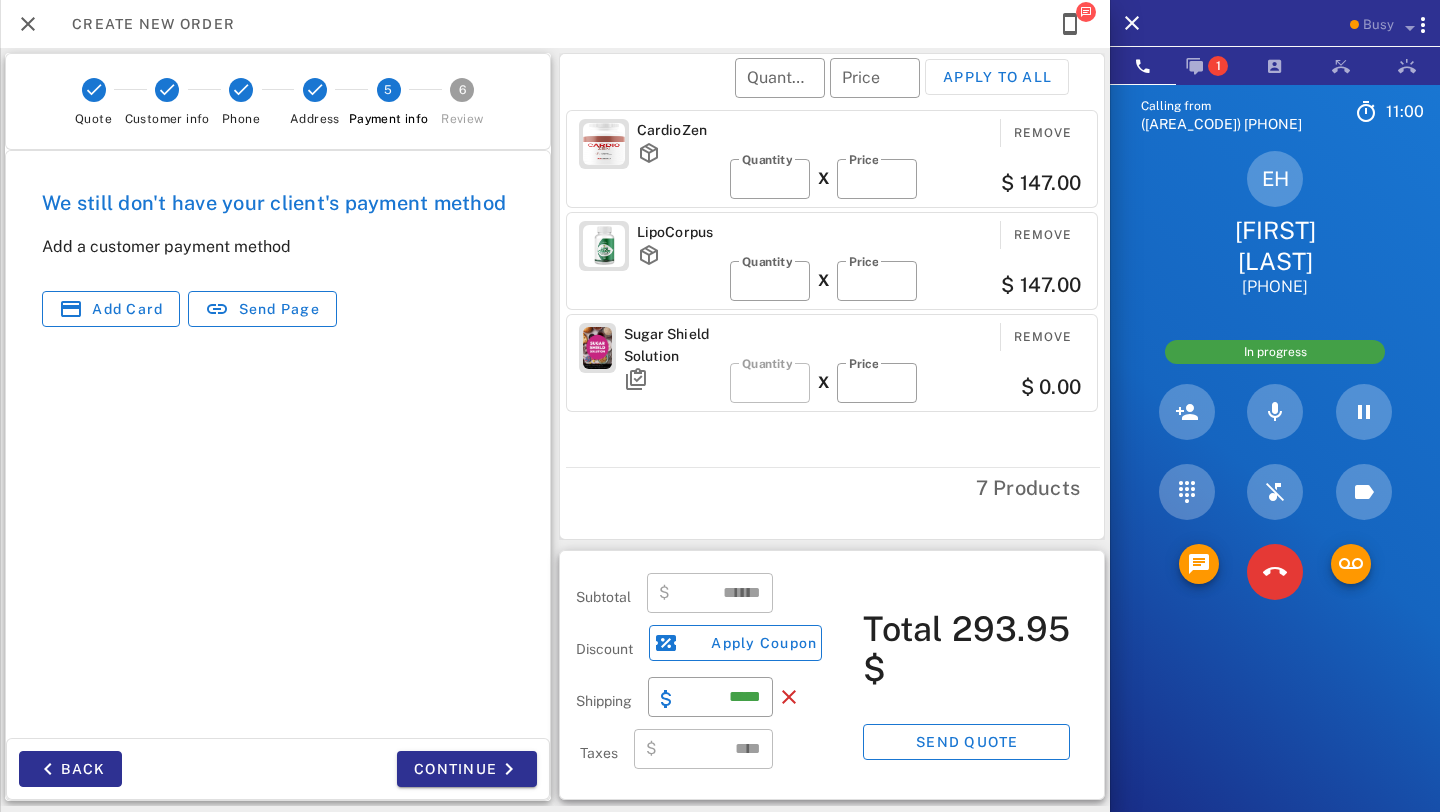 type on "******" 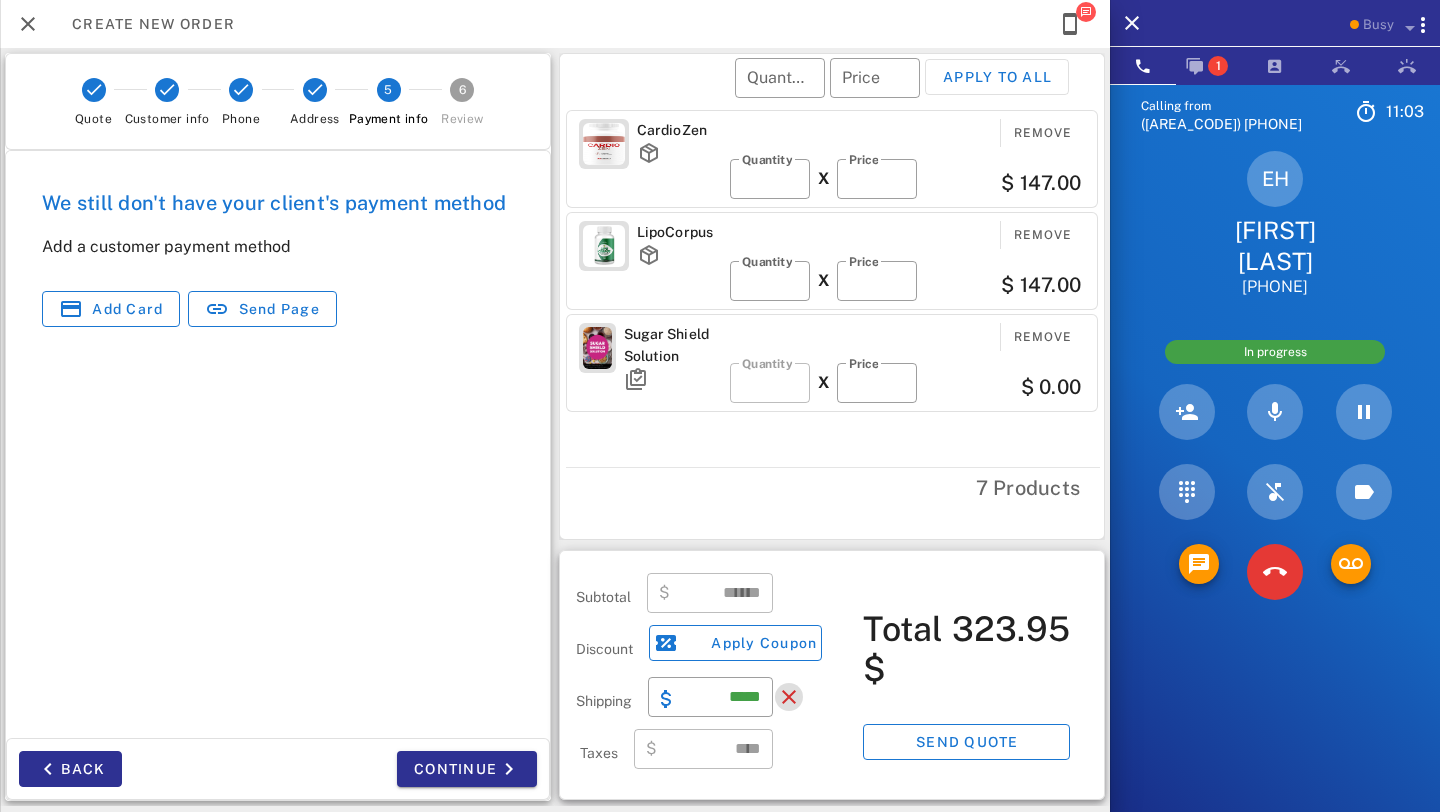 click at bounding box center (789, 697) 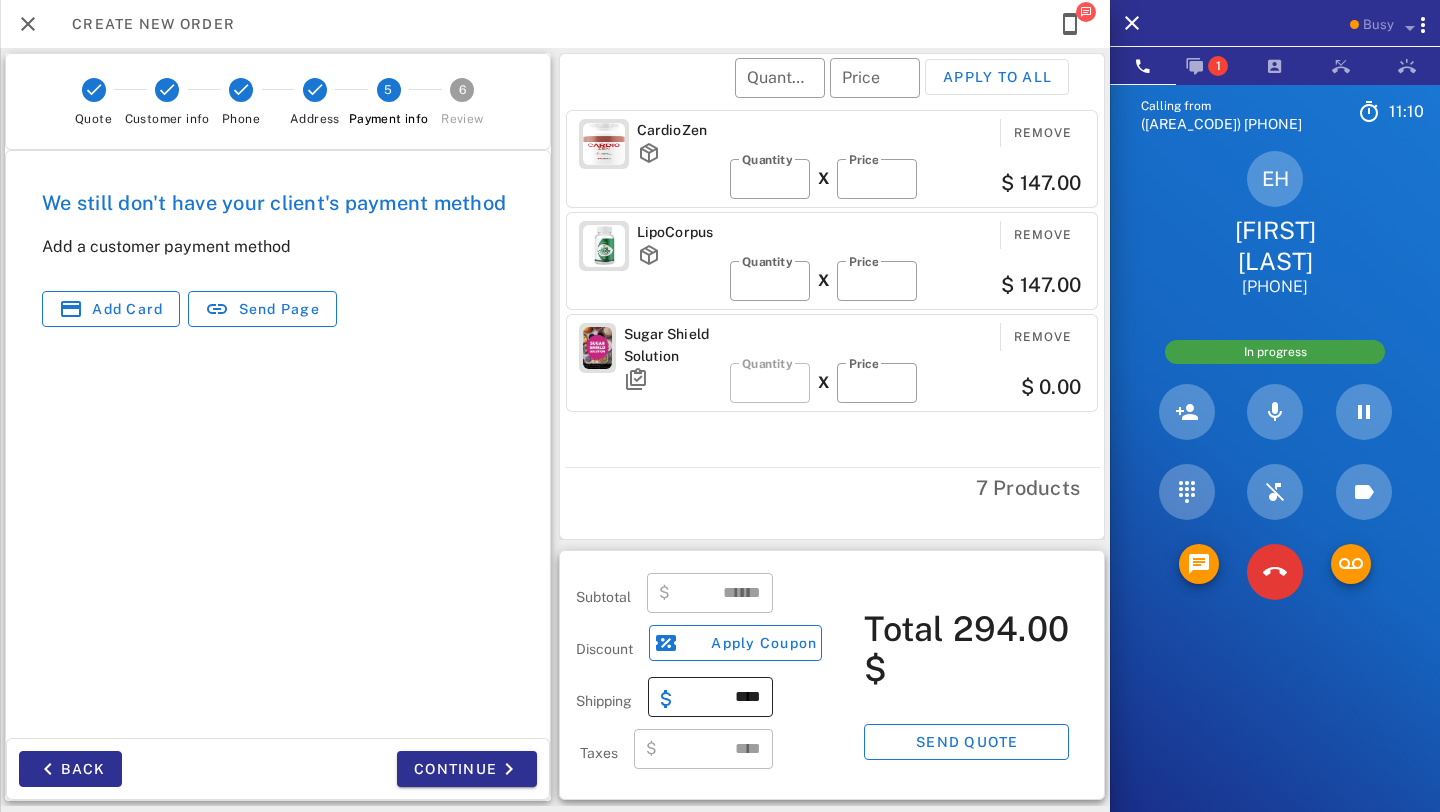 click on "​ ****" at bounding box center (710, 697) 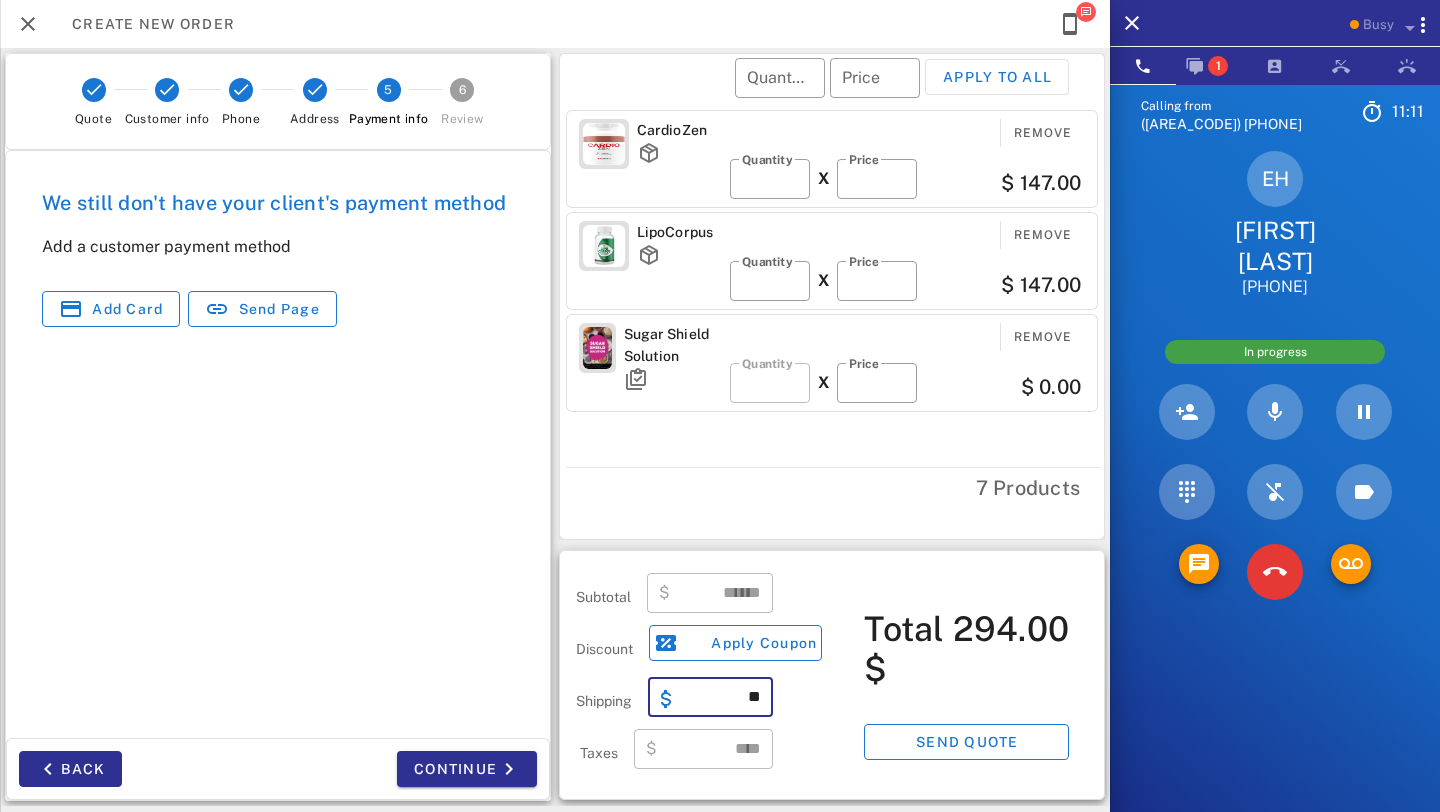 type on "*" 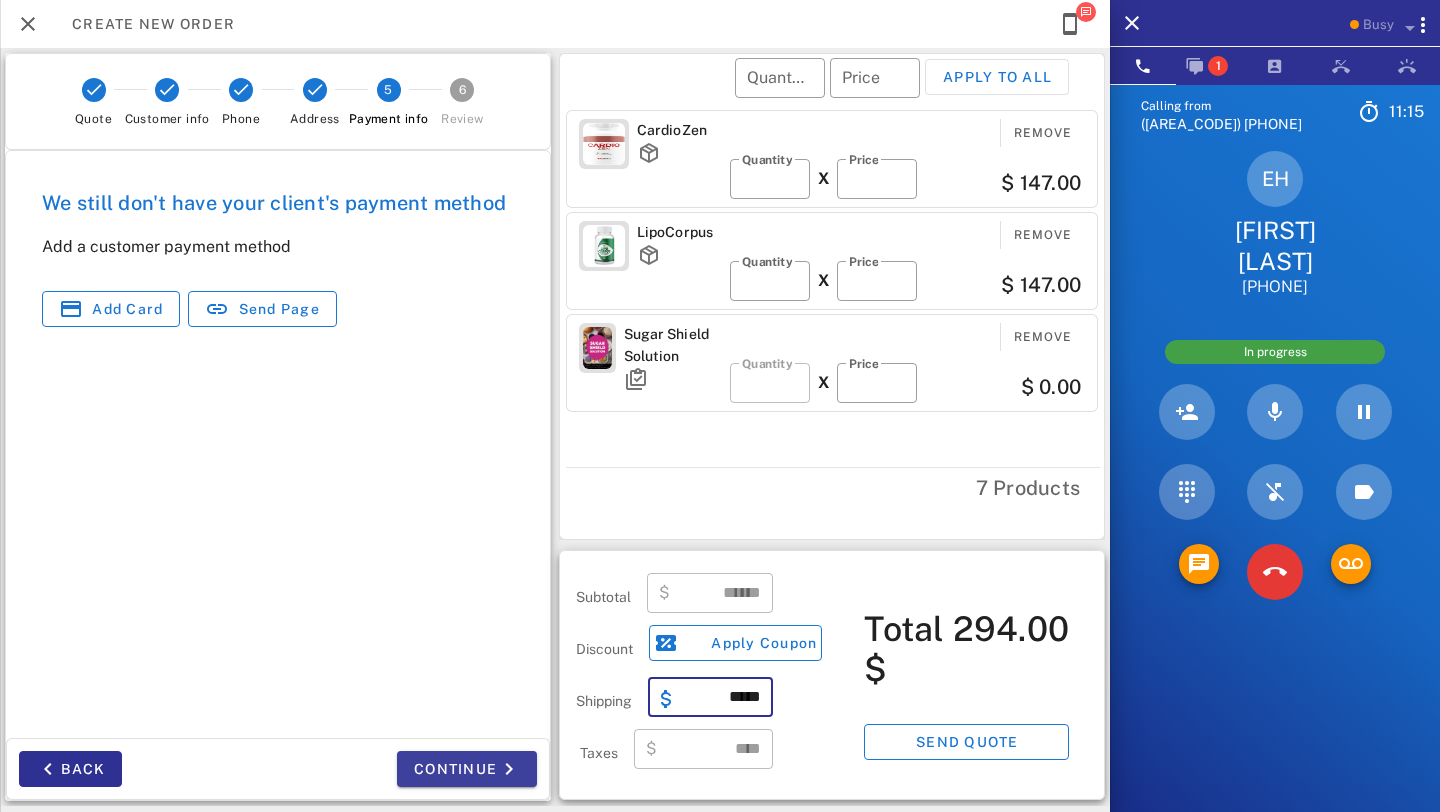 type on "*****" 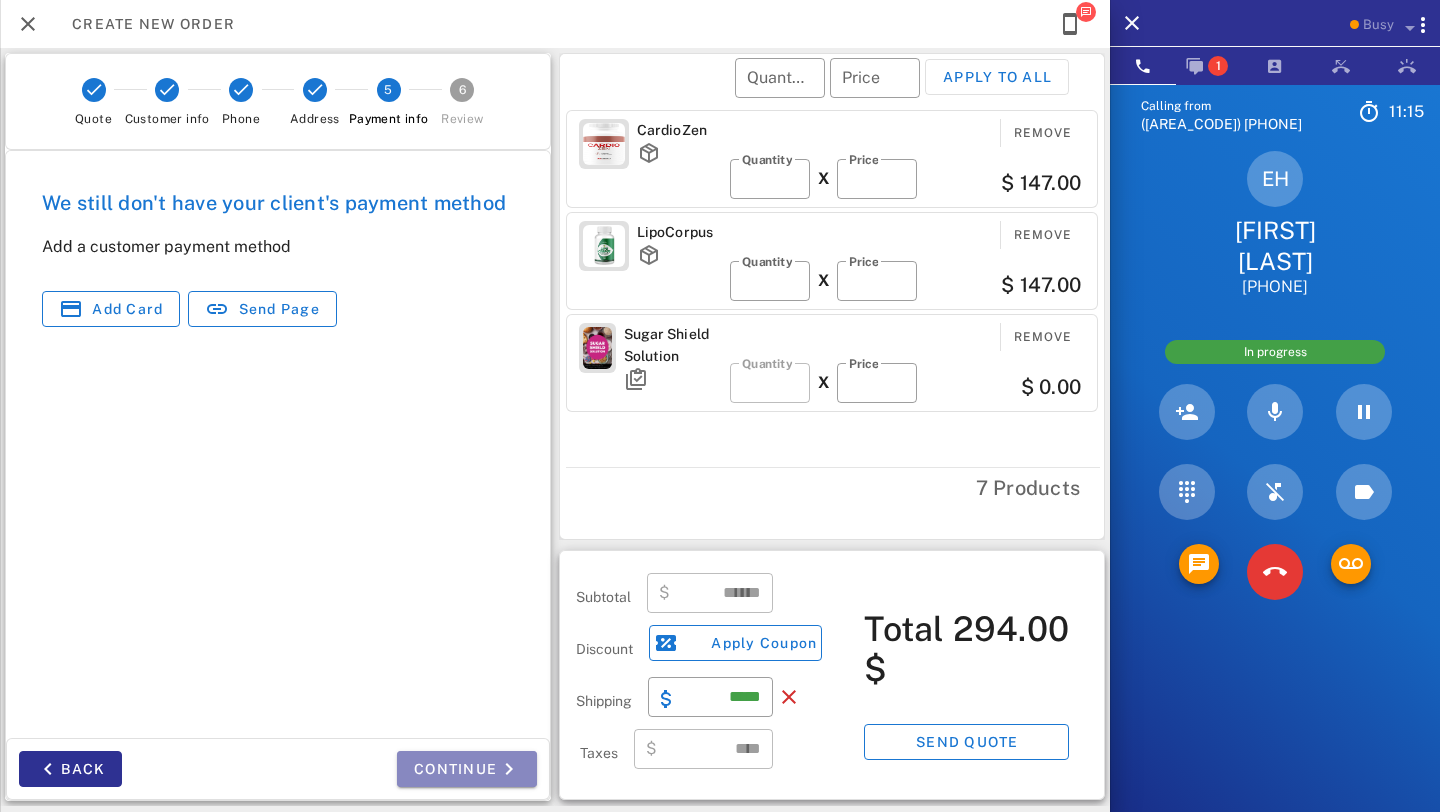 click at bounding box center [509, 769] 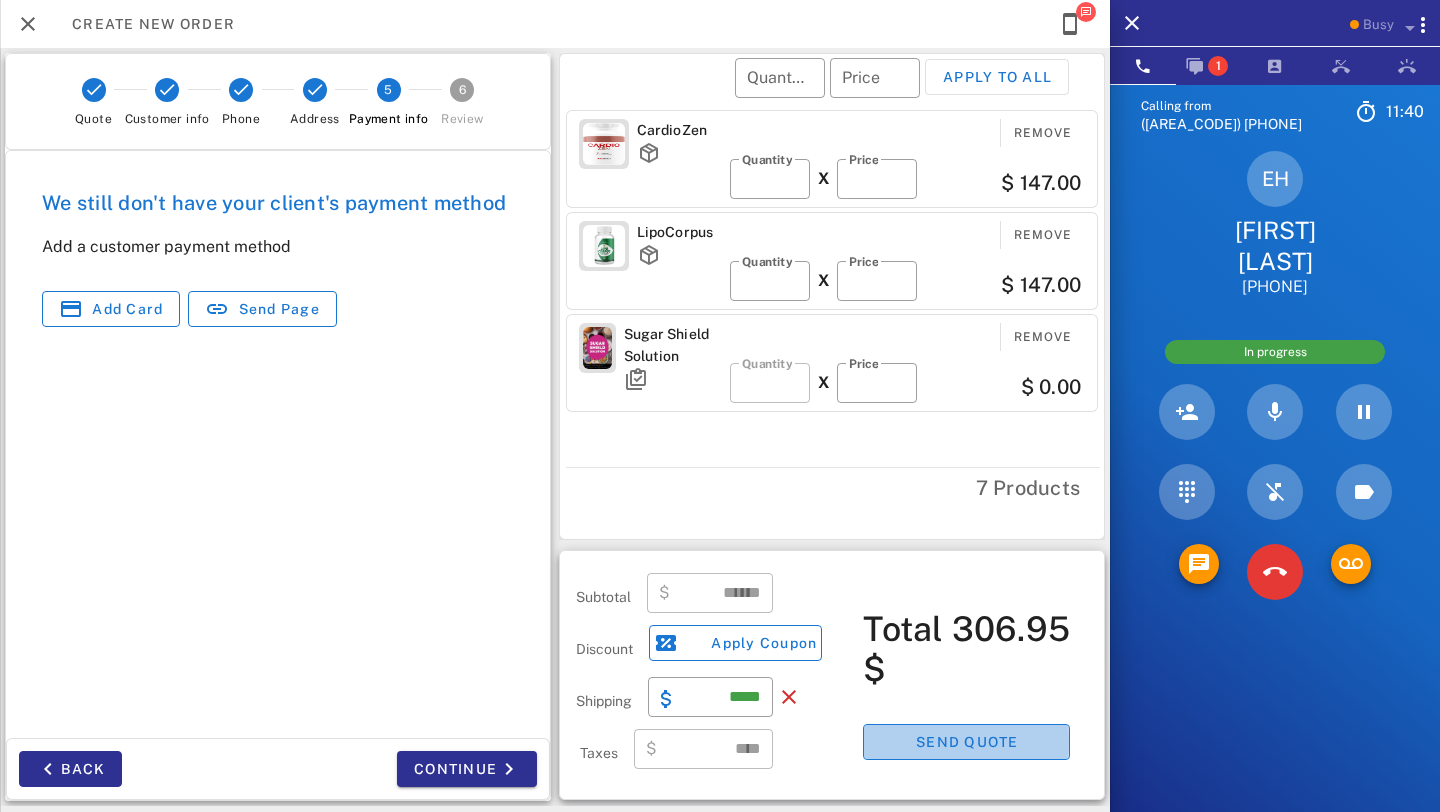 click on "Send quote" at bounding box center (966, 742) 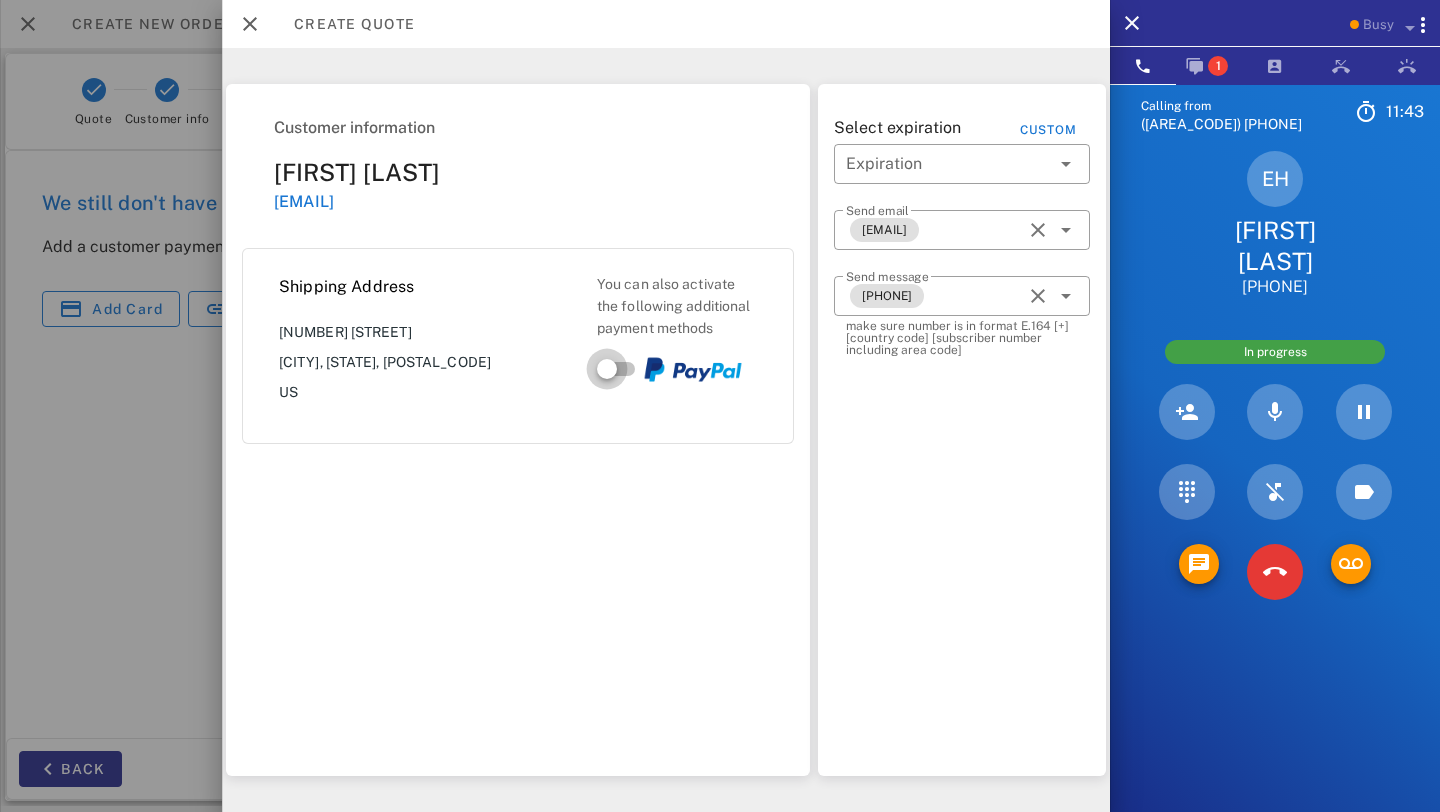 click at bounding box center (607, 369) 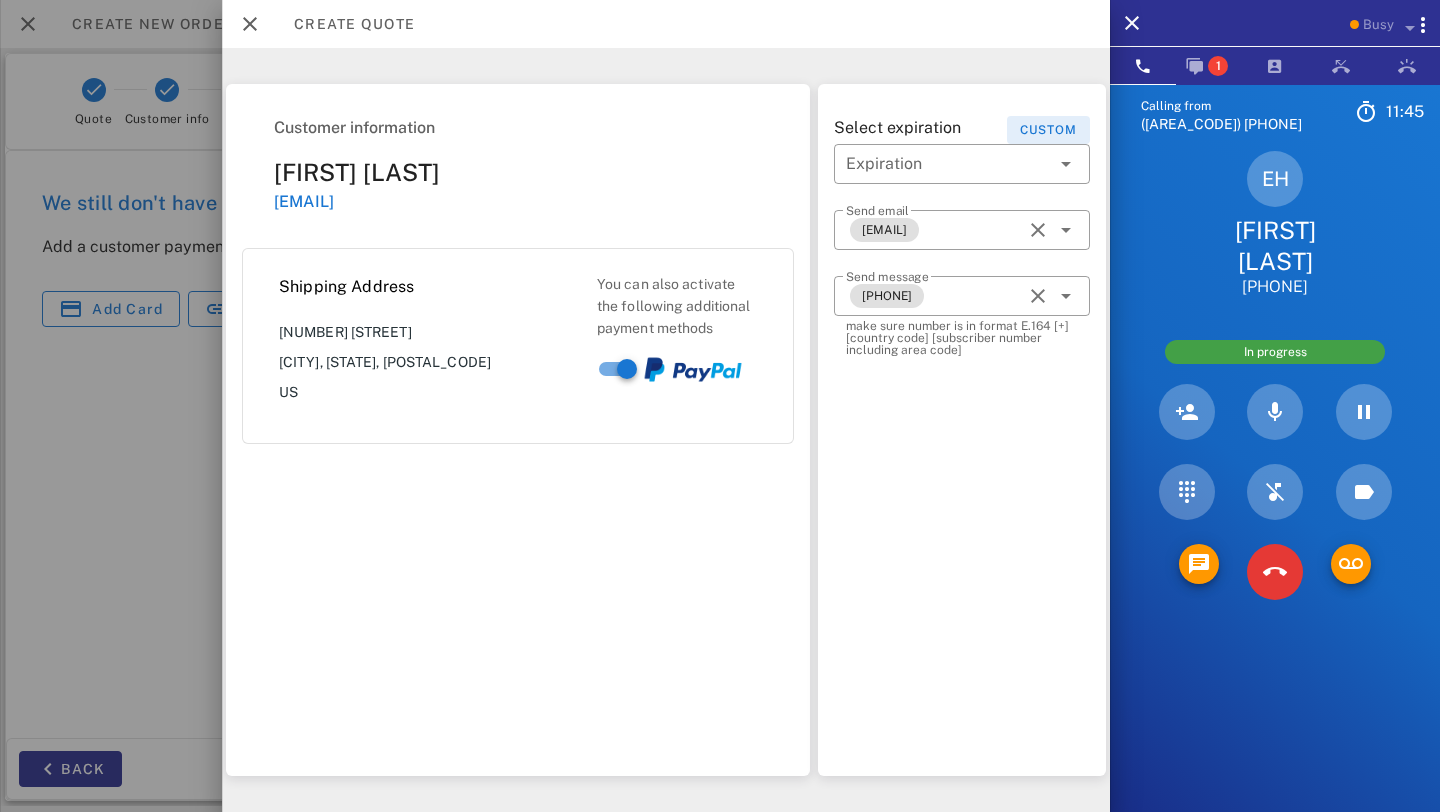 click on "Custom" at bounding box center [1048, 130] 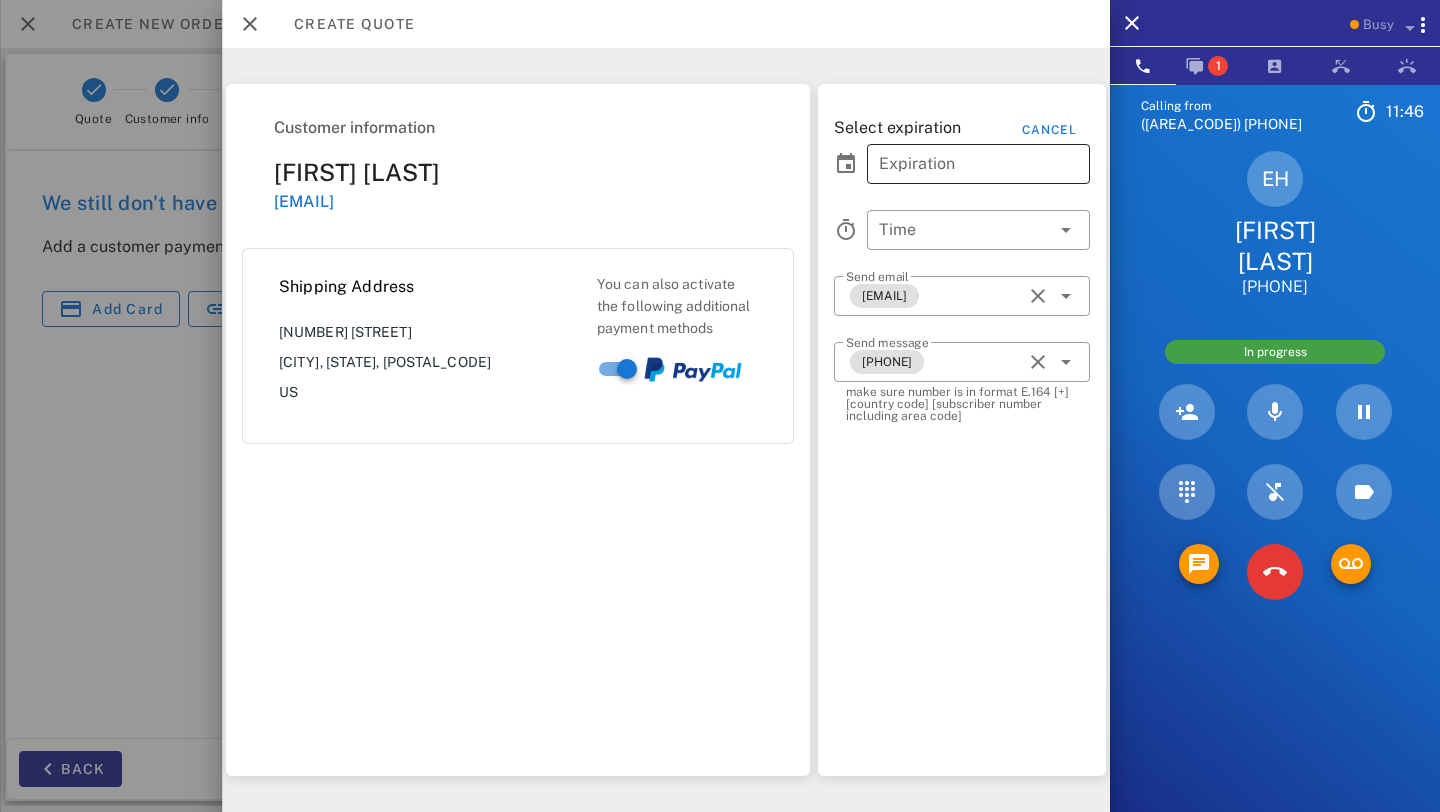 click on "Expiration" at bounding box center [964, 164] 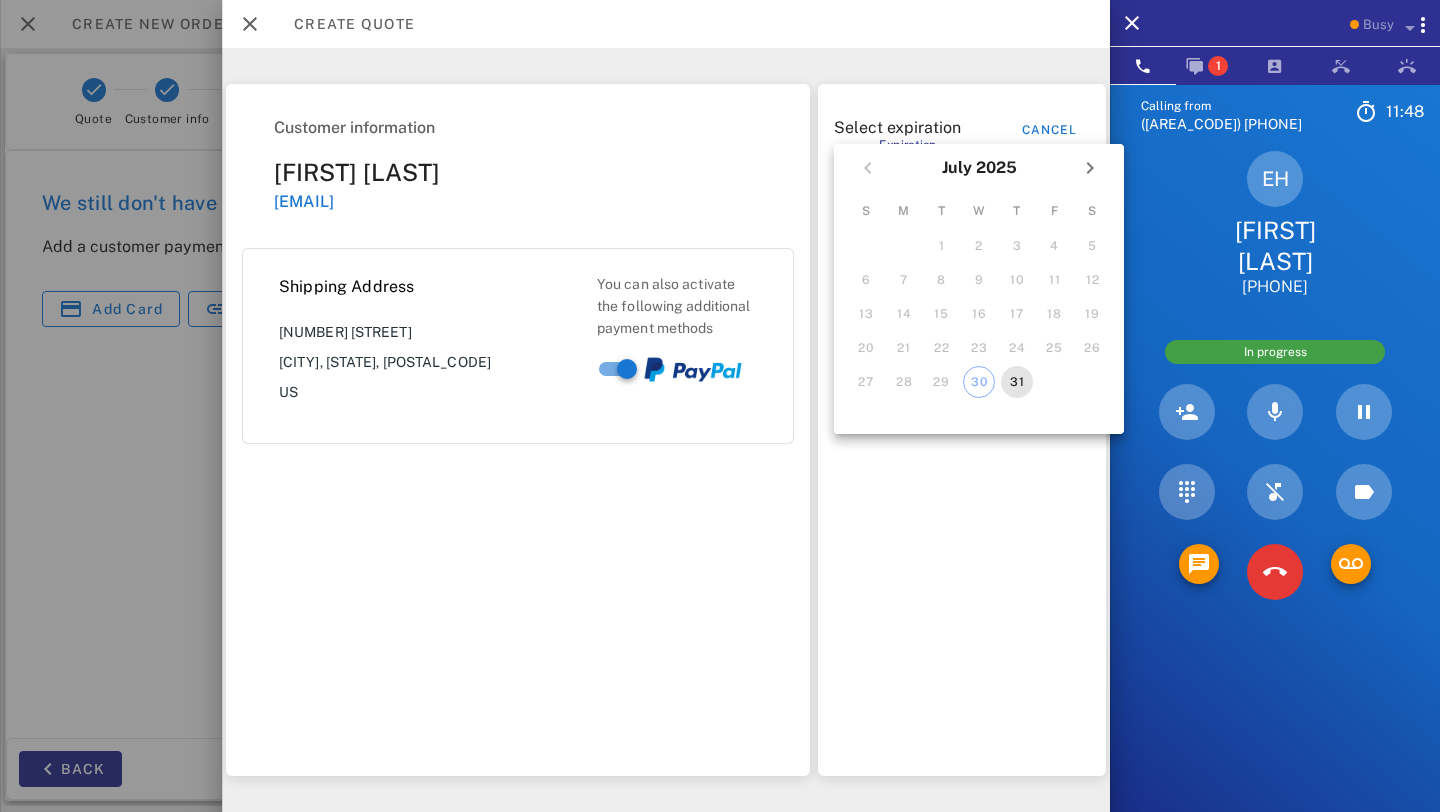 click on "31" at bounding box center [1017, 382] 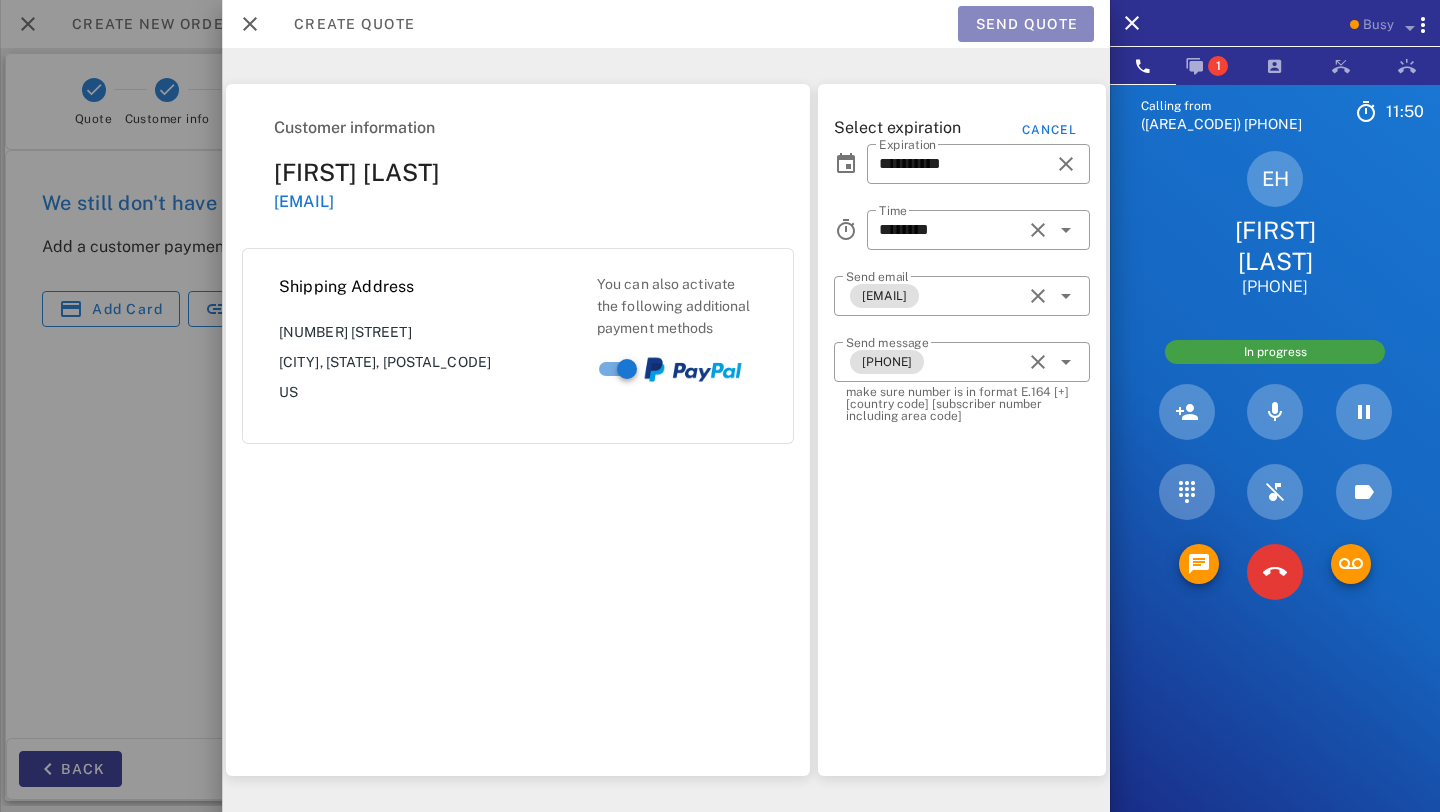 click on "Send quote" at bounding box center [1026, 24] 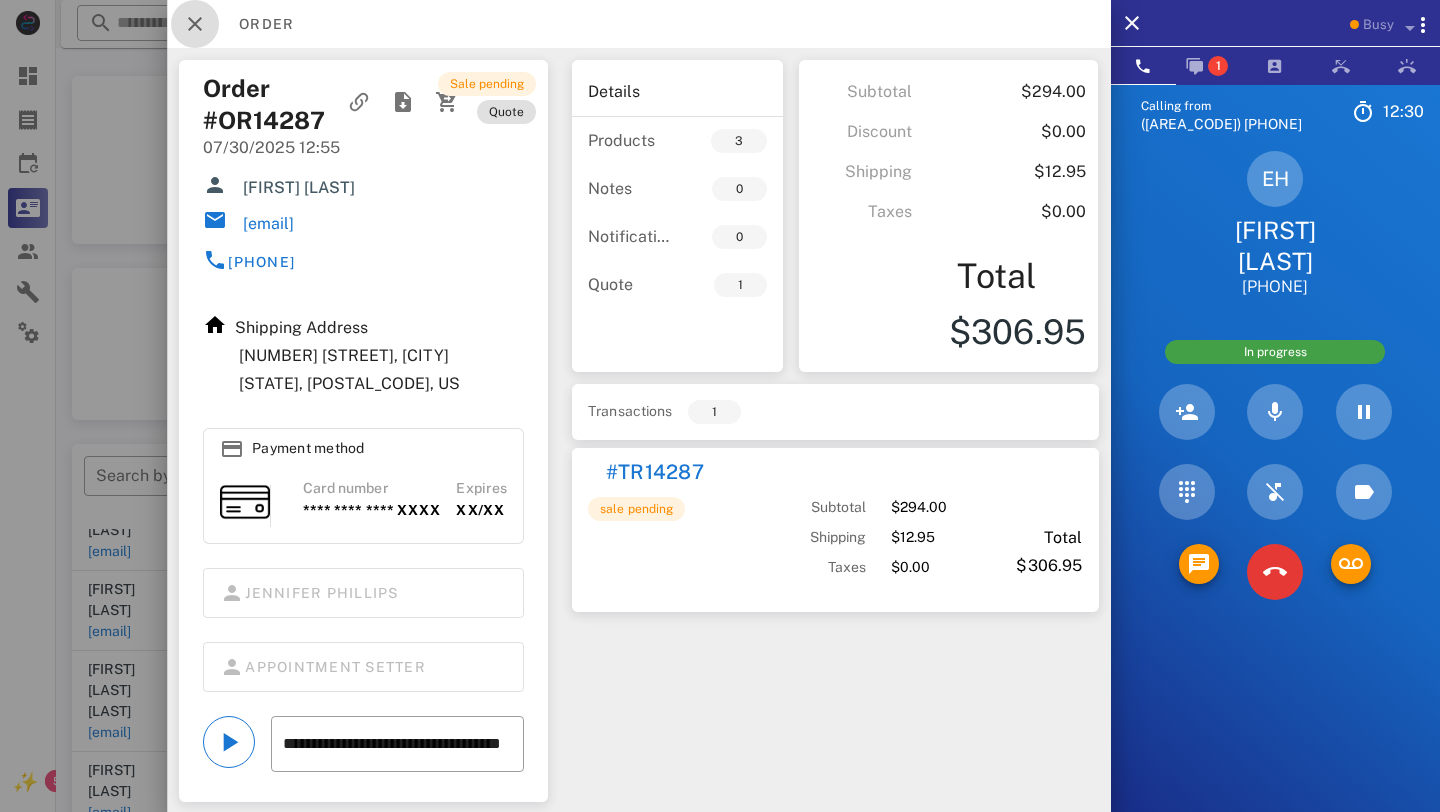 click at bounding box center [195, 24] 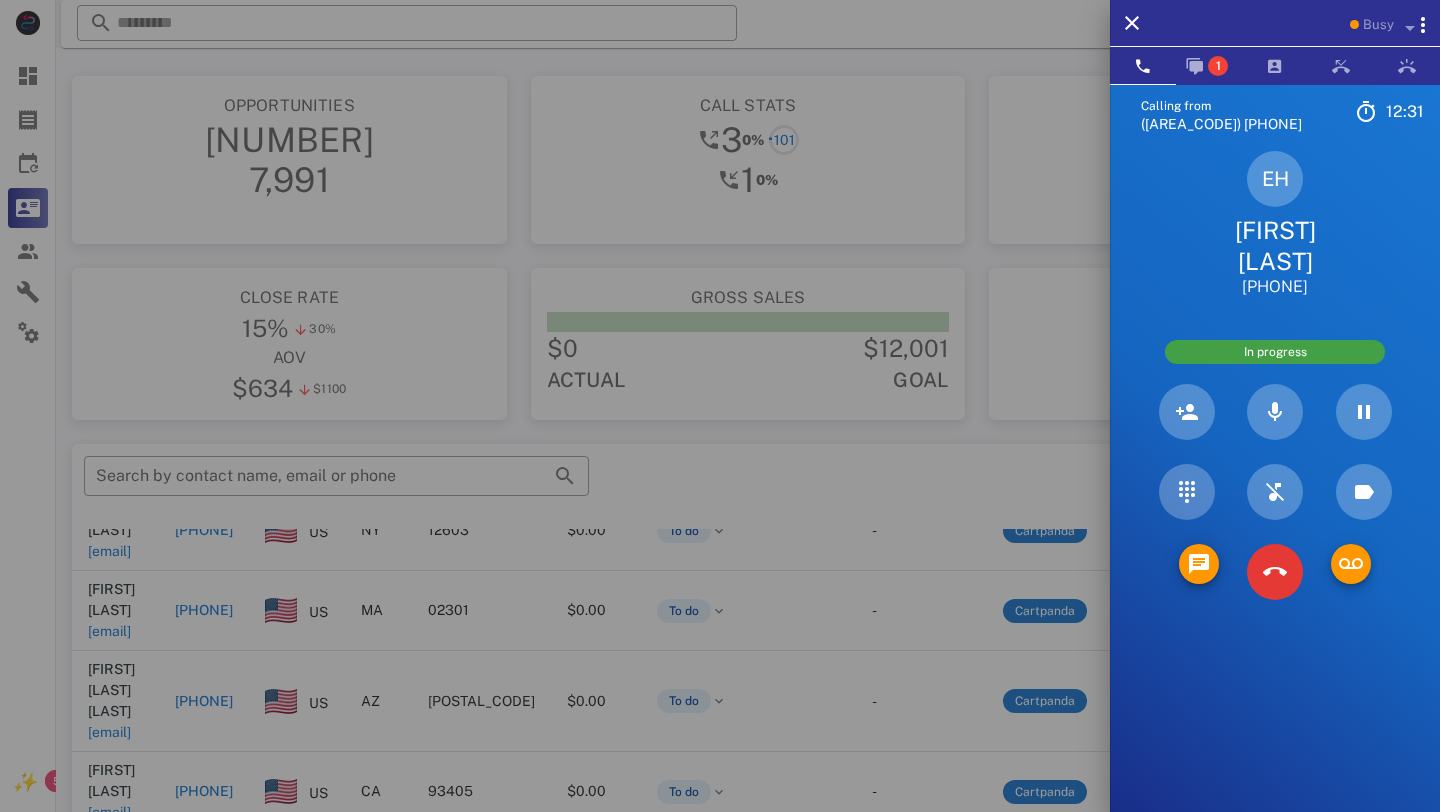 click at bounding box center (720, 406) 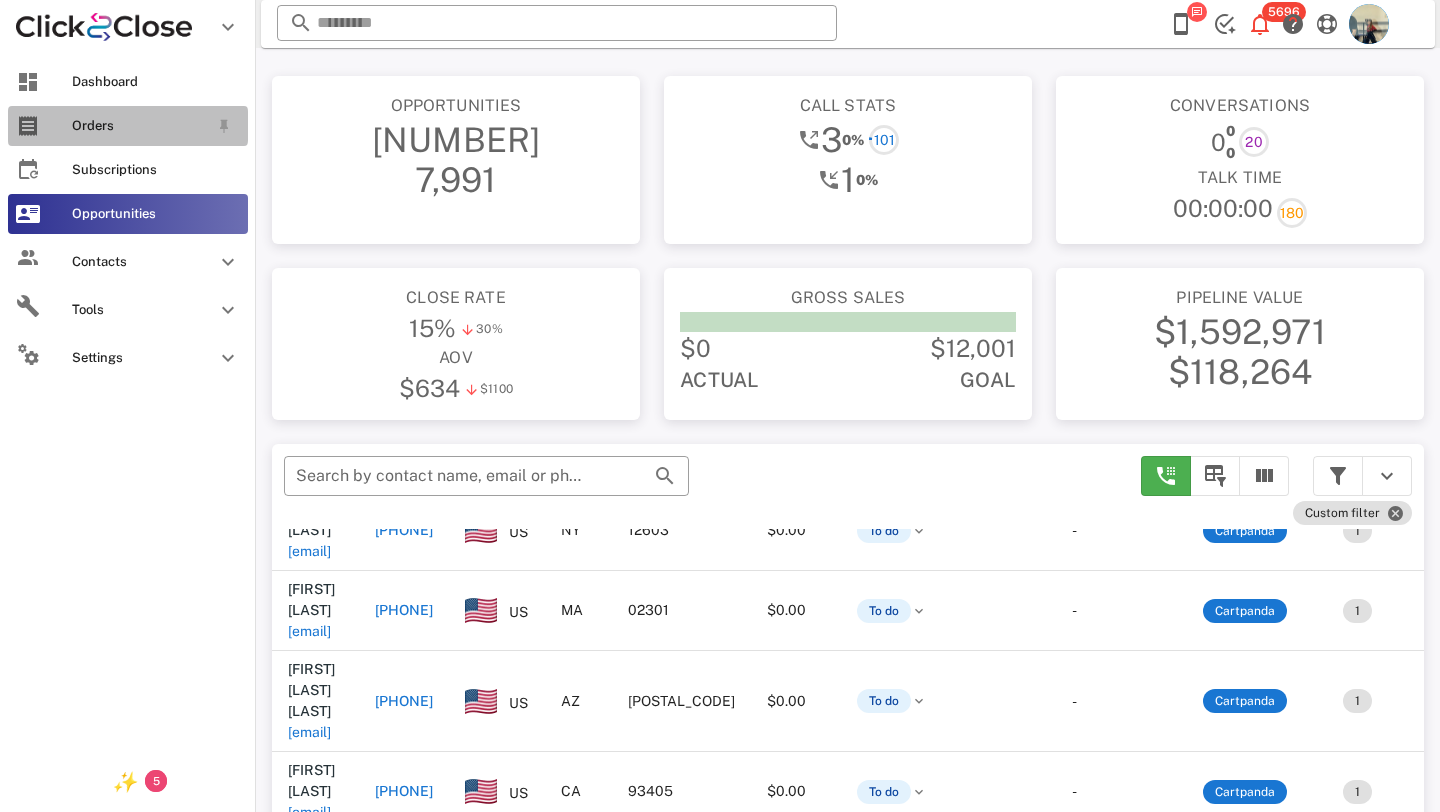 click on "Orders" at bounding box center [140, 126] 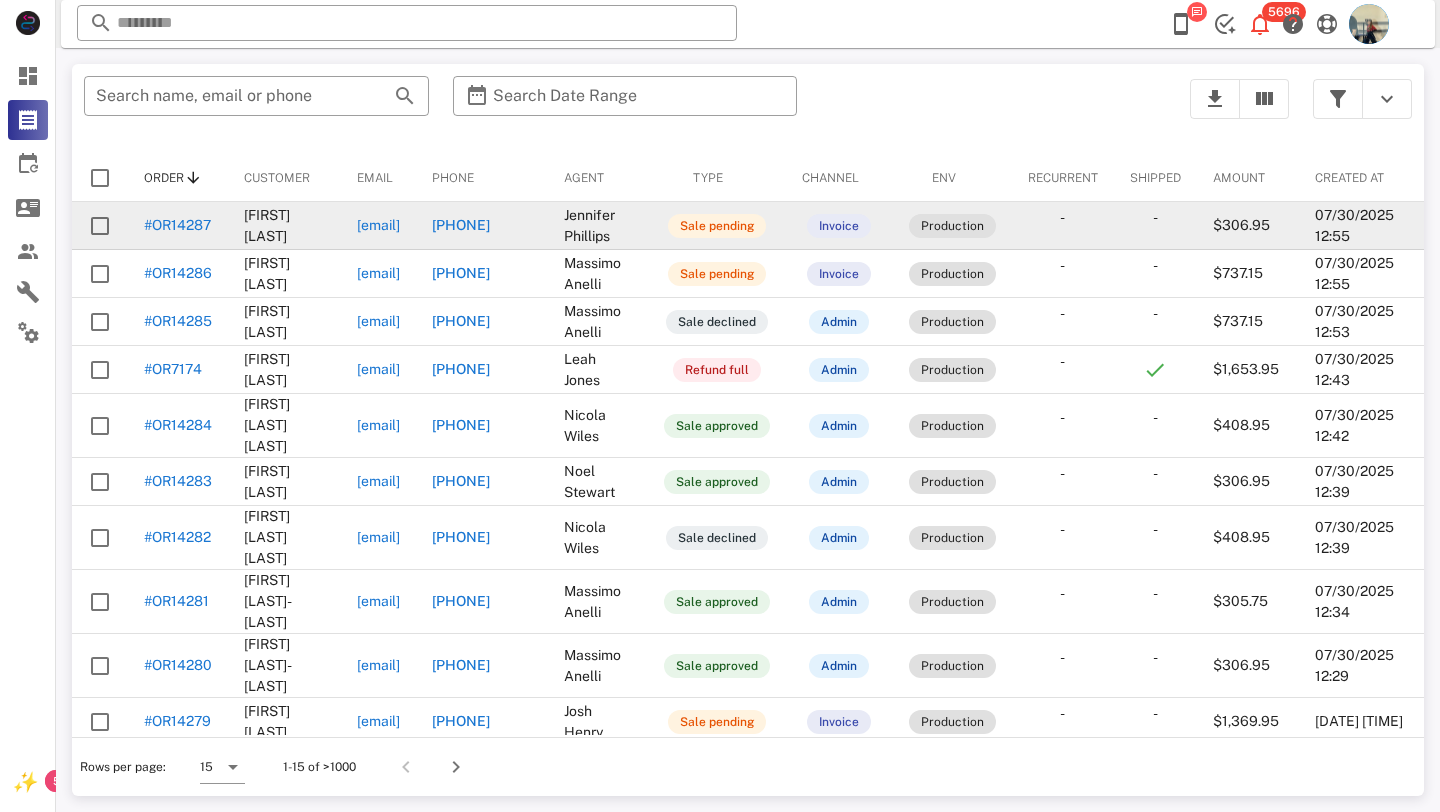 click on "#OR14287" at bounding box center [177, 225] 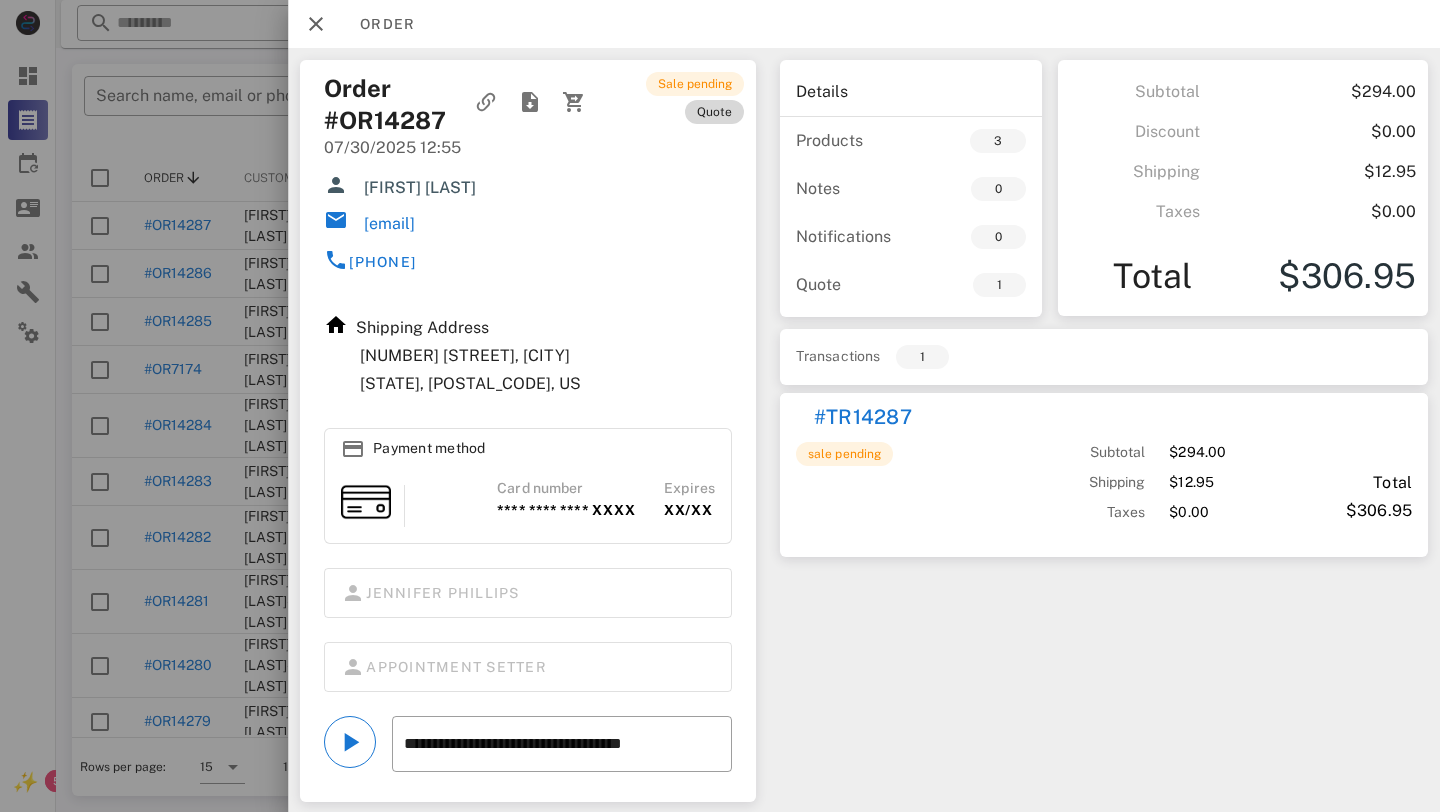 click on "quote" at bounding box center (714, 112) 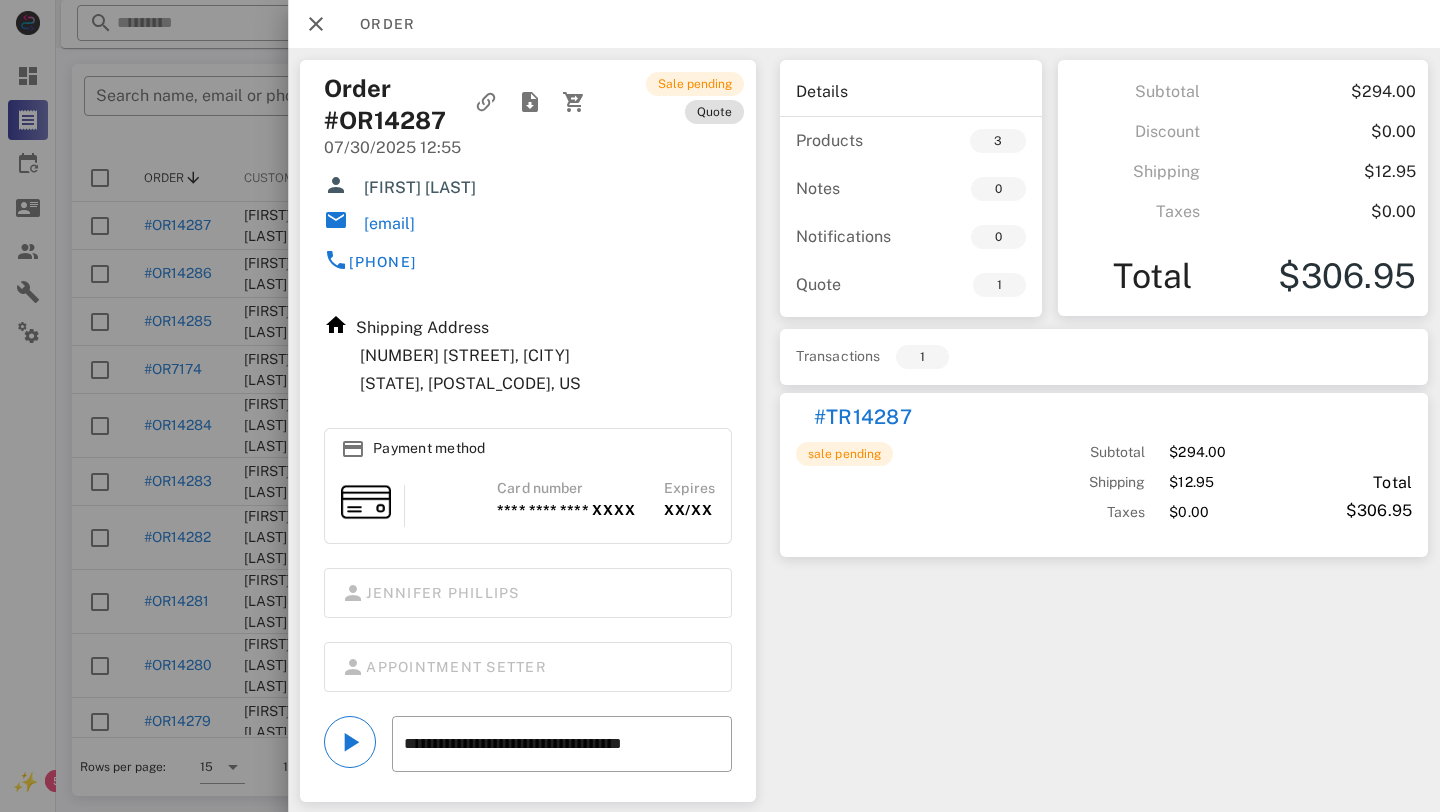 click on "[EMAIL]" at bounding box center (389, 224) 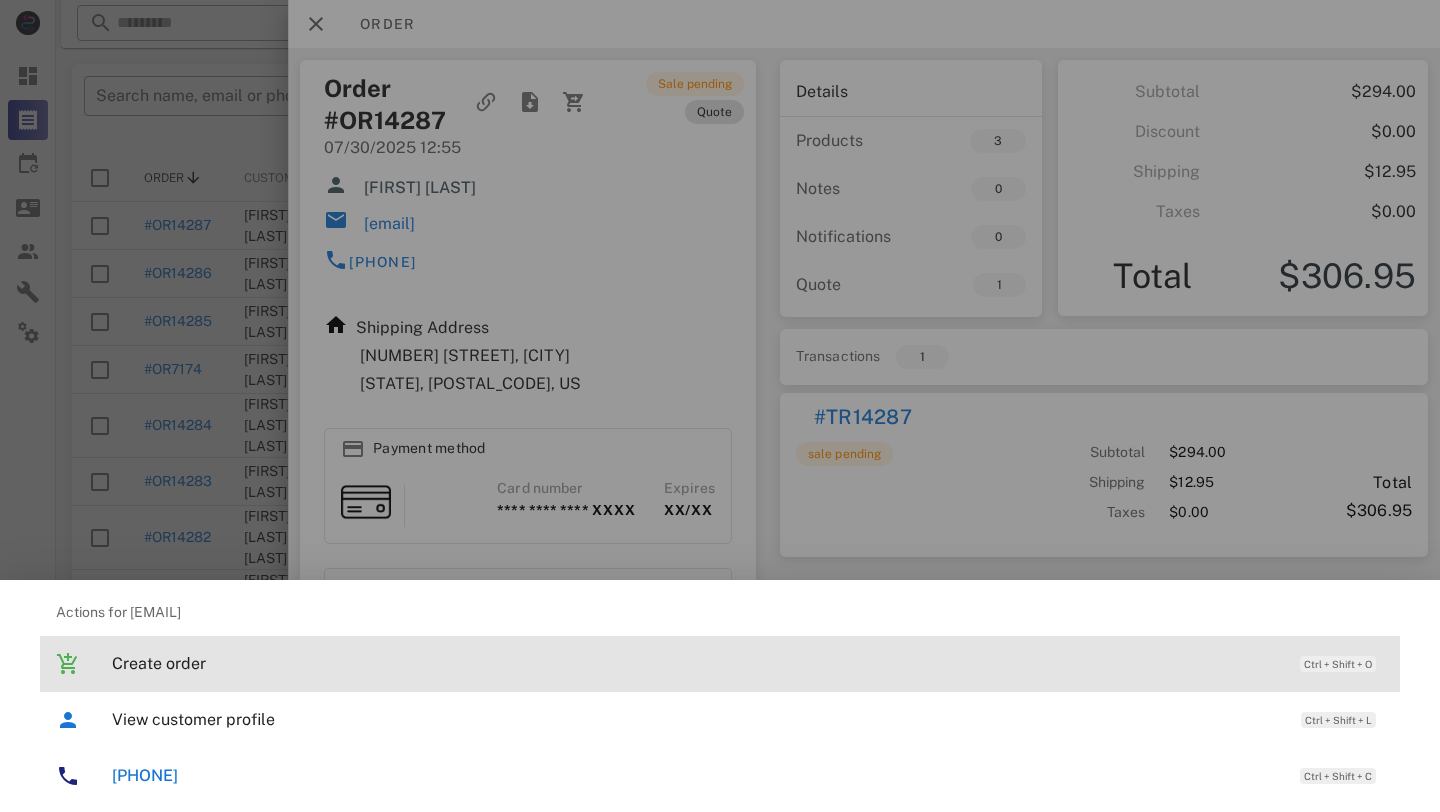 click on "Create order Ctrl + Shift + O" at bounding box center [748, 663] 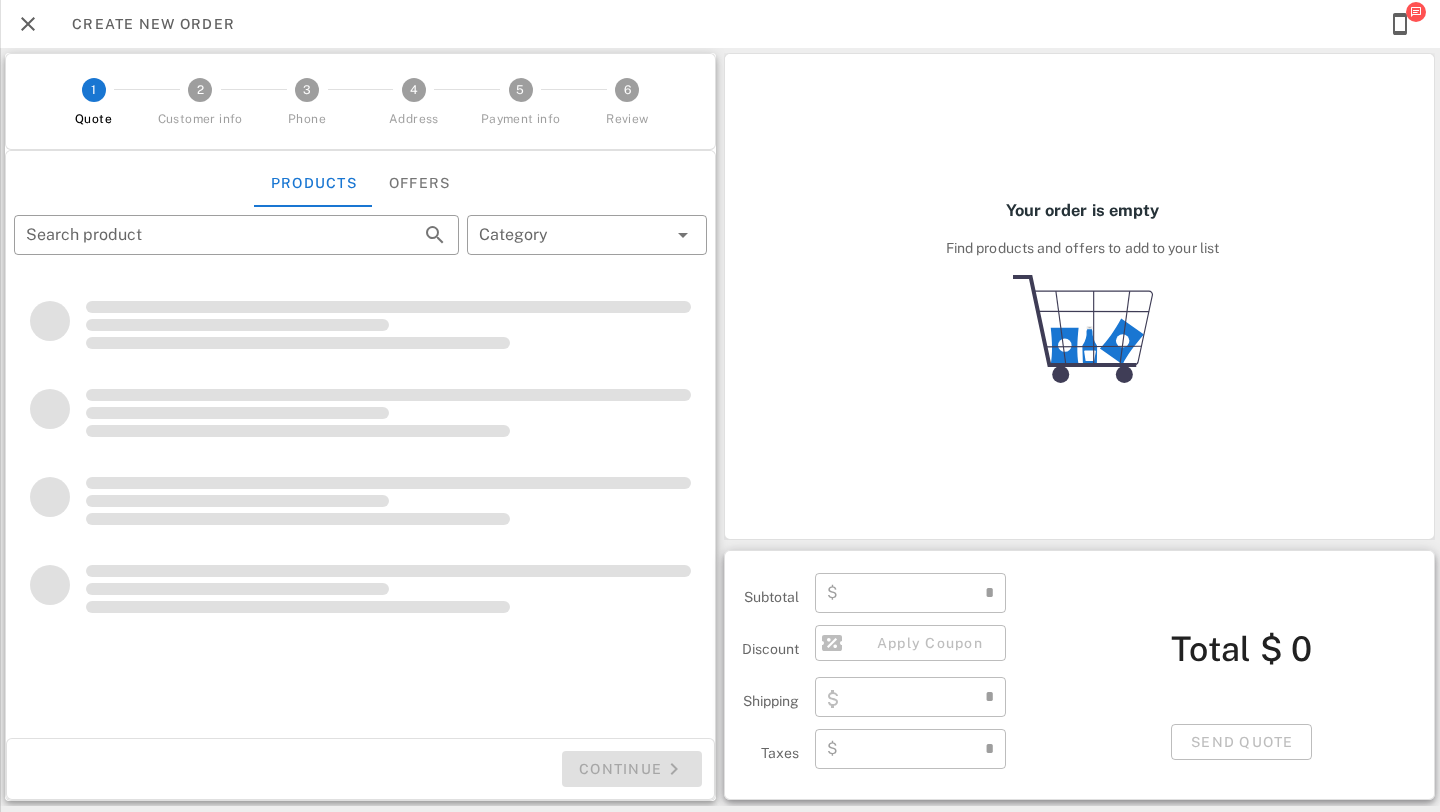 type on "**********" 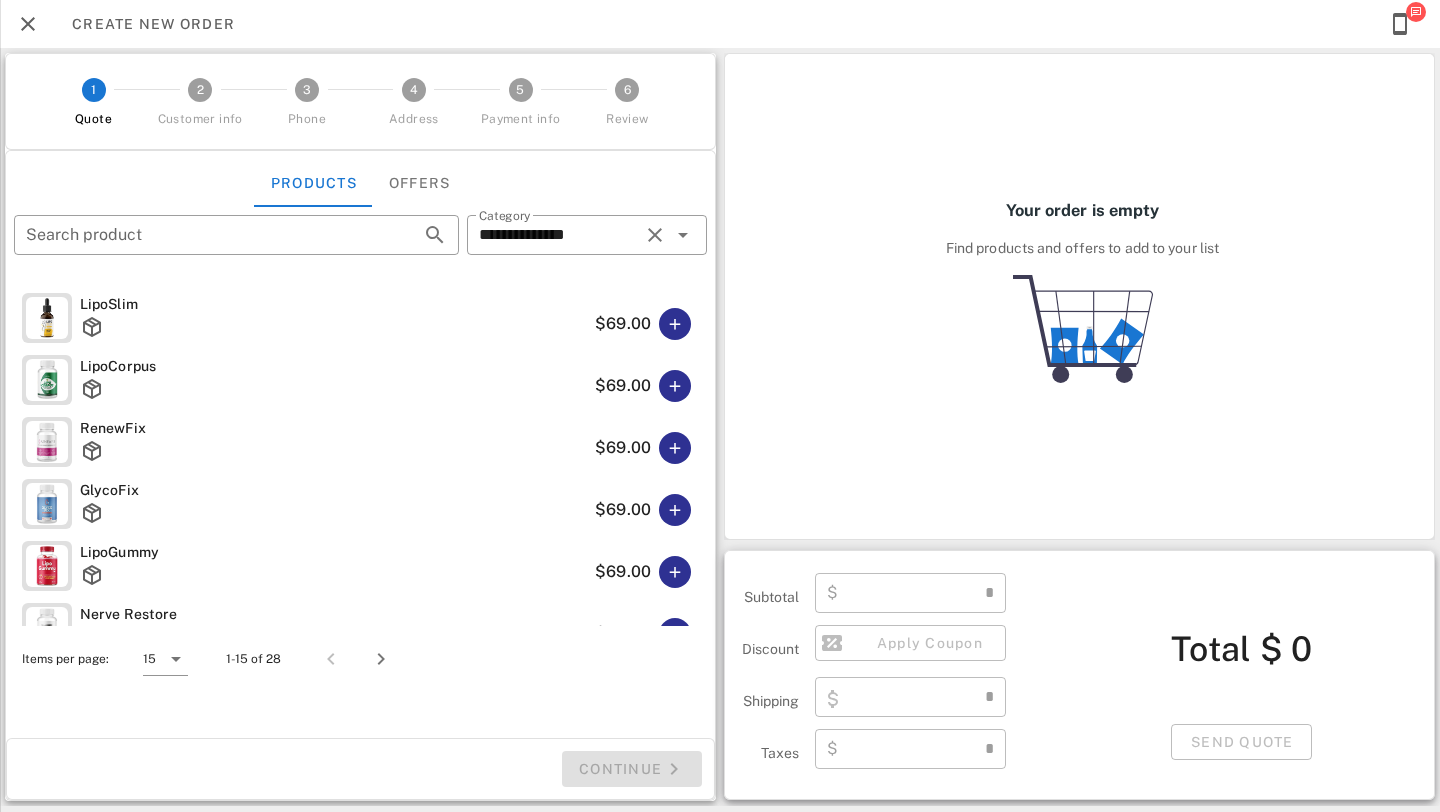 type on "****" 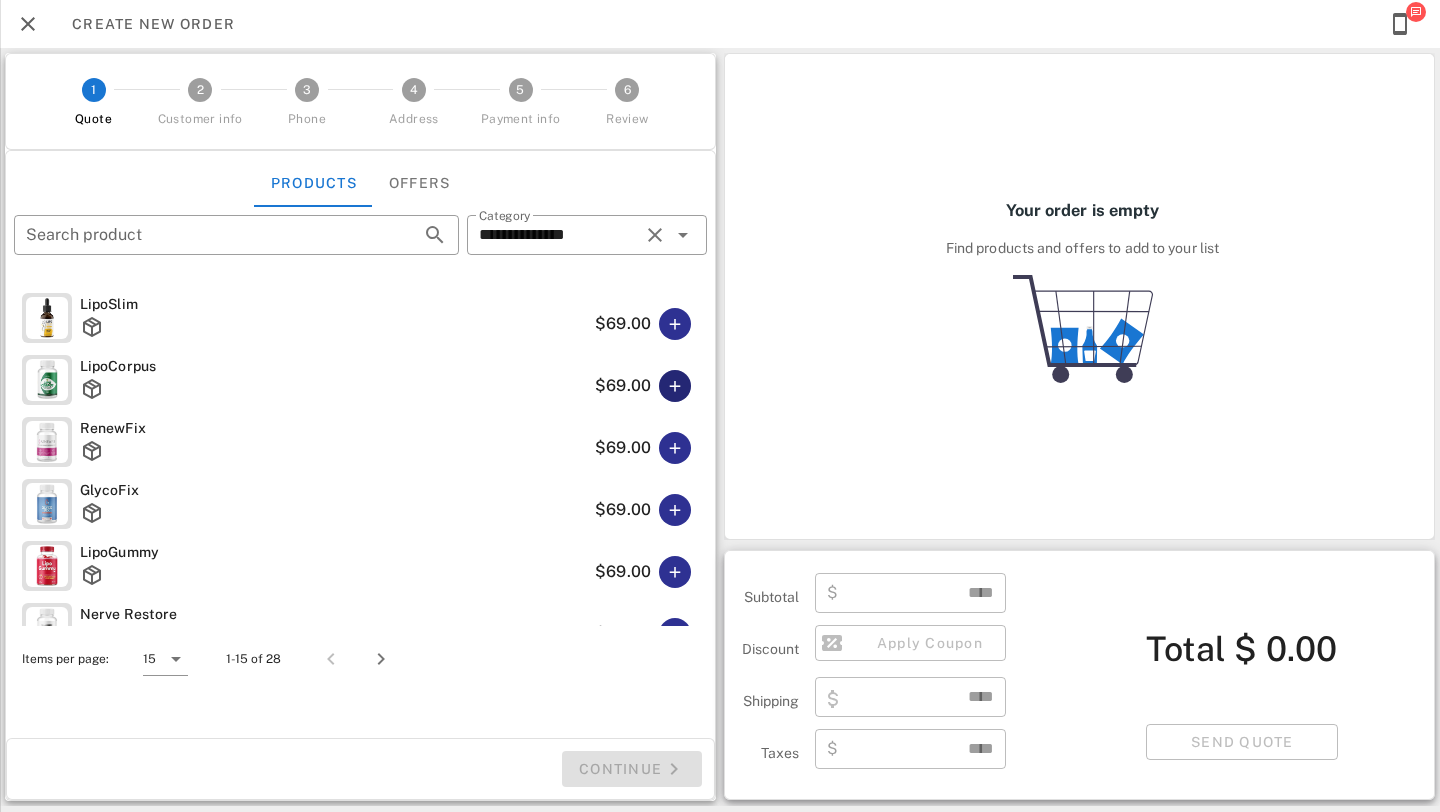 click at bounding box center [675, 386] 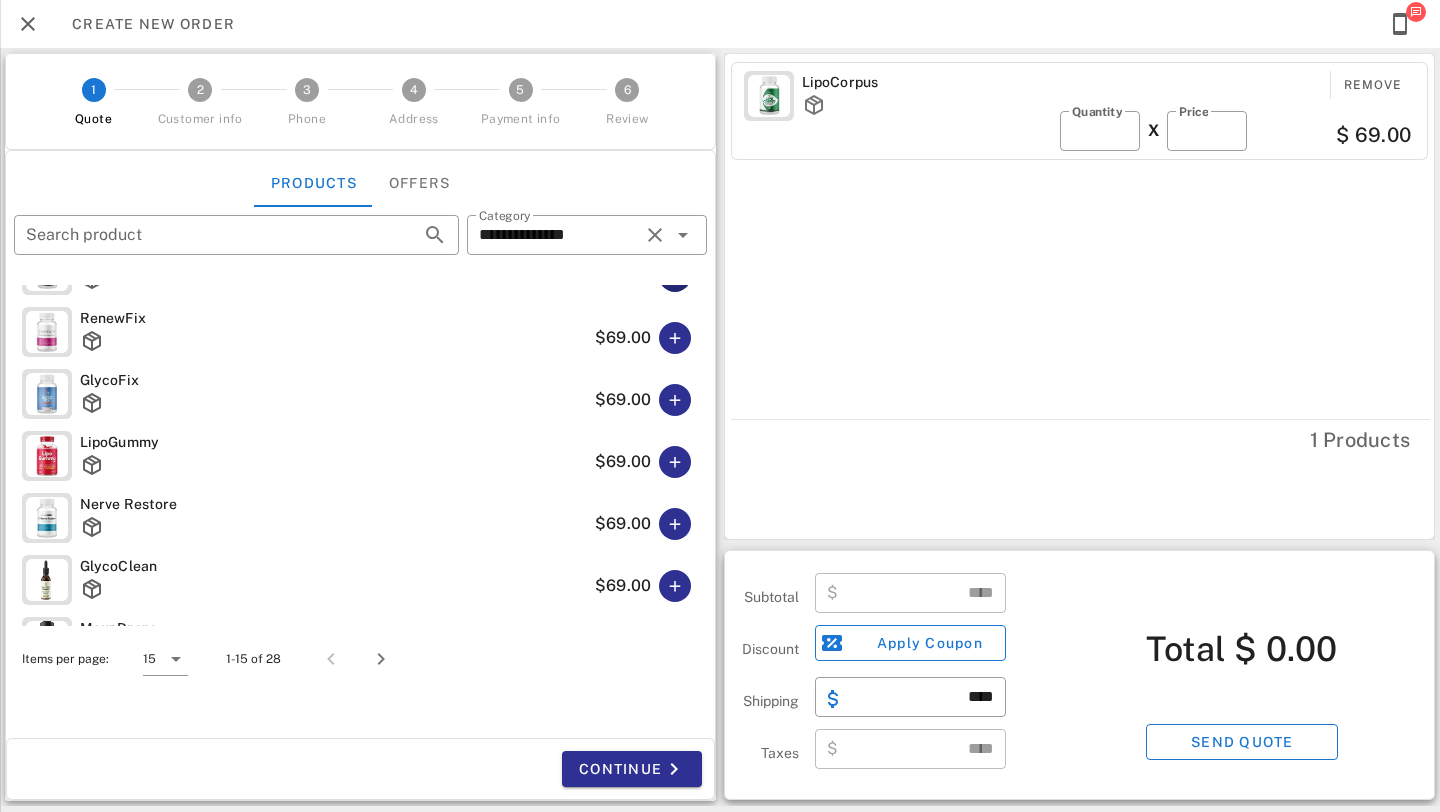 type on "*****" 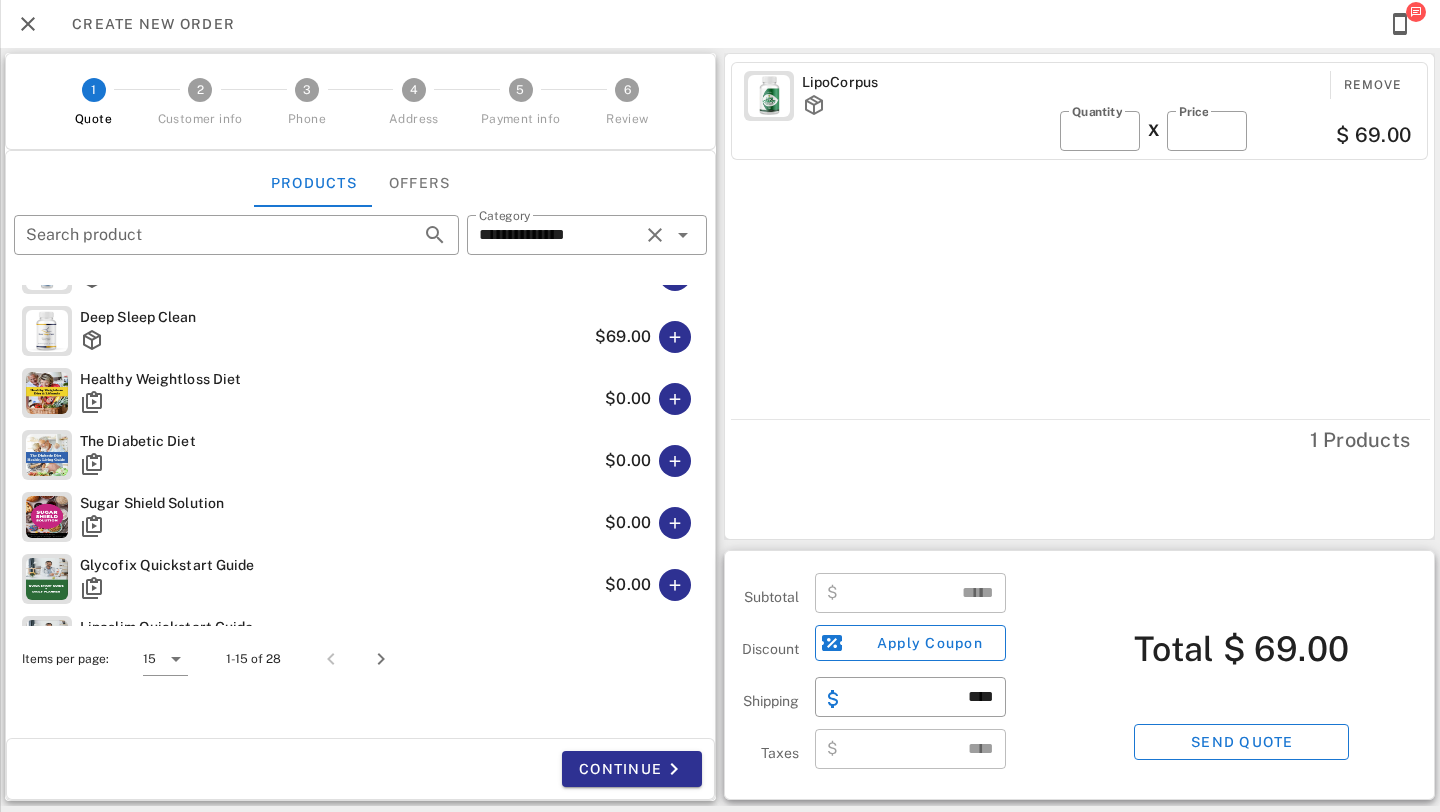 scroll, scrollTop: 596, scrollLeft: 0, axis: vertical 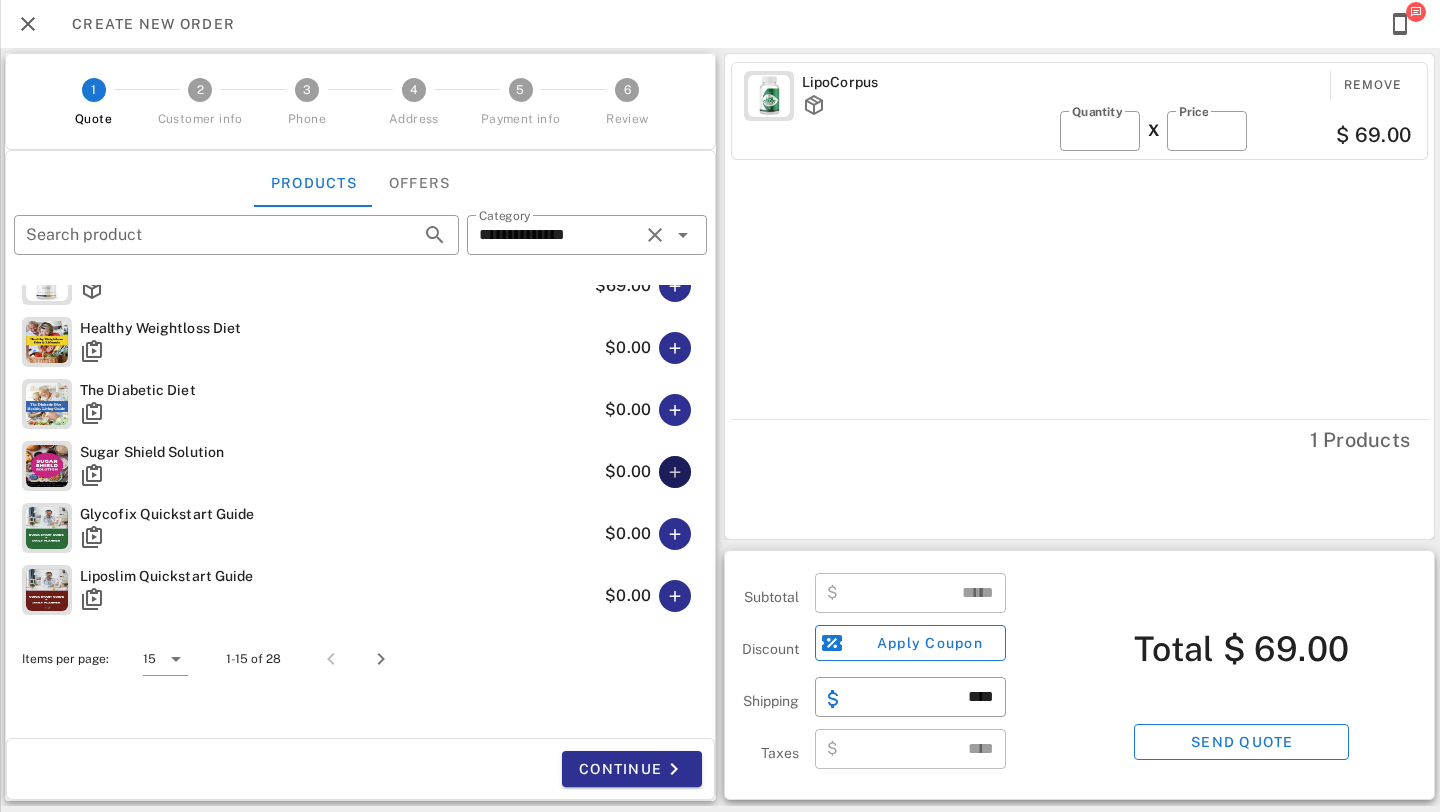 click at bounding box center (675, 472) 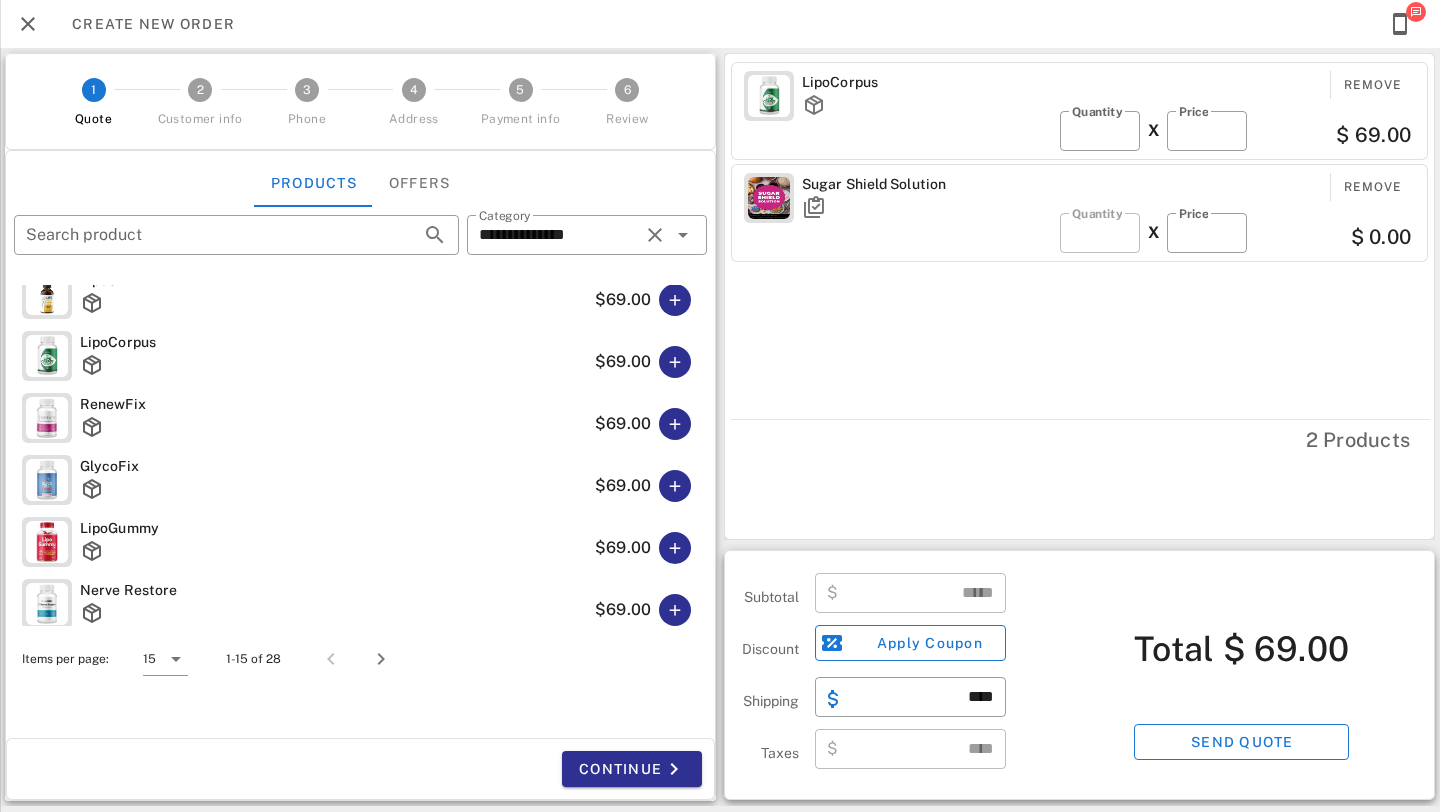 scroll, scrollTop: 0, scrollLeft: 0, axis: both 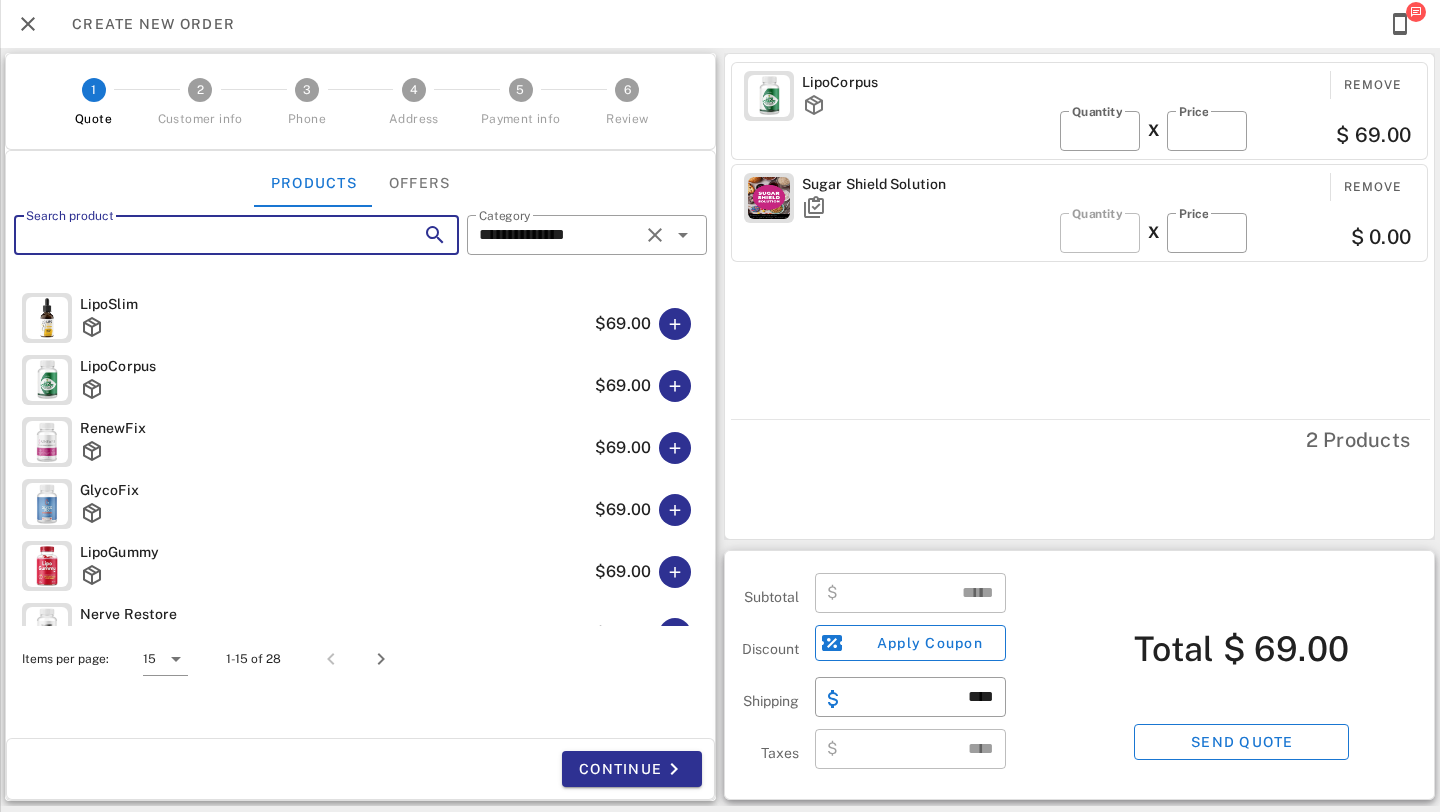 click on "Search product" at bounding box center [208, 235] 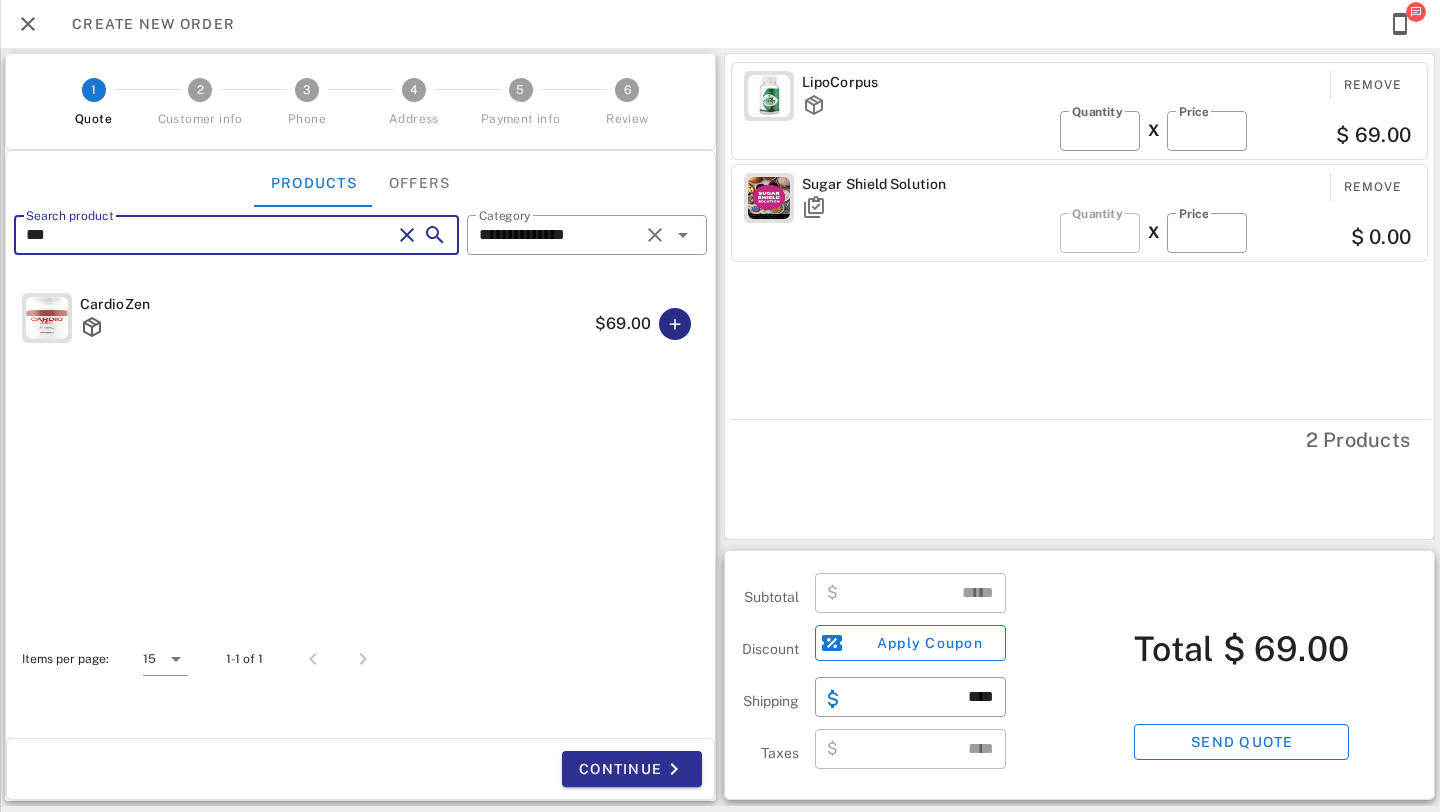 type on "***" 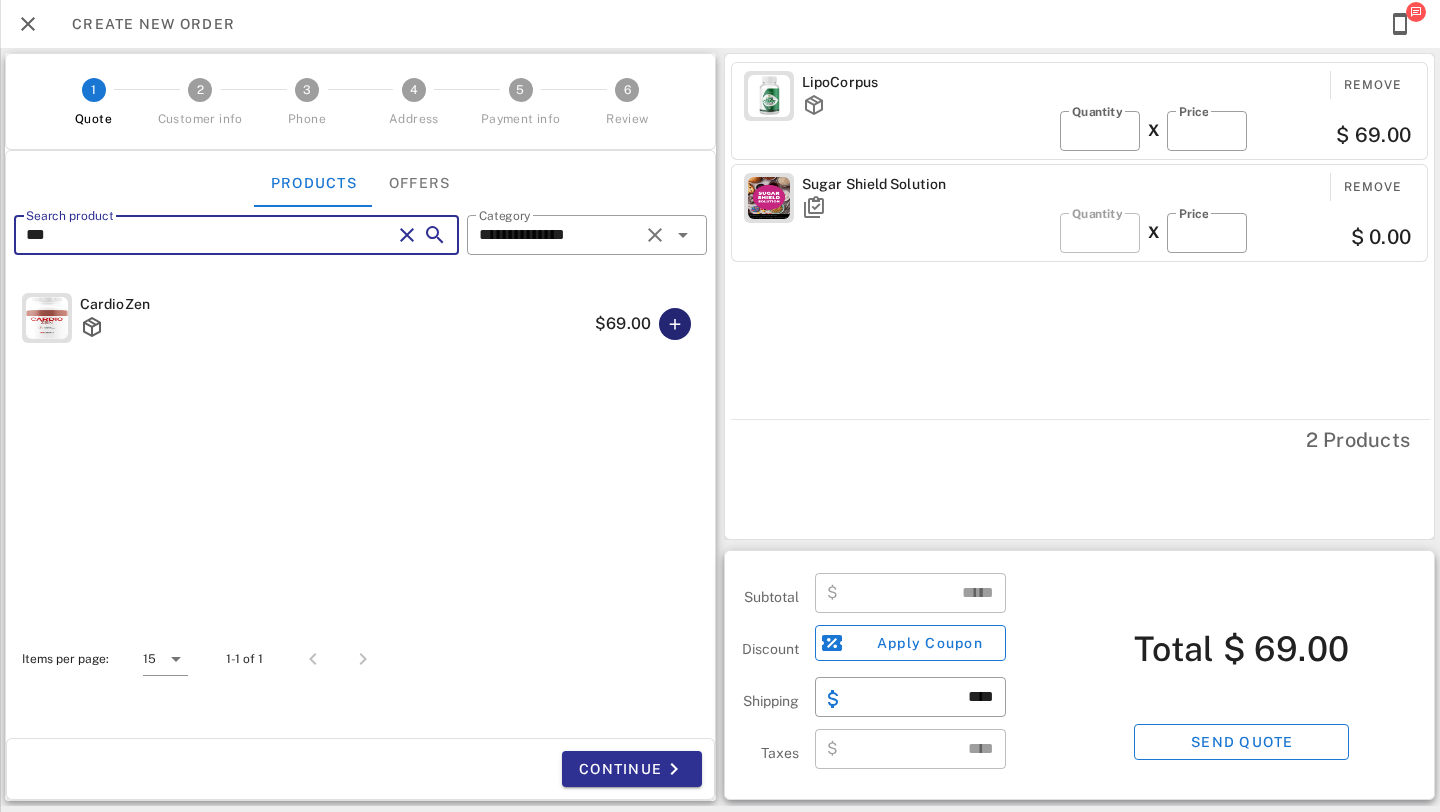 click at bounding box center (675, 324) 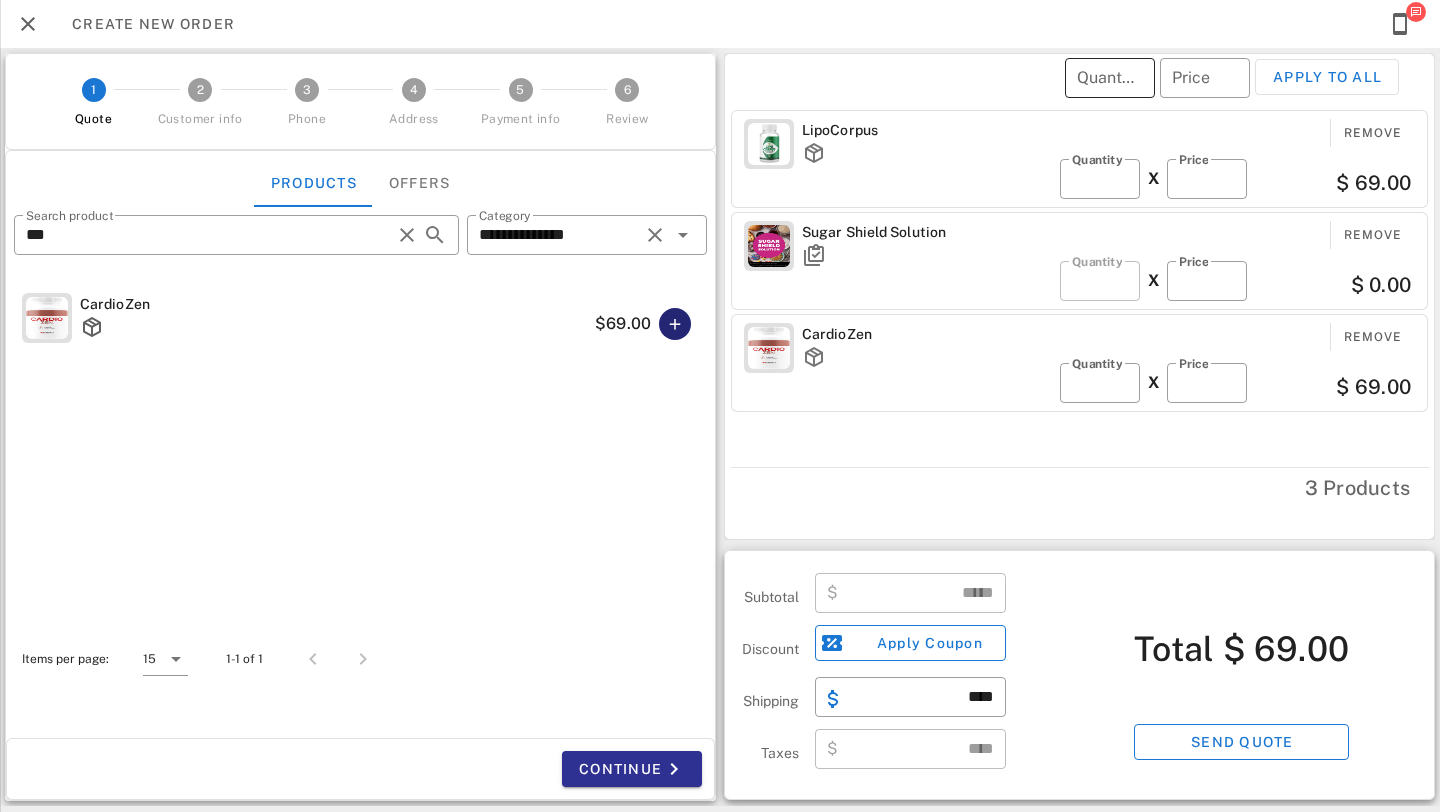 type on "******" 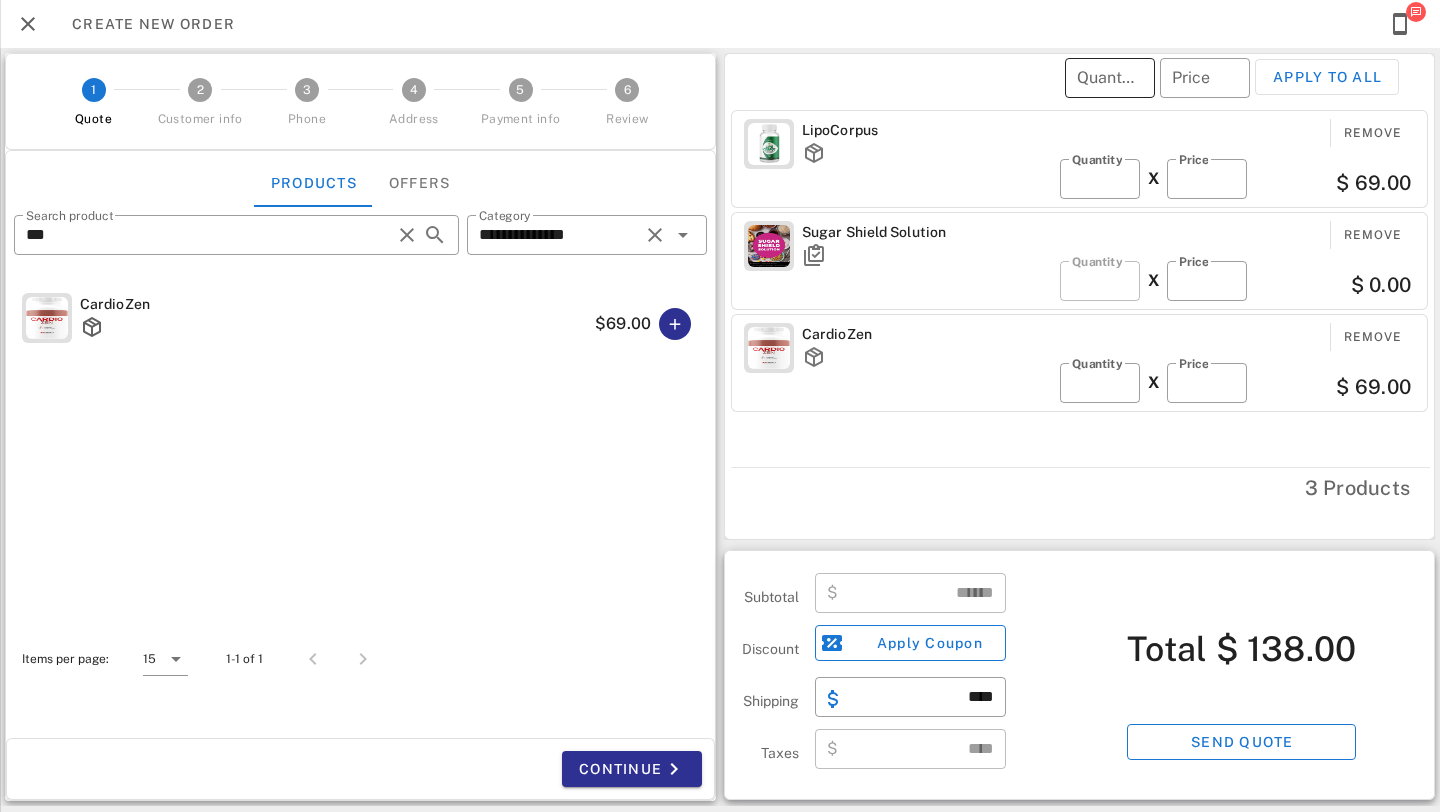 click on "Quantity" at bounding box center [1110, 78] 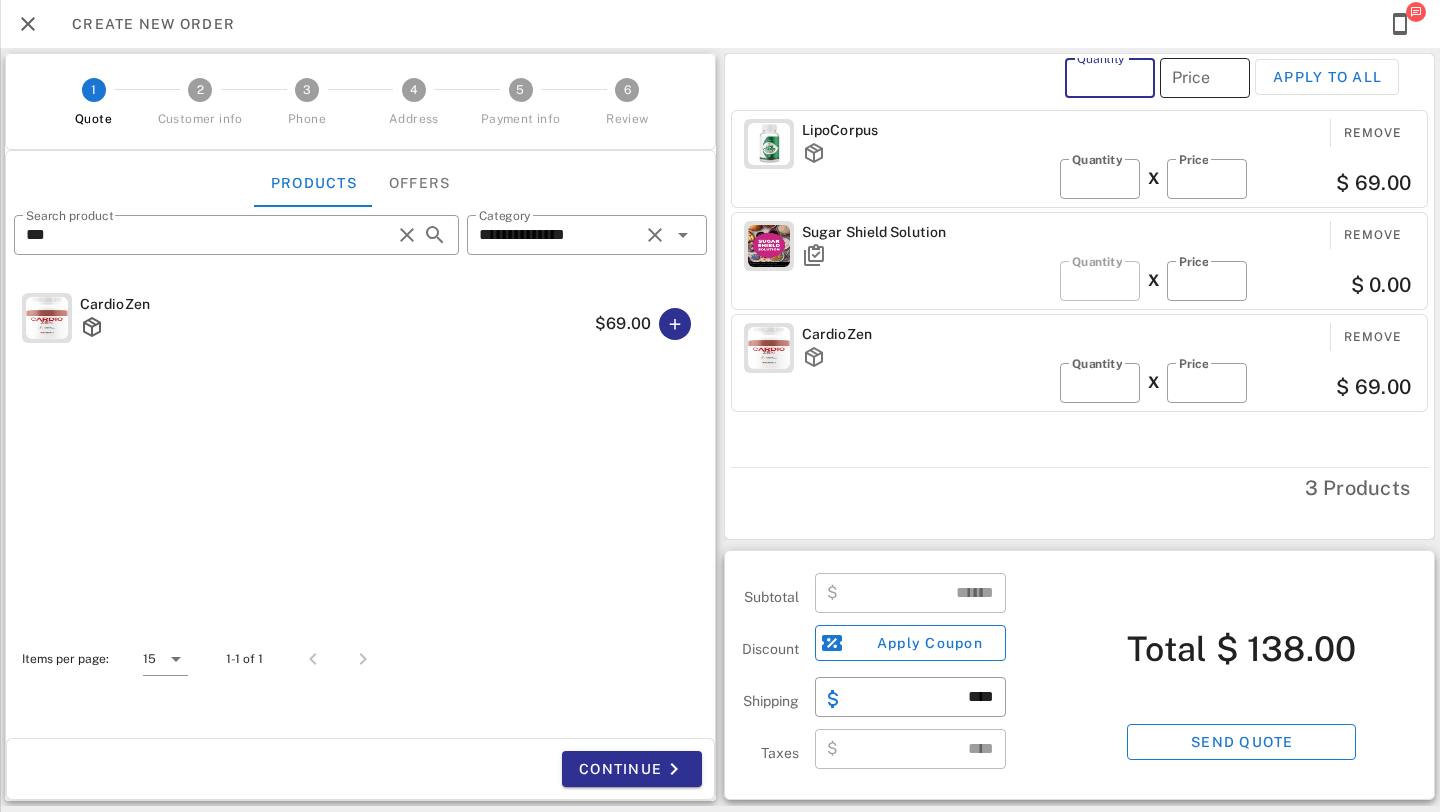 type on "*" 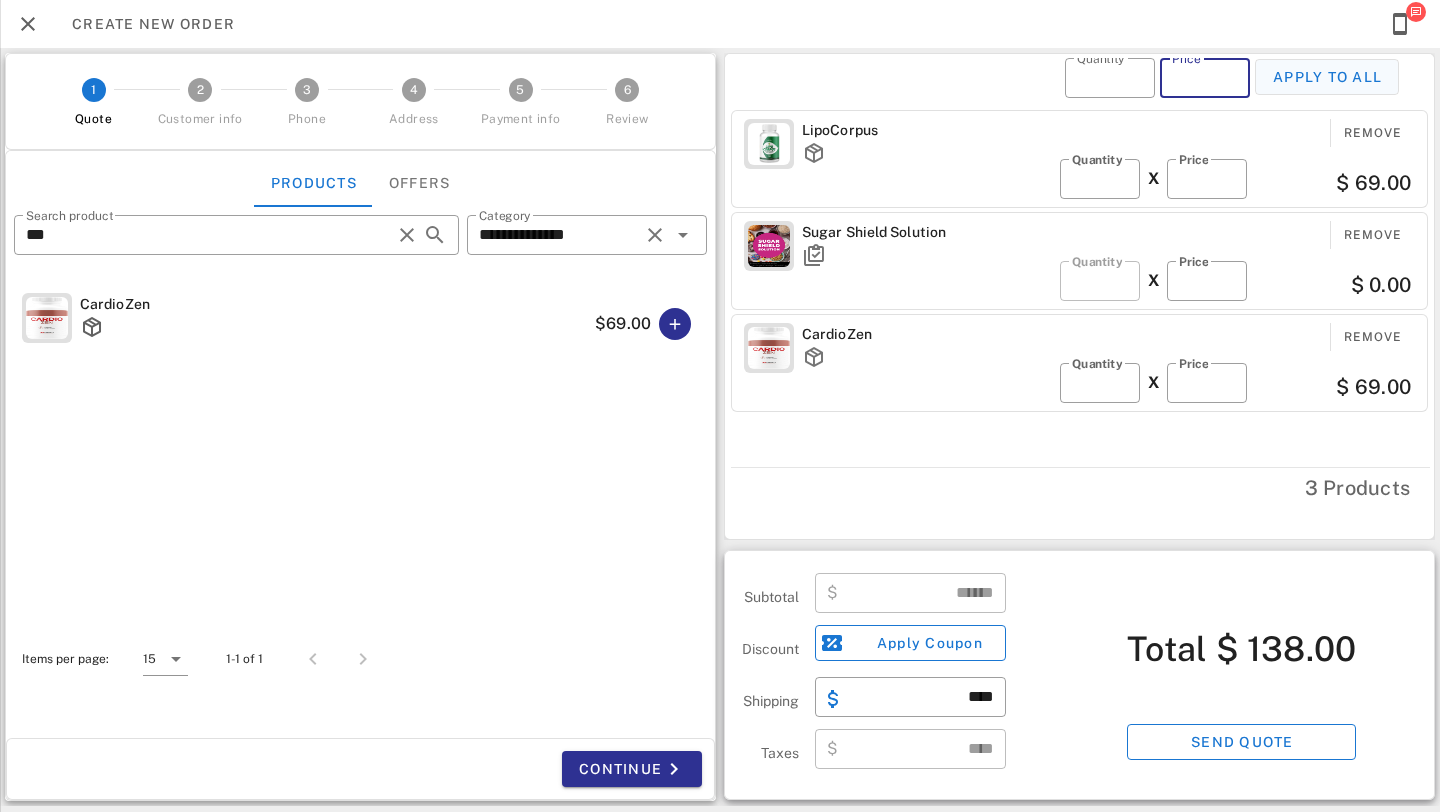 type on "**" 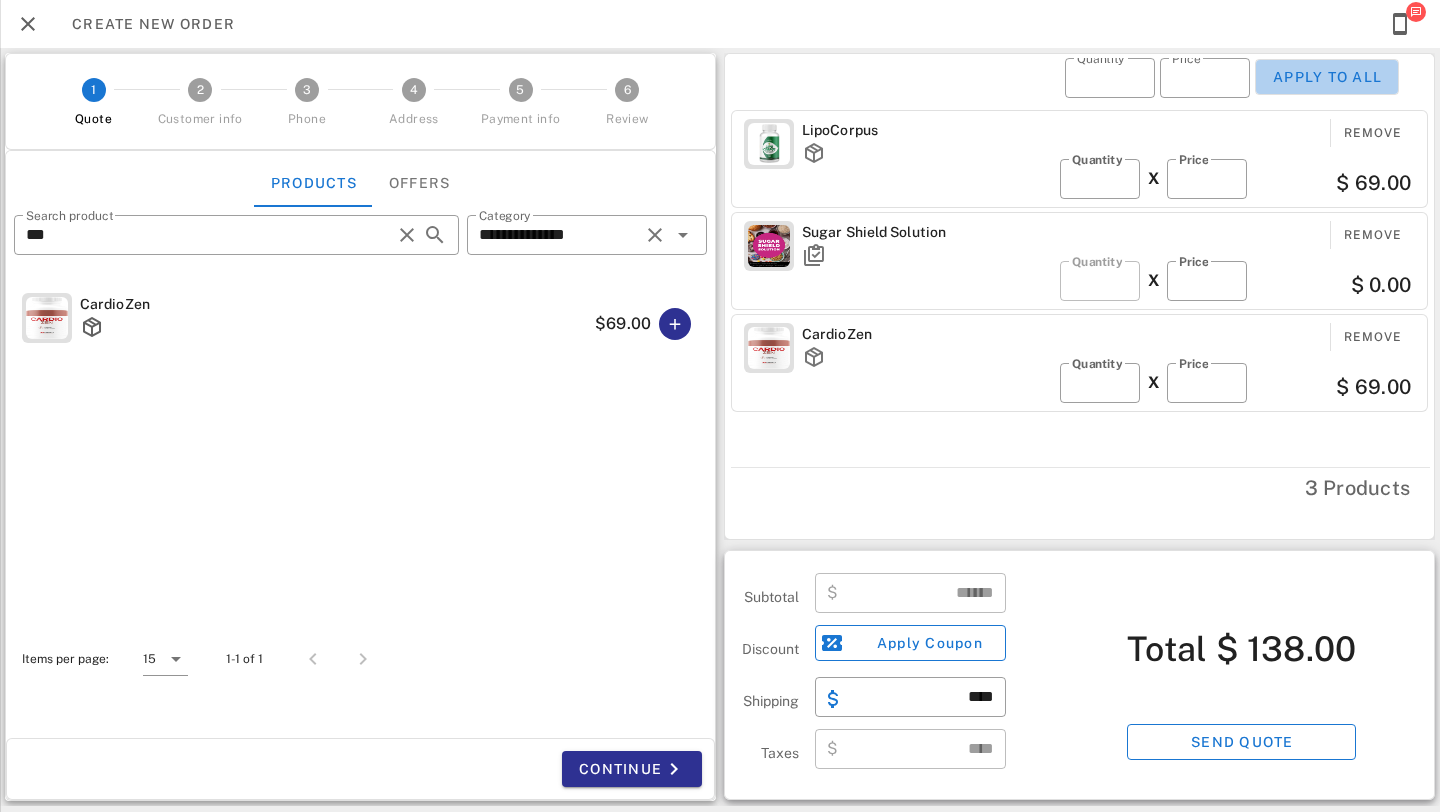 click on "Apply to all" at bounding box center (1327, 77) 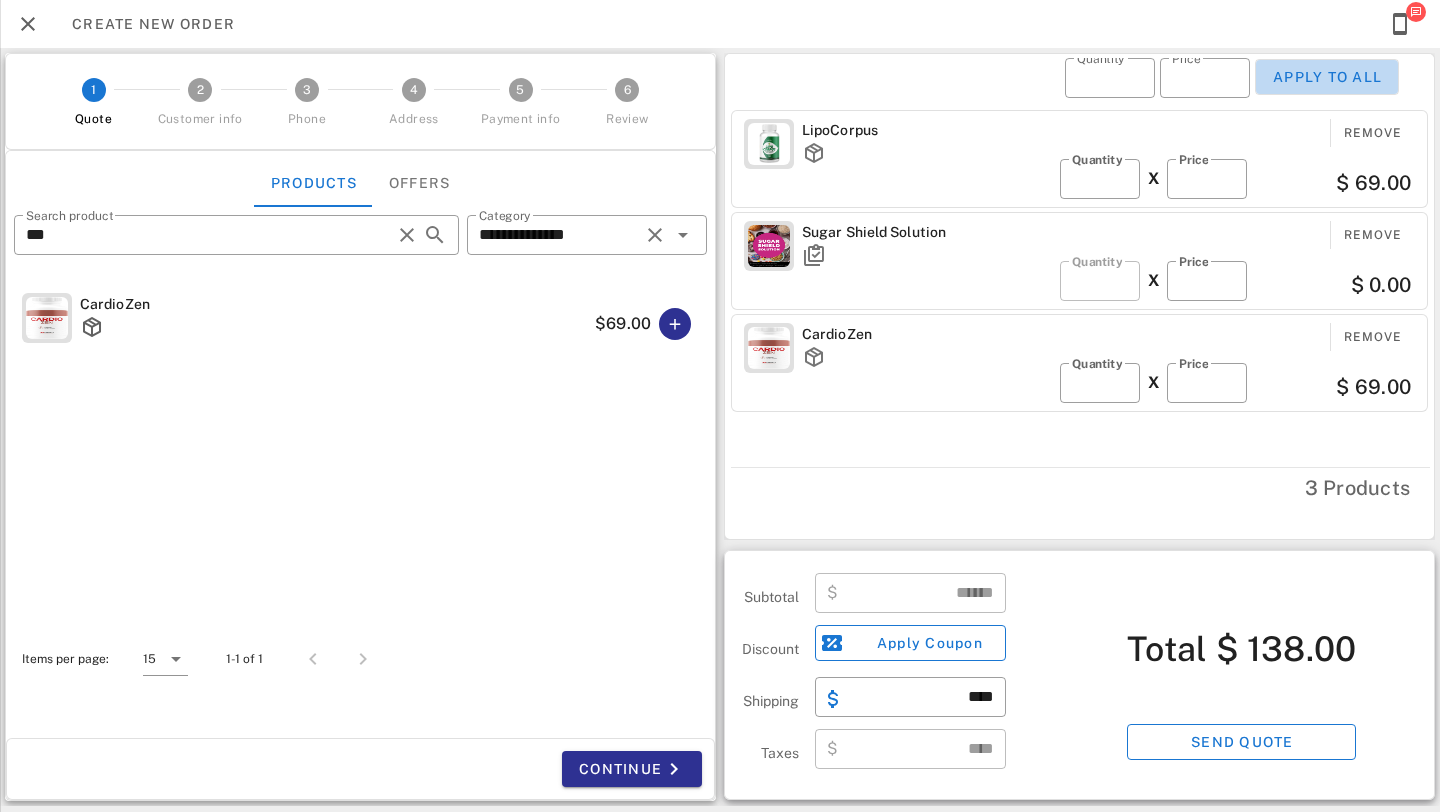 type on "*" 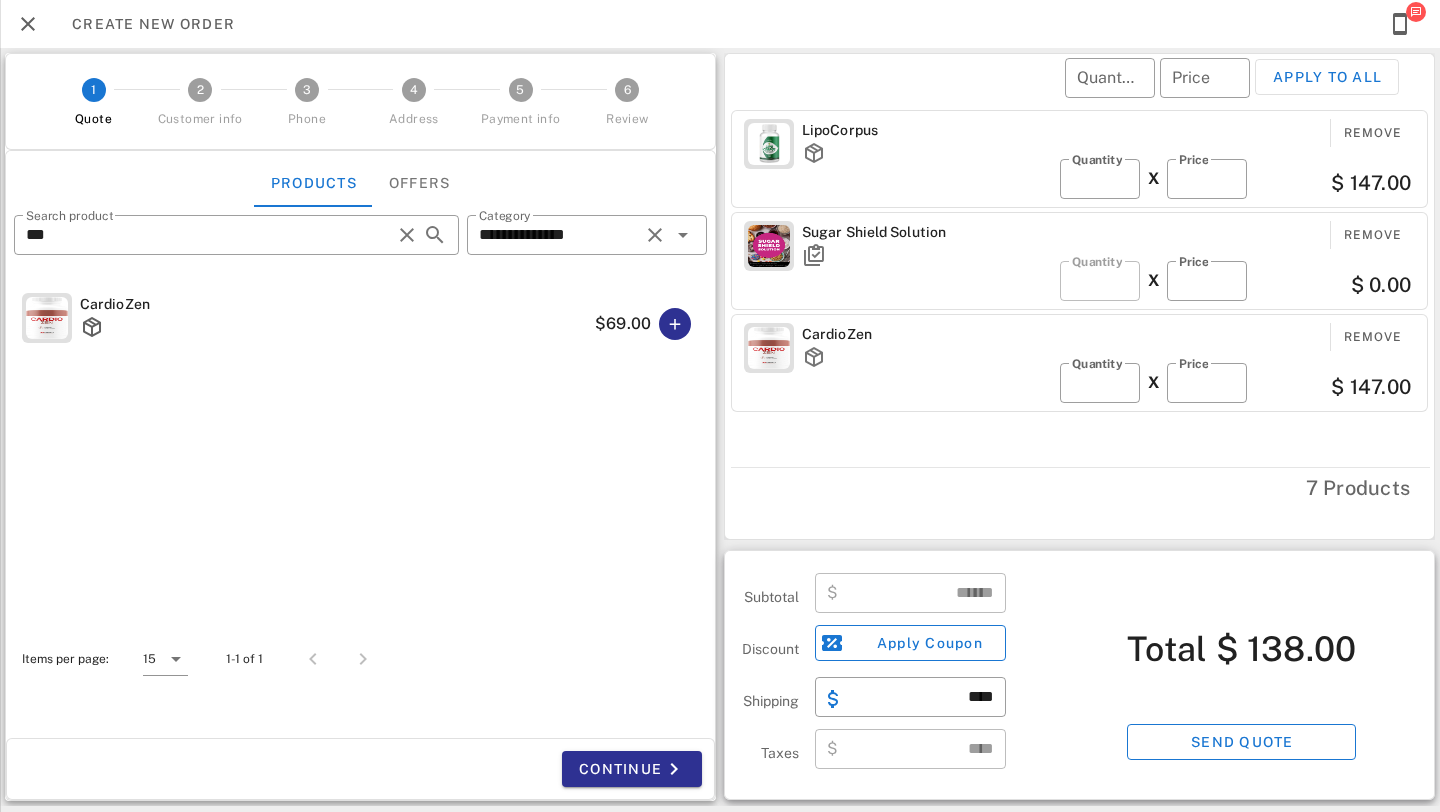 type on "******" 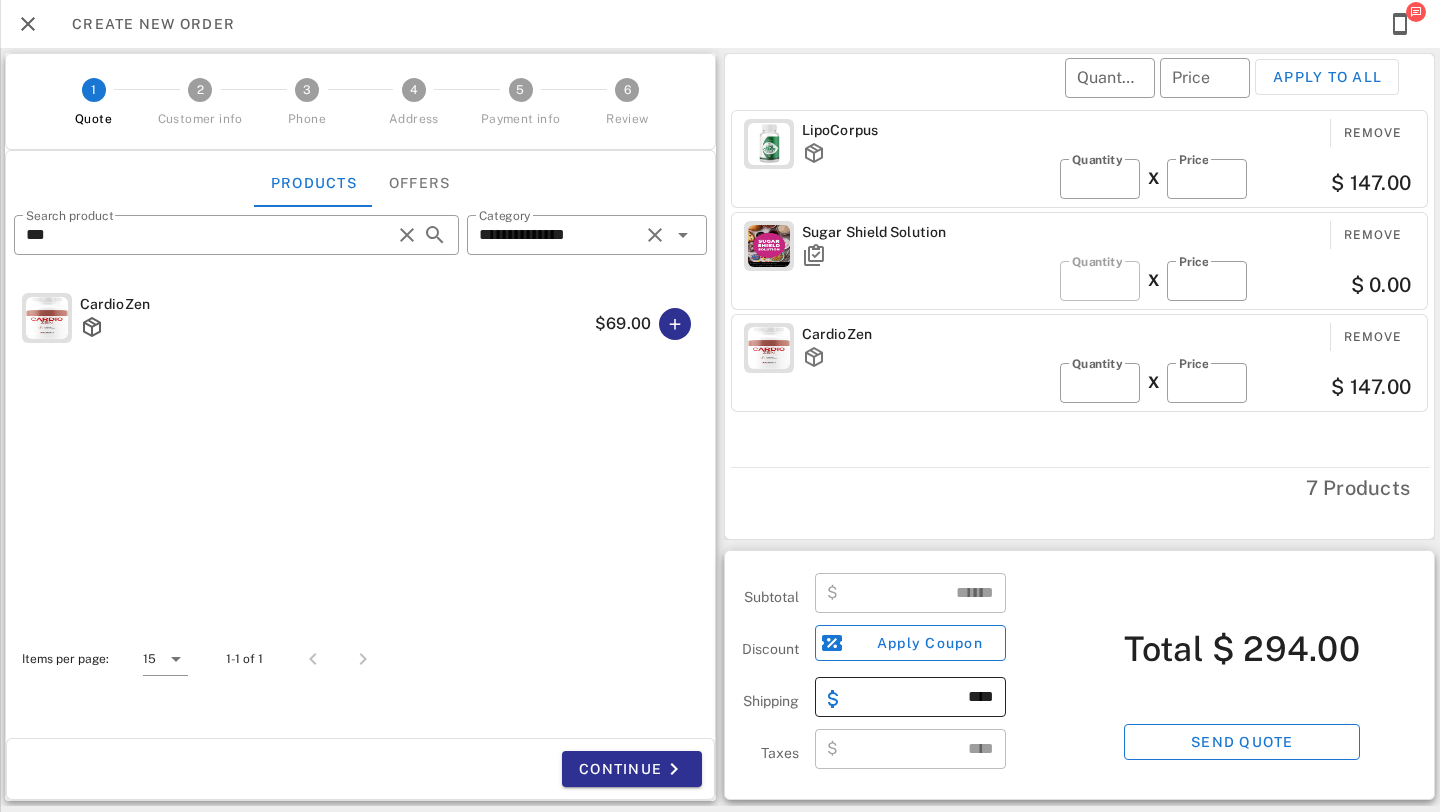 click on "​ ****" at bounding box center (911, 697) 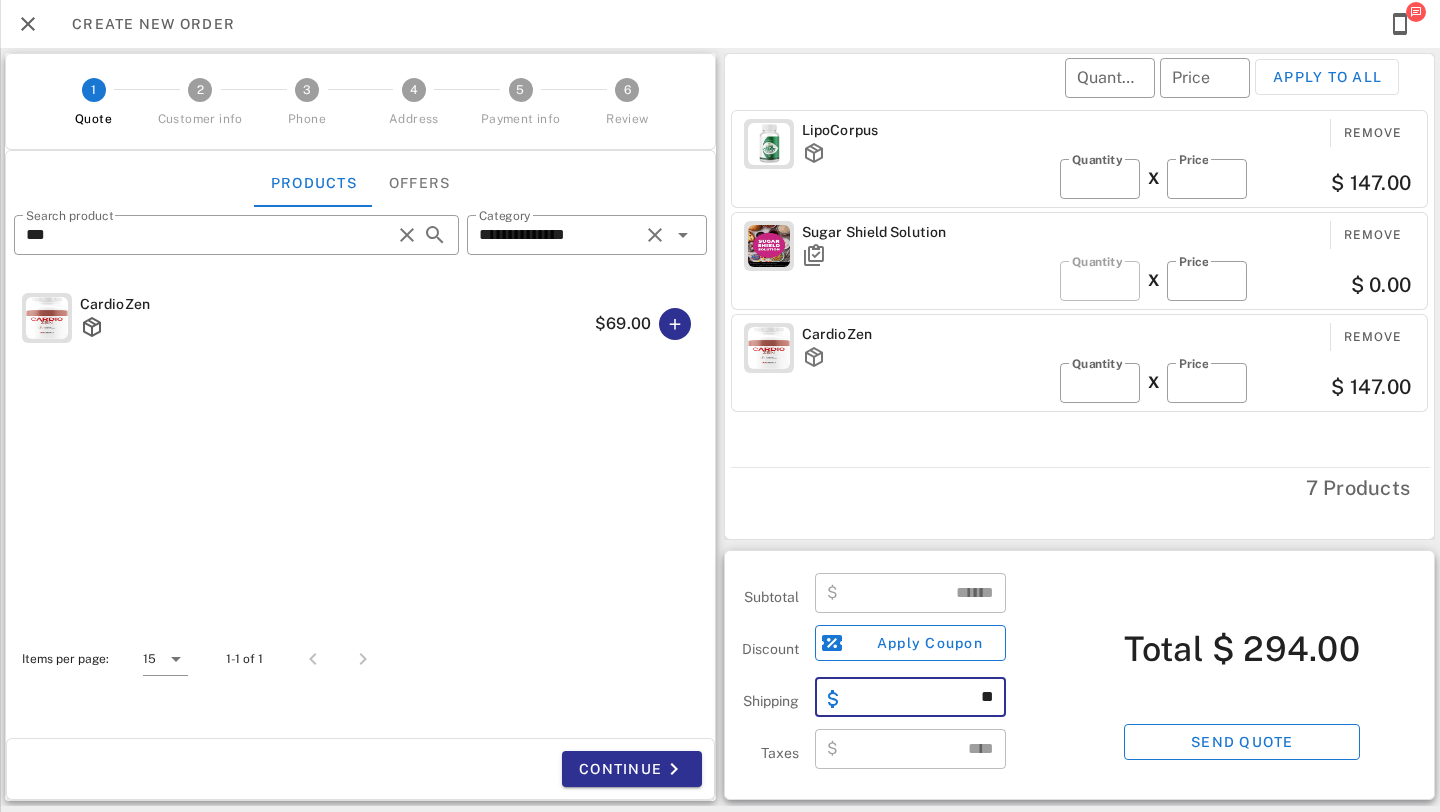type on "*" 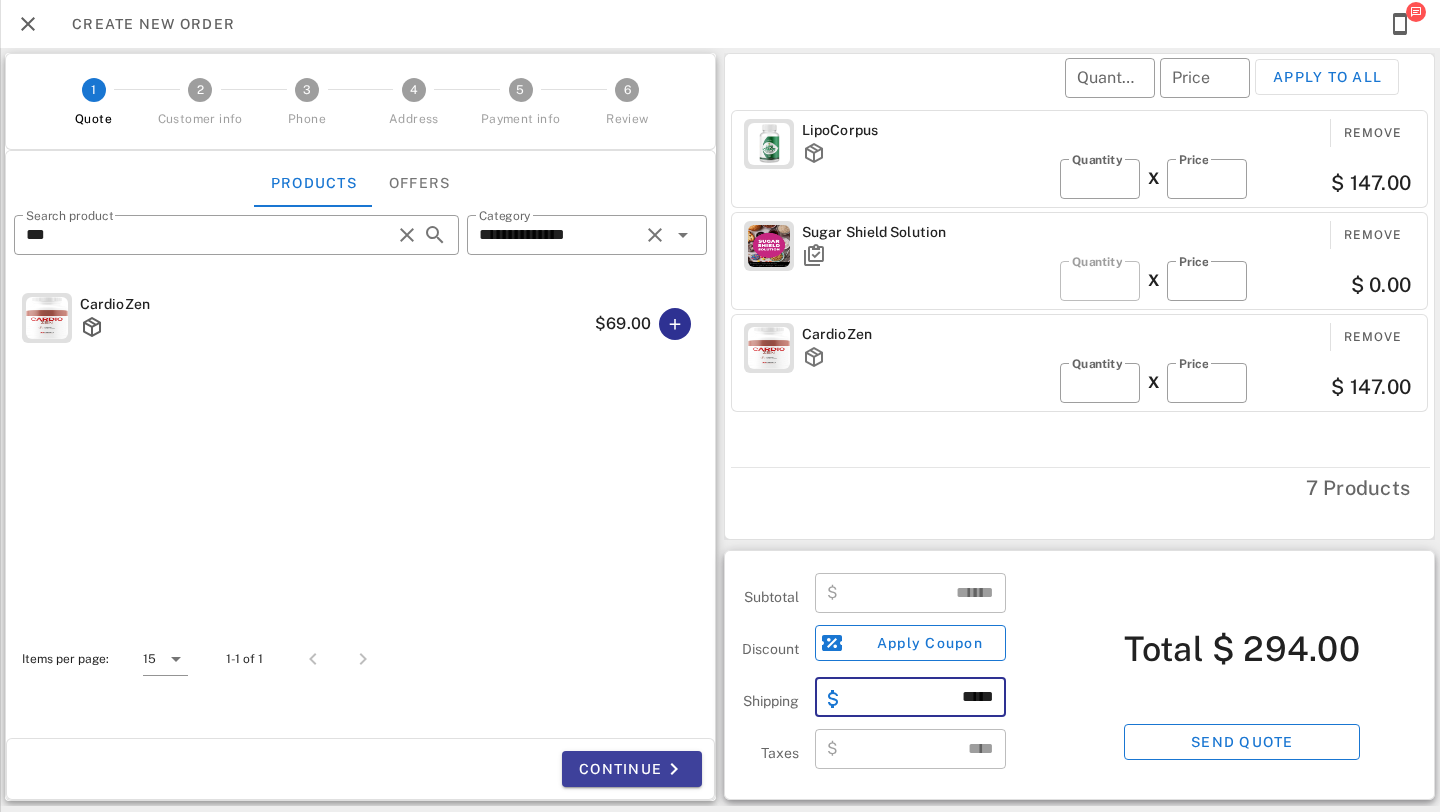 type on "*****" 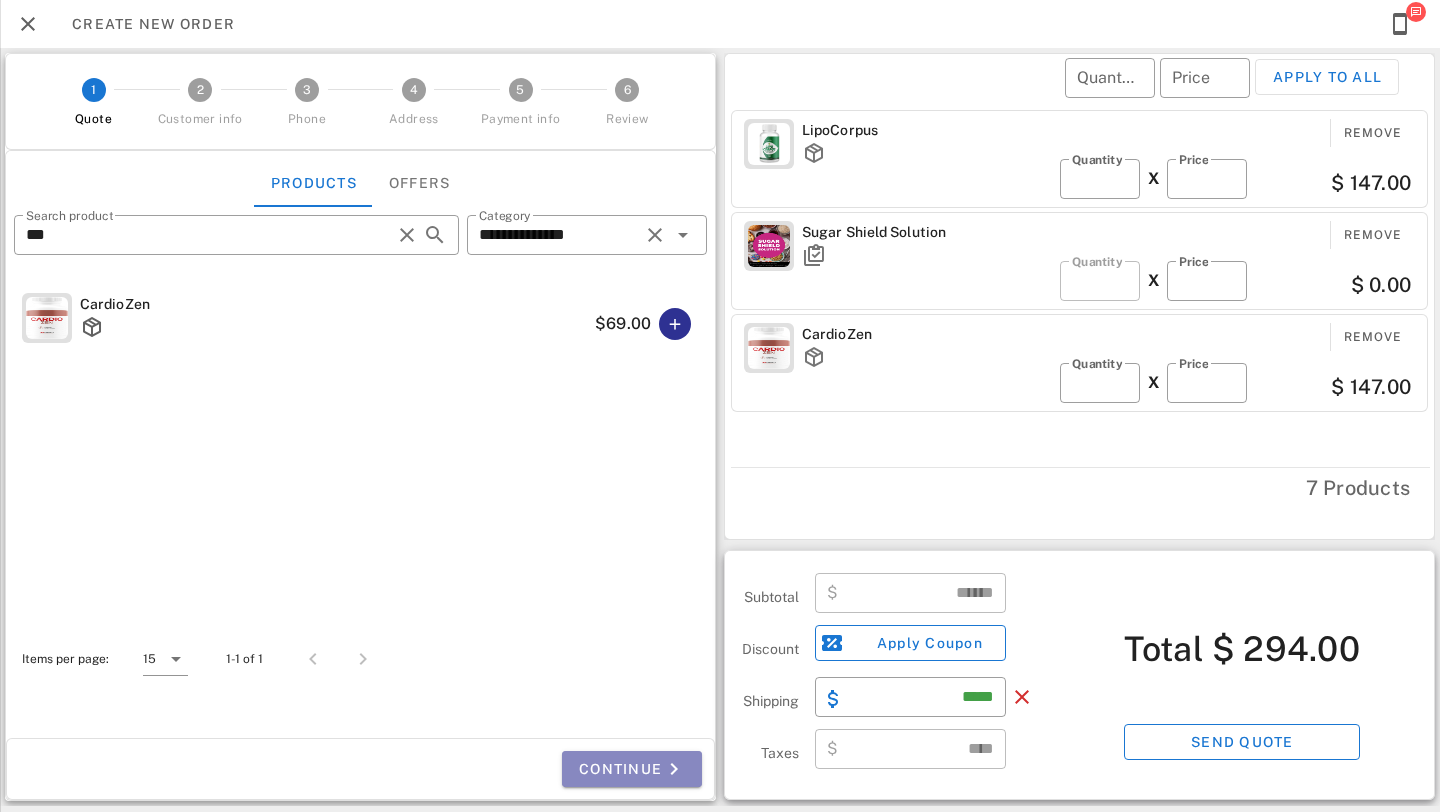click at bounding box center [674, 769] 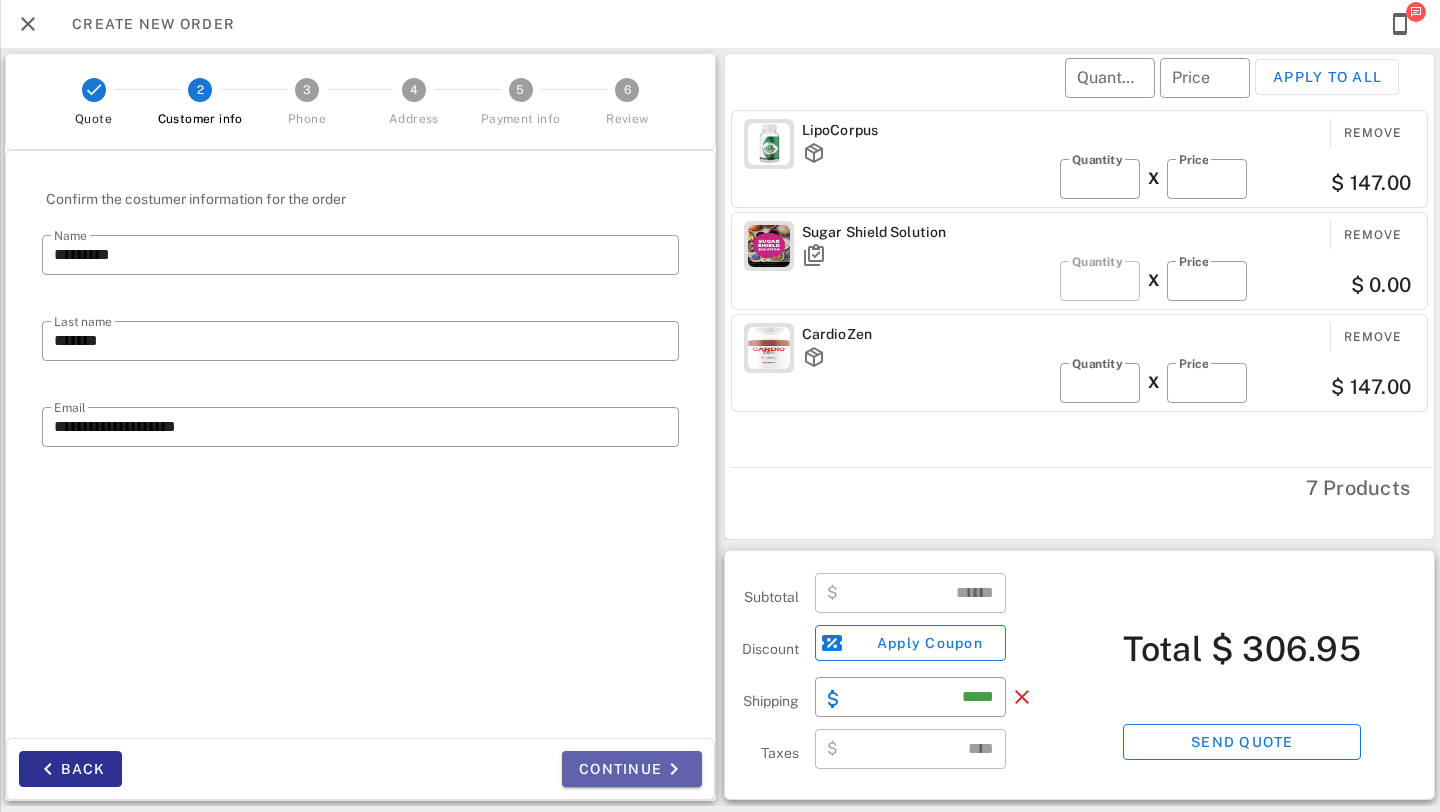 click at bounding box center (674, 769) 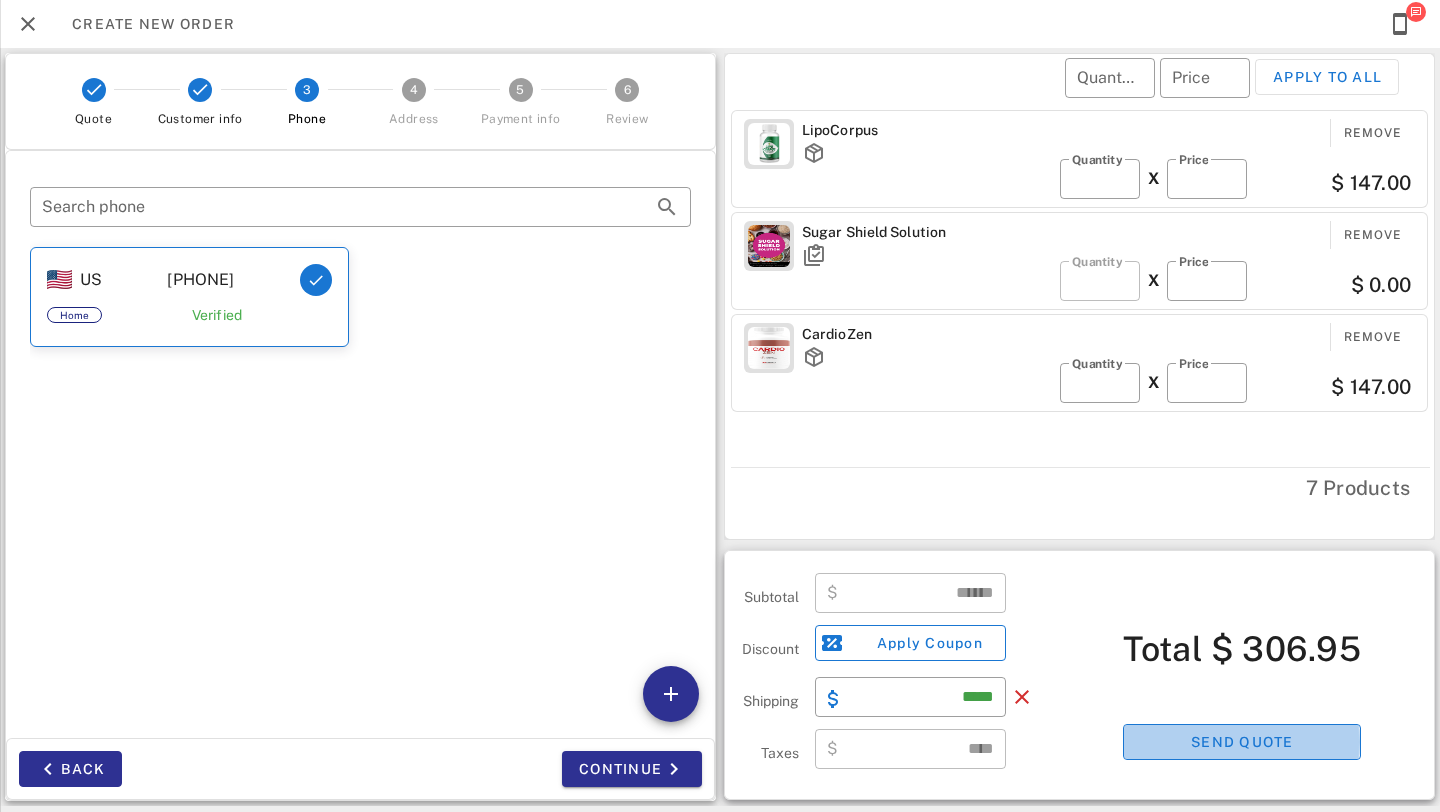 click on "Send quote" at bounding box center [1242, 742] 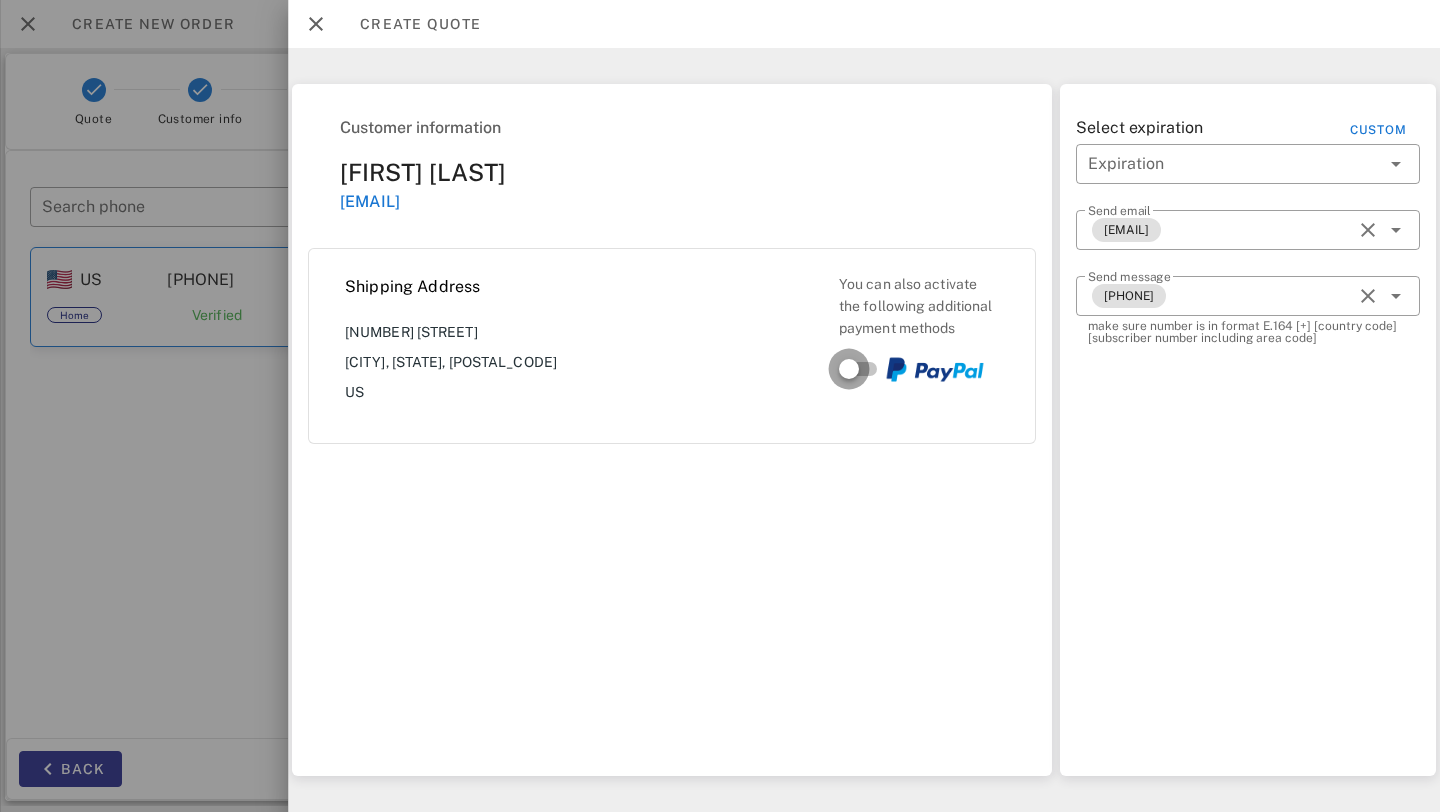 click at bounding box center (849, 369) 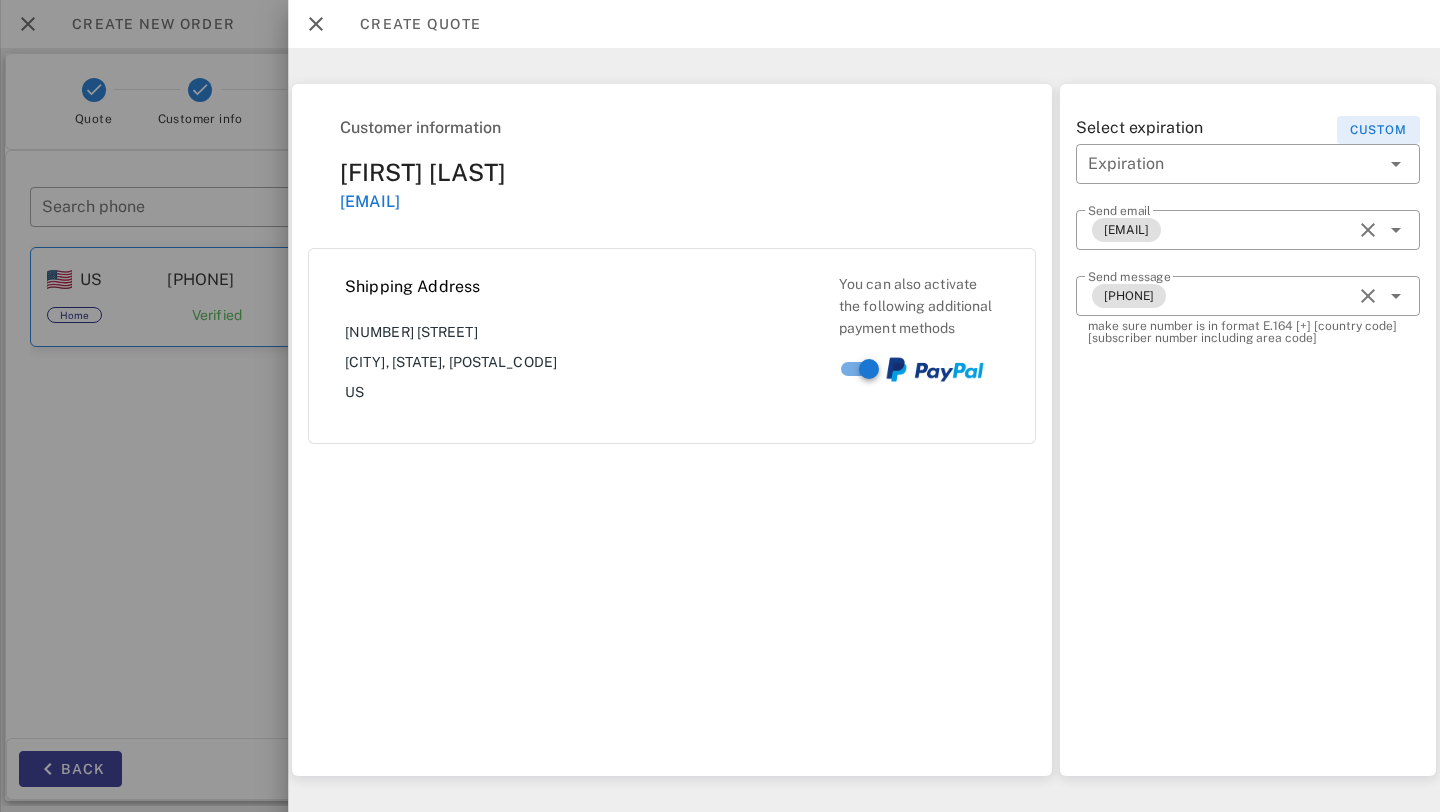 click on "Custom" at bounding box center (1378, 130) 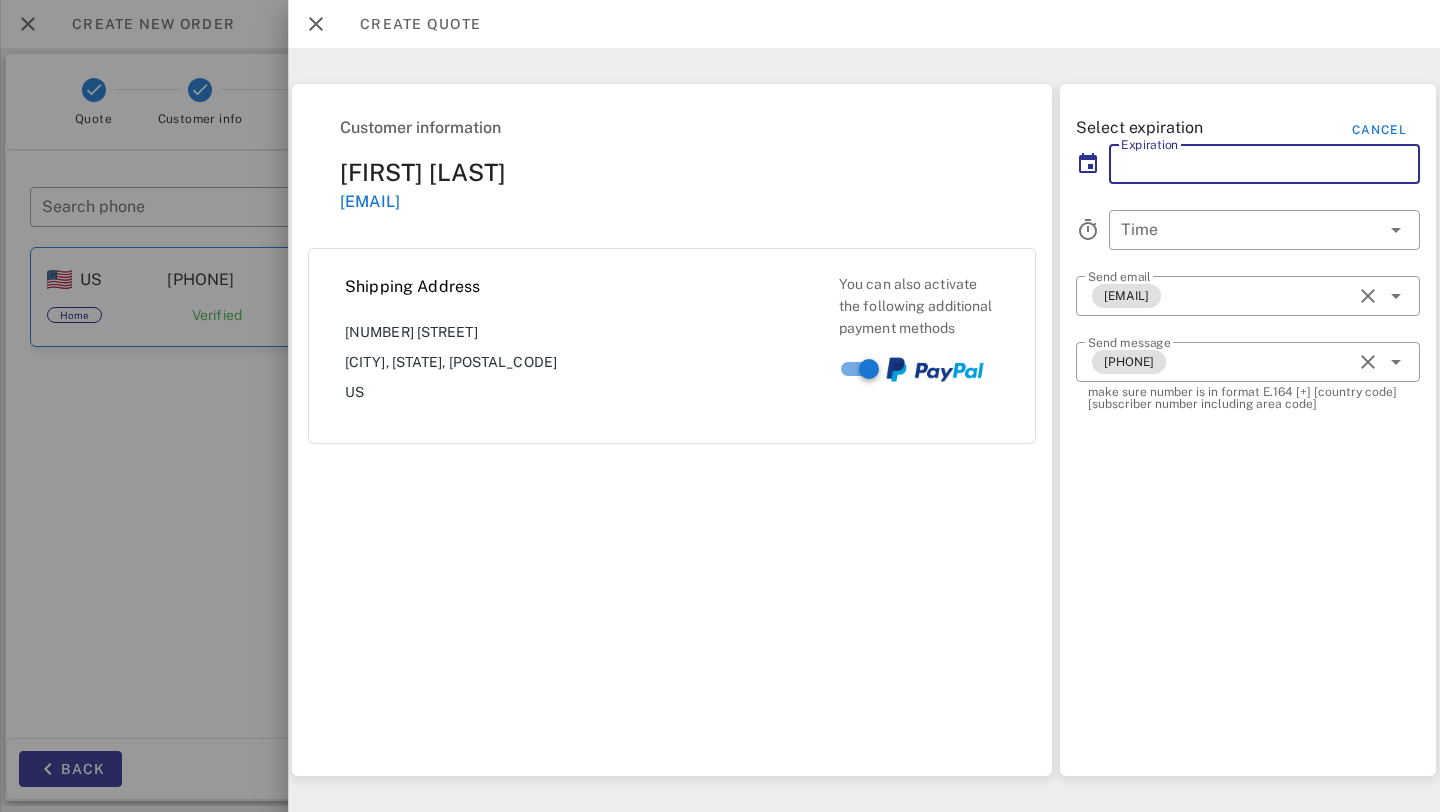 click on "Expiration" at bounding box center [1250, 164] 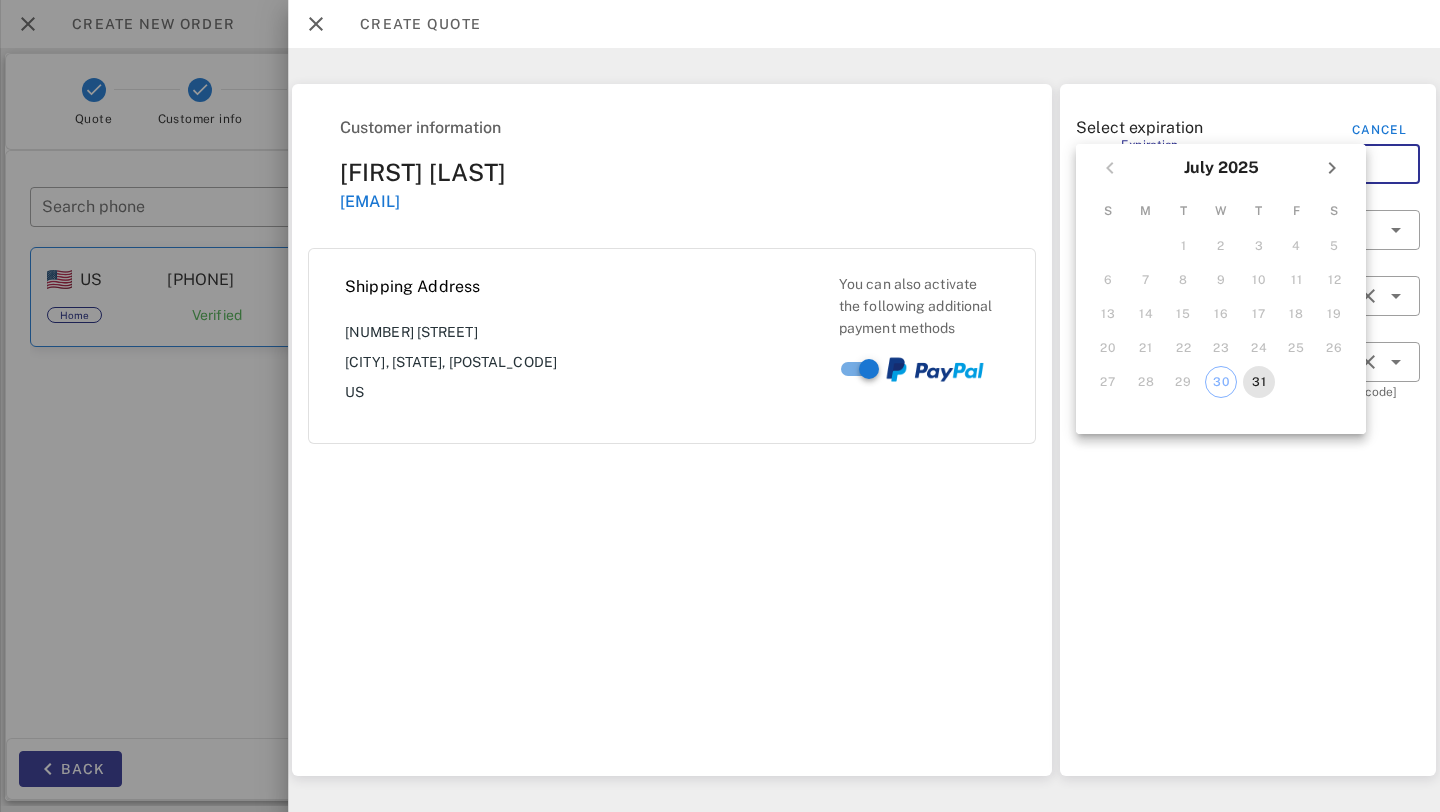 click on "31" at bounding box center [1259, 382] 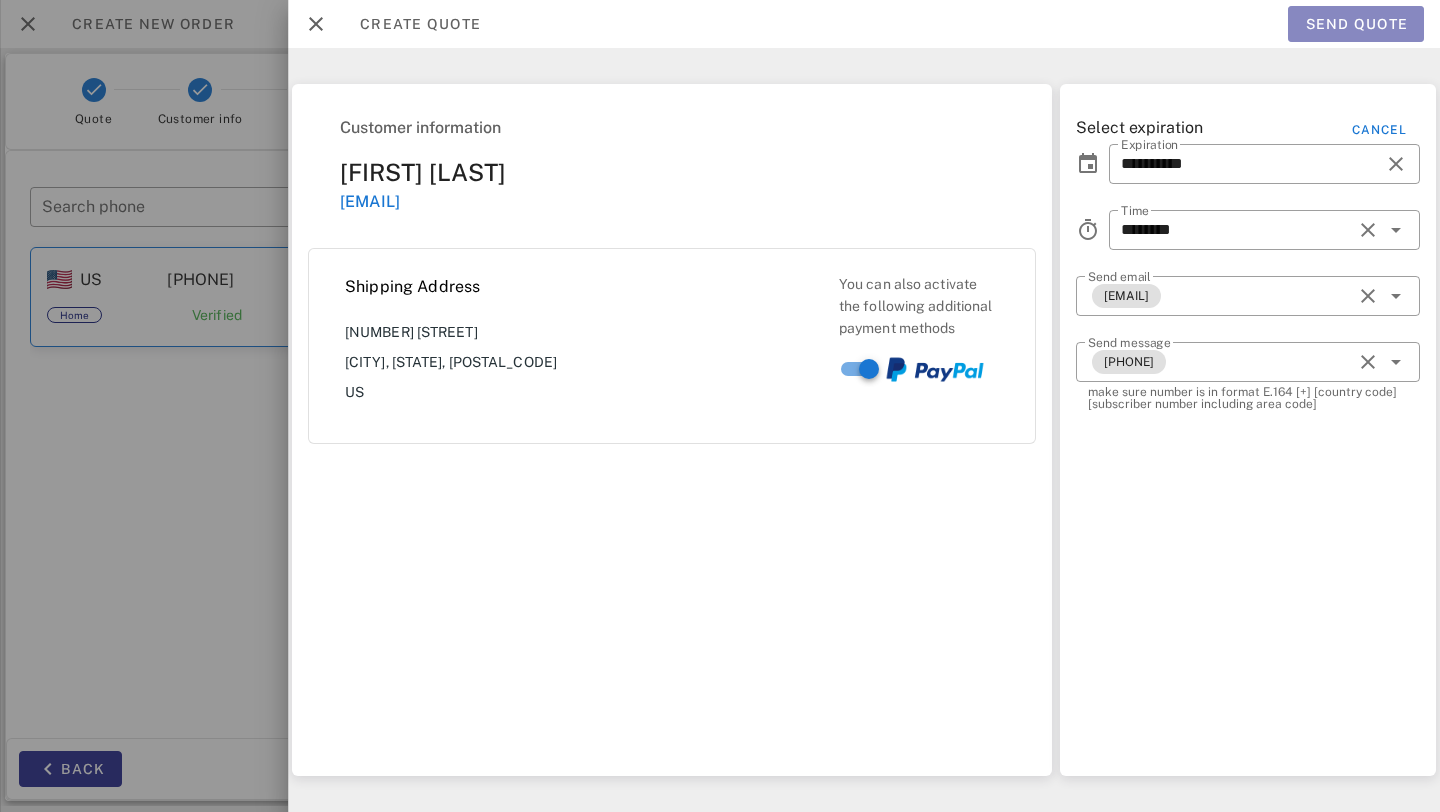 click on "Send quote" at bounding box center (1356, 24) 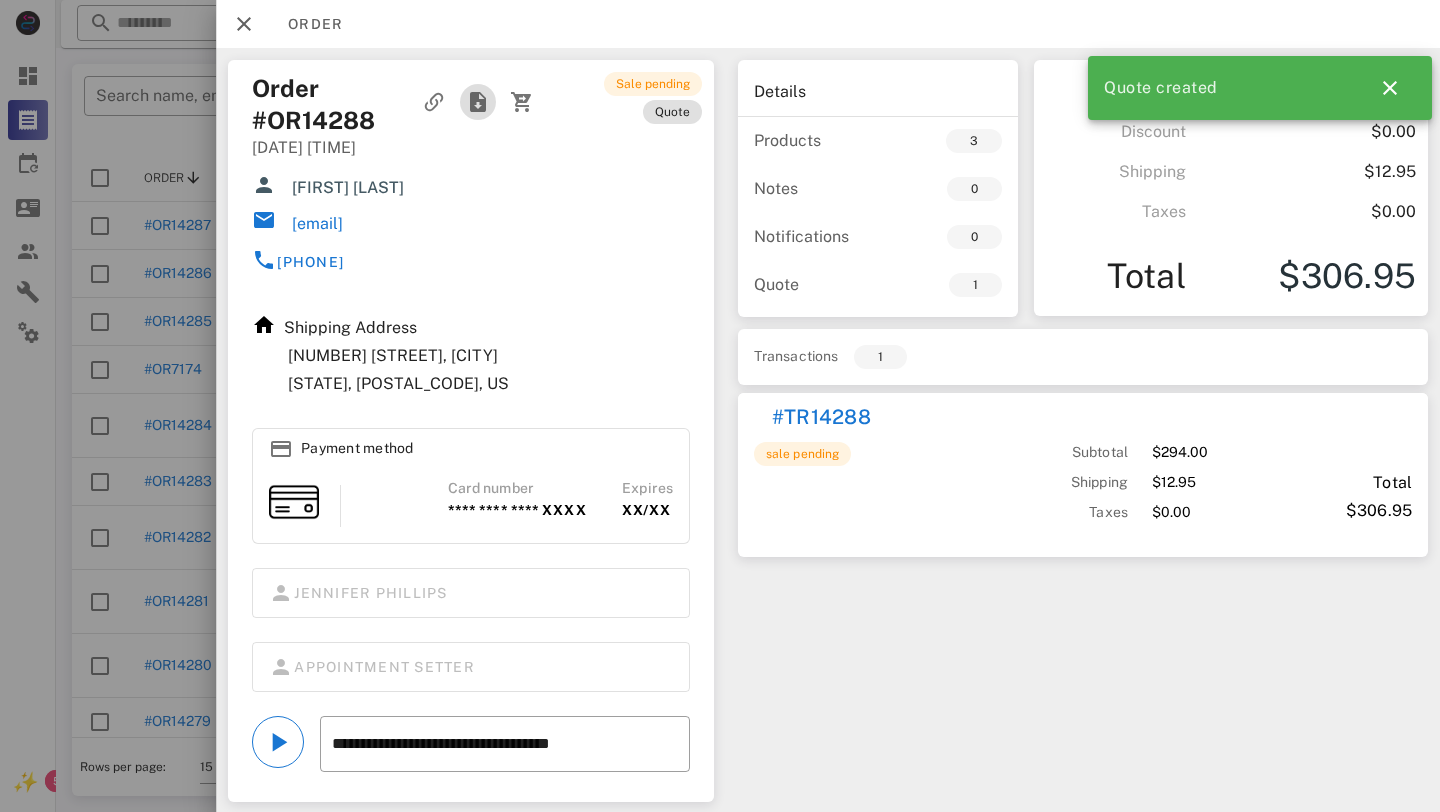 click at bounding box center (478, 102) 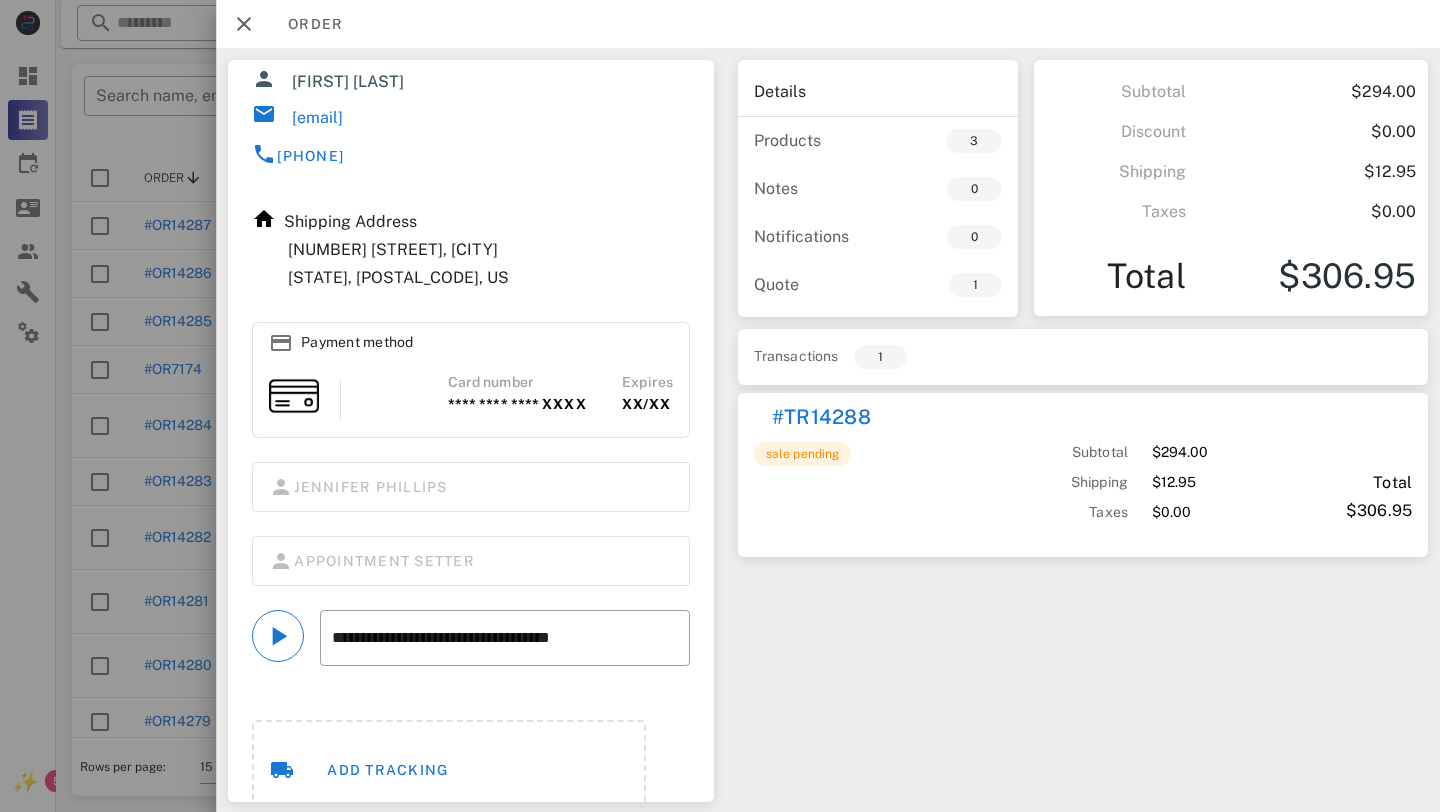 scroll, scrollTop: 0, scrollLeft: 0, axis: both 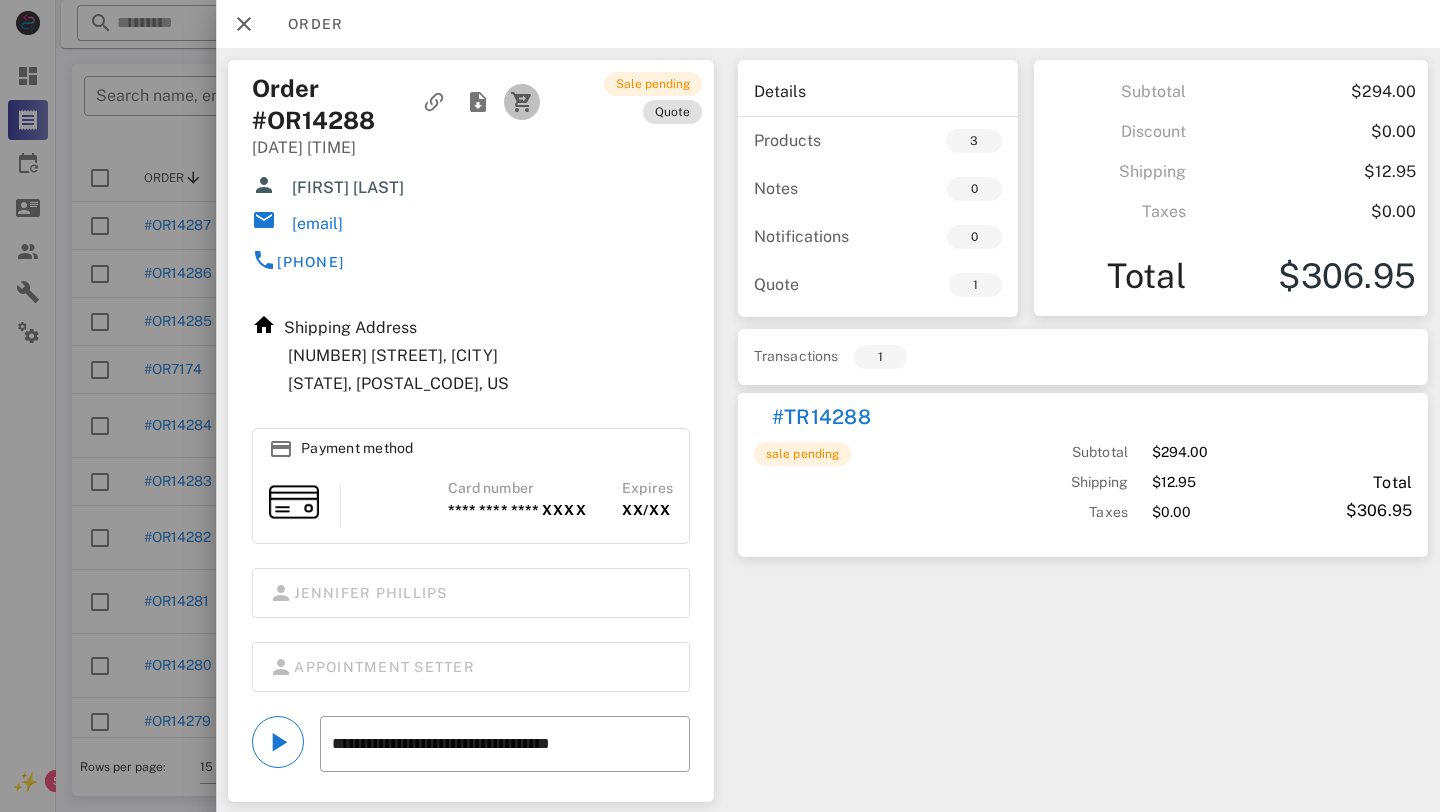 click at bounding box center [522, 102] 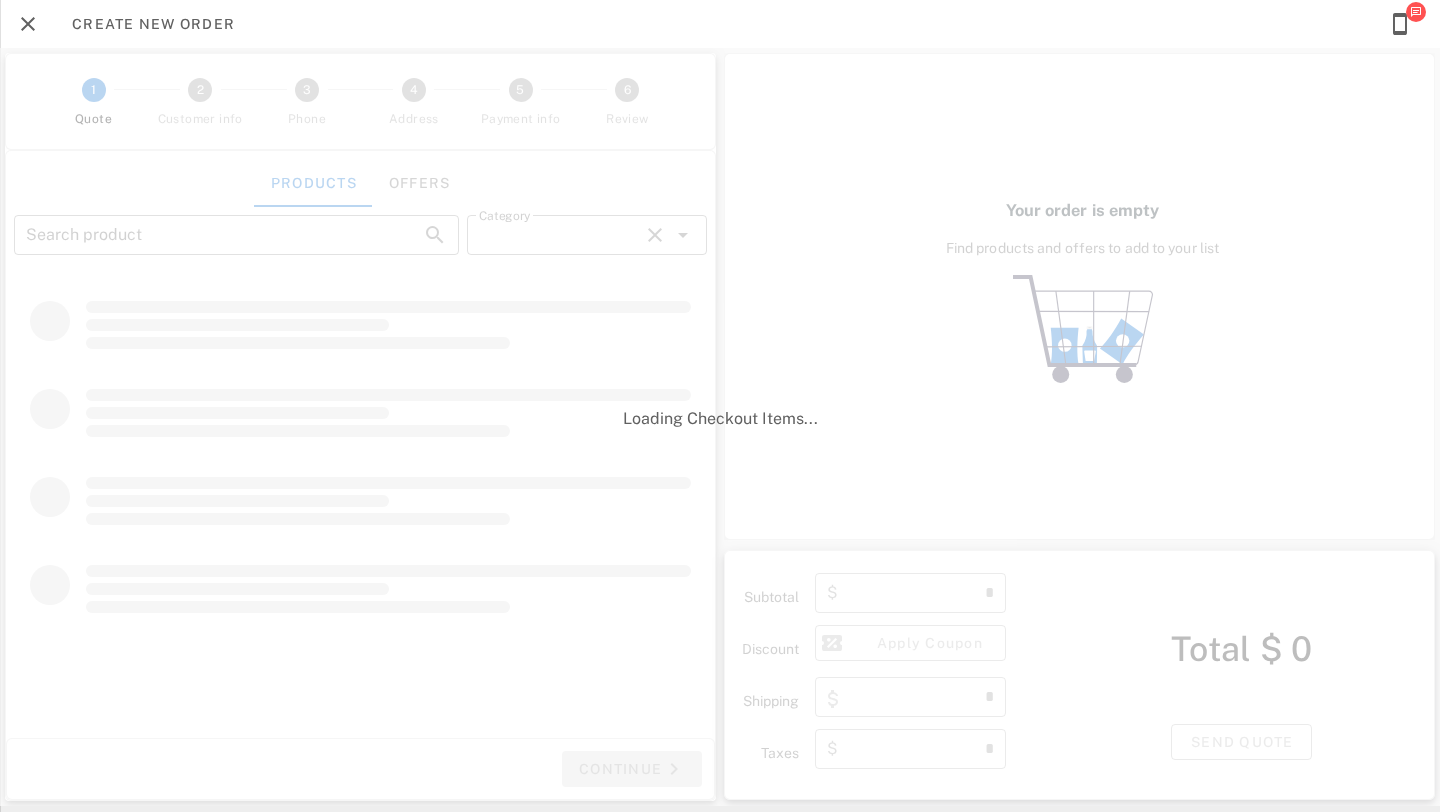 type on "**********" 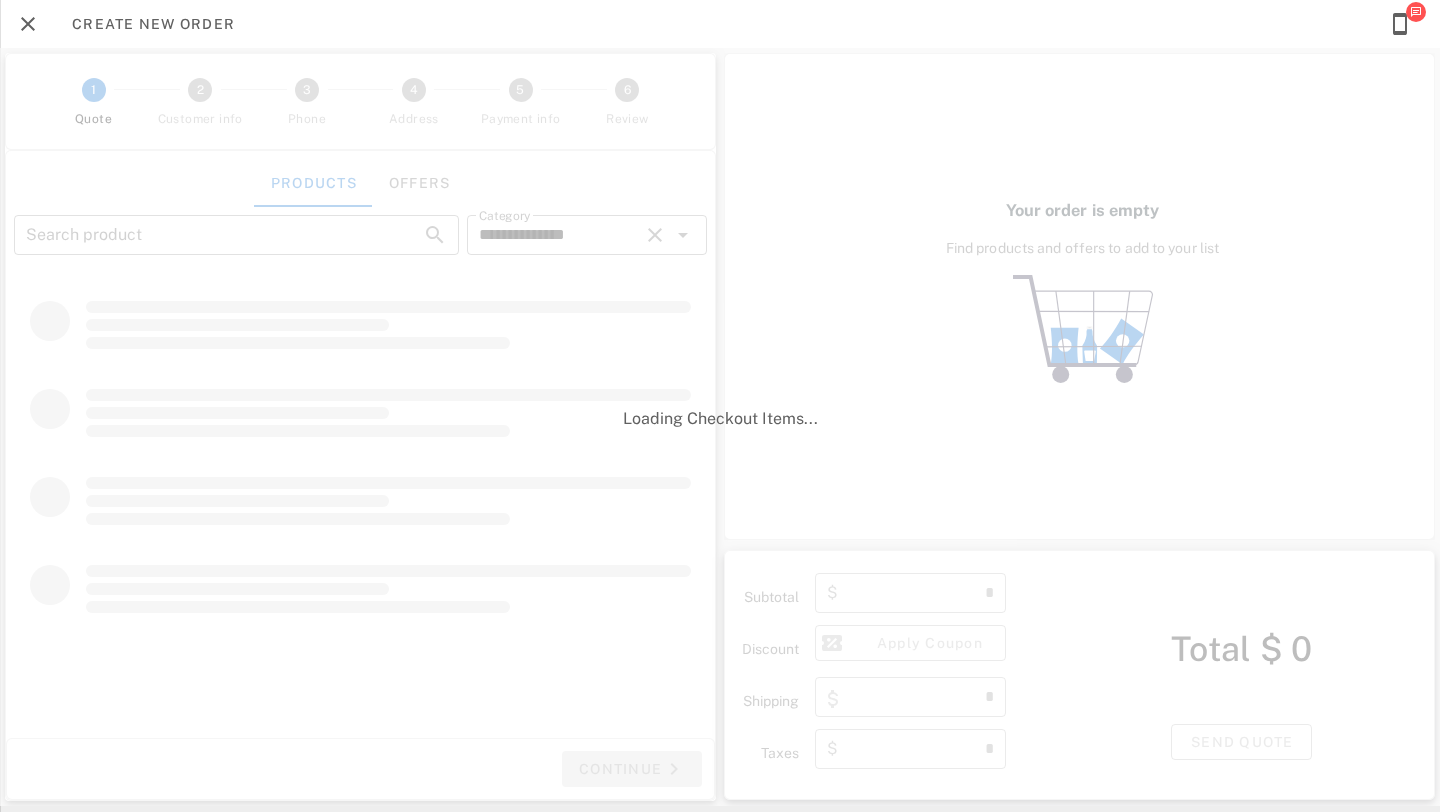 type on "*****" 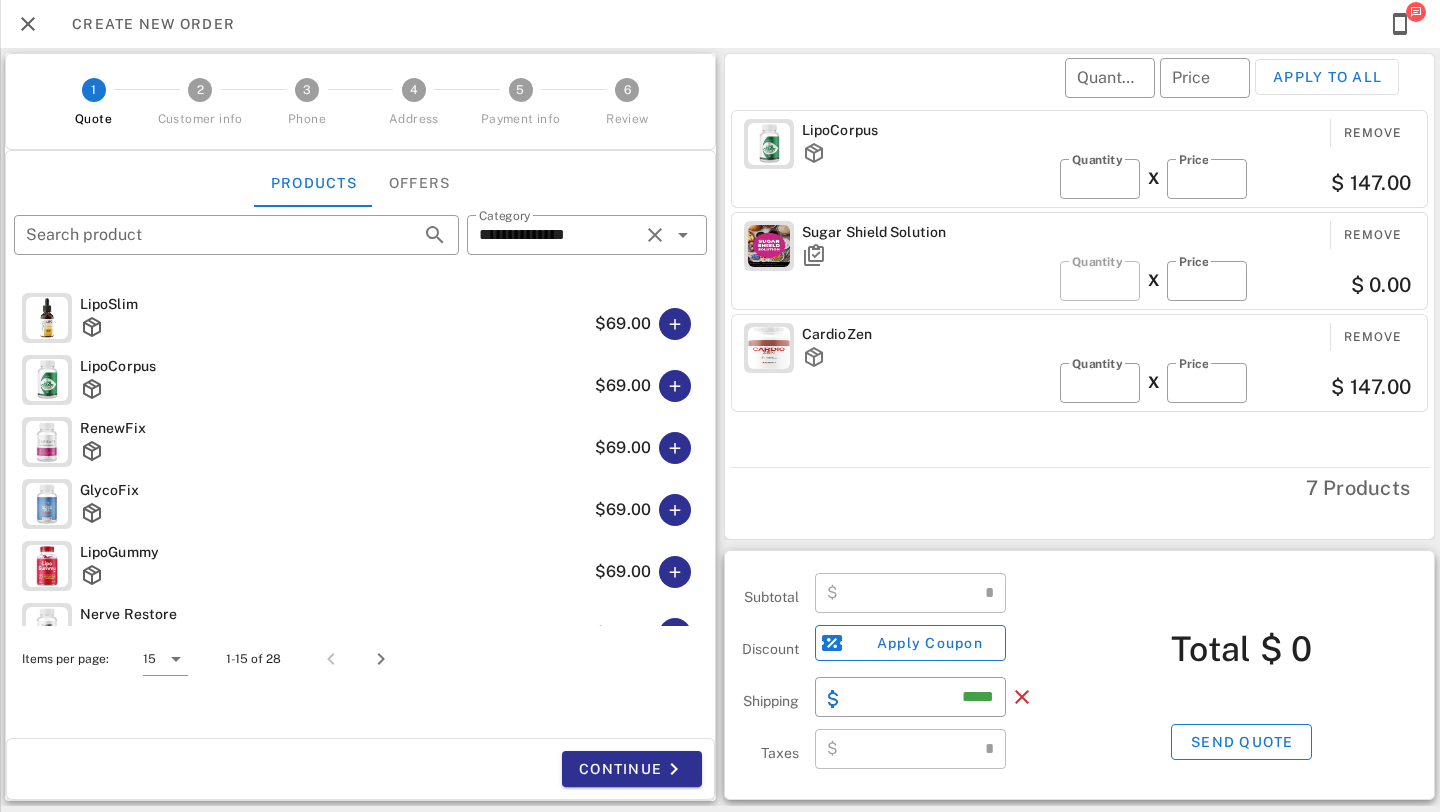 type on "******" 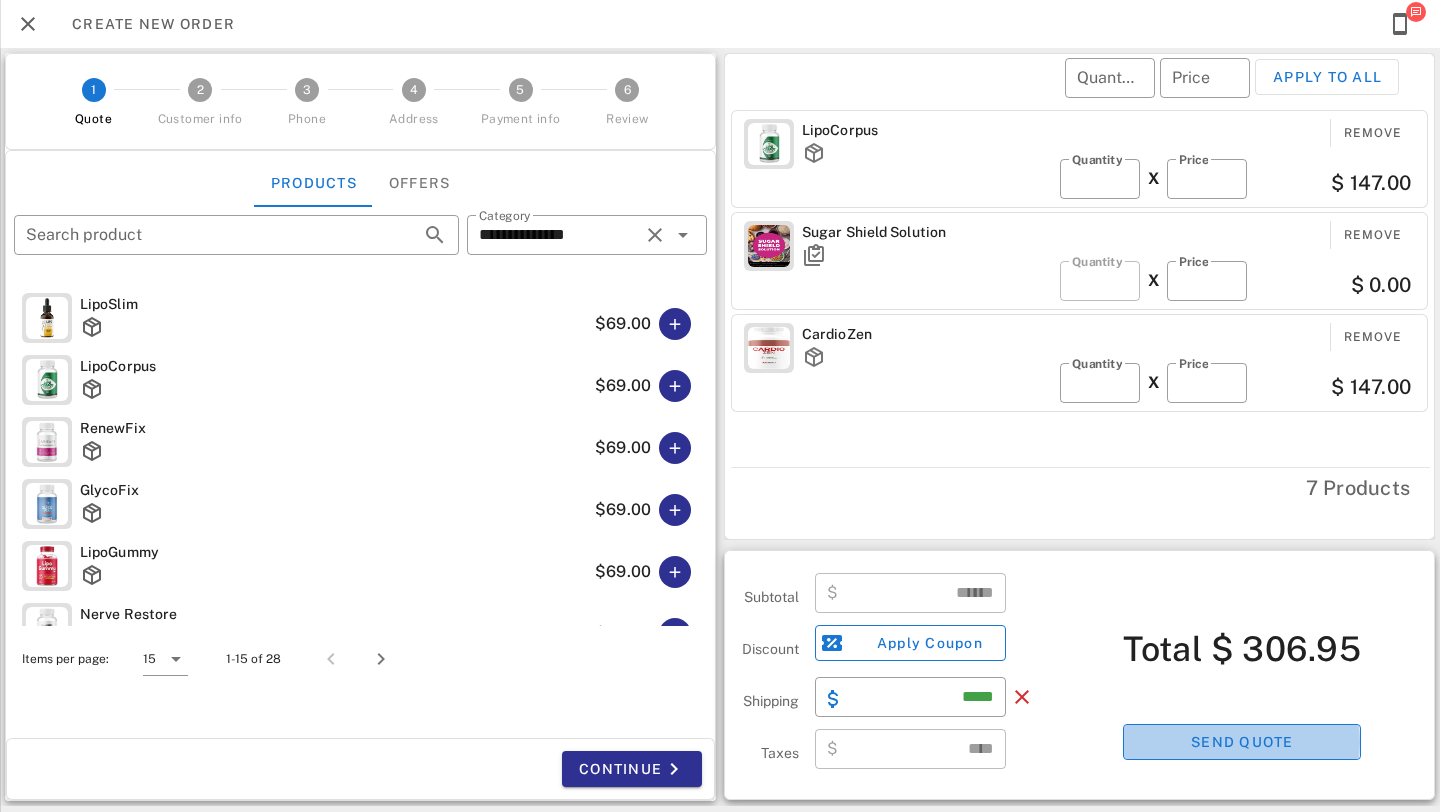 click on "Send quote" at bounding box center [1242, 742] 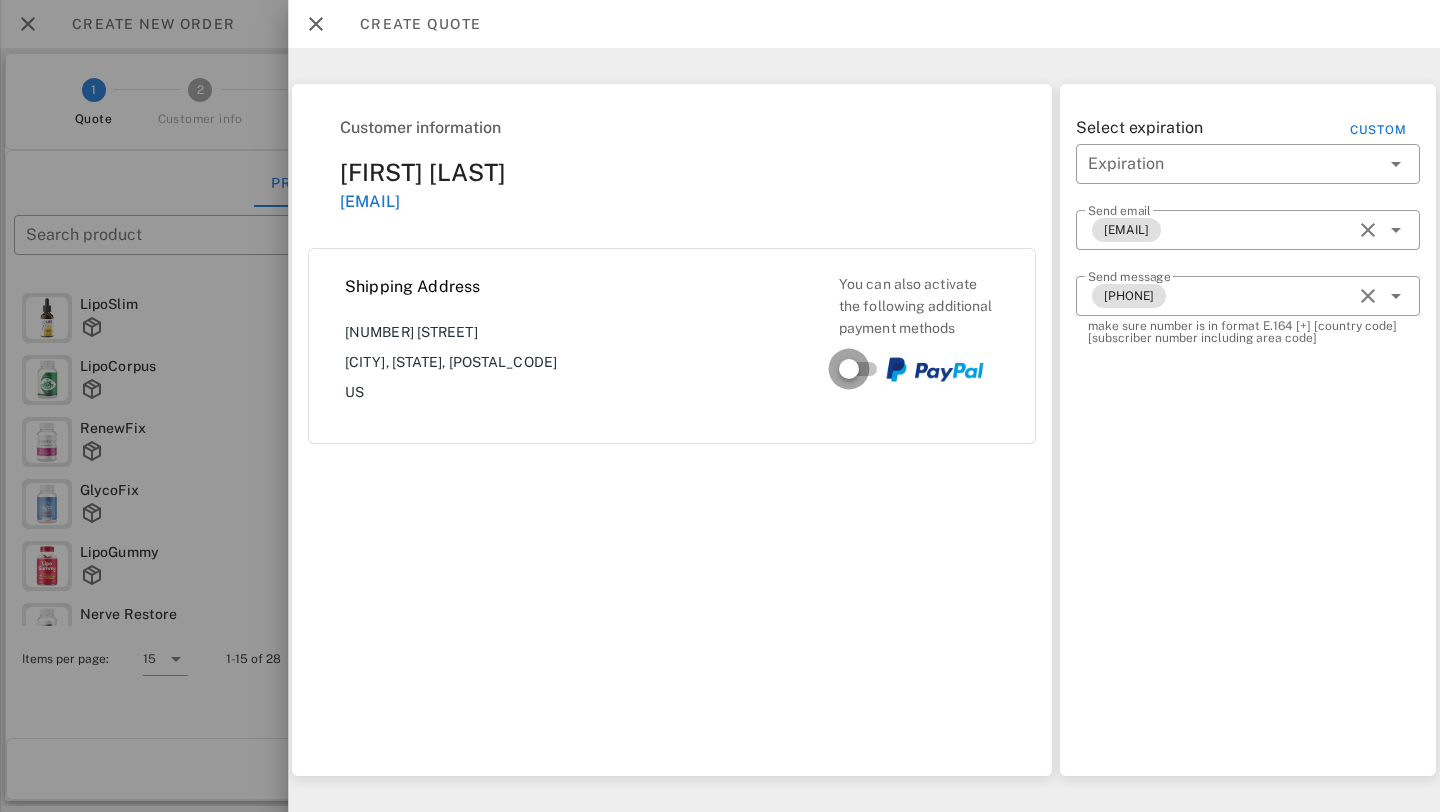 click at bounding box center [849, 369] 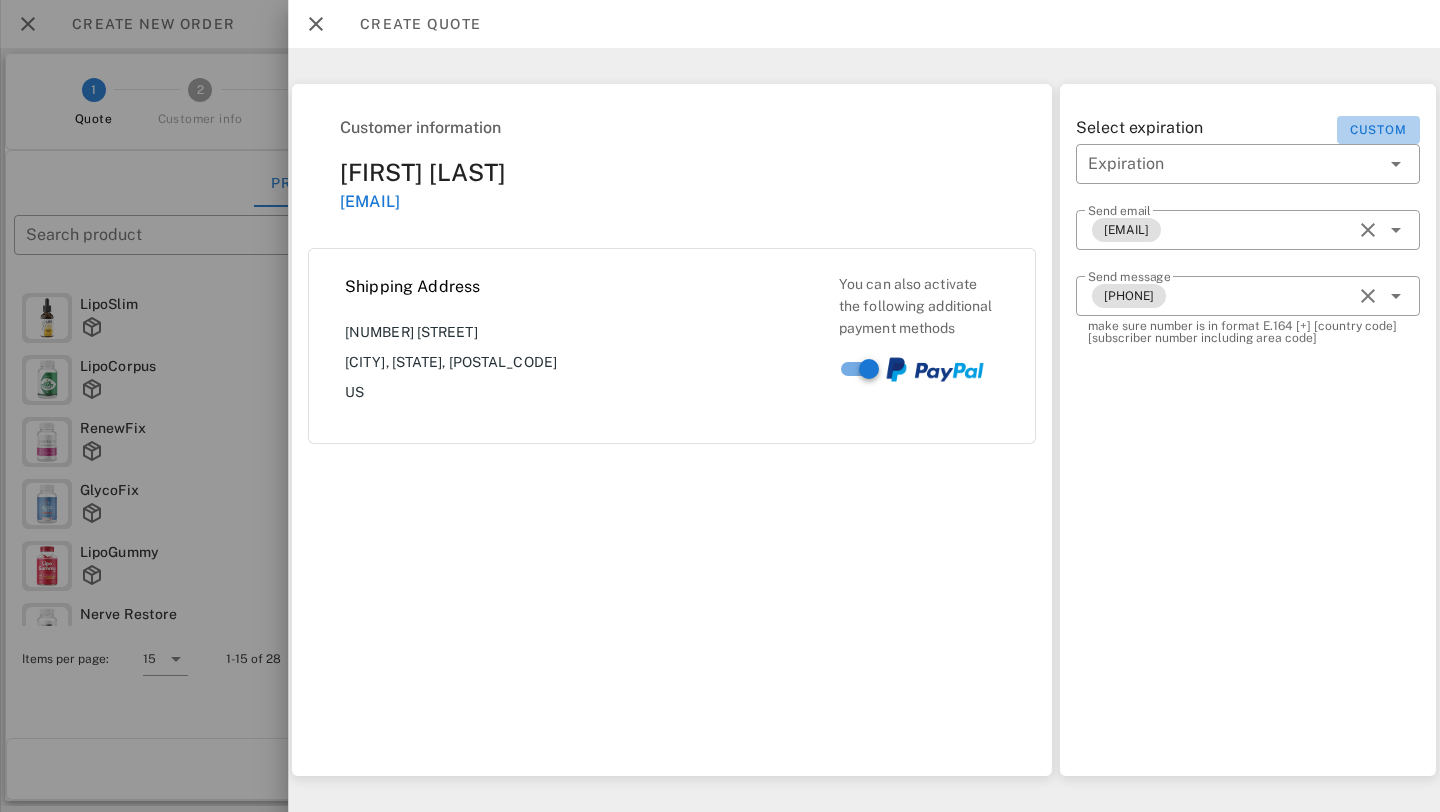 click on "Custom" at bounding box center [1378, 130] 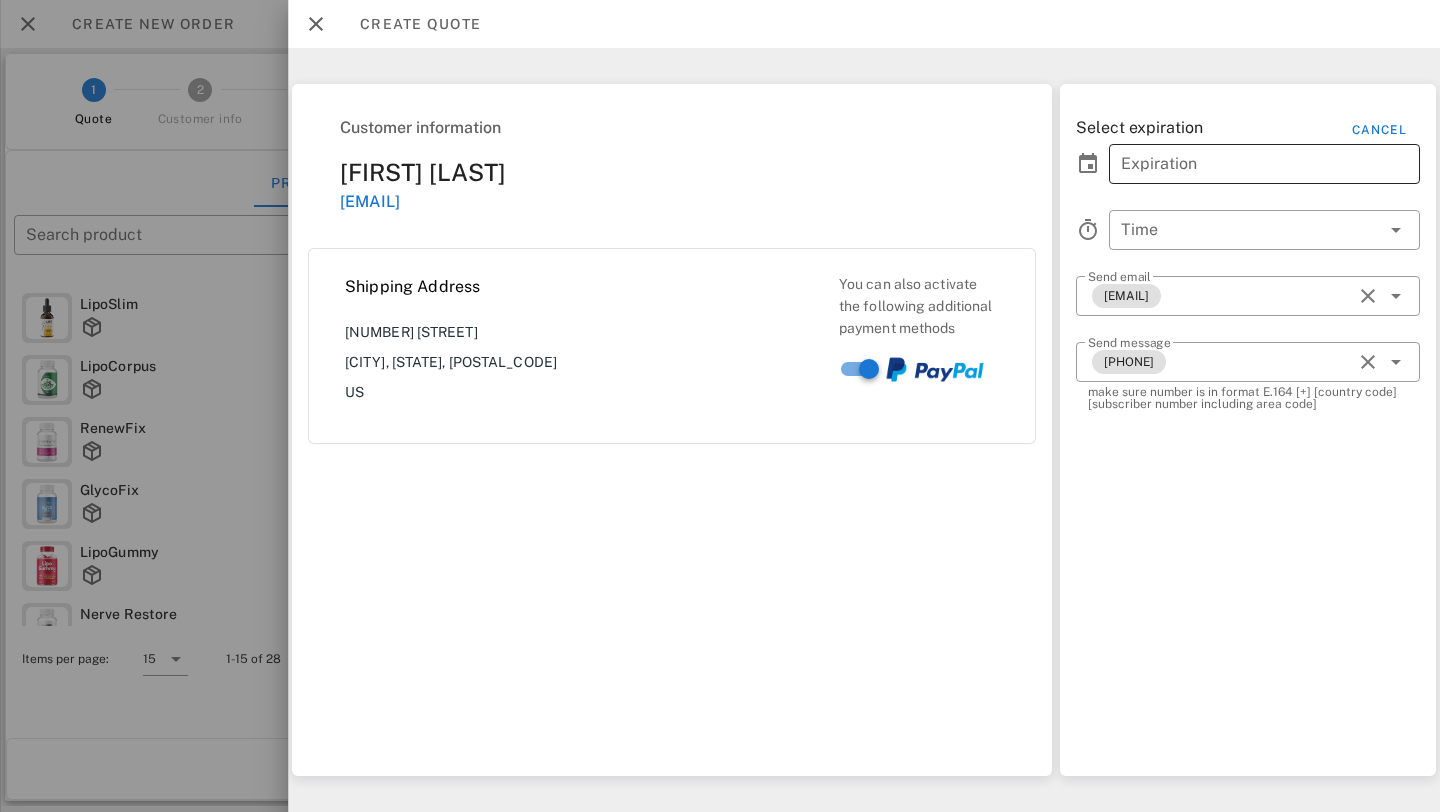 click at bounding box center [1394, 164] 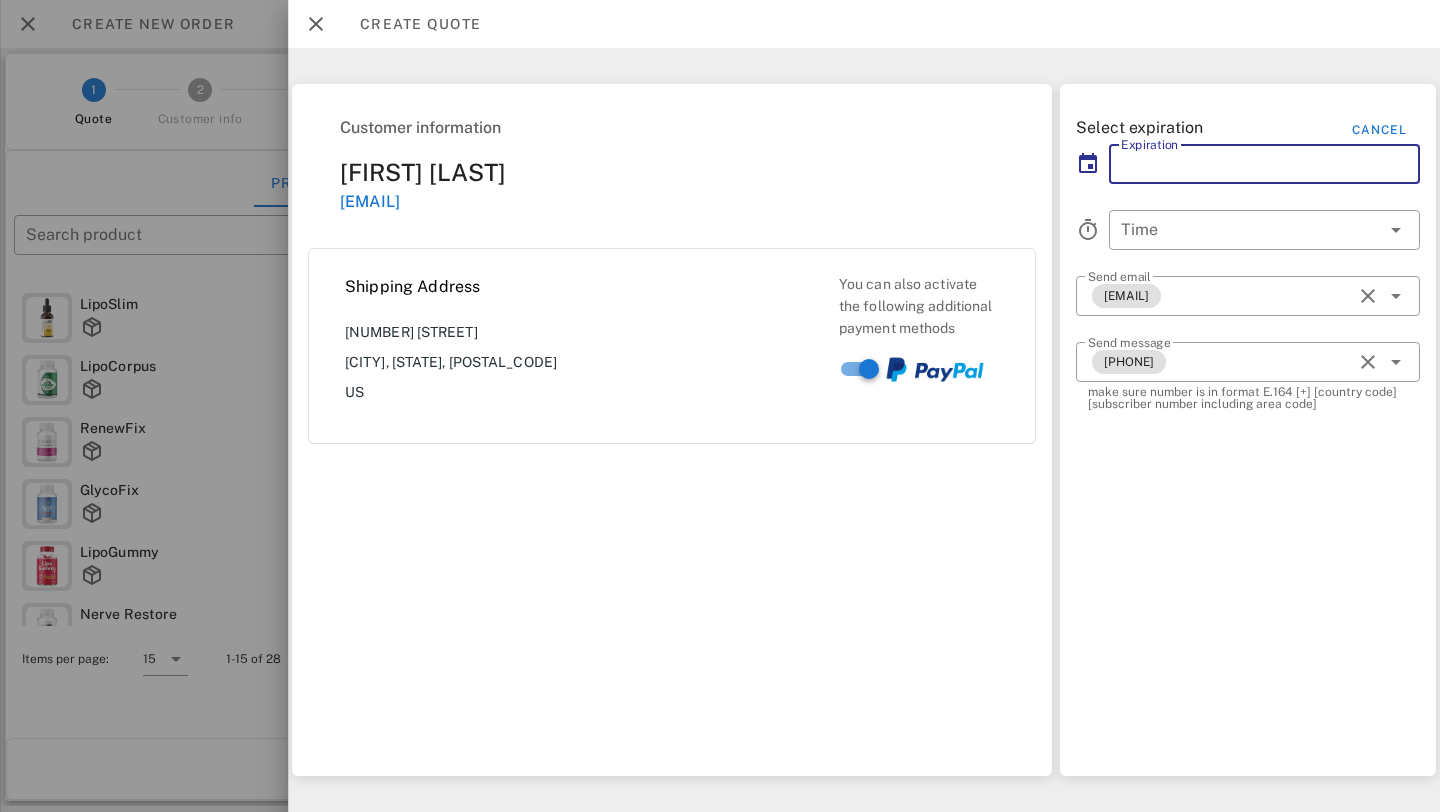 click on "Expiration" at bounding box center (1250, 164) 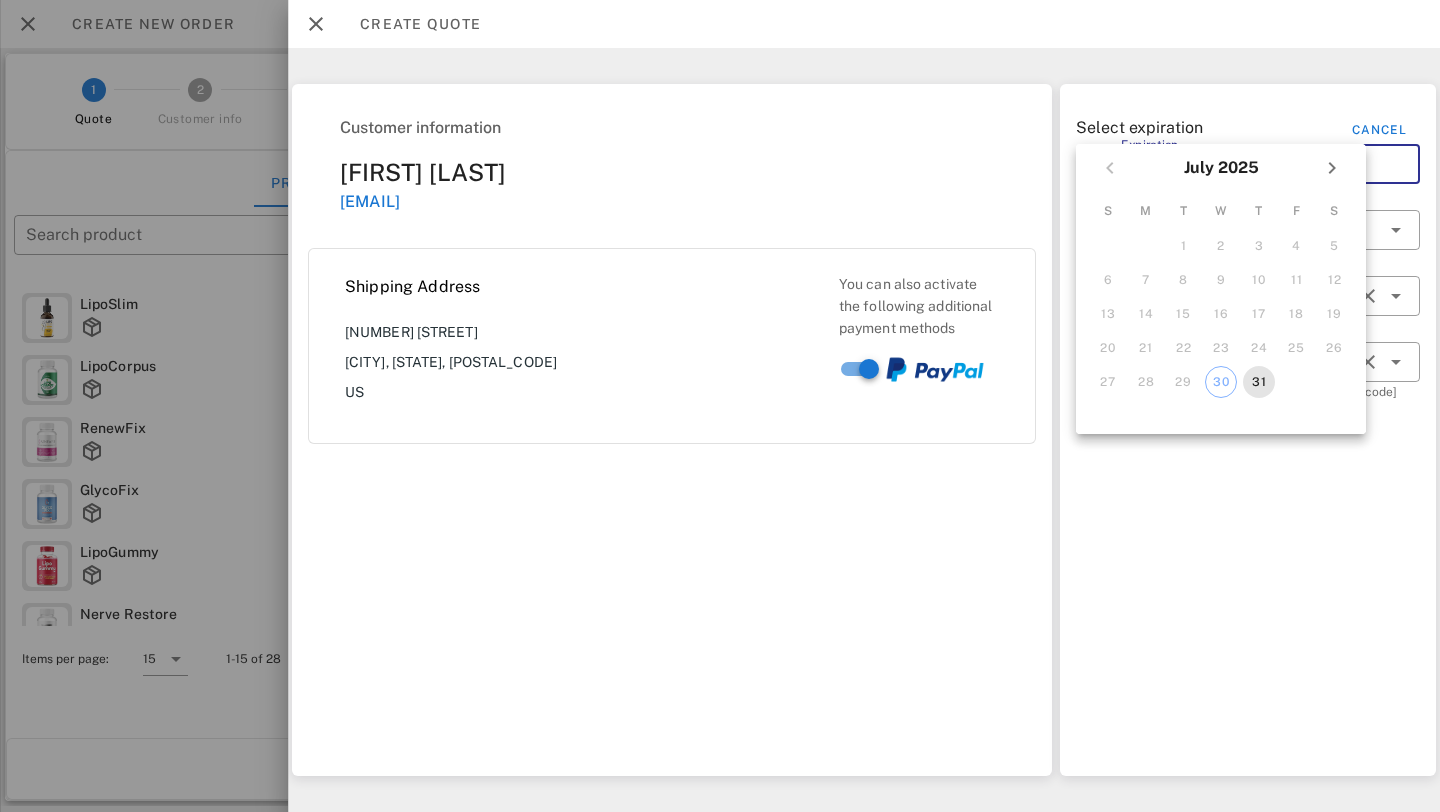 click on "31" at bounding box center [1259, 382] 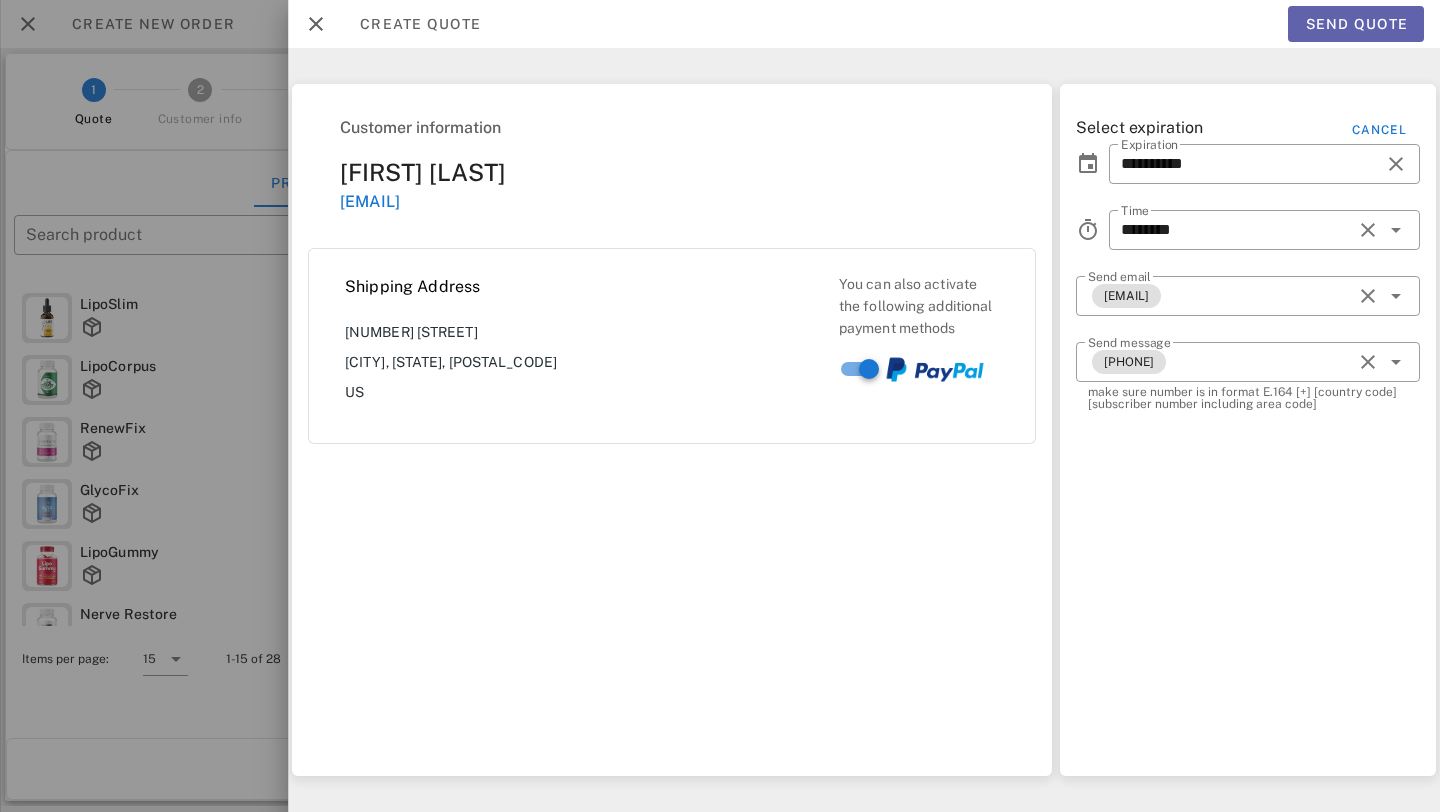 click on "Send quote" at bounding box center (1356, 24) 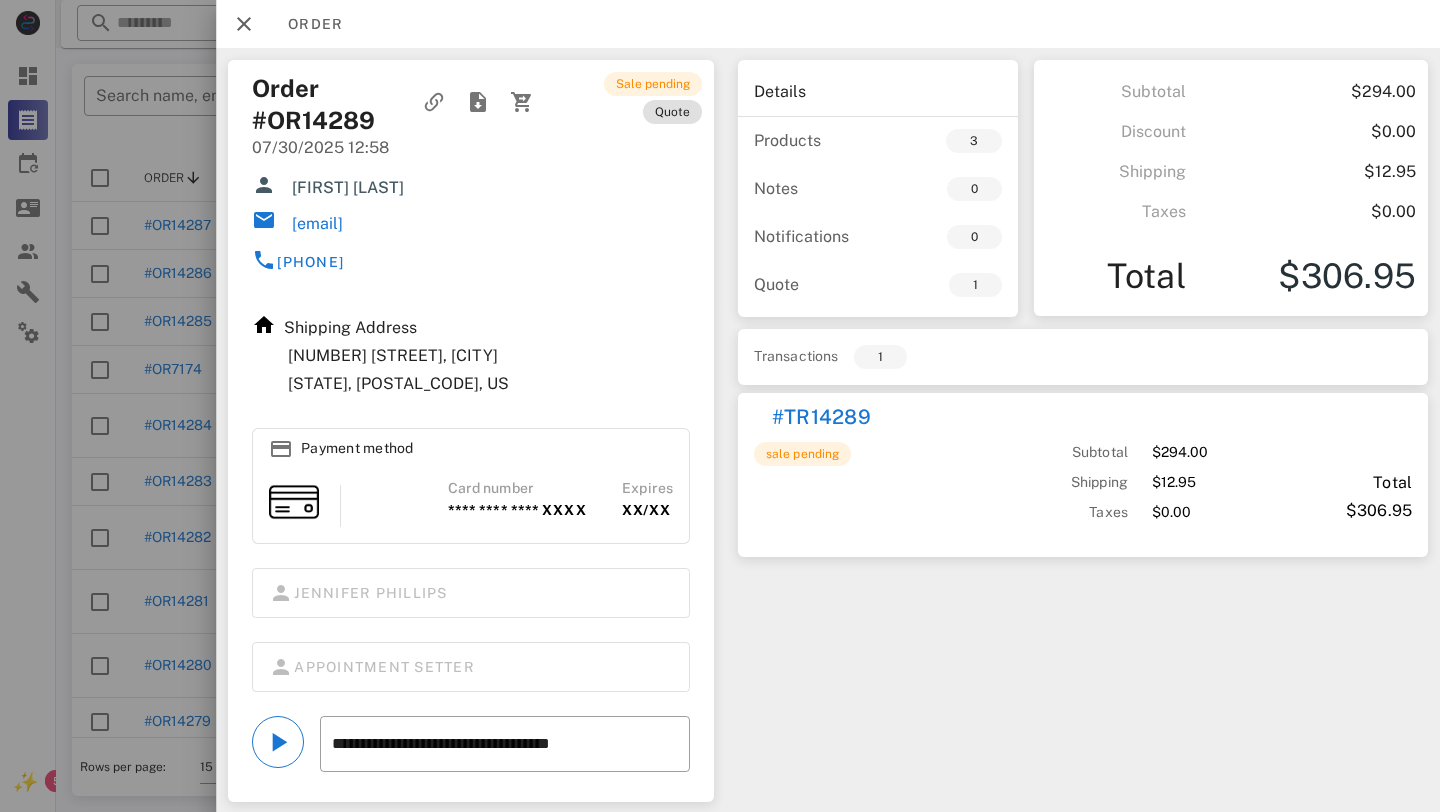click on "[EMAIL]" at bounding box center [317, 224] 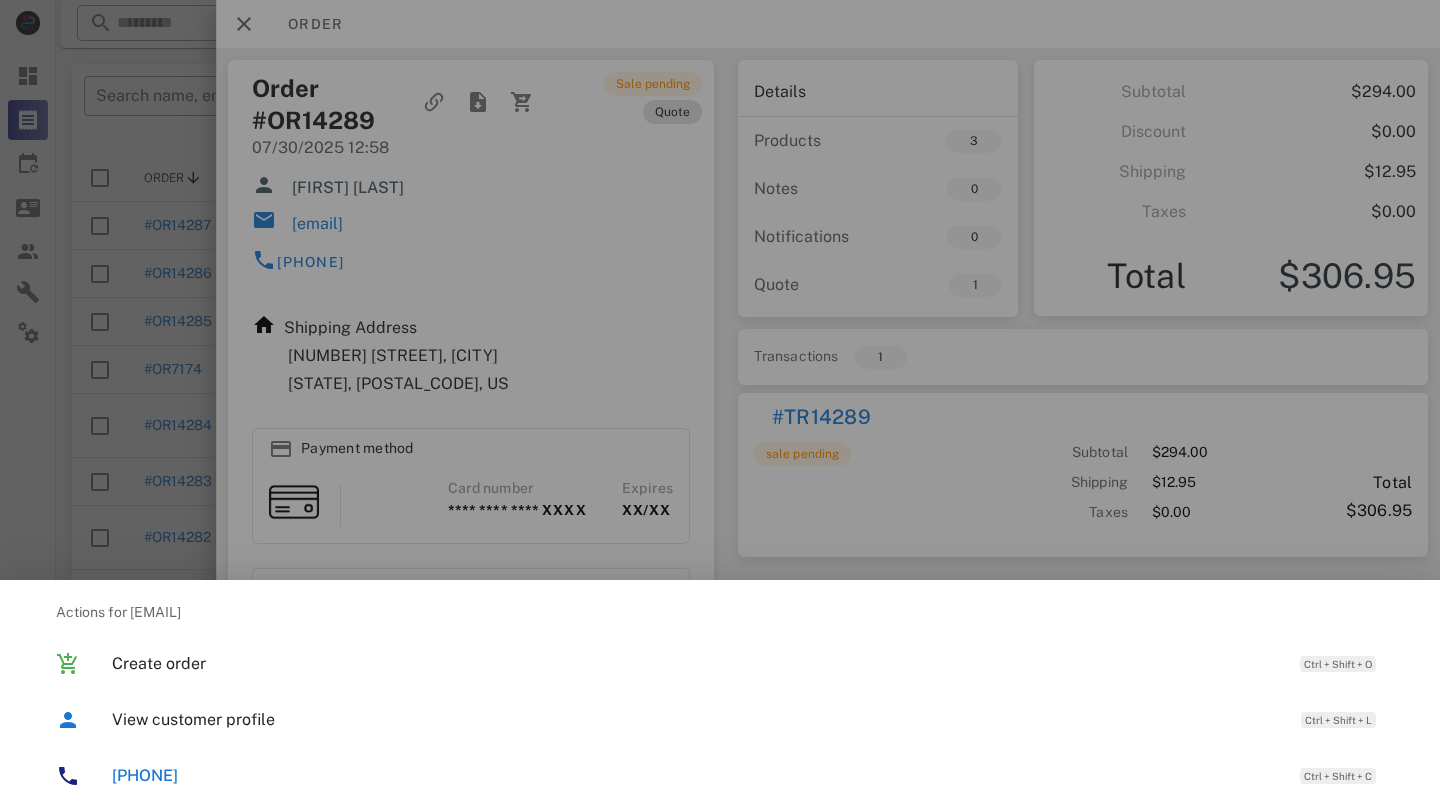 click at bounding box center [720, 406] 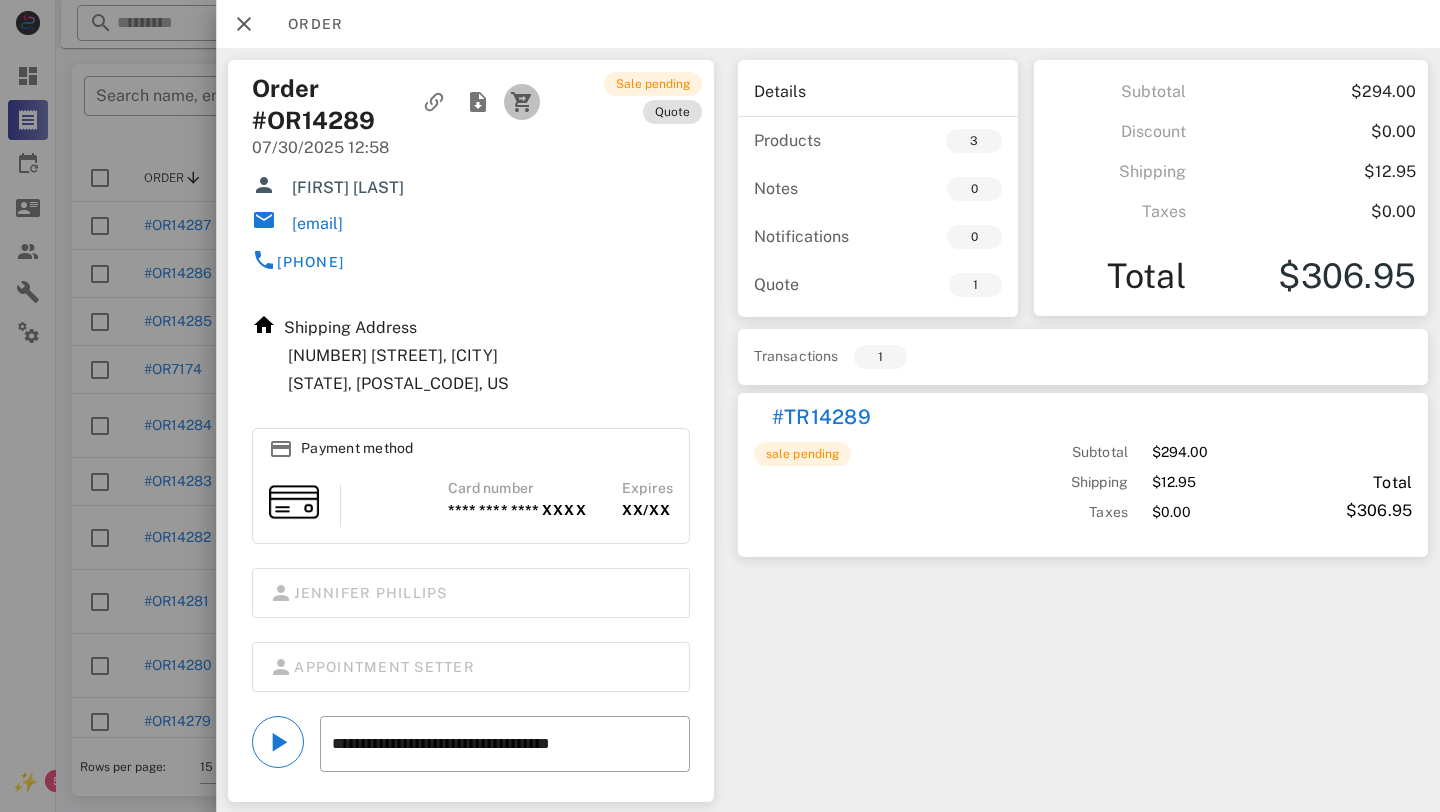click at bounding box center (522, 102) 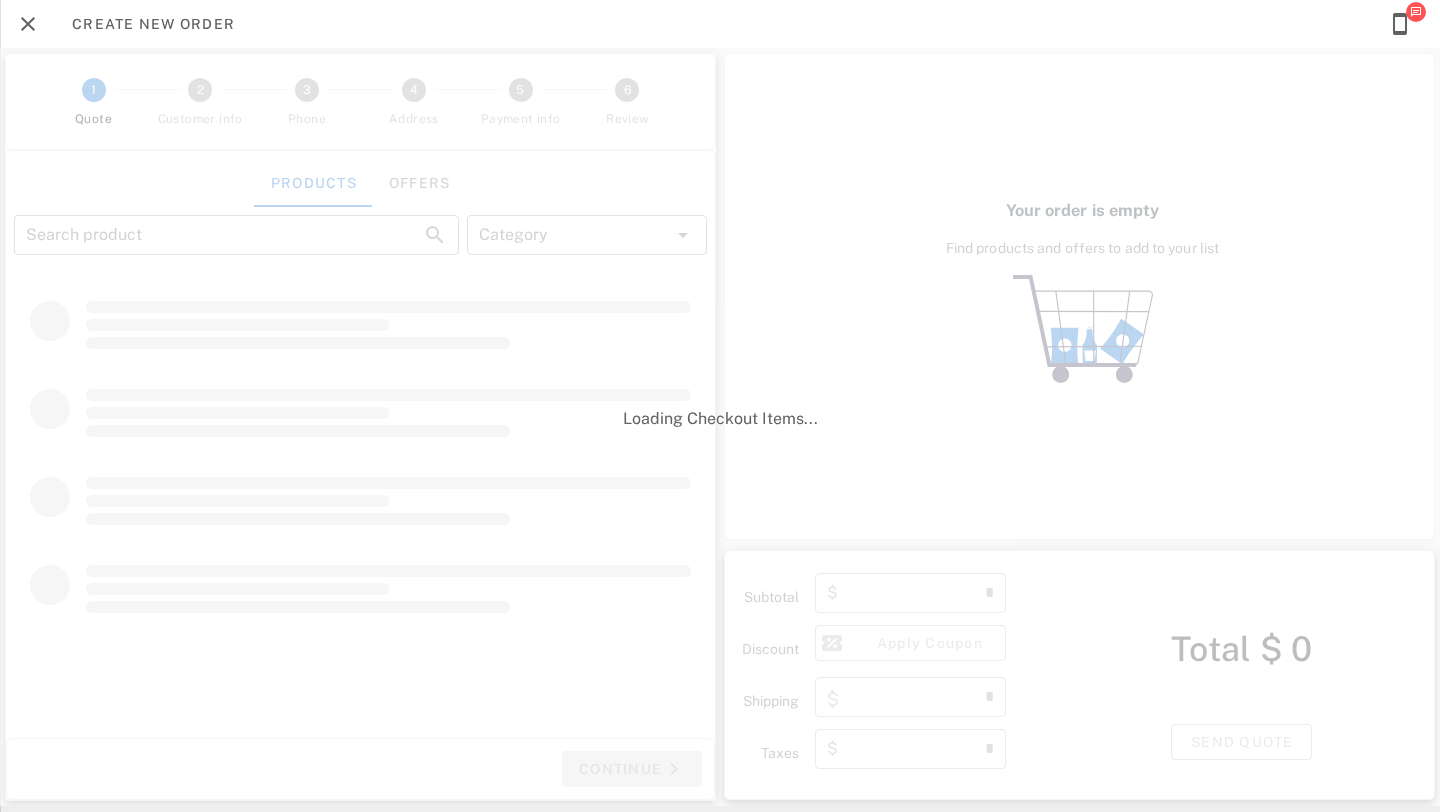 type on "**********" 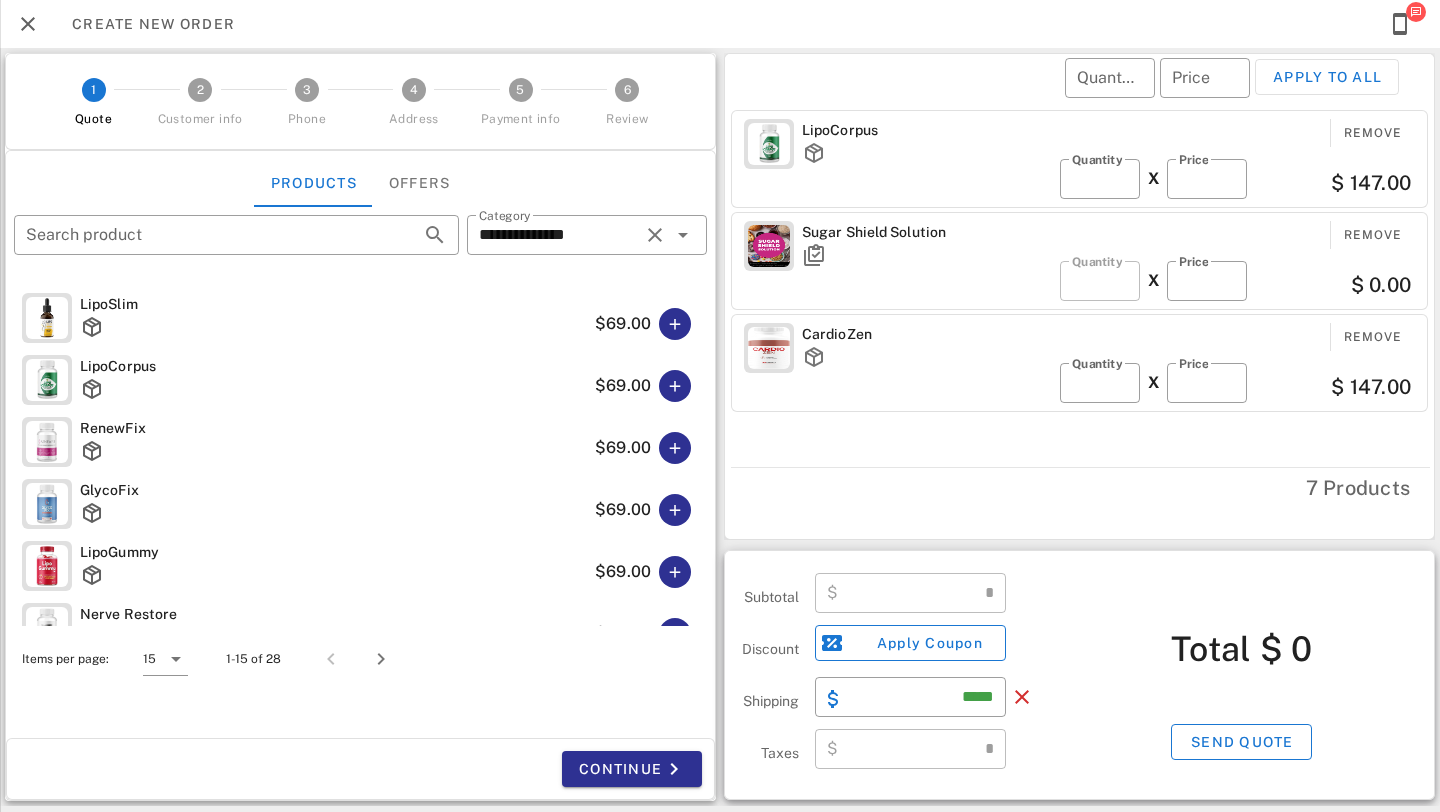 type on "******" 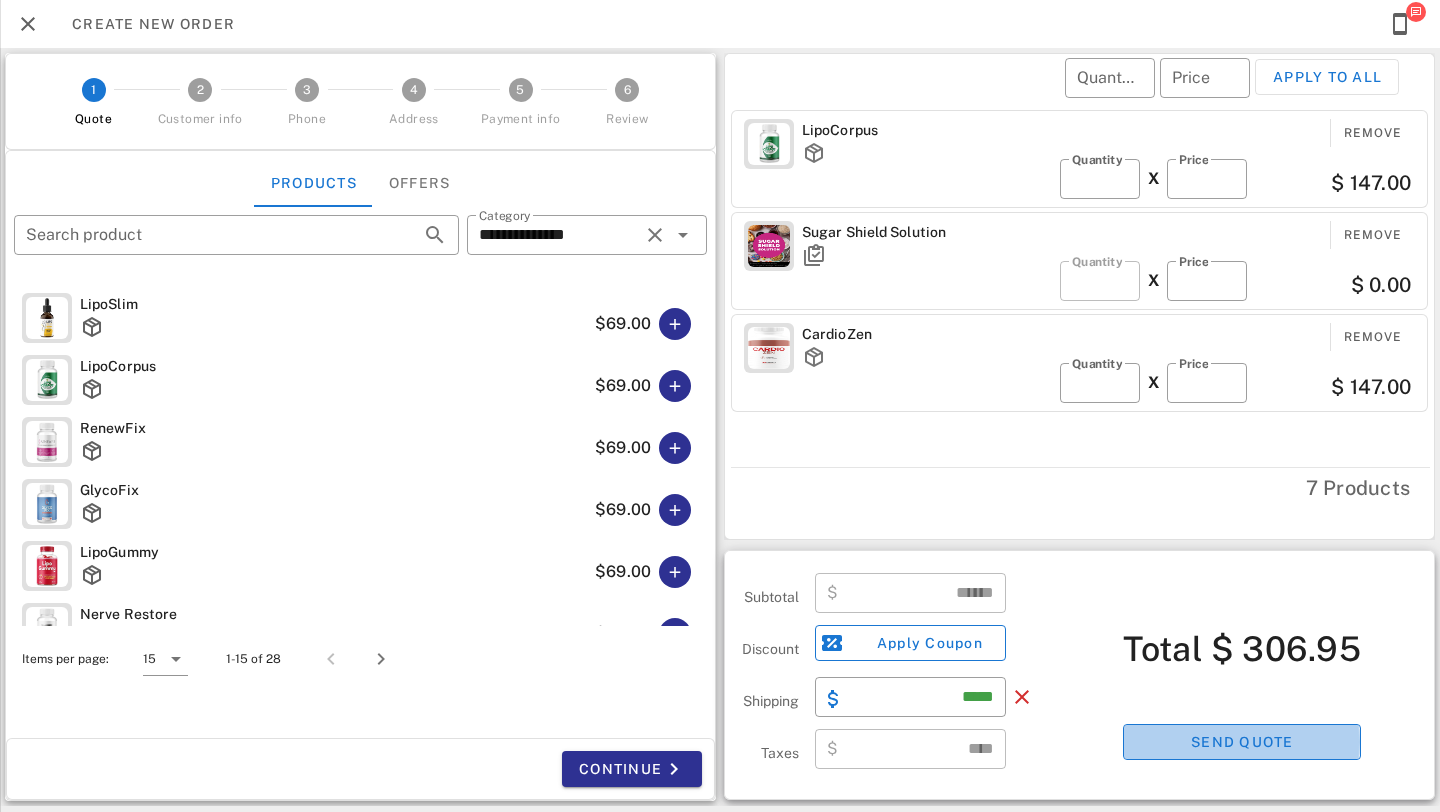 click on "Send quote" at bounding box center (1242, 742) 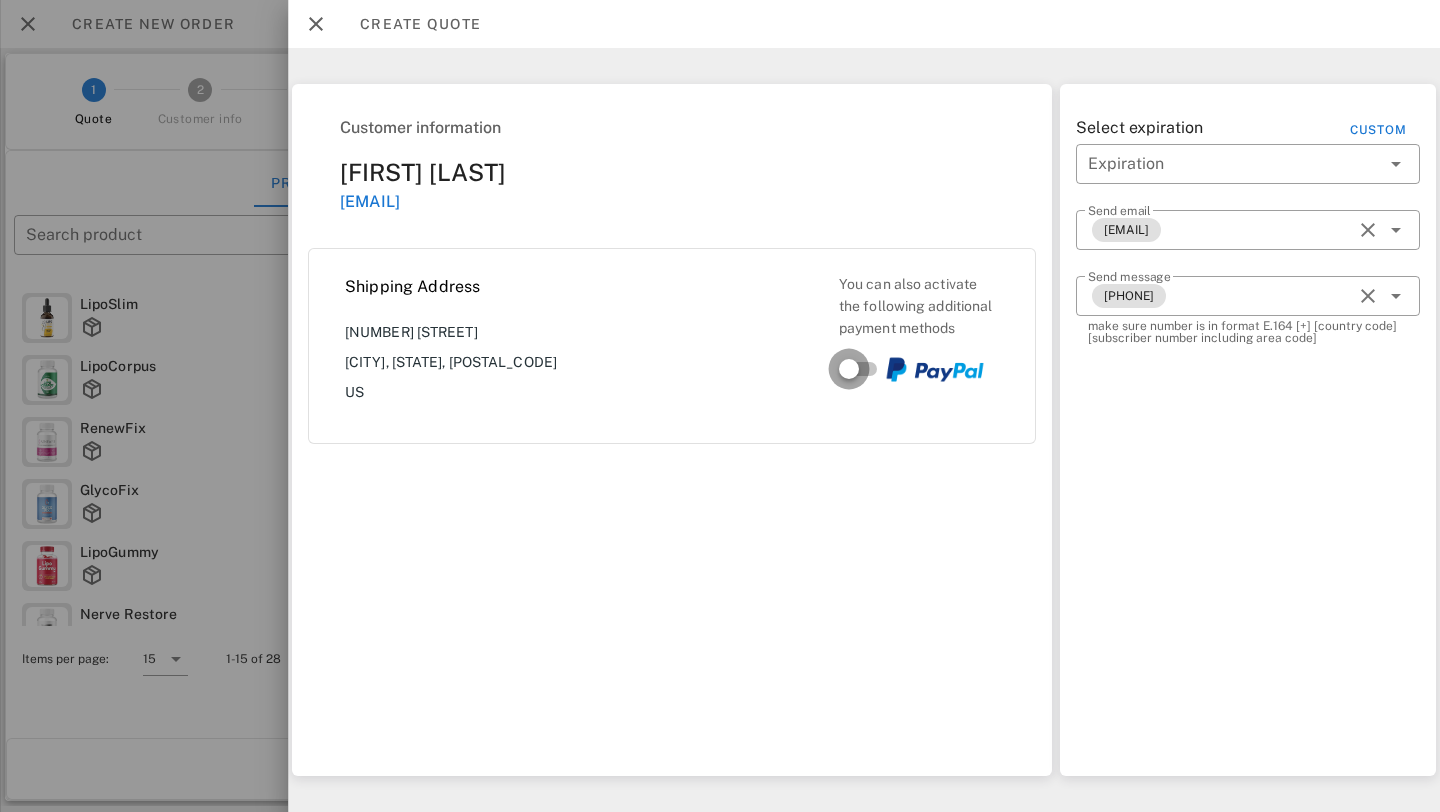 click at bounding box center (849, 369) 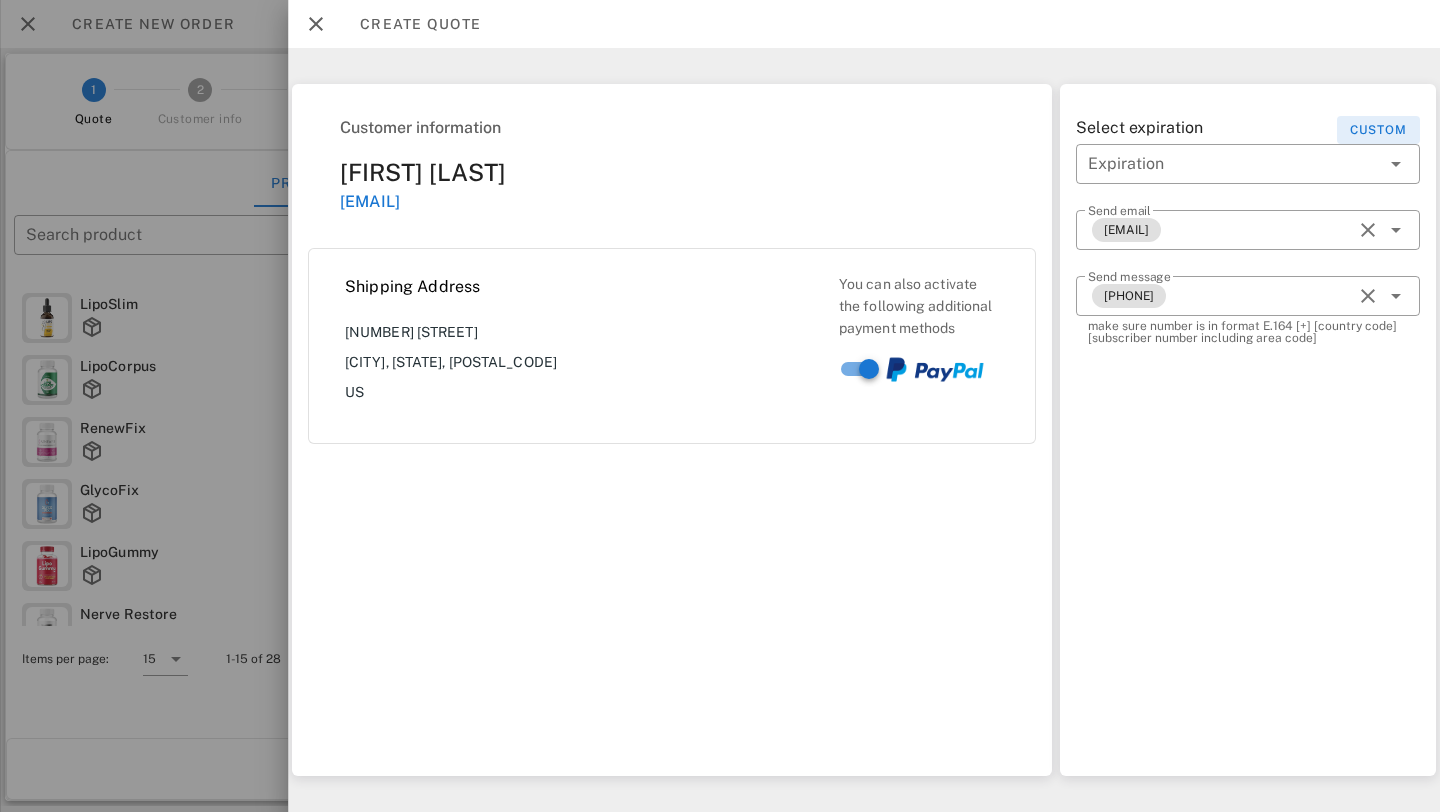 click on "Custom" at bounding box center [1378, 130] 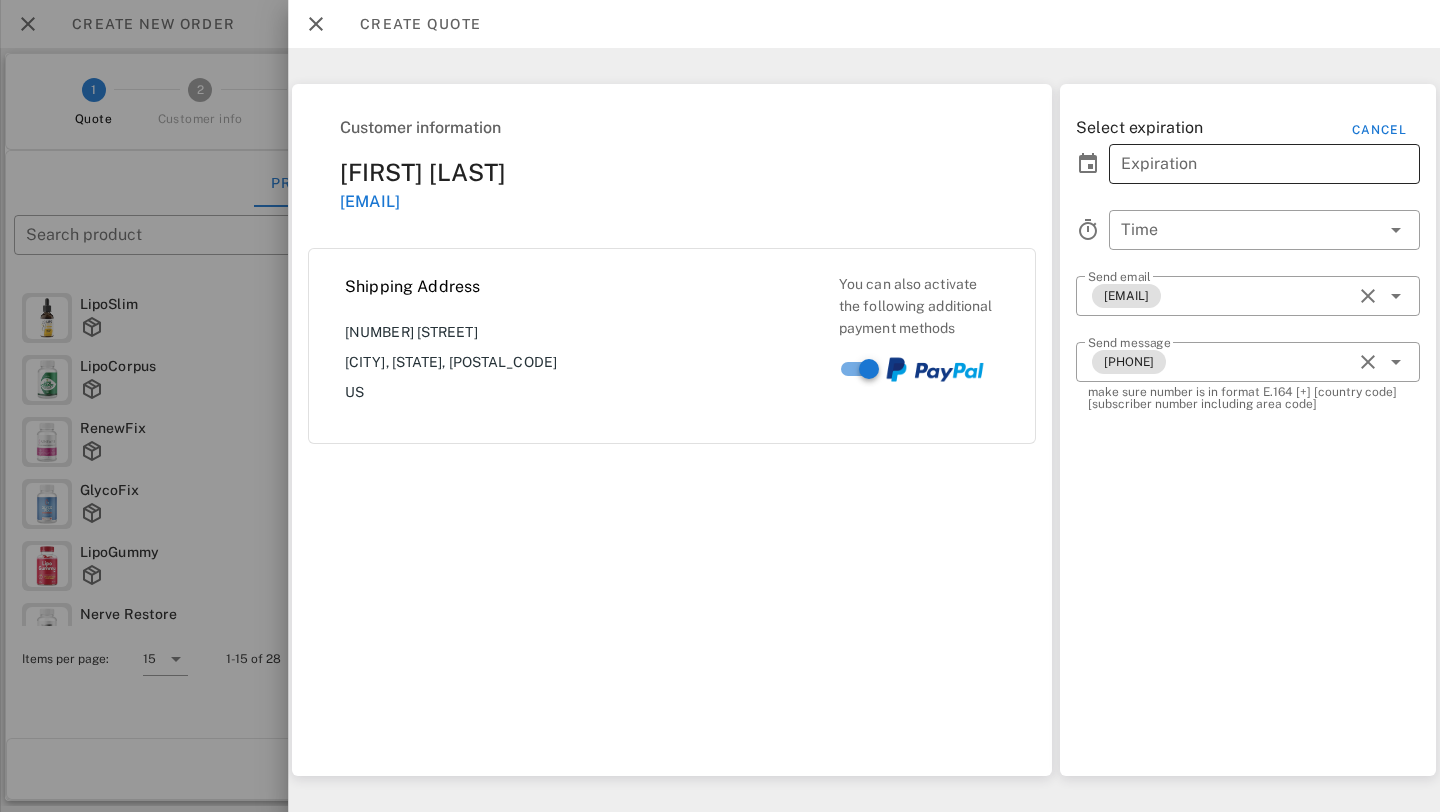 click on "Expiration" at bounding box center (1250, 164) 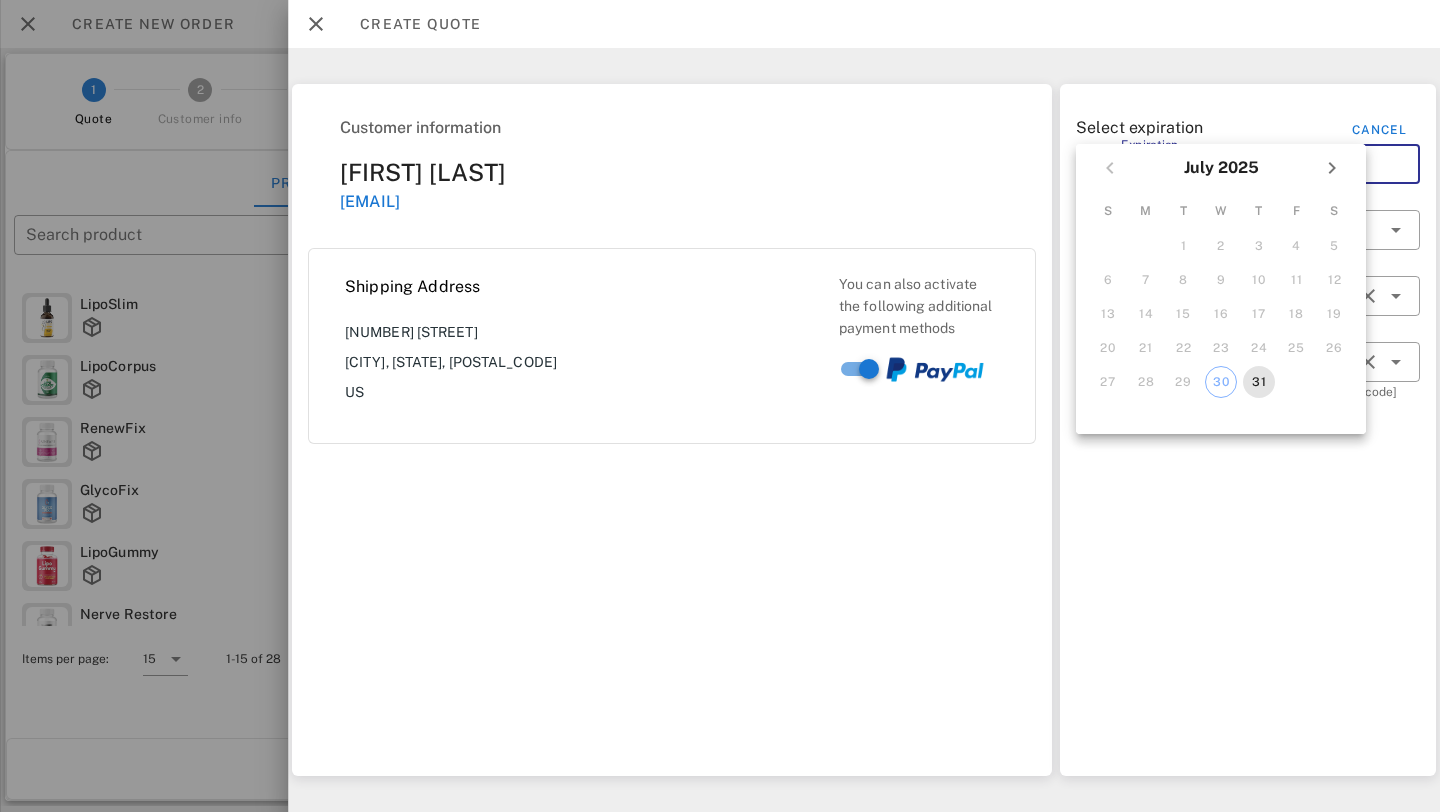 click on "31" at bounding box center [1259, 382] 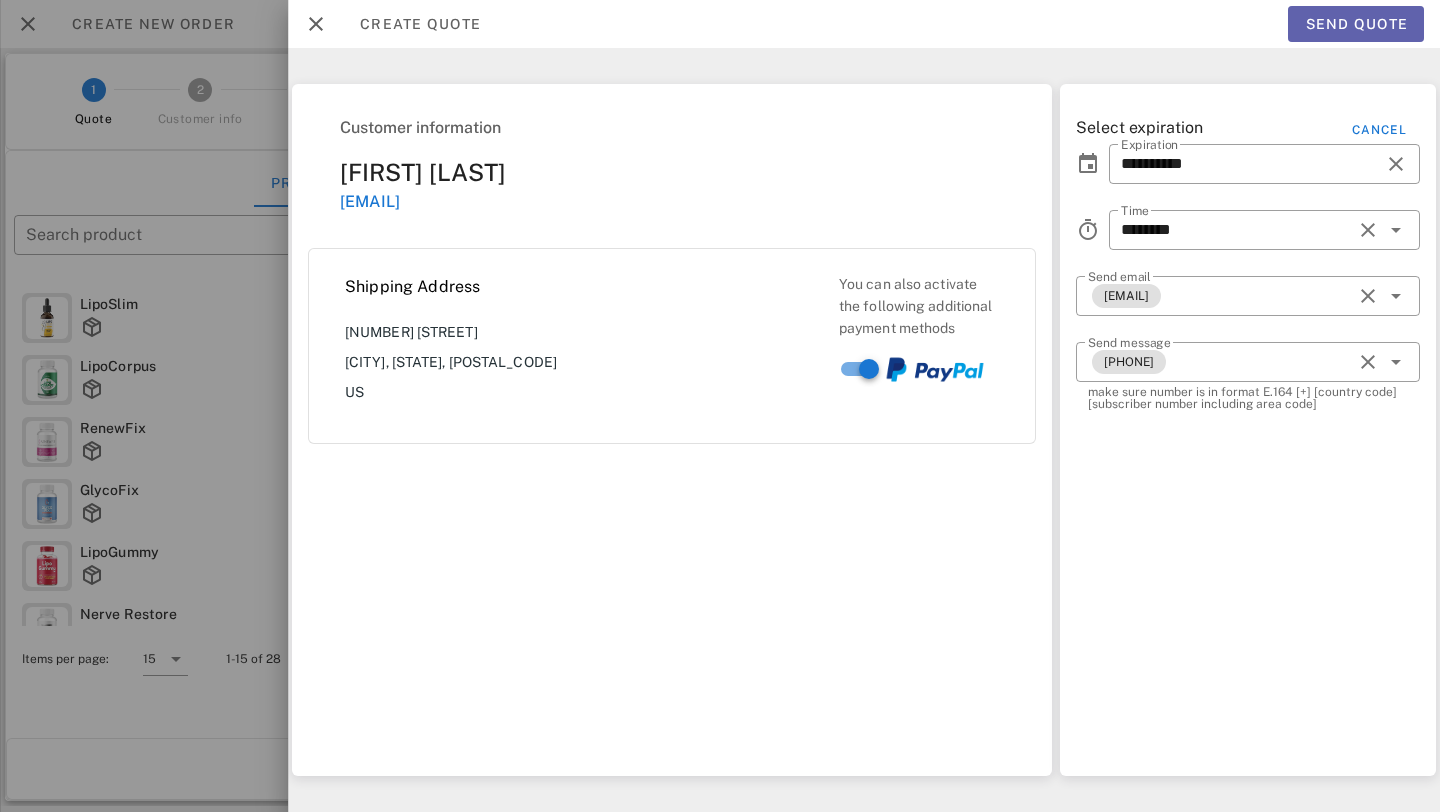 click on "Send quote" at bounding box center (1356, 24) 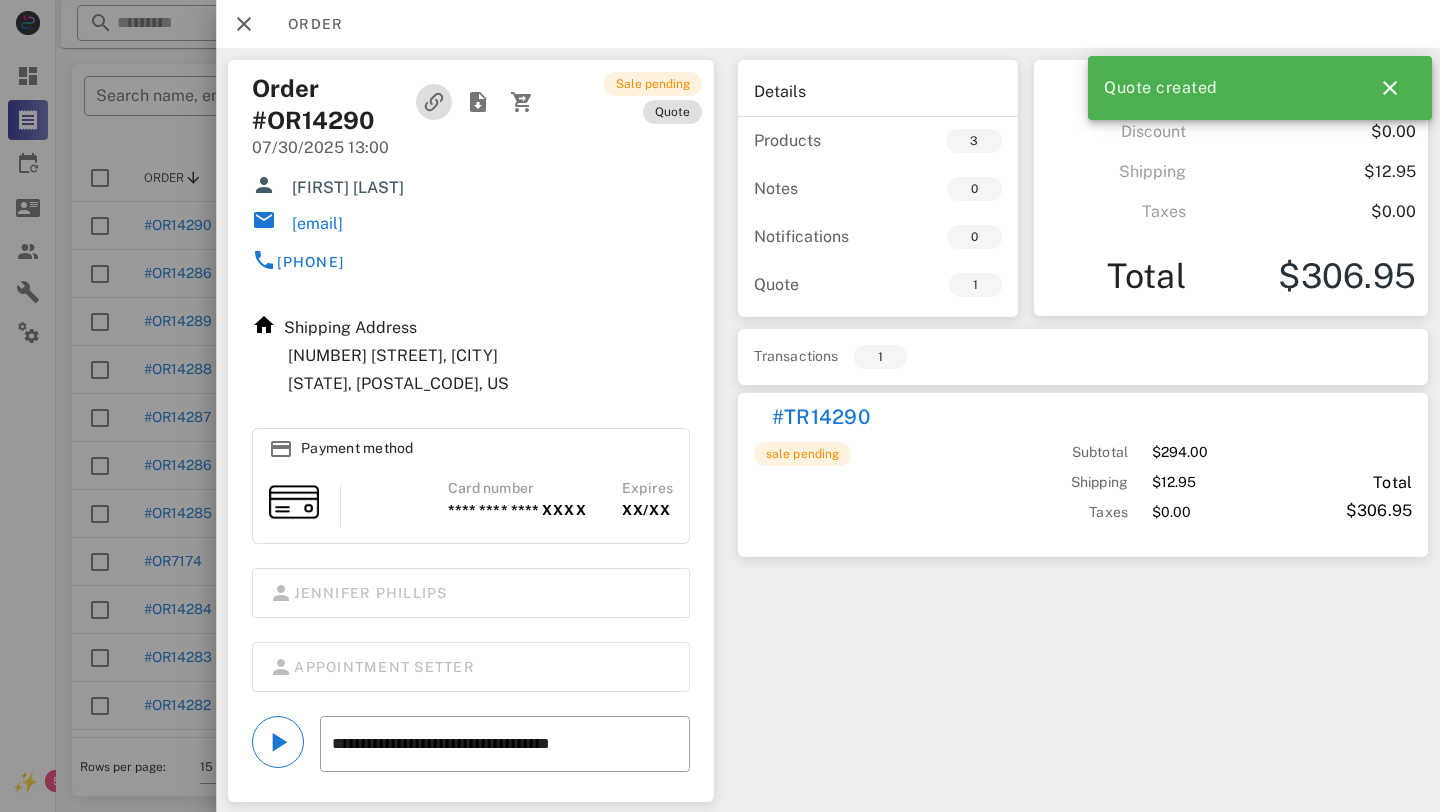 click at bounding box center [434, 102] 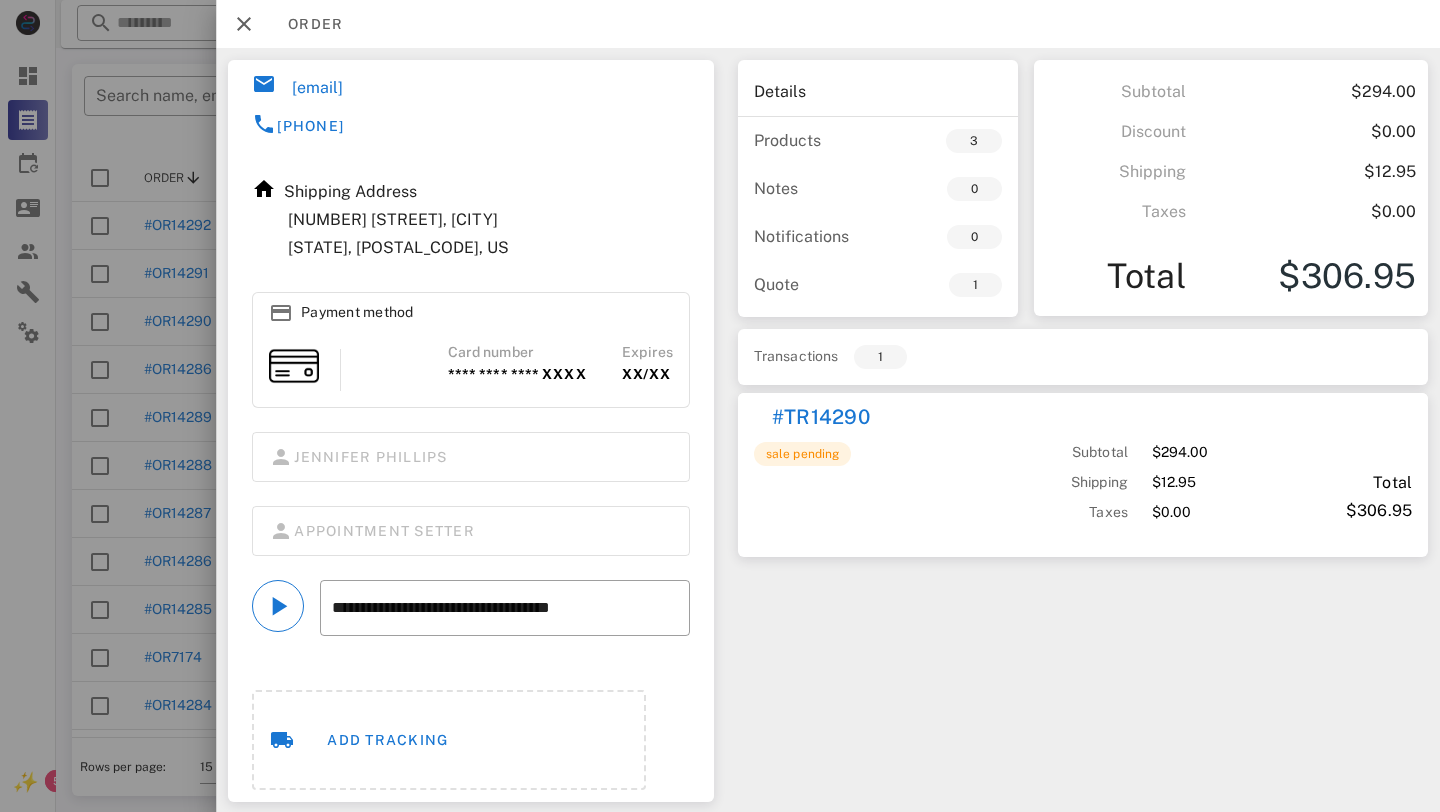 scroll, scrollTop: 0, scrollLeft: 0, axis: both 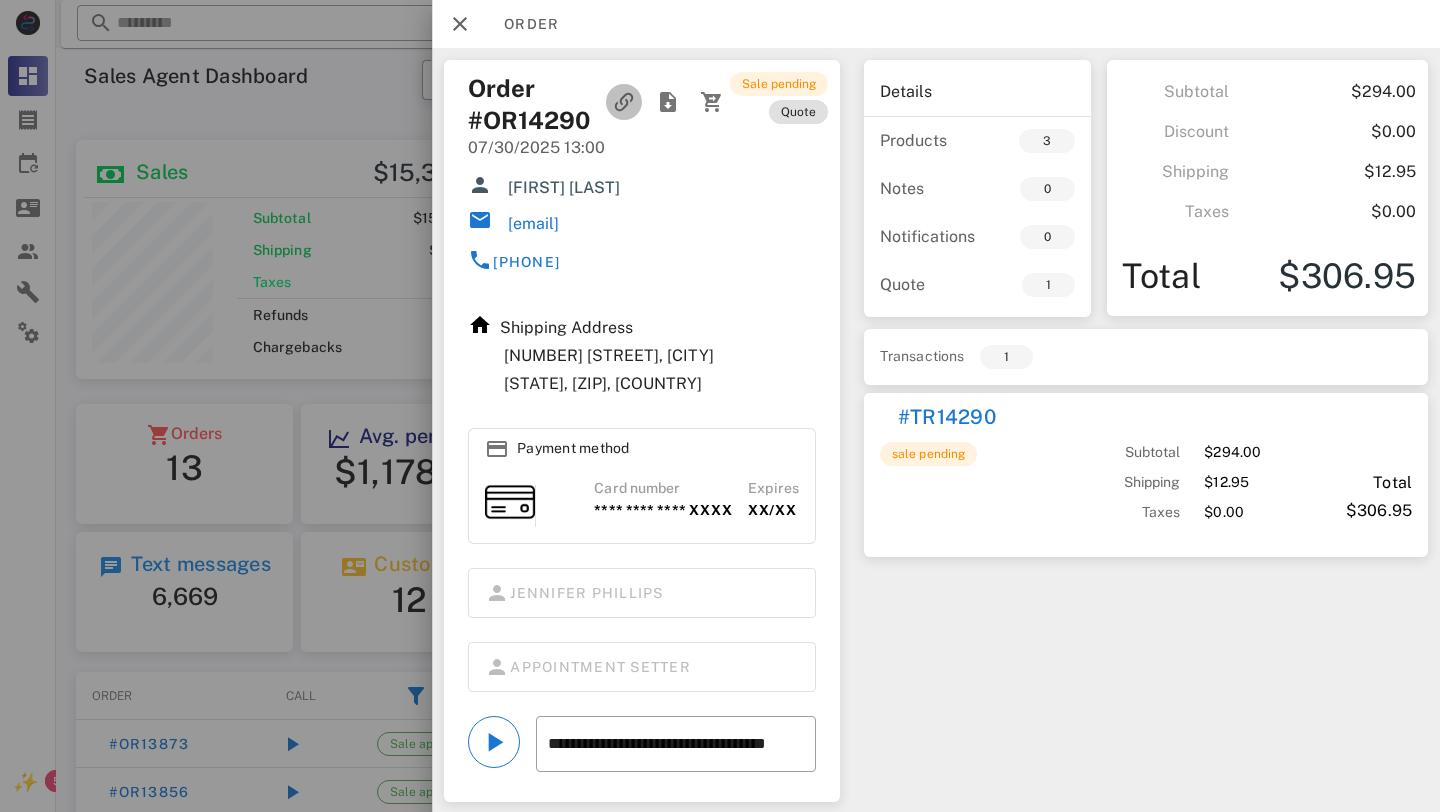 click at bounding box center [624, 102] 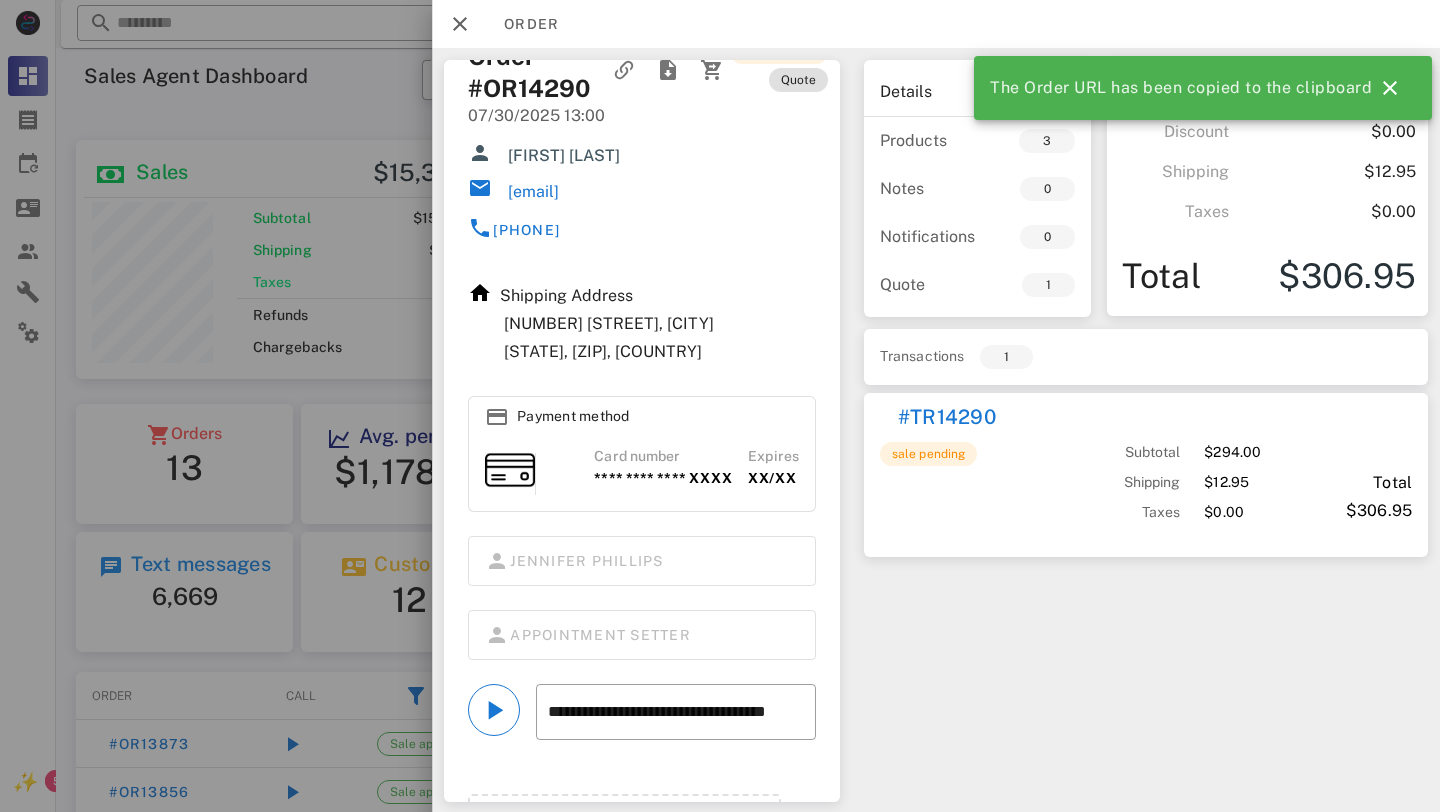 scroll, scrollTop: 0, scrollLeft: 0, axis: both 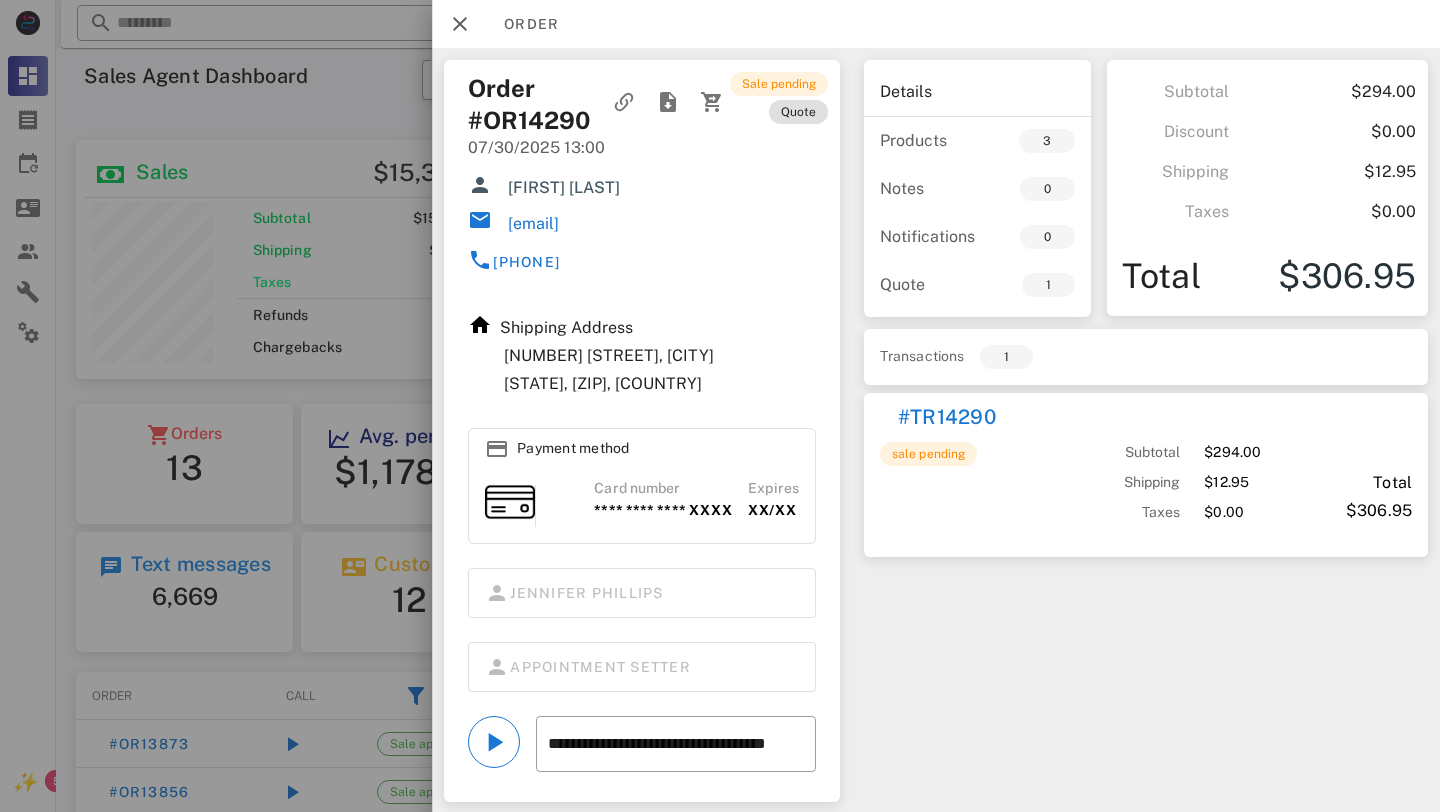 click on "[EMAIL]" at bounding box center [533, 224] 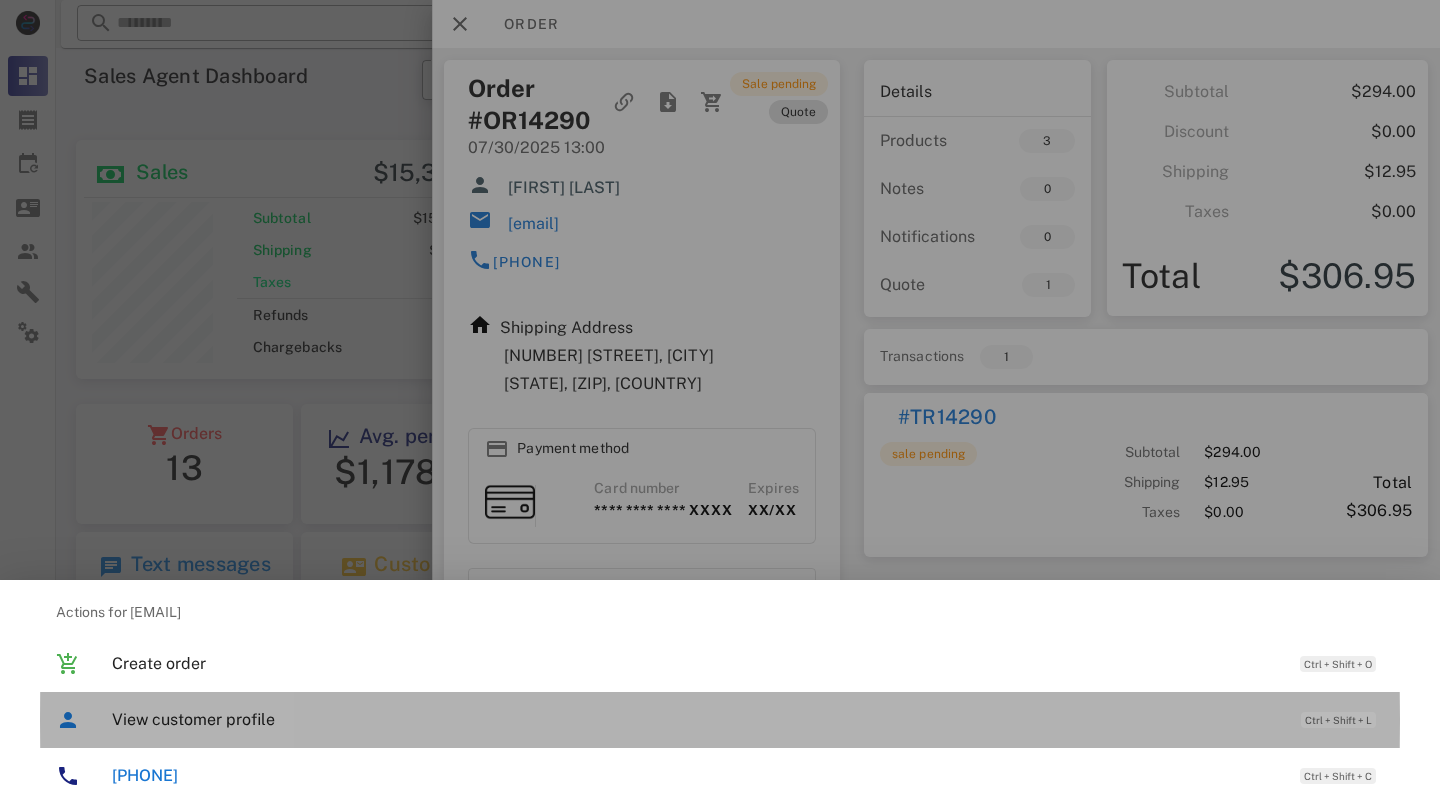 click on "View customer profile" at bounding box center (696, 719) 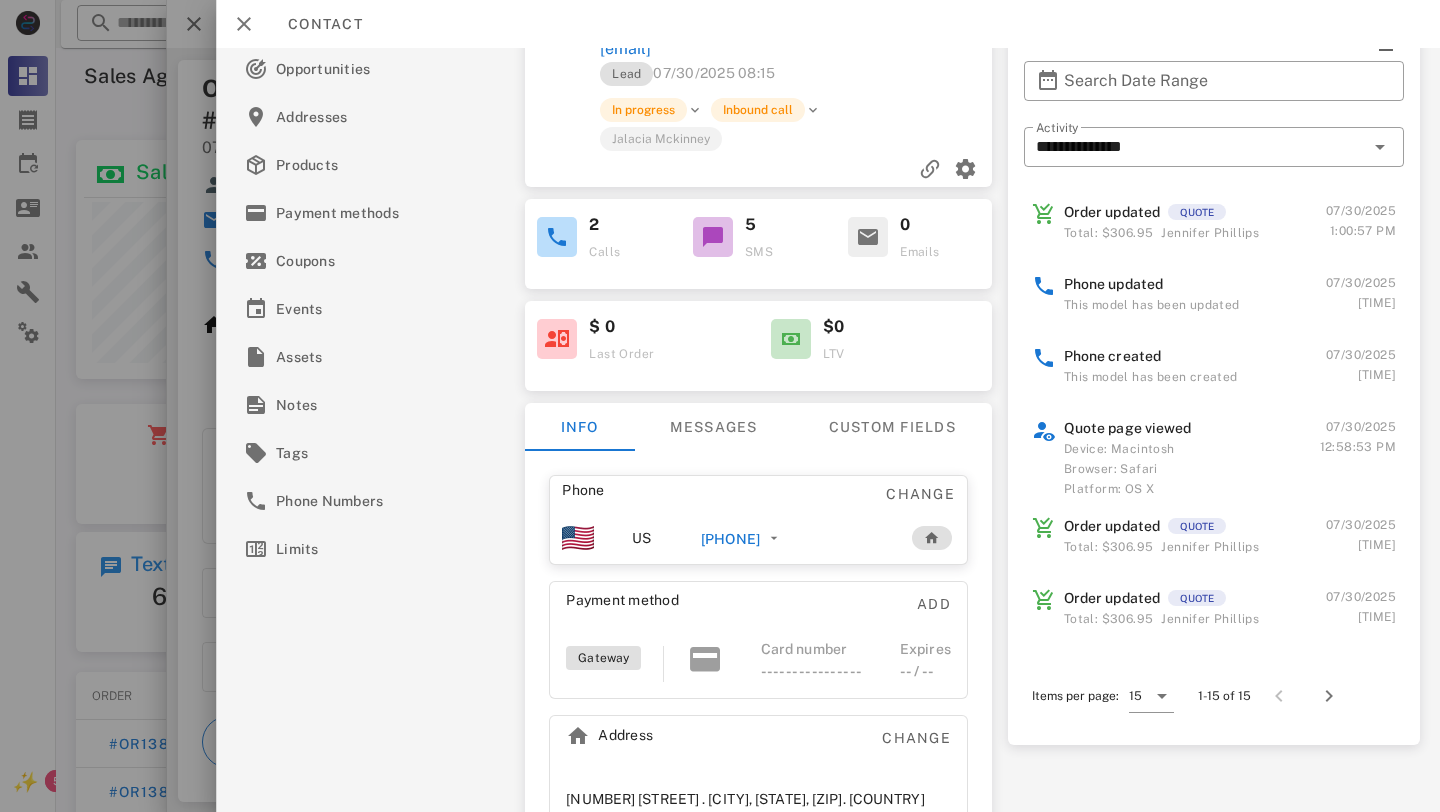 scroll, scrollTop: 114, scrollLeft: 0, axis: vertical 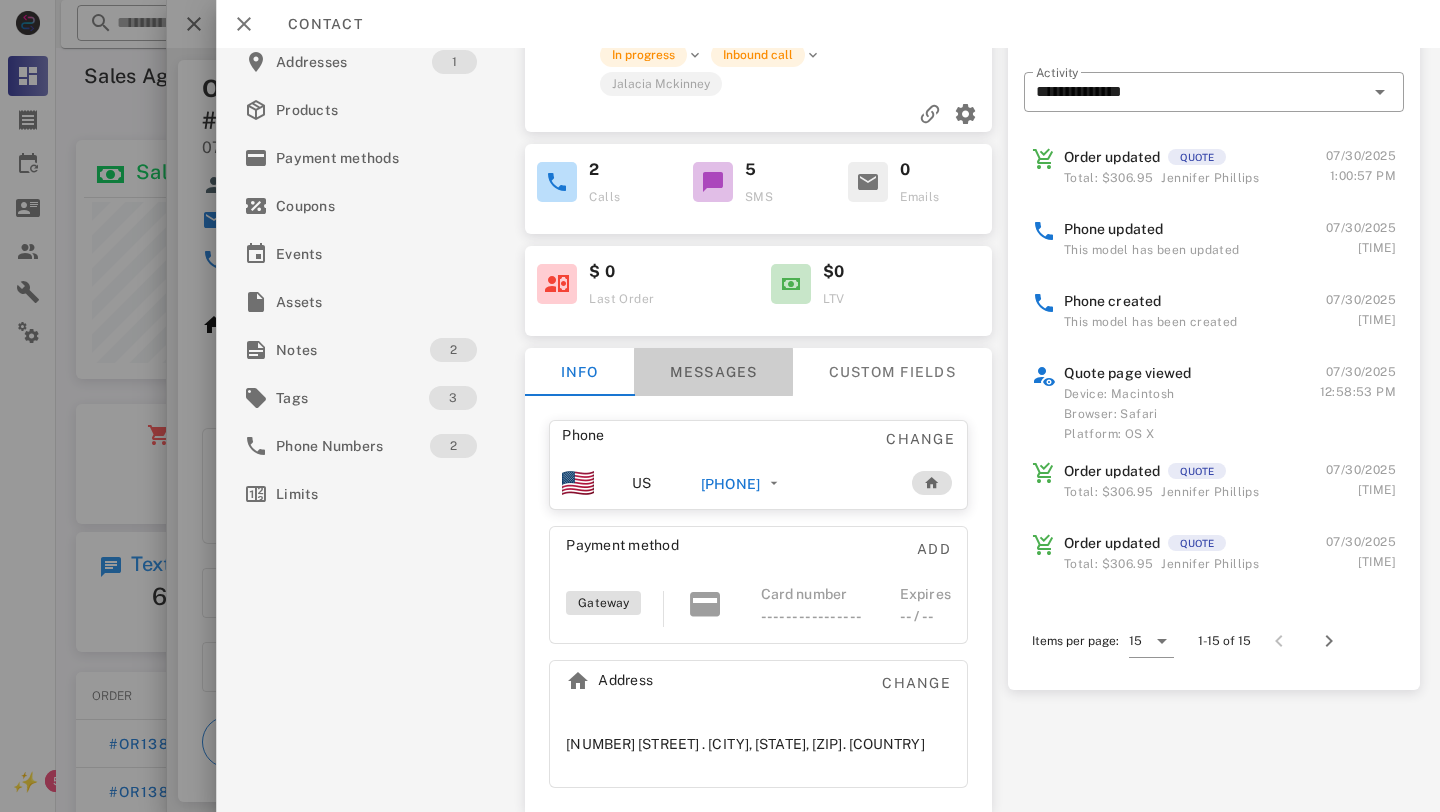 click on "Messages" at bounding box center (713, 372) 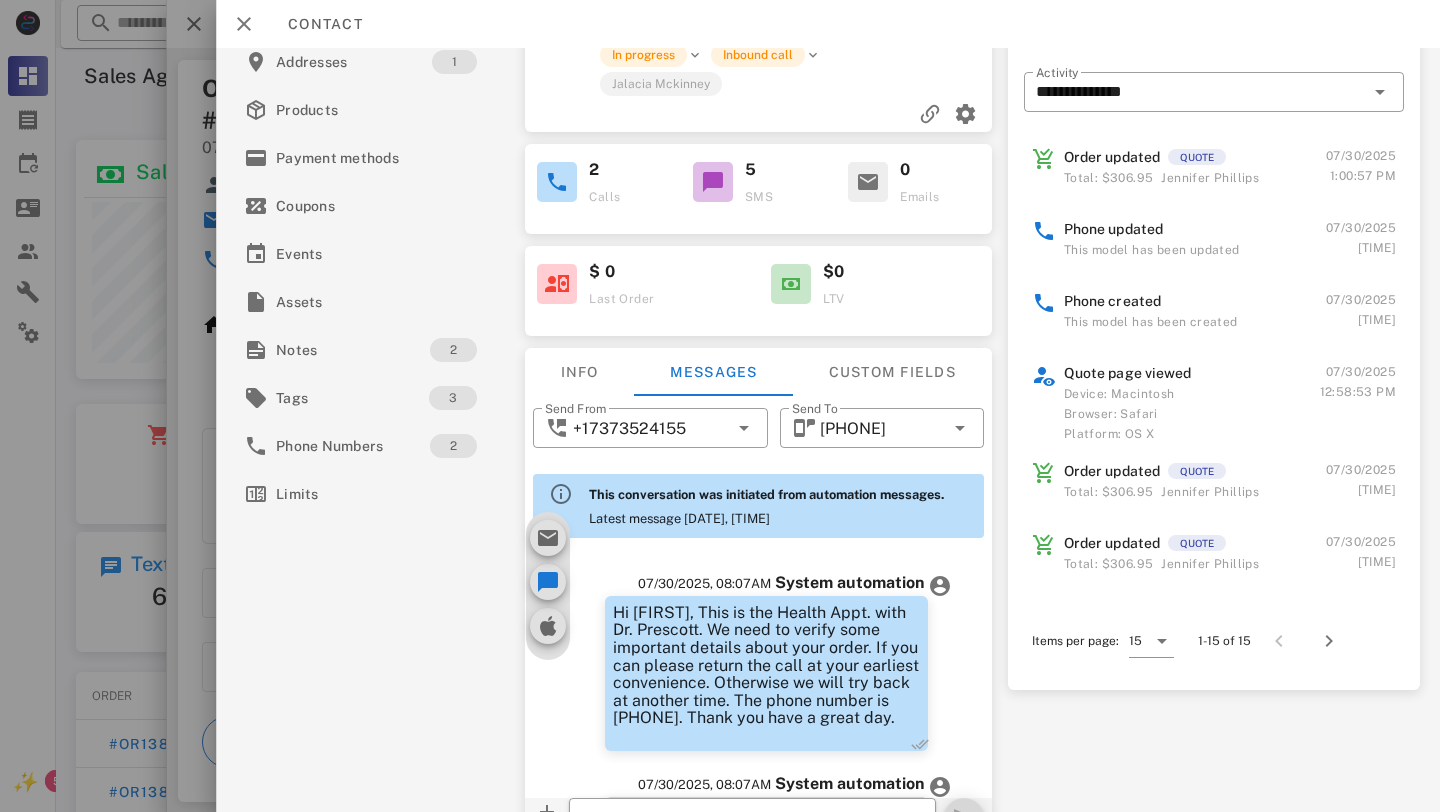 scroll, scrollTop: 560, scrollLeft: 0, axis: vertical 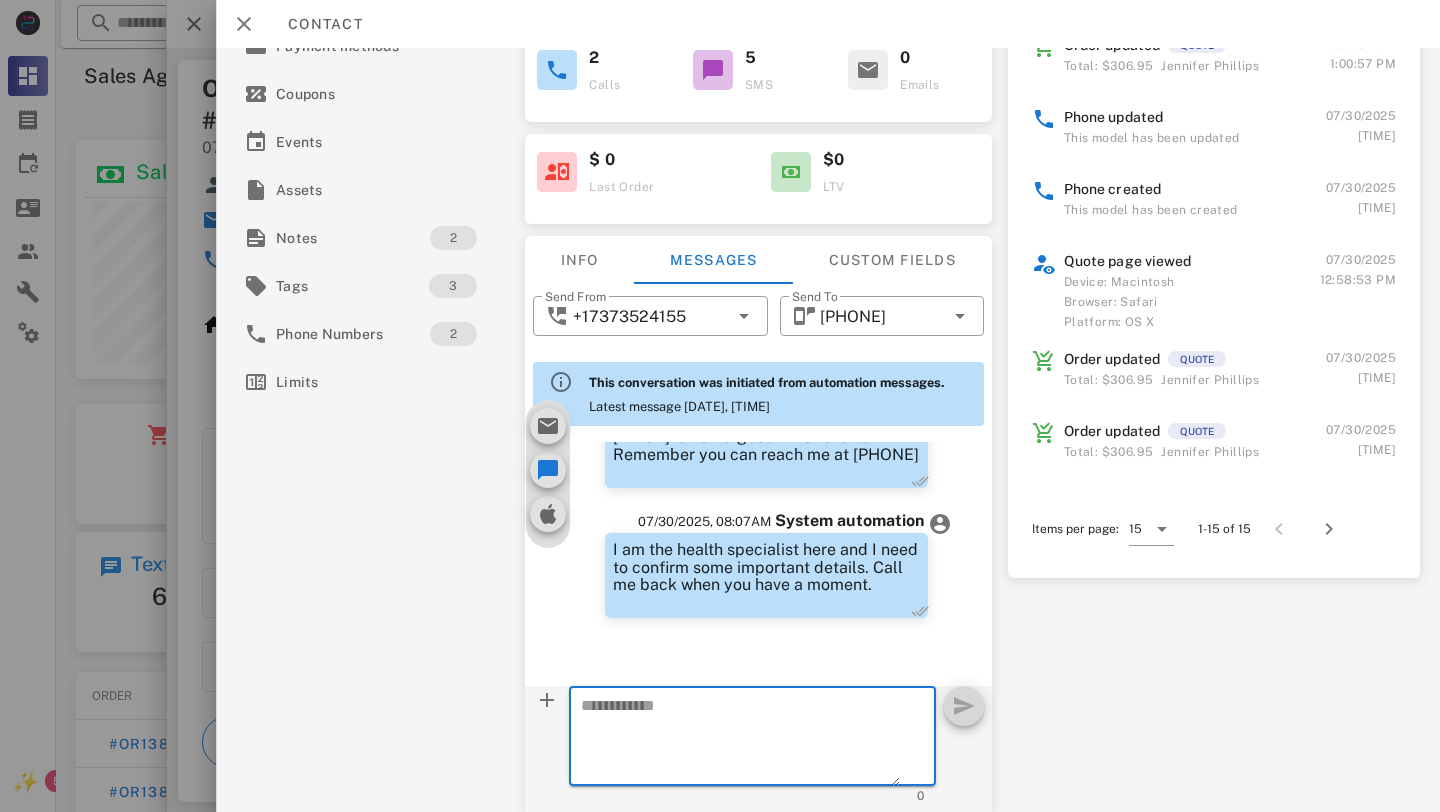 click at bounding box center (740, 739) 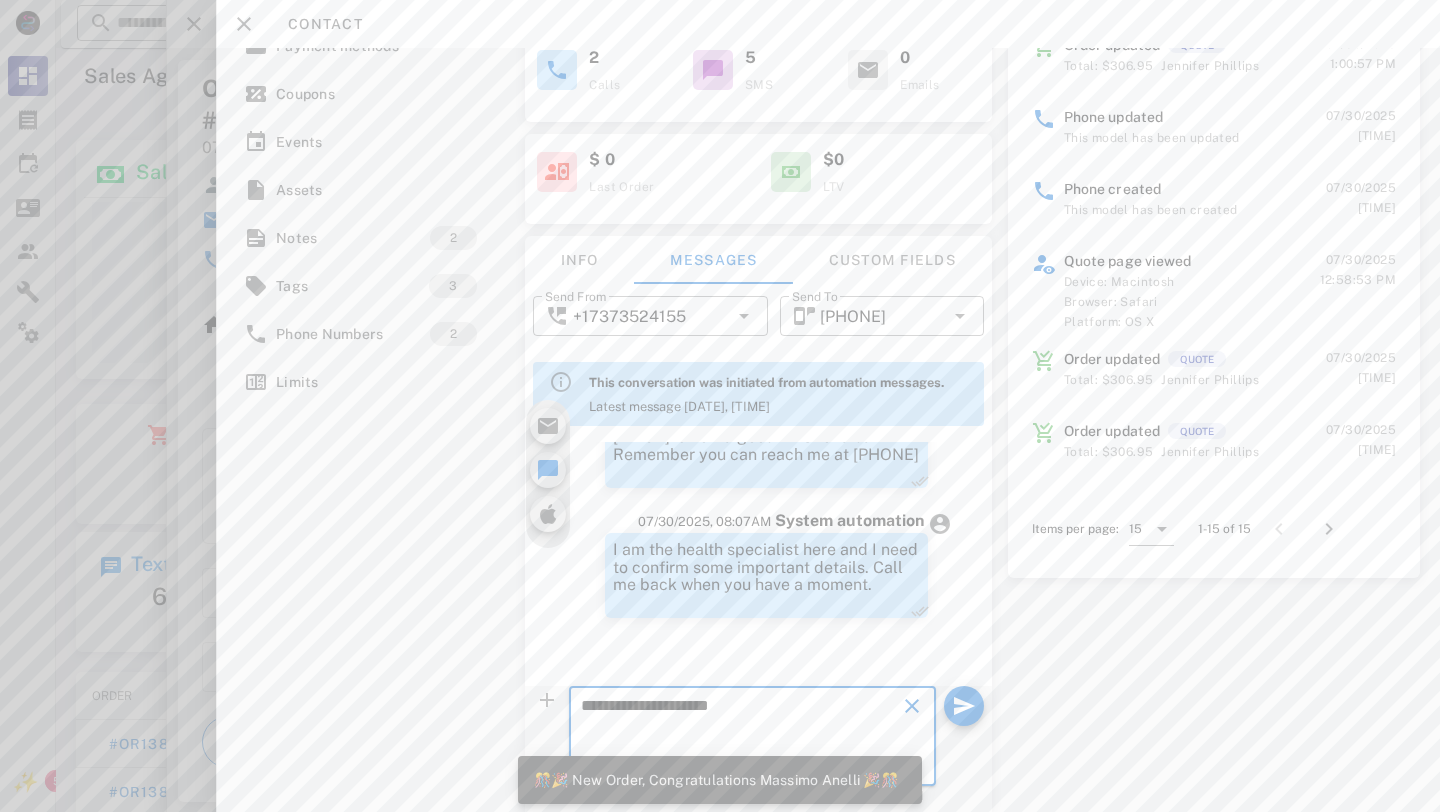 scroll, scrollTop: 999761, scrollLeft: 999557, axis: both 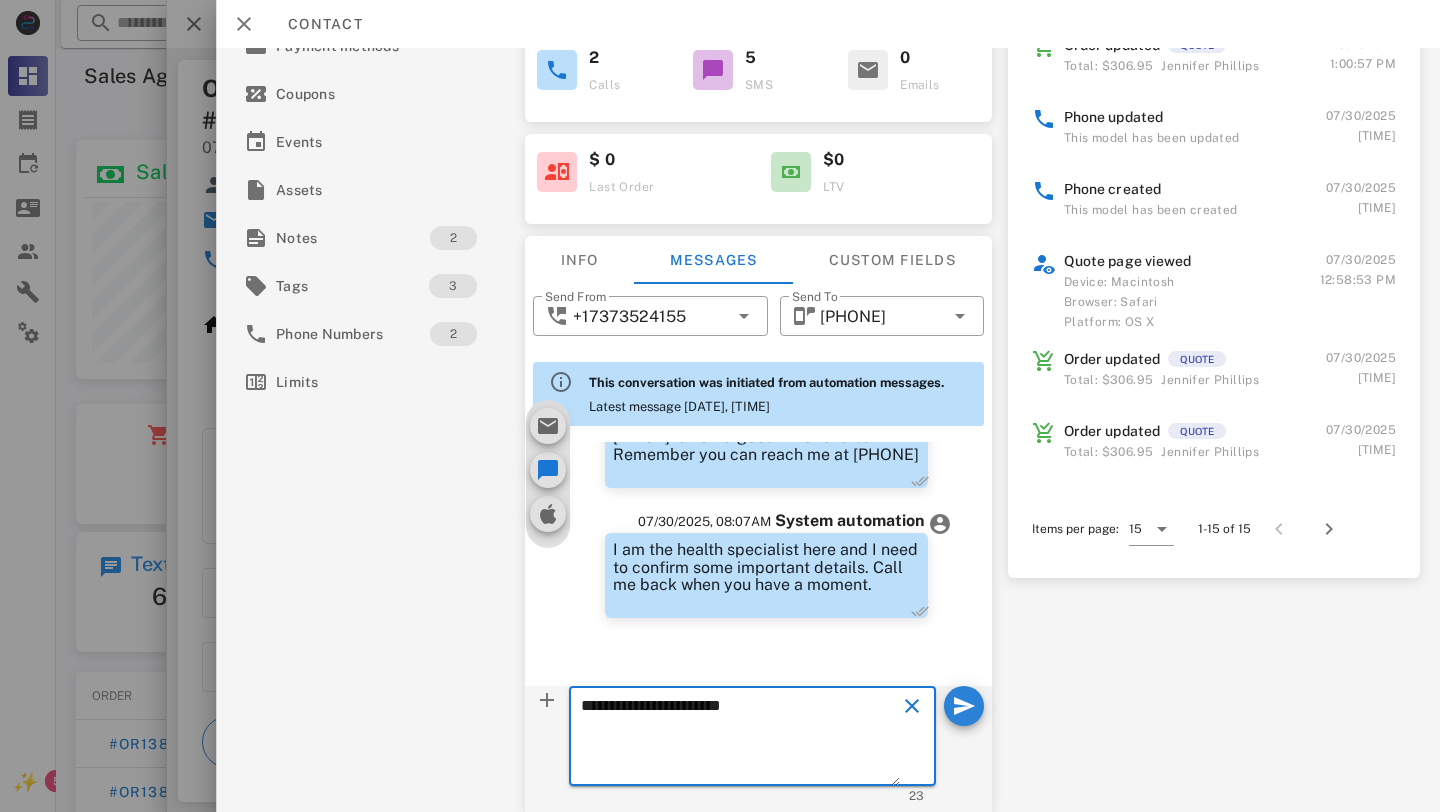 type on "**********" 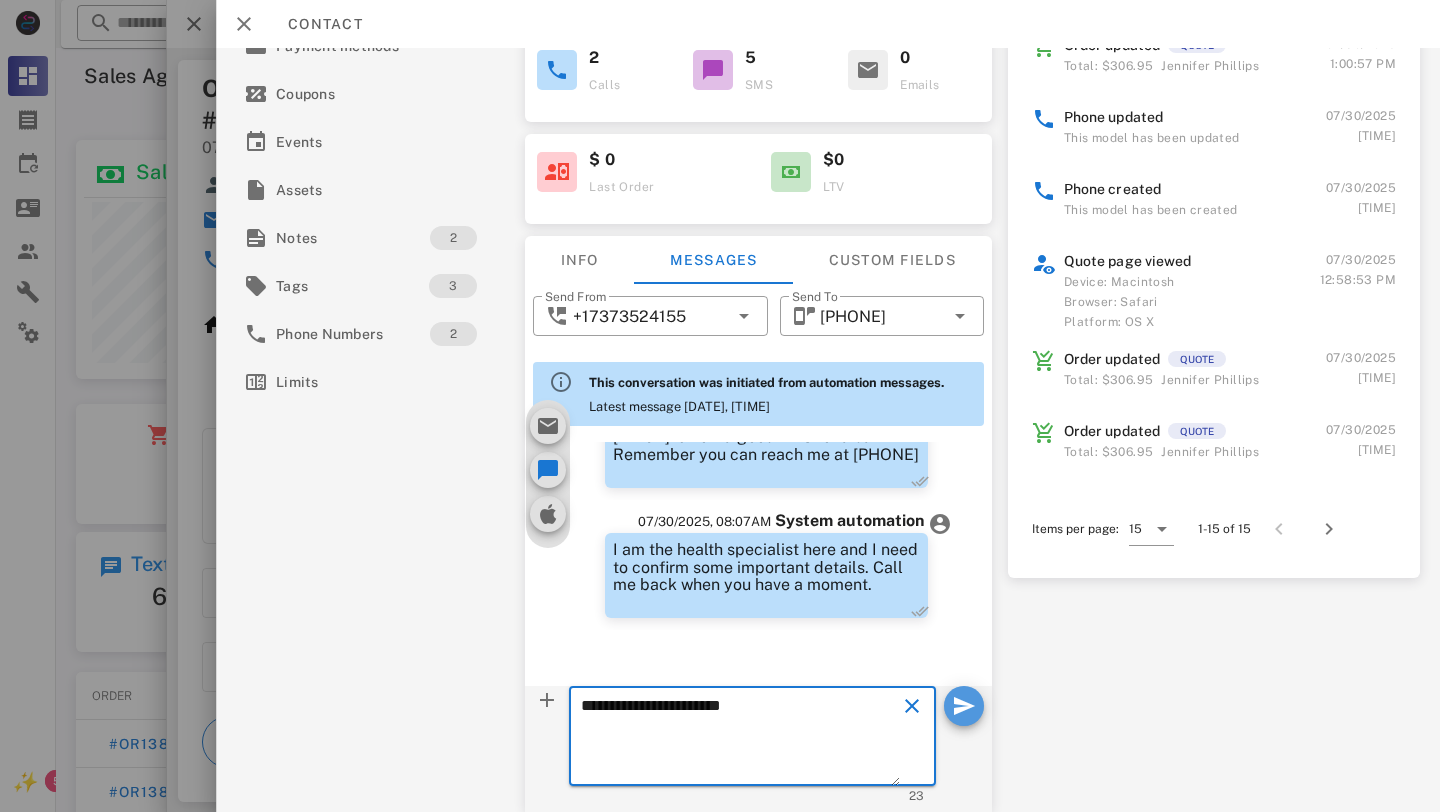 click at bounding box center [964, 706] 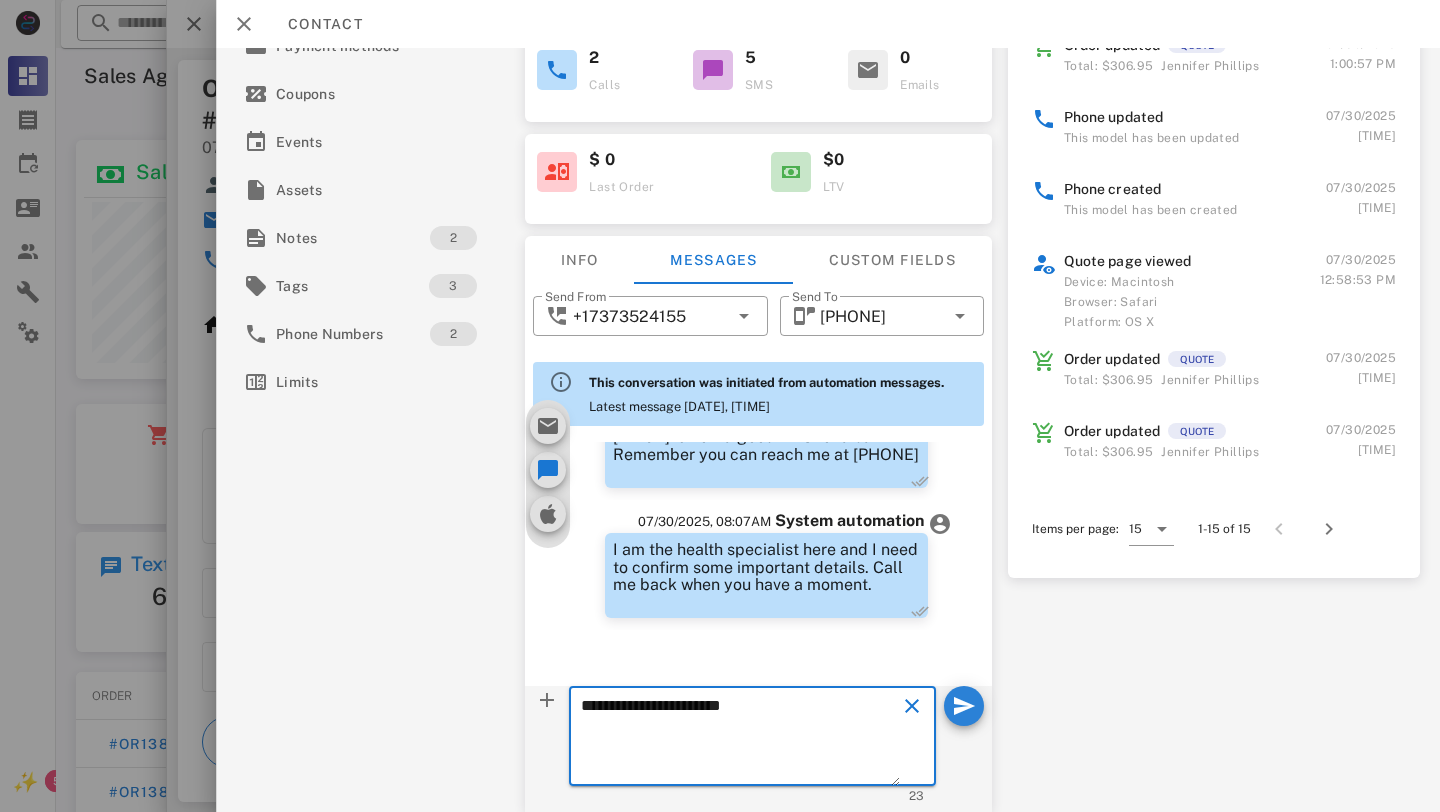 type 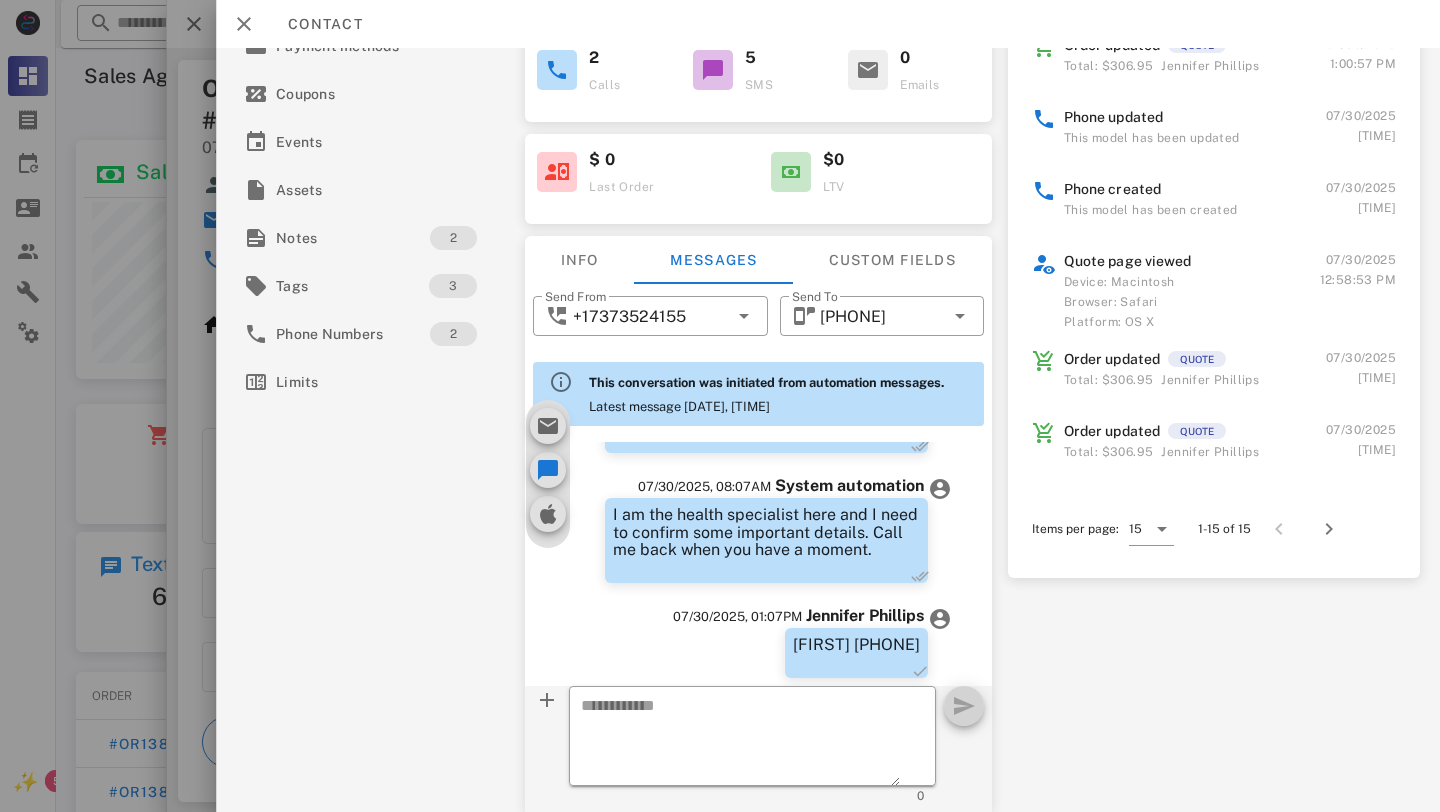 scroll, scrollTop: 655, scrollLeft: 0, axis: vertical 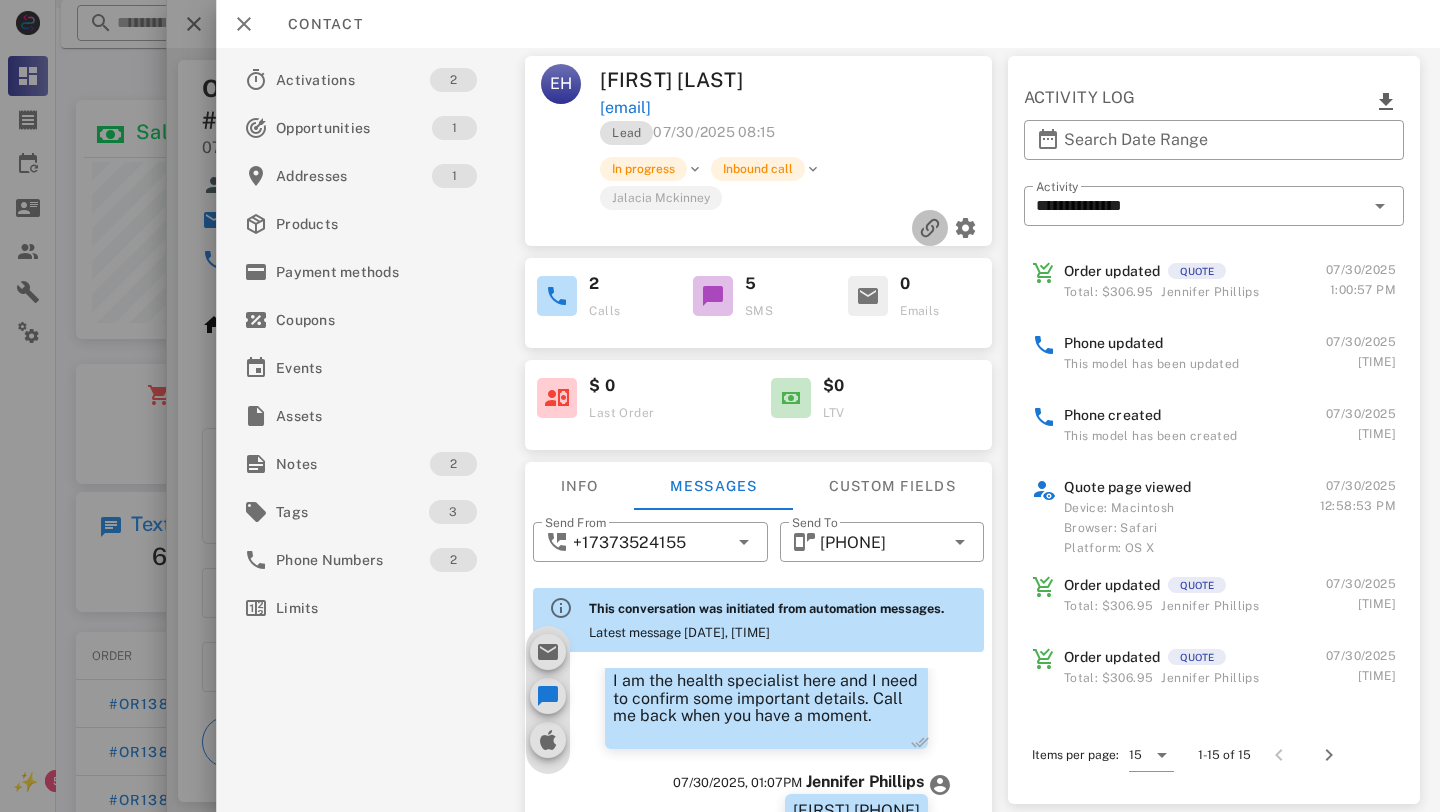 click at bounding box center [930, 228] 